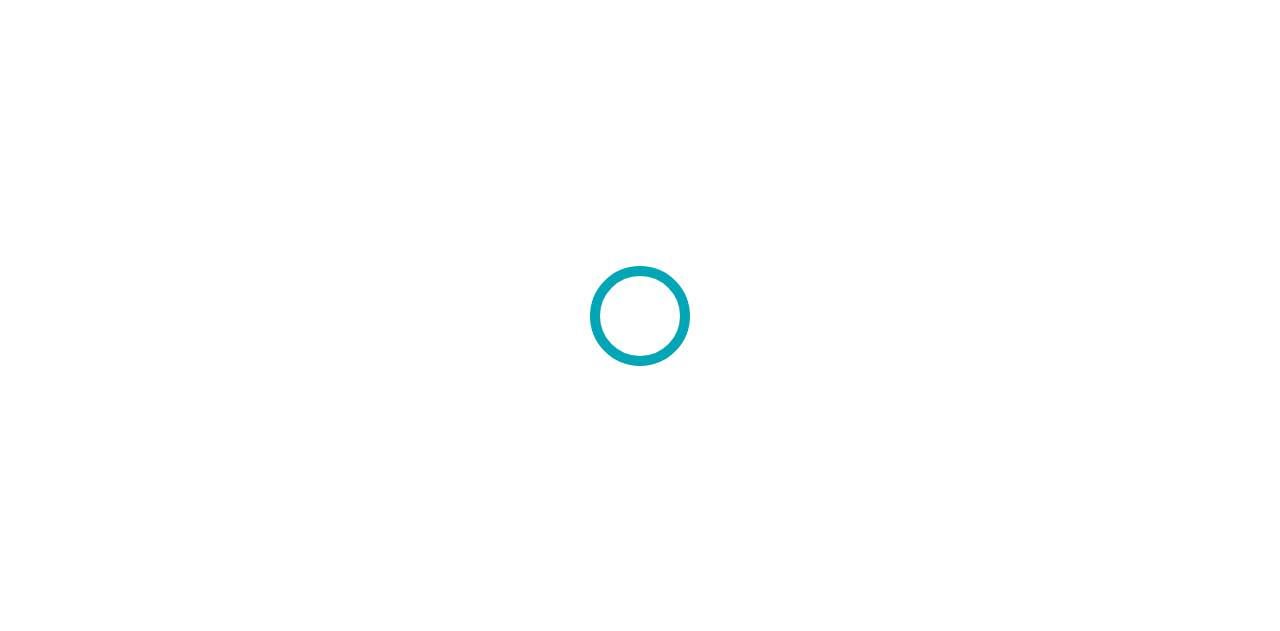 scroll, scrollTop: 0, scrollLeft: 0, axis: both 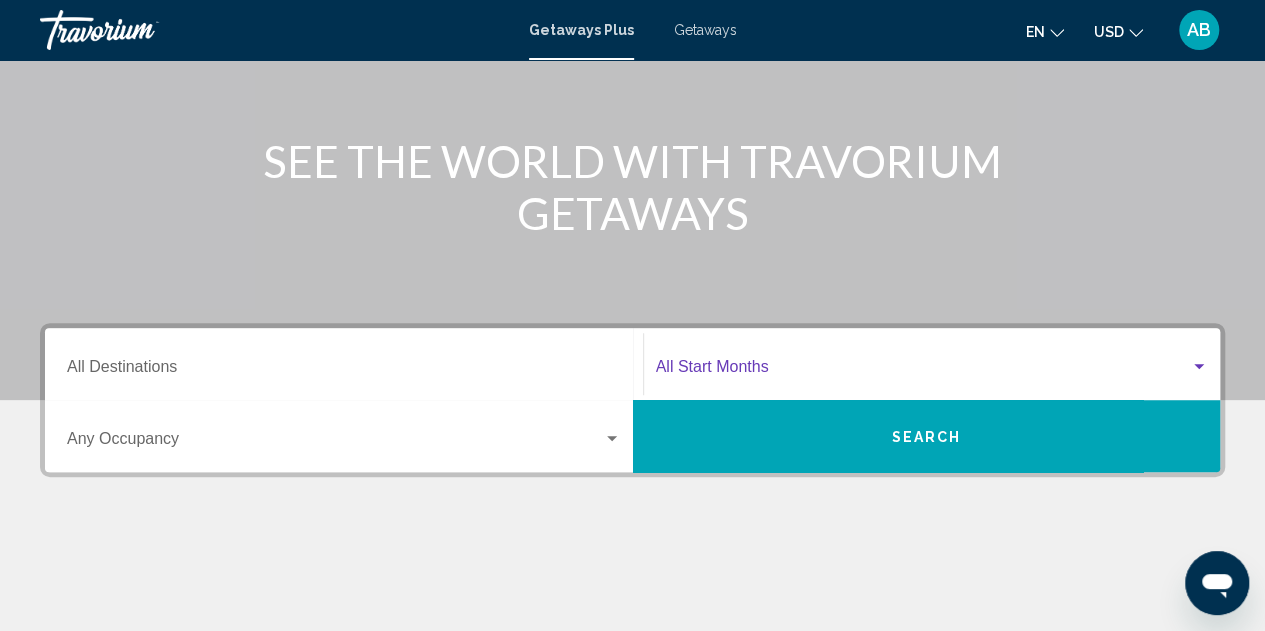 click at bounding box center (923, 371) 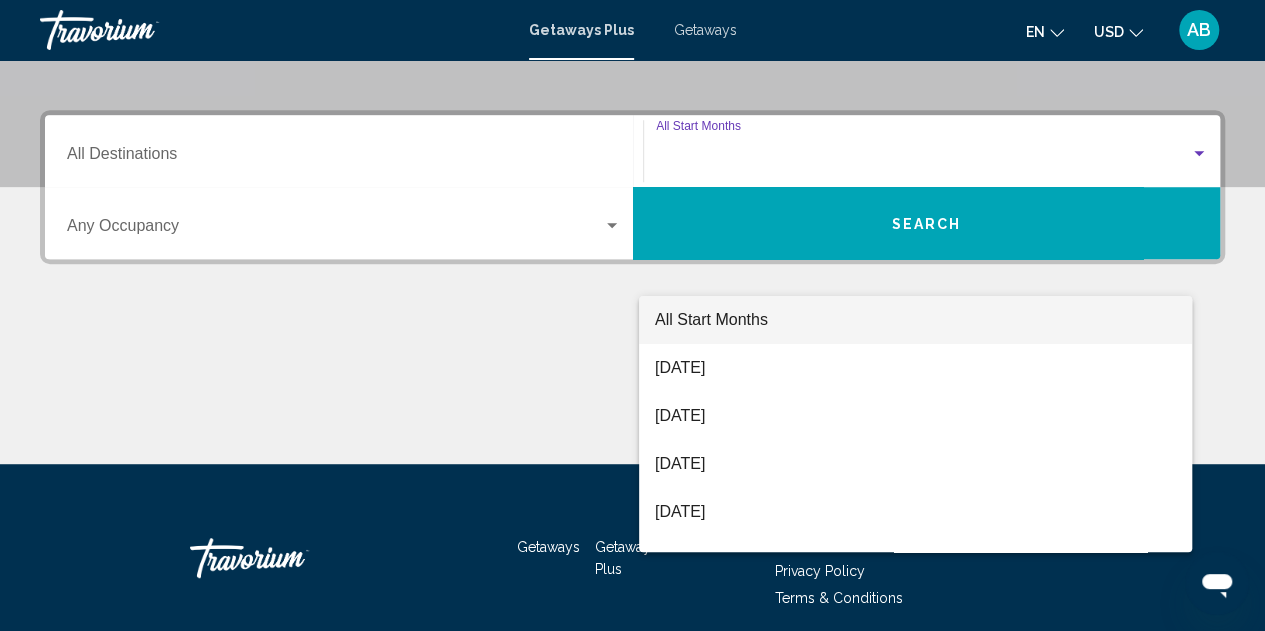 scroll, scrollTop: 458, scrollLeft: 0, axis: vertical 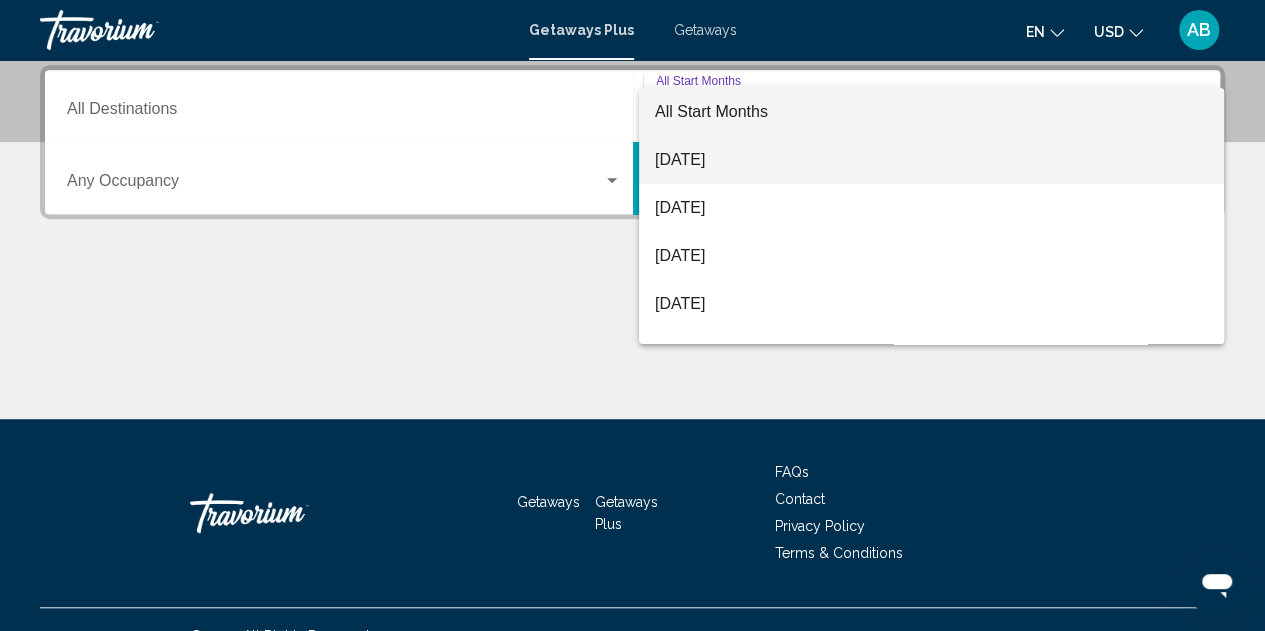 click on "[DATE]" at bounding box center [931, 160] 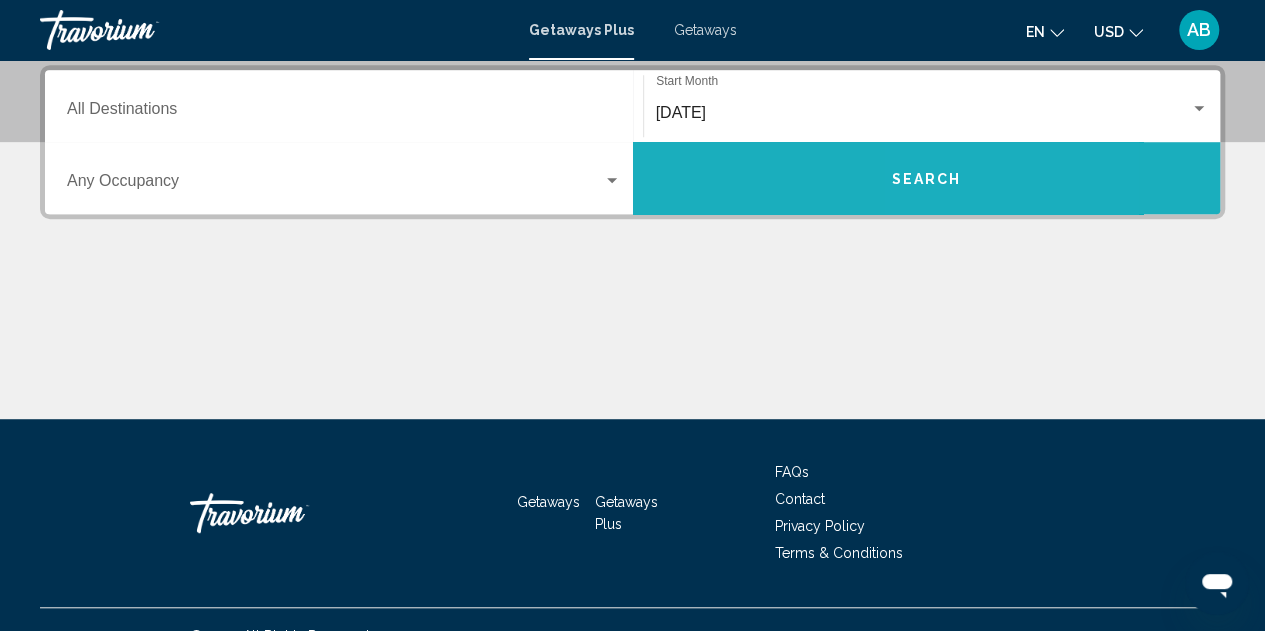 click on "Search" at bounding box center (927, 178) 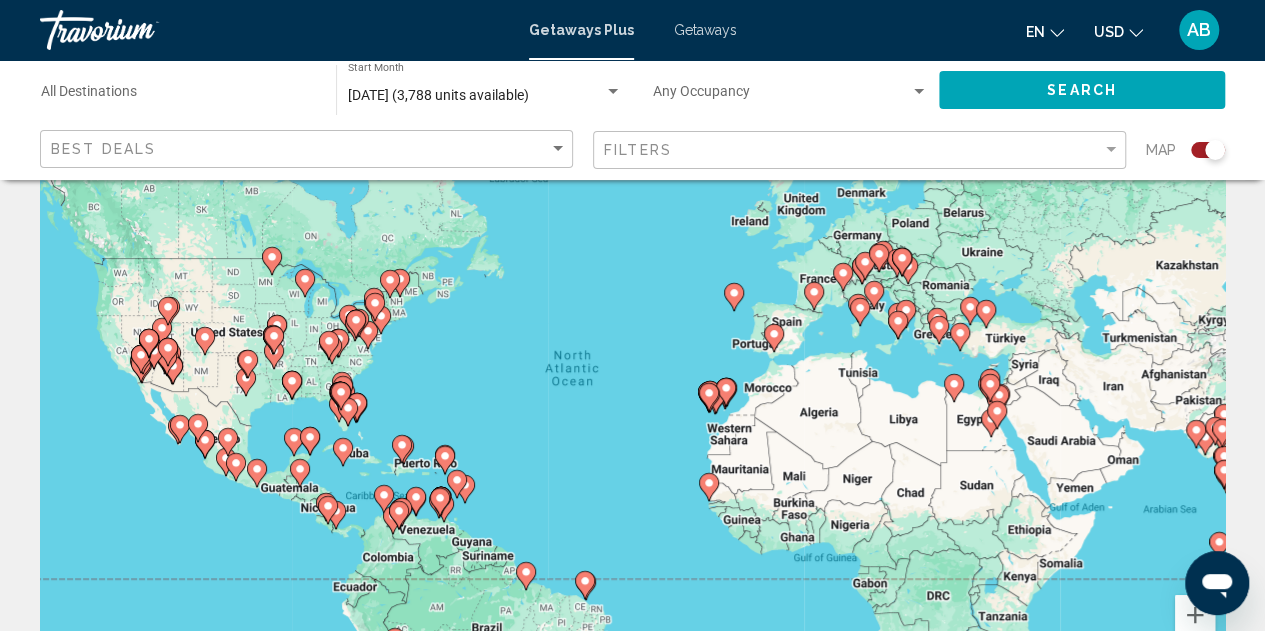 scroll, scrollTop: 0, scrollLeft: 0, axis: both 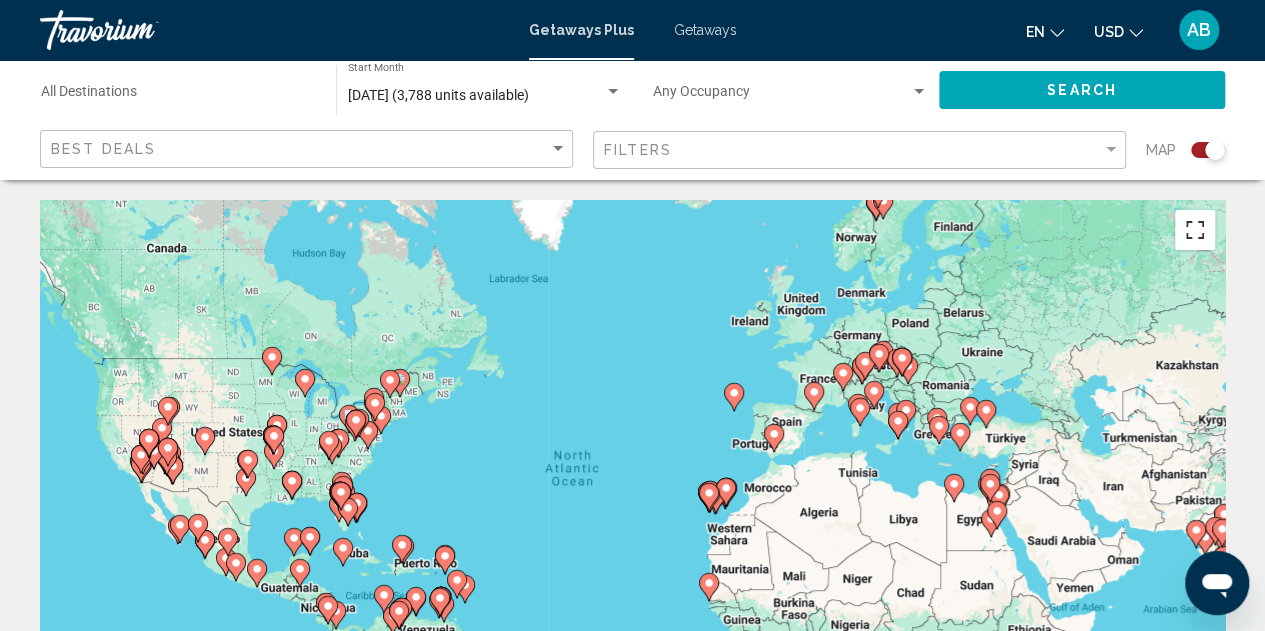 click at bounding box center [1195, 230] 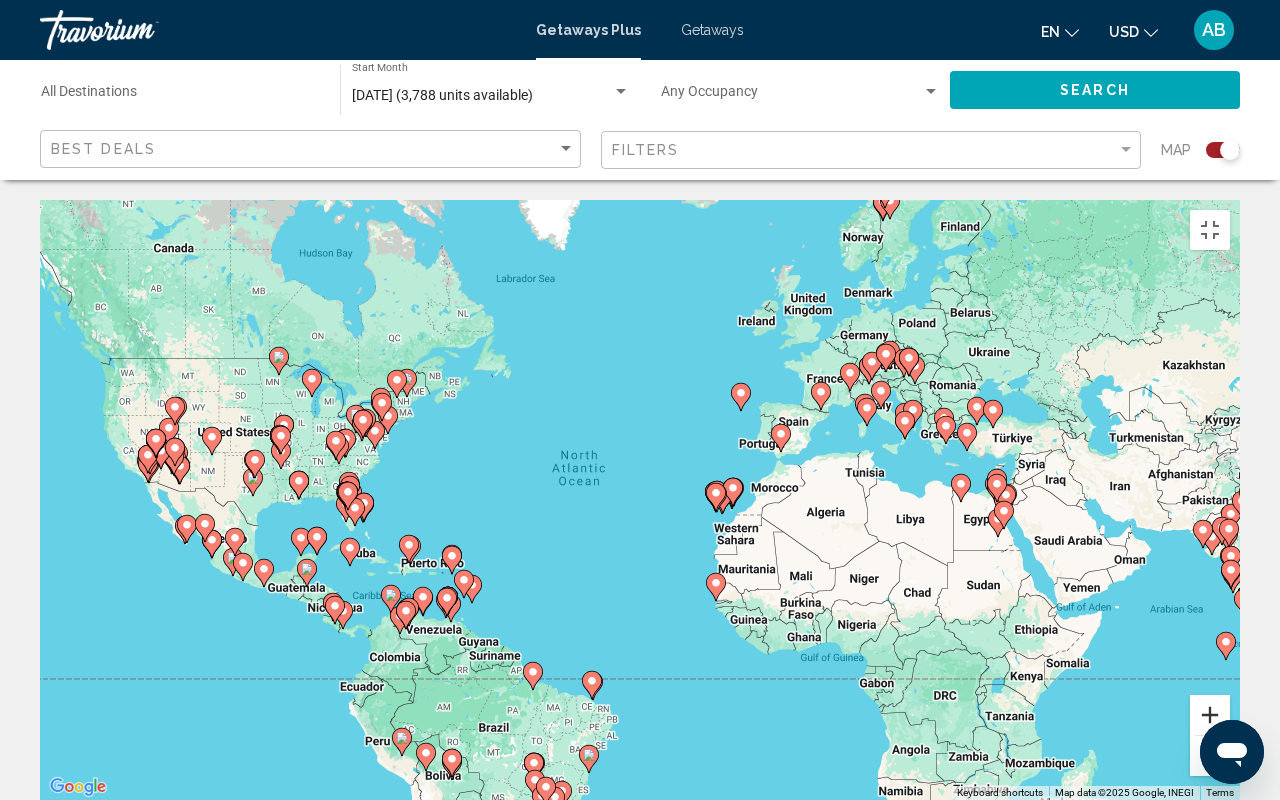 click at bounding box center [1210, 715] 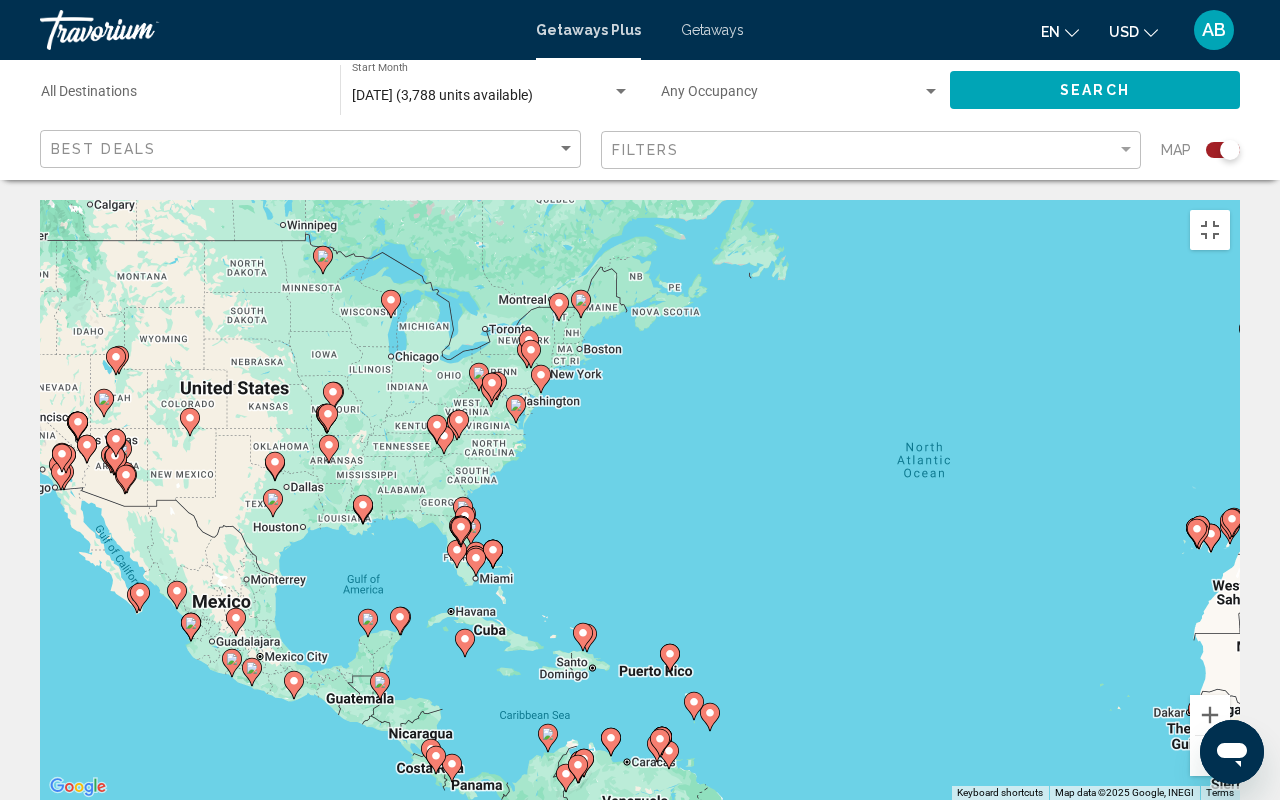 drag, startPoint x: 331, startPoint y: 530, endPoint x: 767, endPoint y: 532, distance: 436.00458 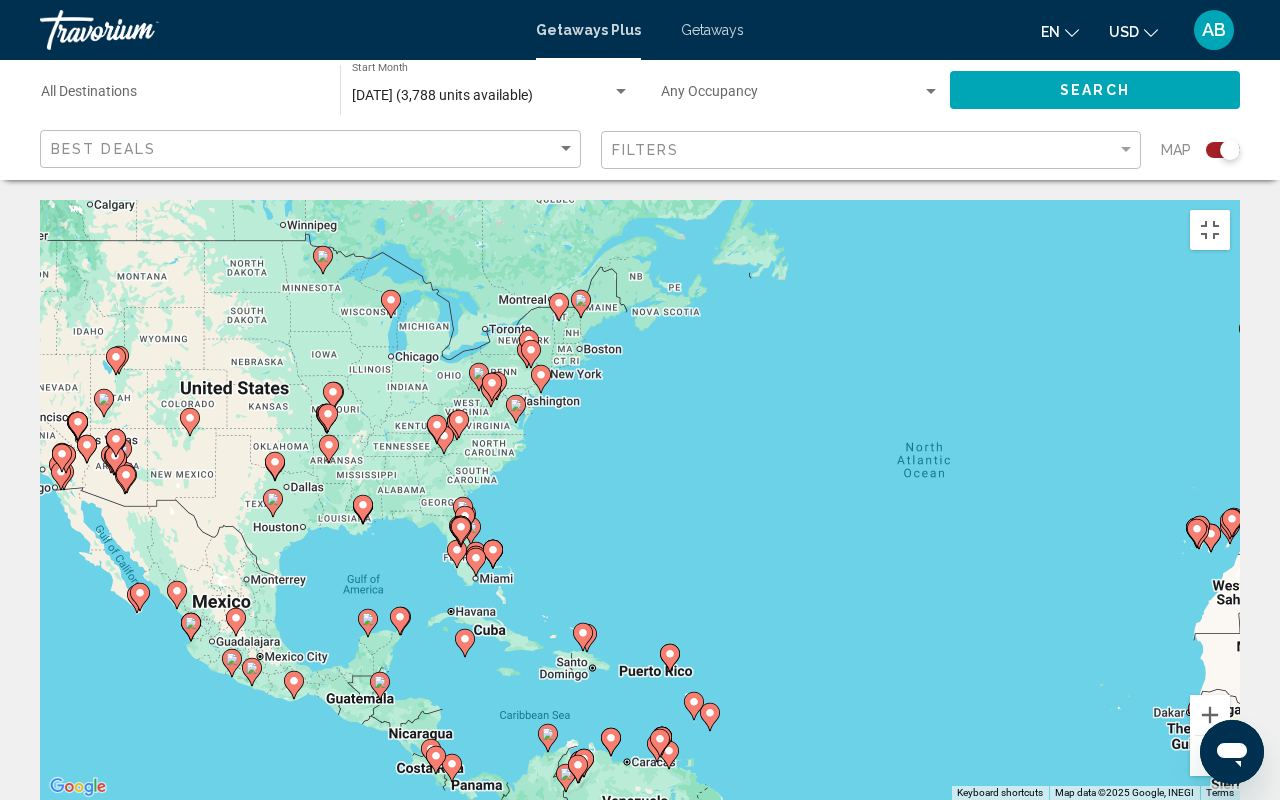 click on "To navigate, press the arrow keys. To activate drag with keyboard, press Alt + Enter. Once in keyboard drag state, use the arrow keys to move the marker. To complete the drag, press the Enter key. To cancel, press Escape." at bounding box center [640, 500] 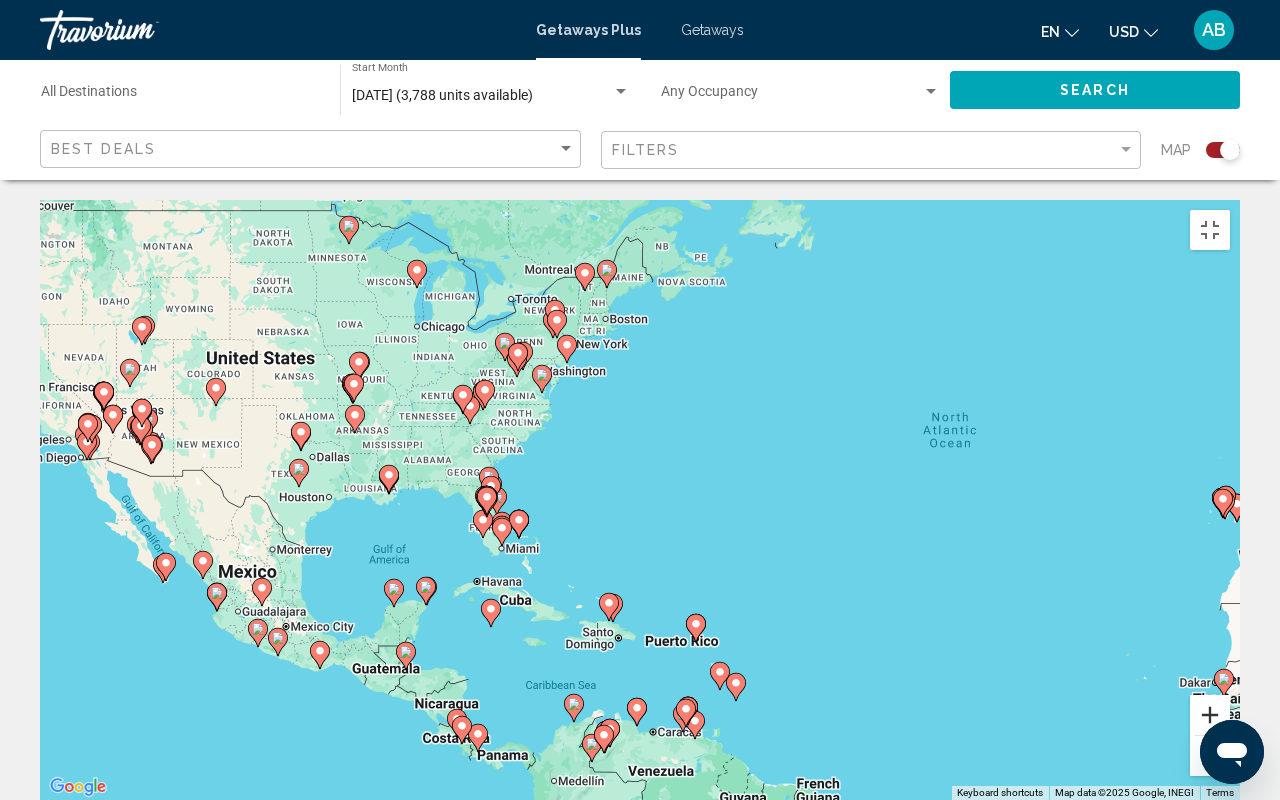 click at bounding box center [1210, 715] 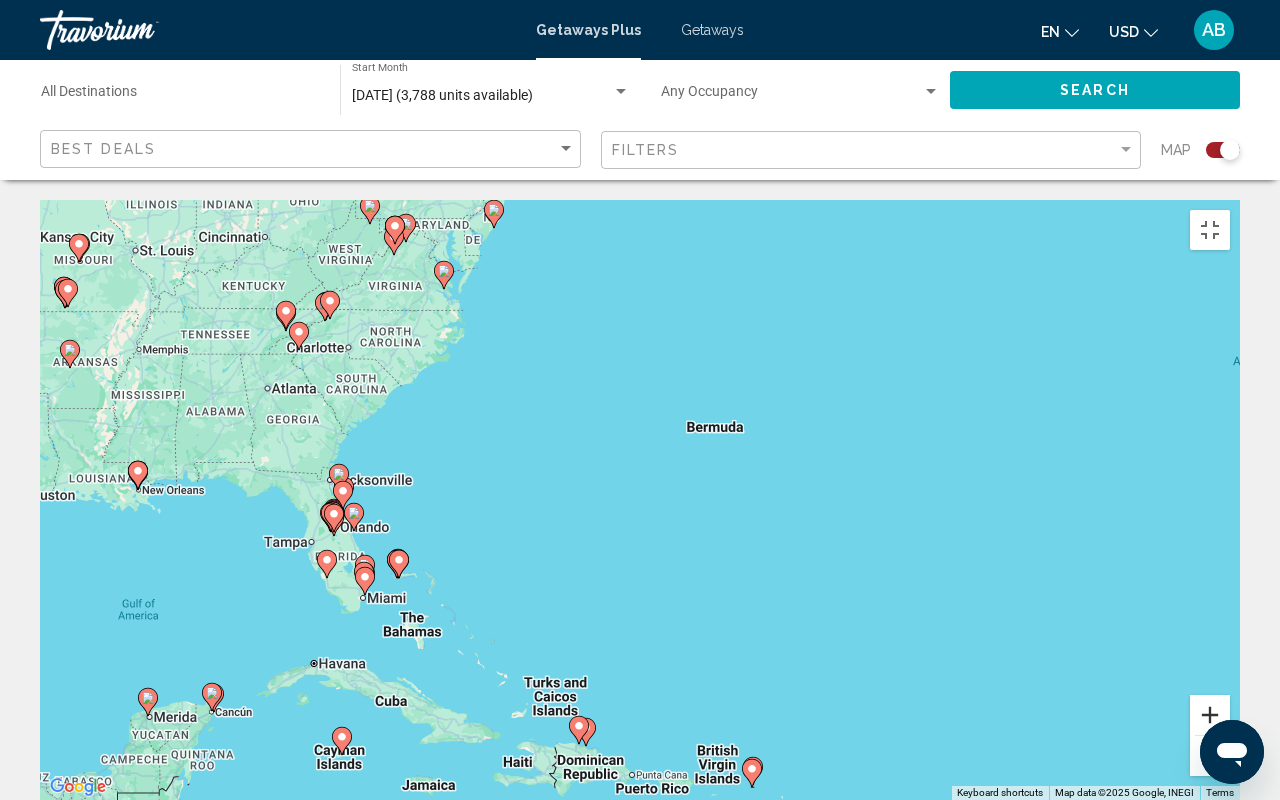 click at bounding box center [1210, 715] 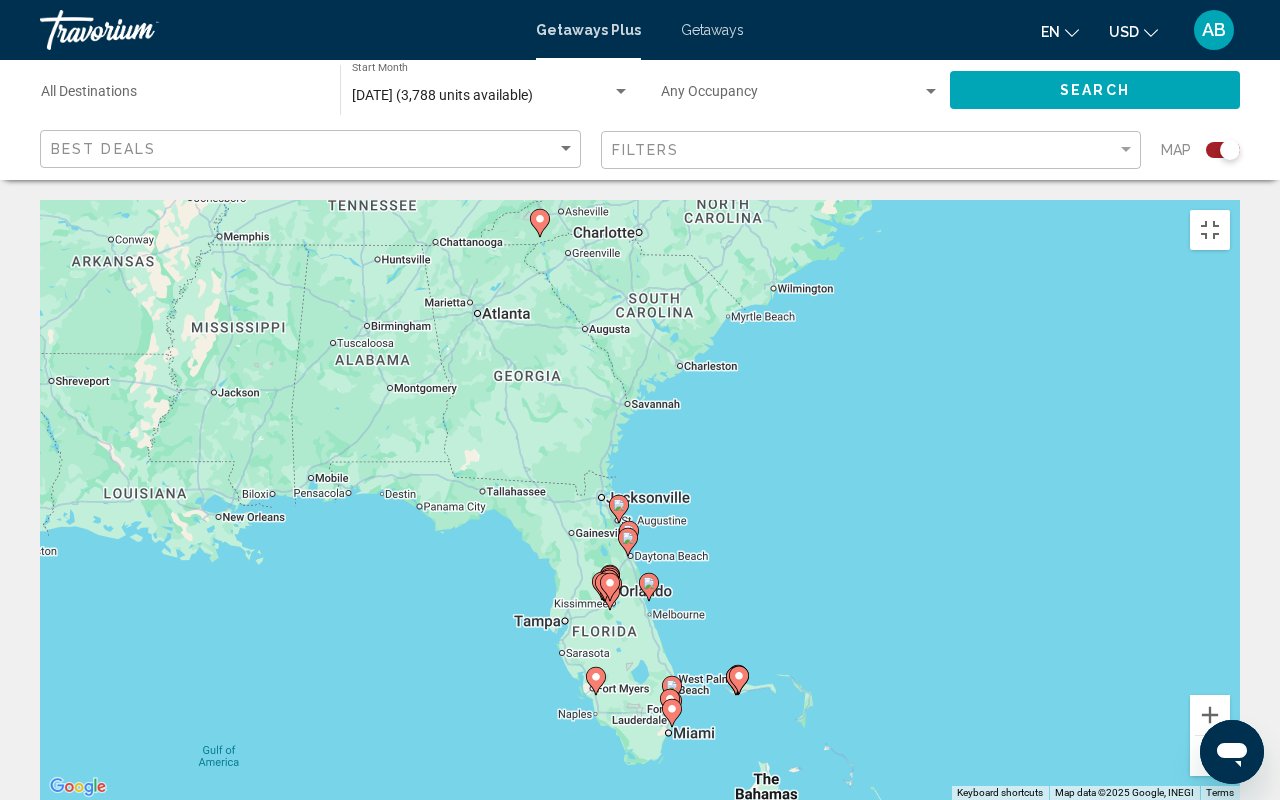 drag, startPoint x: 194, startPoint y: 354, endPoint x: 778, endPoint y: 391, distance: 585.1709 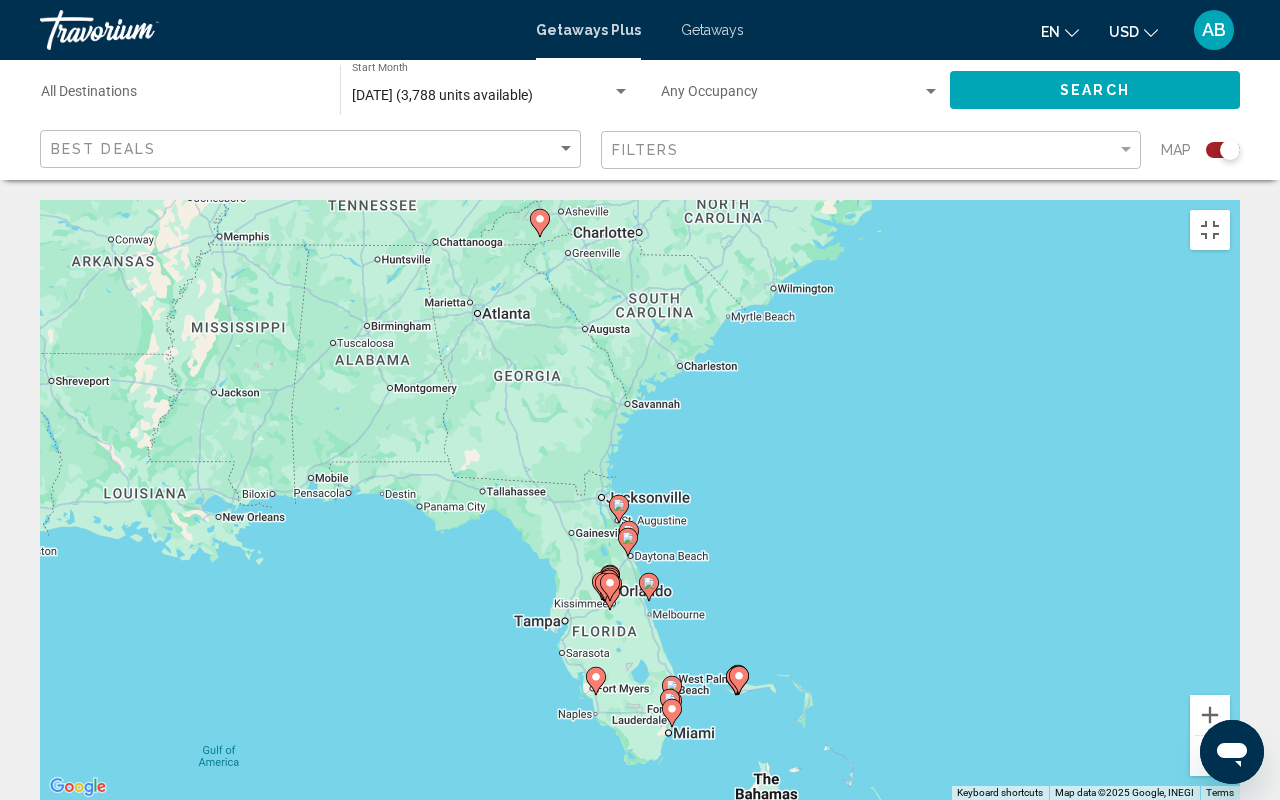 click on "To navigate, press the arrow keys. To activate drag with keyboard, press Alt + Enter. Once in keyboard drag state, use the arrow keys to move the marker. To complete the drag, press the Enter key. To cancel, press Escape." at bounding box center [640, 500] 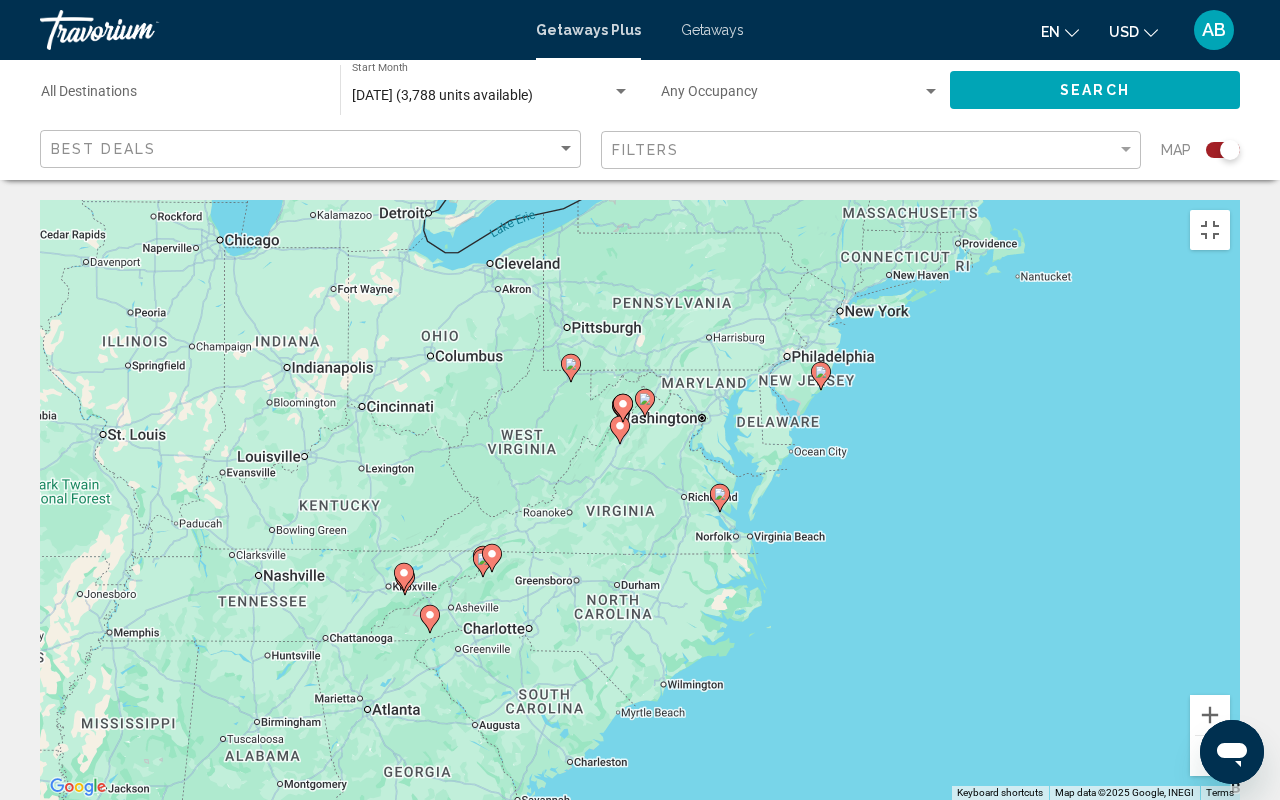 drag, startPoint x: 868, startPoint y: 402, endPoint x: 773, endPoint y: 757, distance: 367.4915 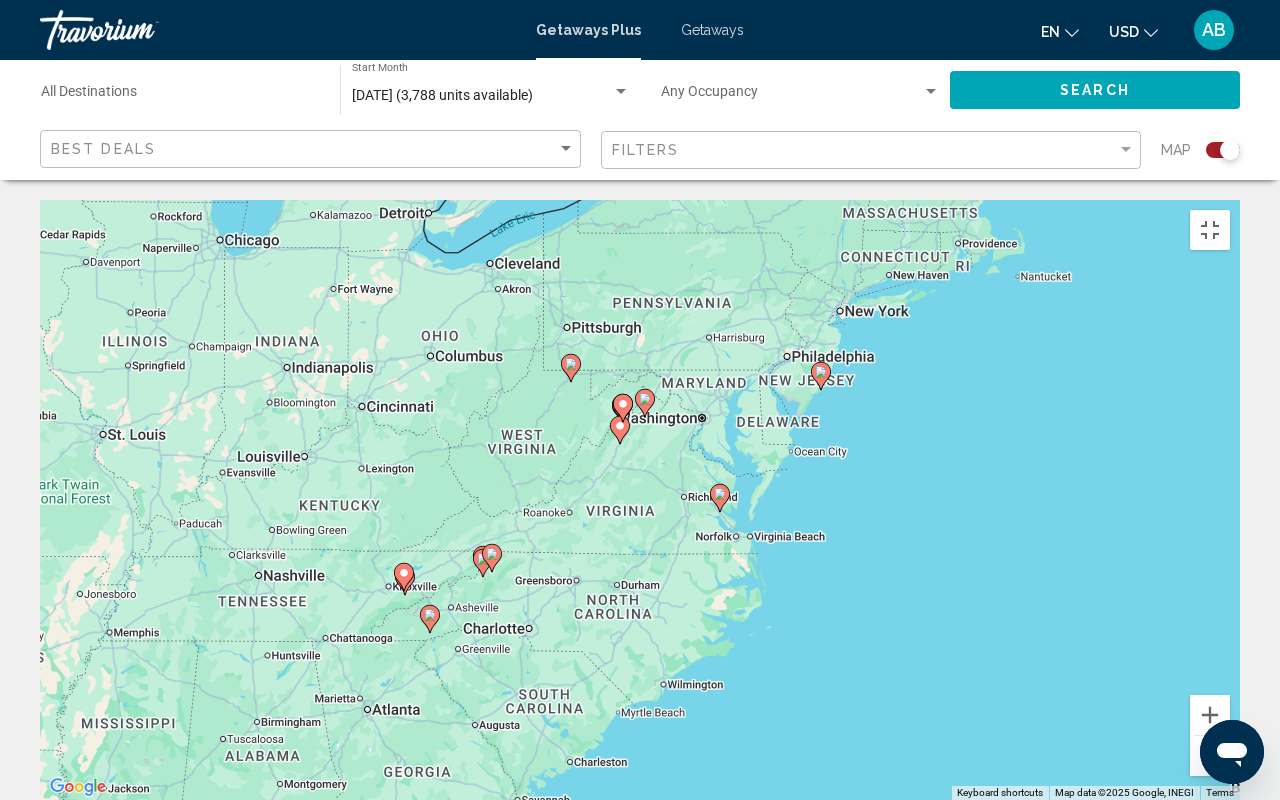 click on "To navigate, press the arrow keys. To activate drag with keyboard, press Alt + Enter. Once in keyboard drag state, use the arrow keys to move the marker. To complete the drag, press the Enter key. To cancel, press Escape." at bounding box center [640, 500] 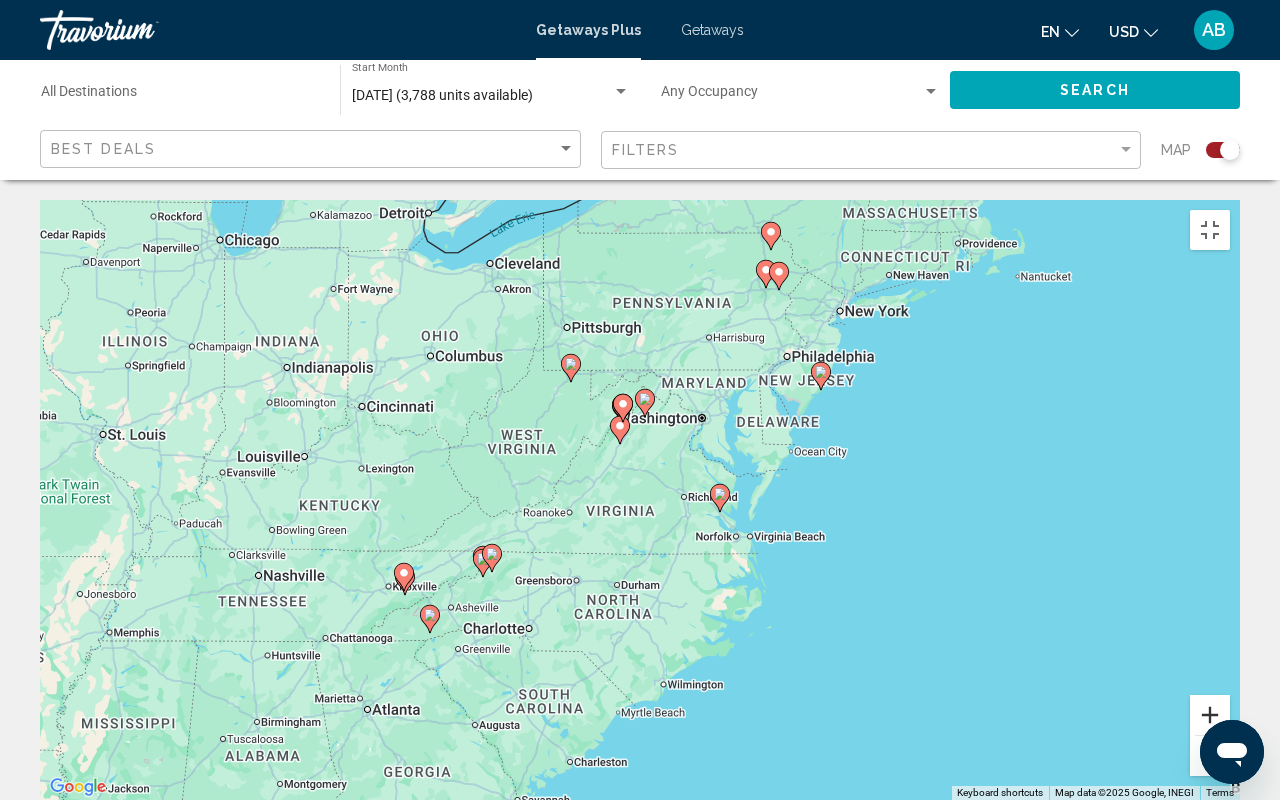 click at bounding box center (1210, 715) 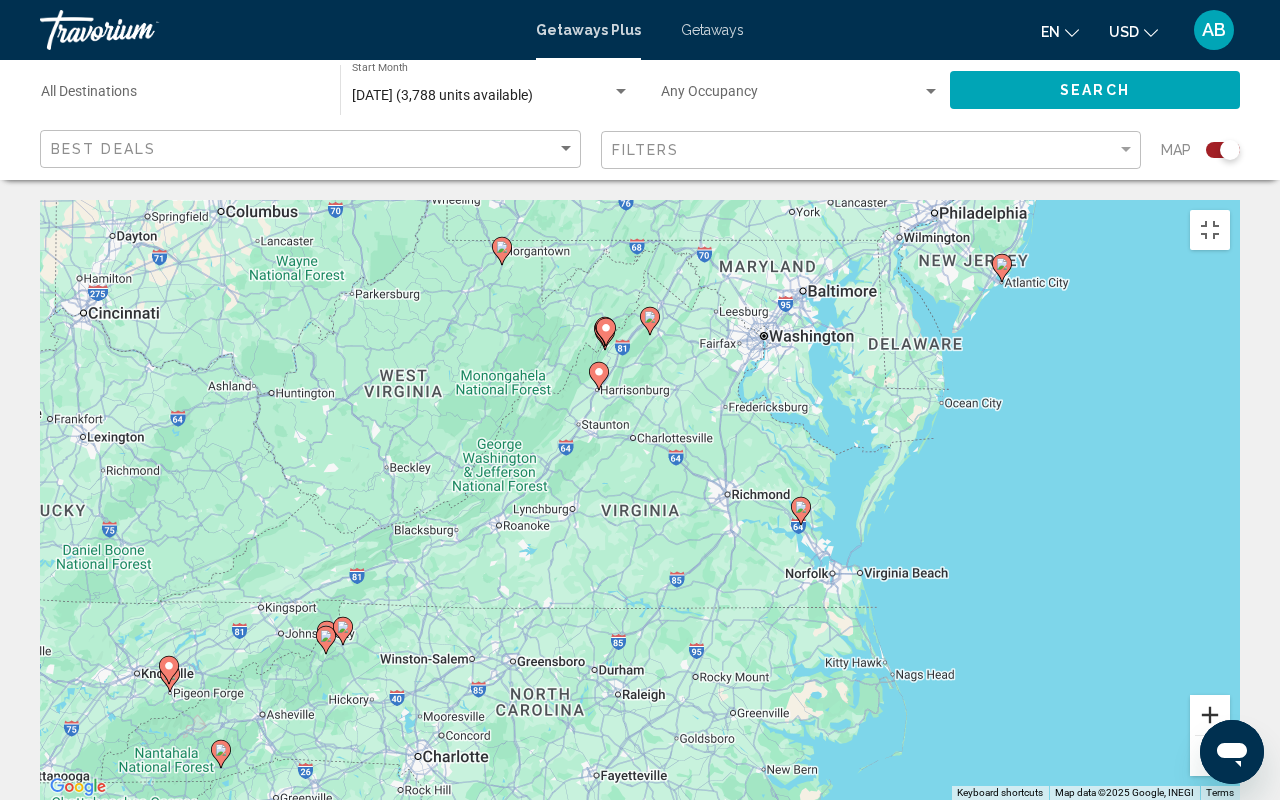 click at bounding box center (1210, 715) 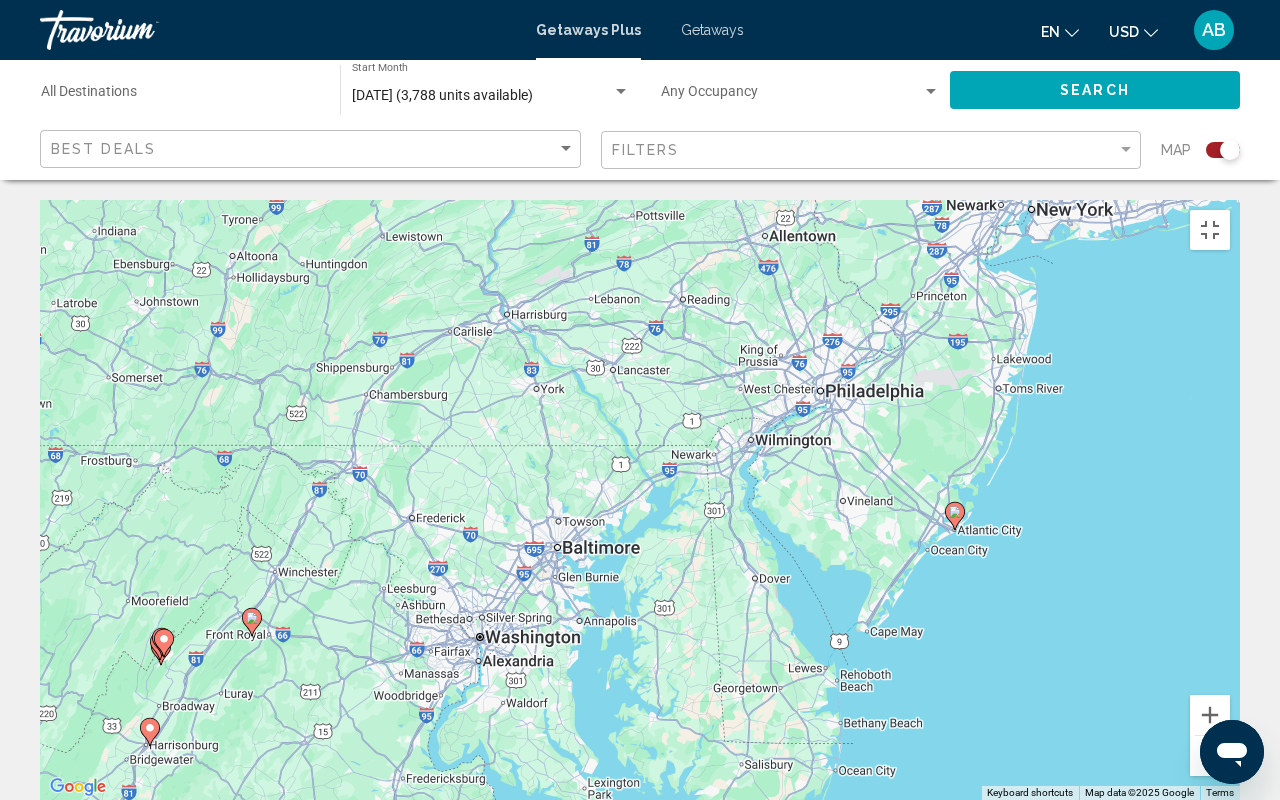 drag, startPoint x: 1127, startPoint y: 328, endPoint x: 711, endPoint y: 798, distance: 627.6591 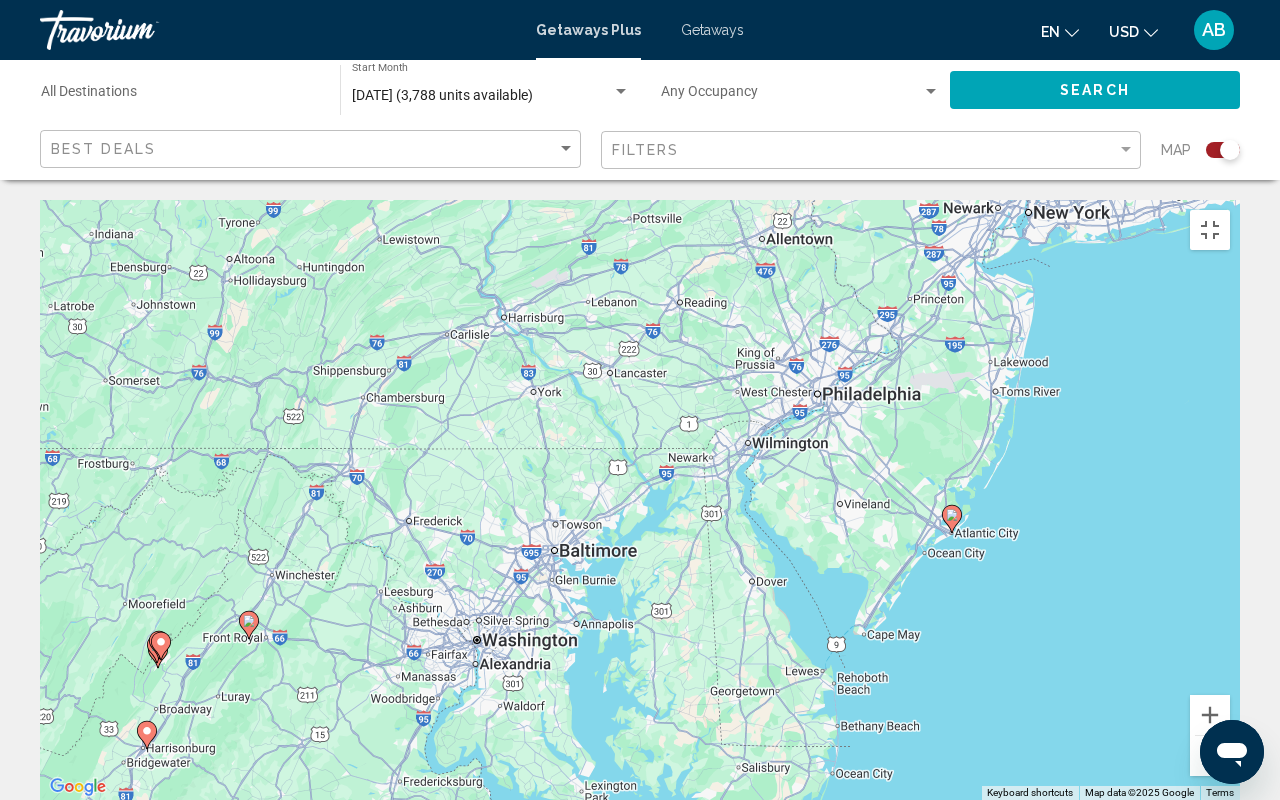 click 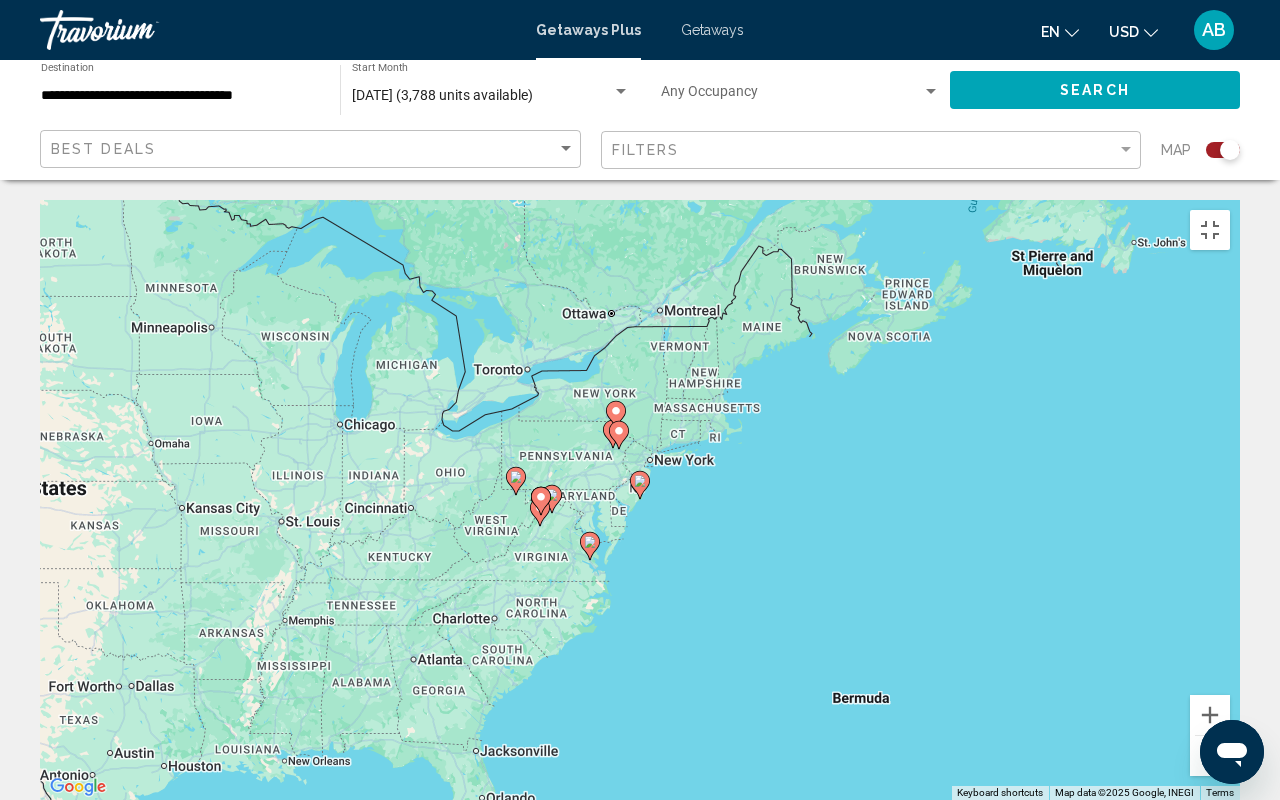 click 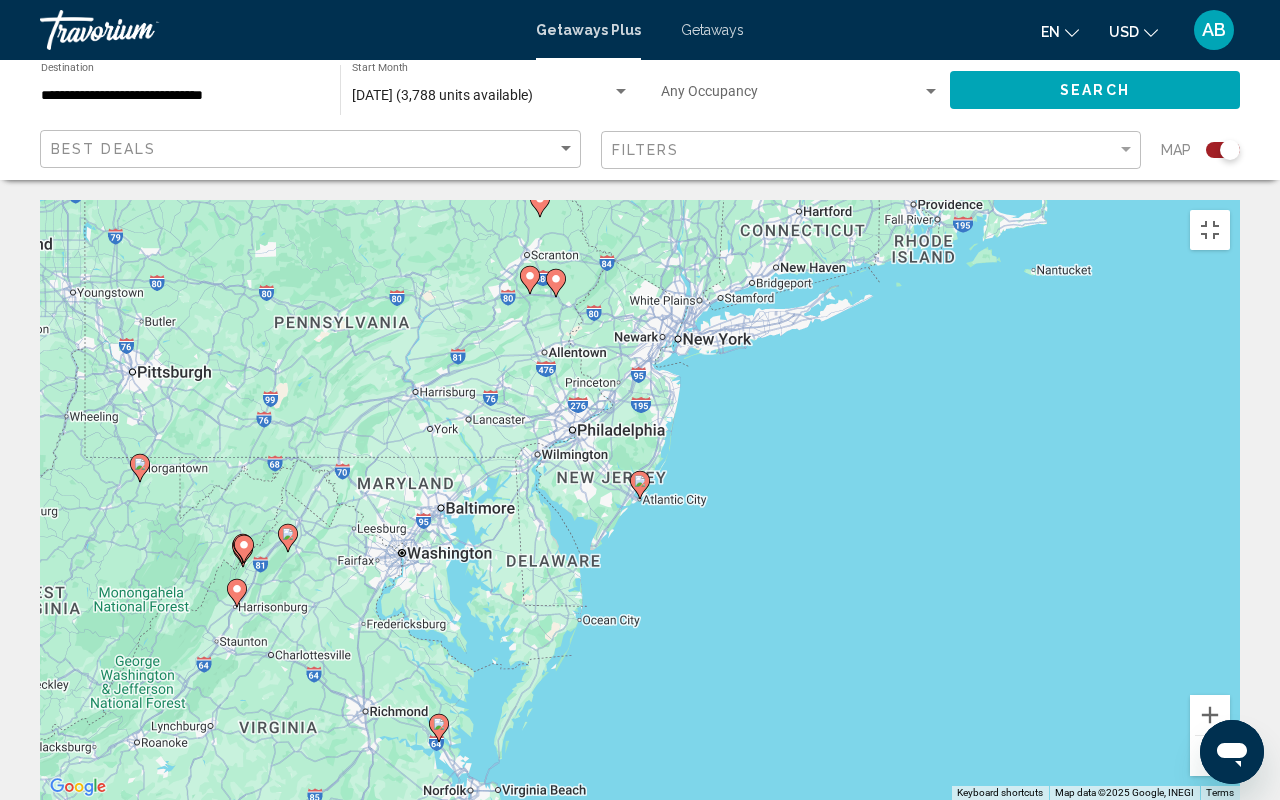 click on "To navigate, press the arrow keys. To activate drag with keyboard, press Alt + Enter. Once in keyboard drag state, use the arrow keys to move the marker. To complete the drag, press the Enter key. To cancel, press Escape." at bounding box center (640, 500) 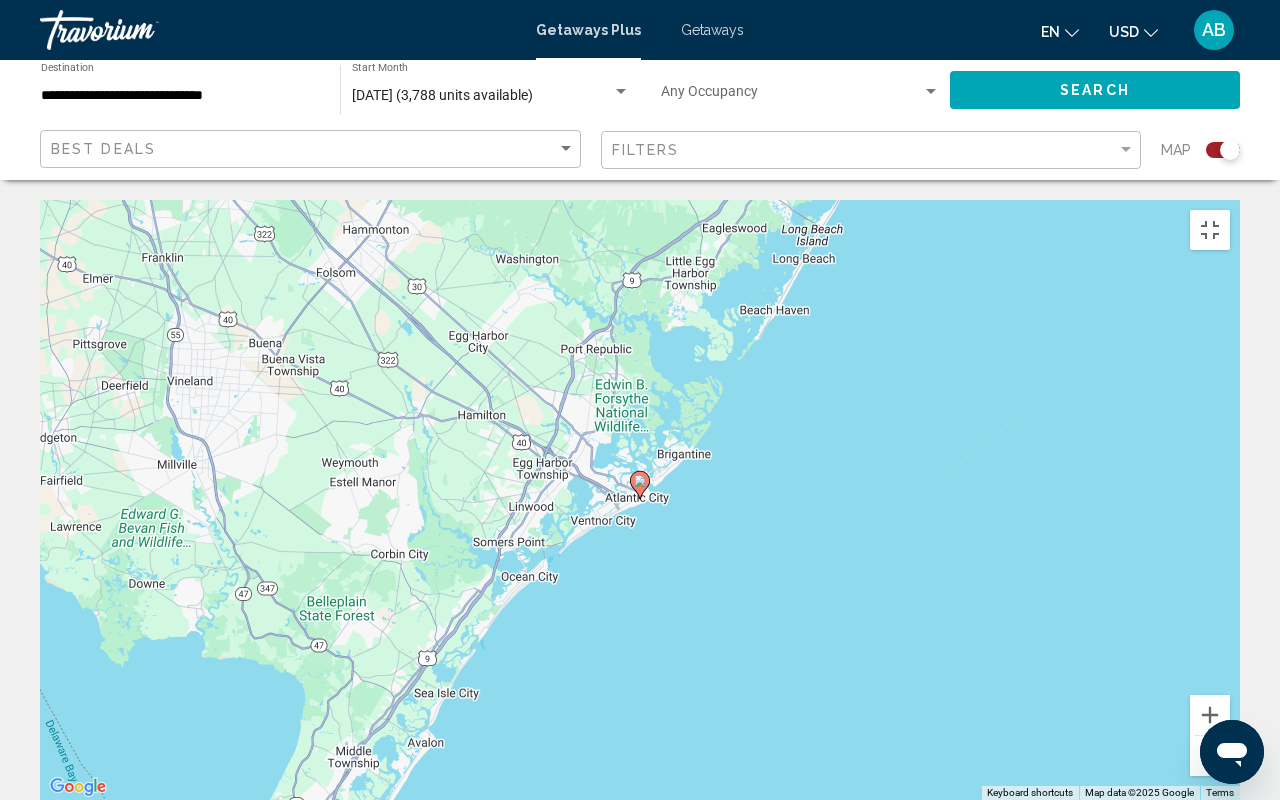 click 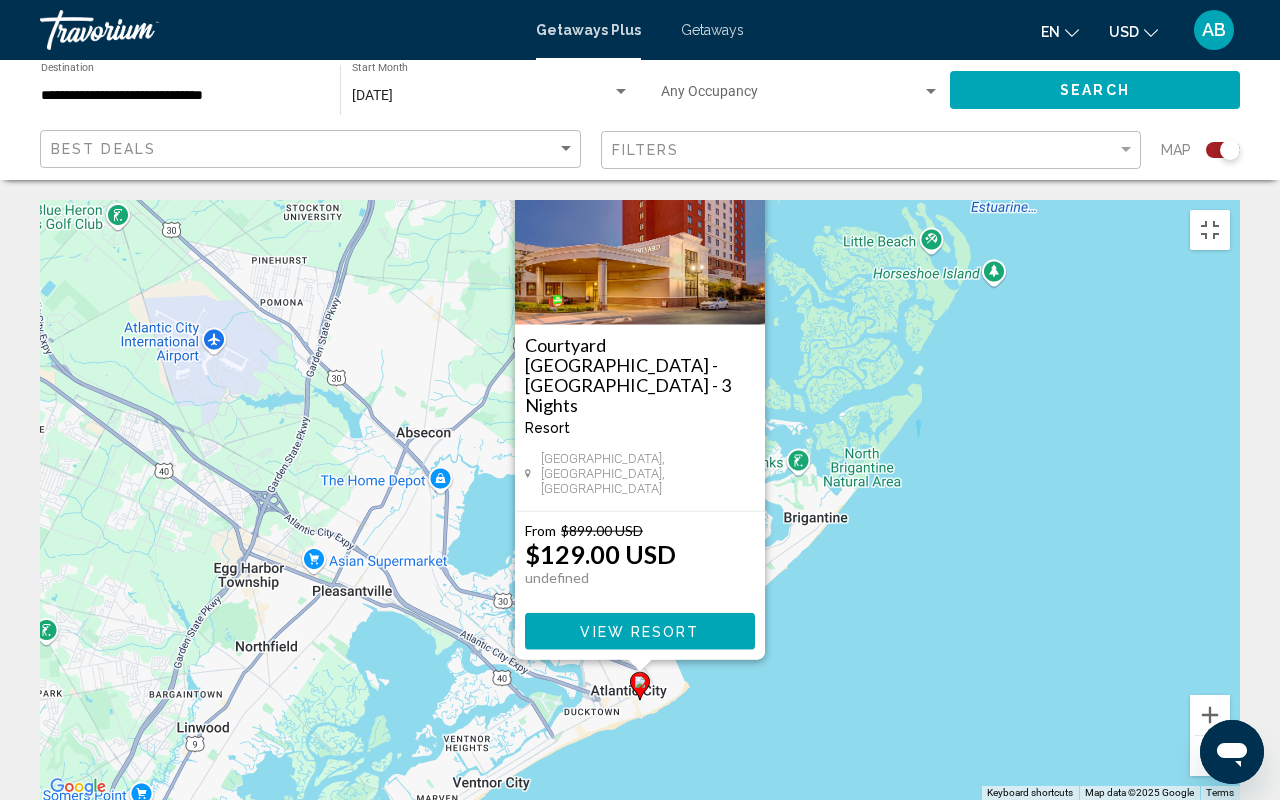 click on "View Resort" at bounding box center (639, 632) 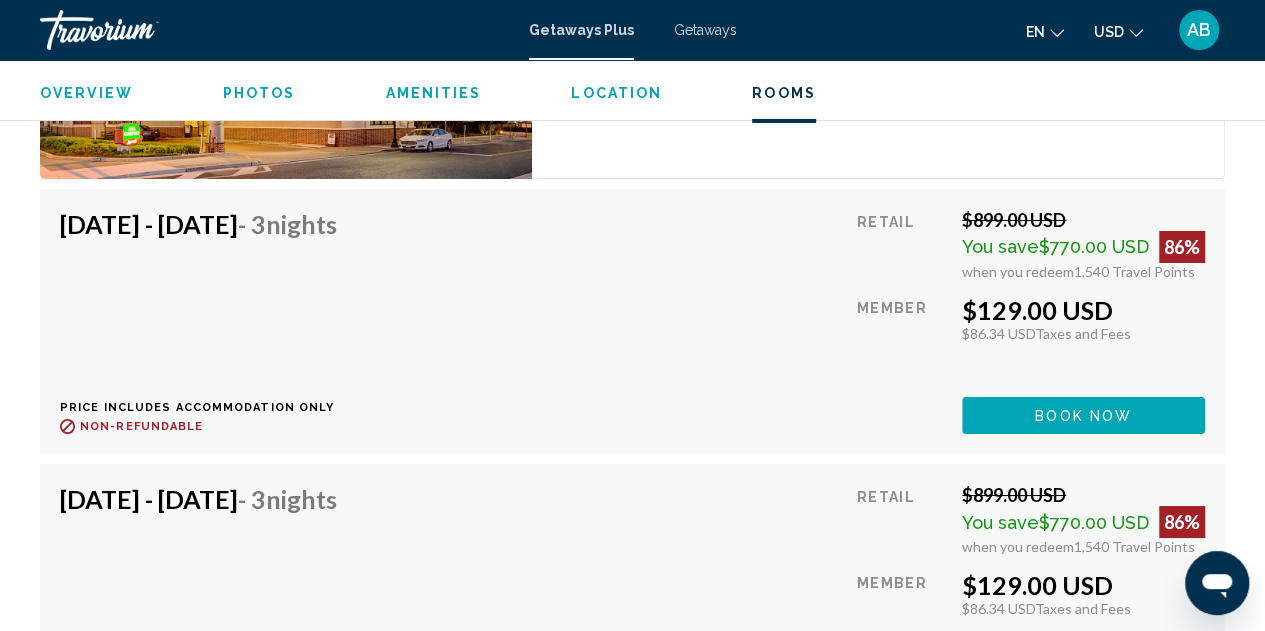 scroll, scrollTop: 3433, scrollLeft: 0, axis: vertical 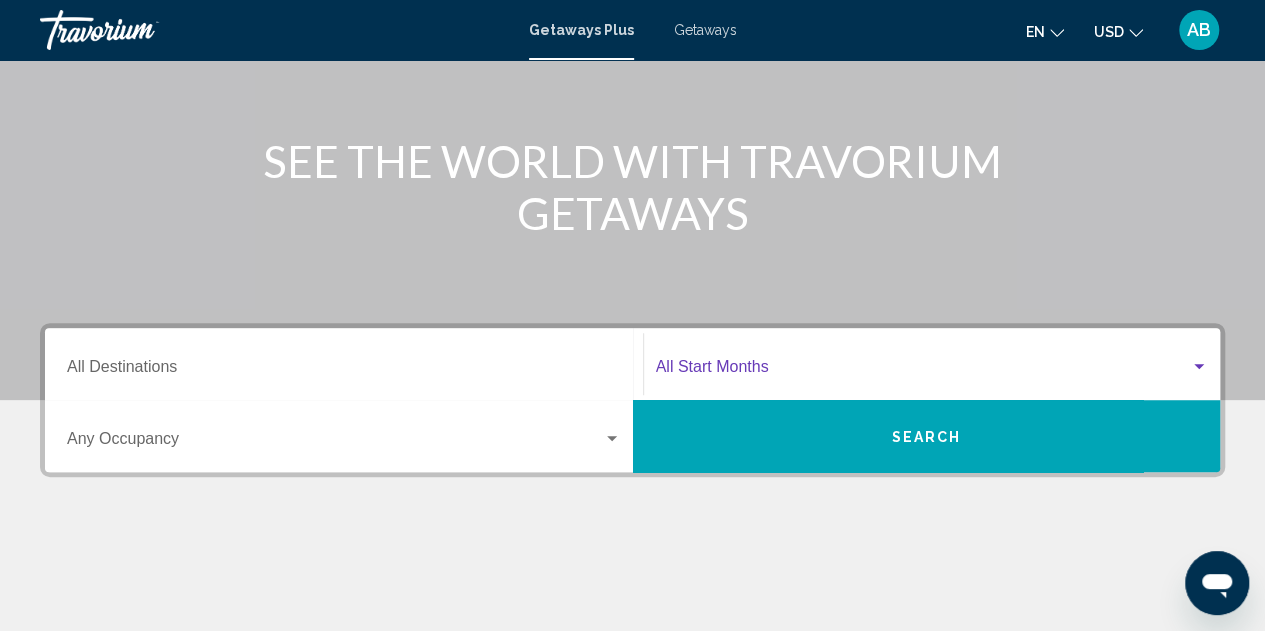 click at bounding box center [923, 371] 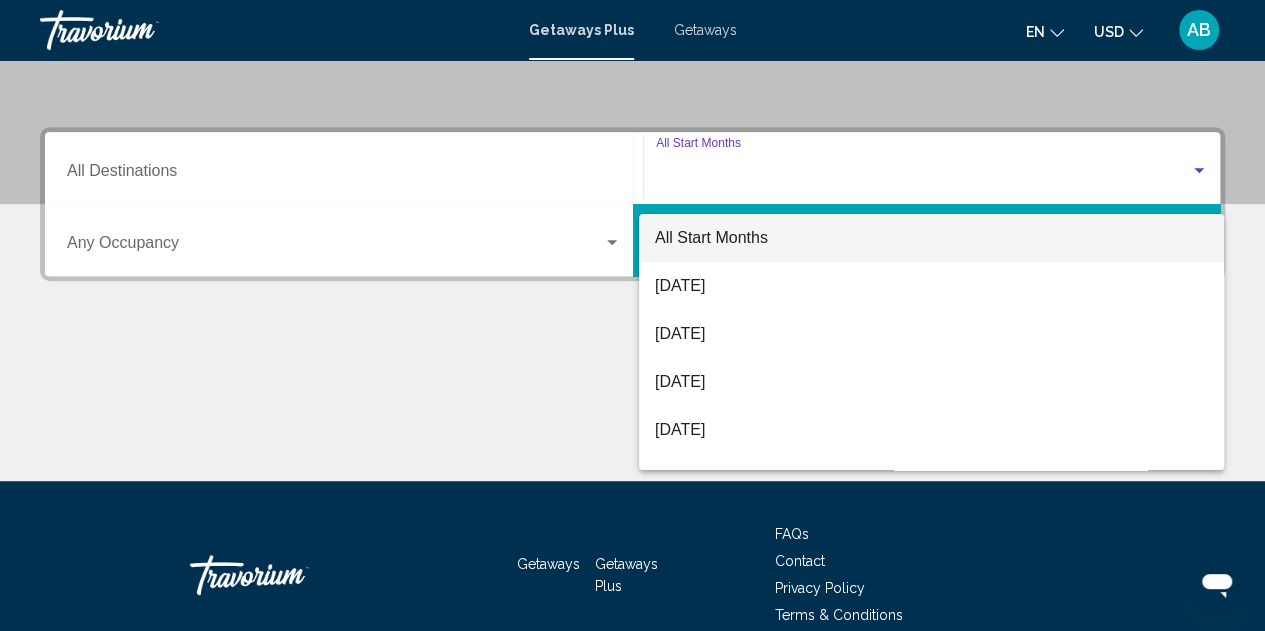 scroll, scrollTop: 458, scrollLeft: 0, axis: vertical 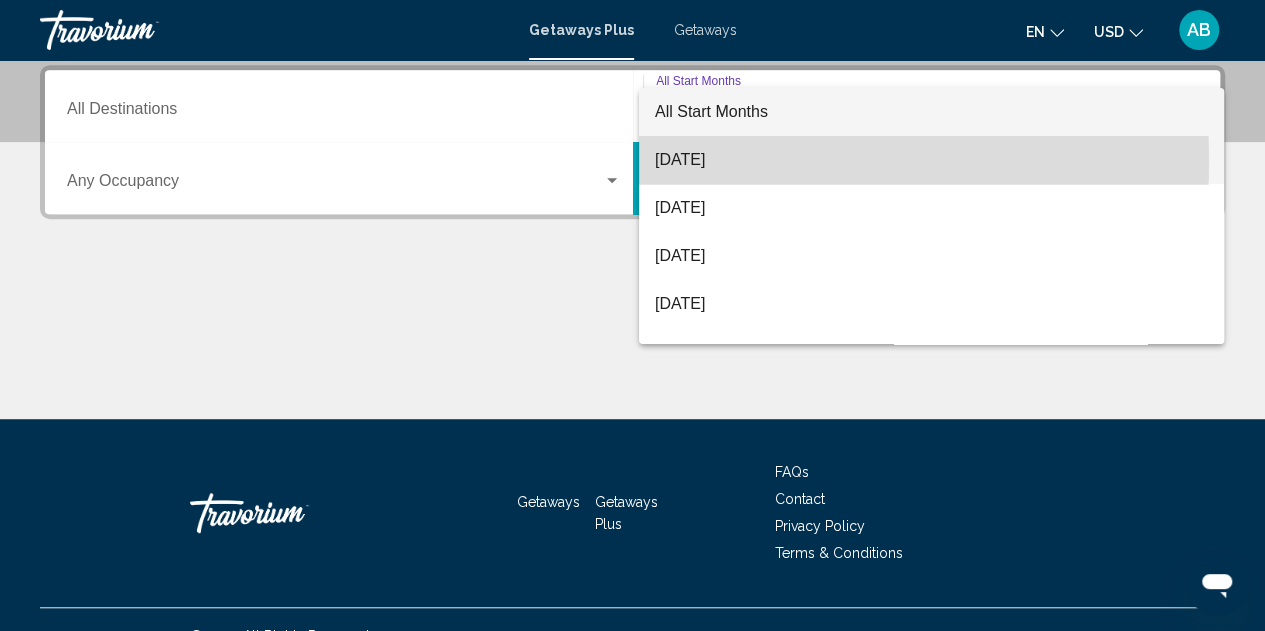 click on "[DATE]" at bounding box center [931, 160] 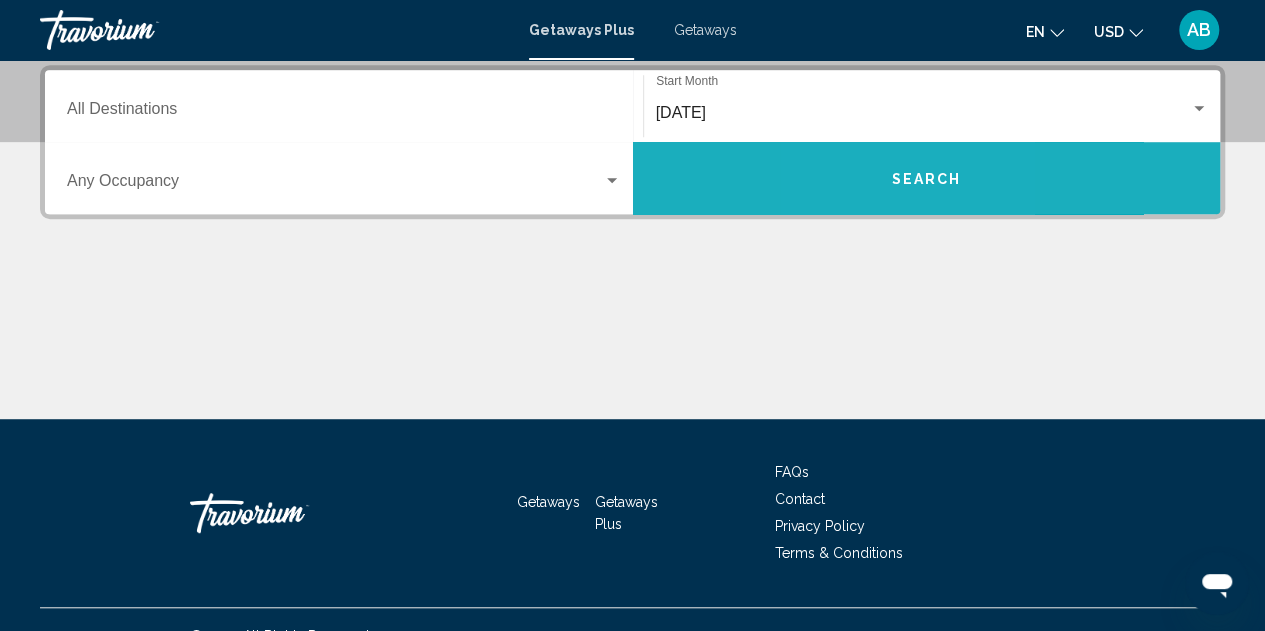 click on "Search" at bounding box center [927, 178] 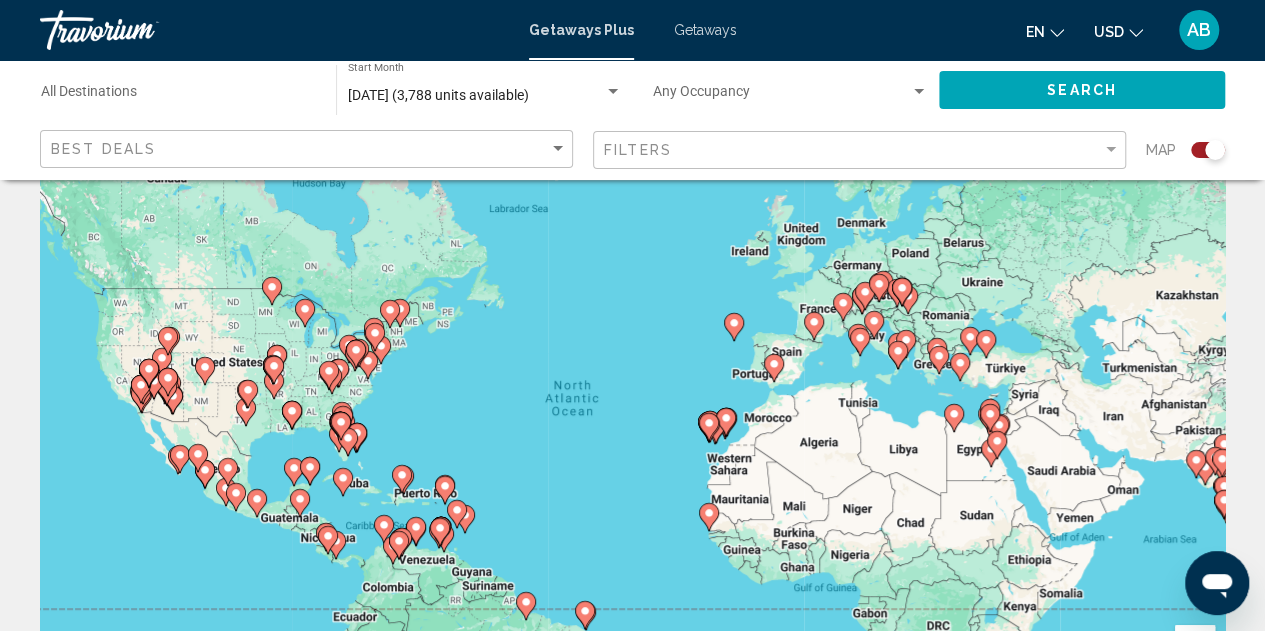 scroll, scrollTop: 100, scrollLeft: 0, axis: vertical 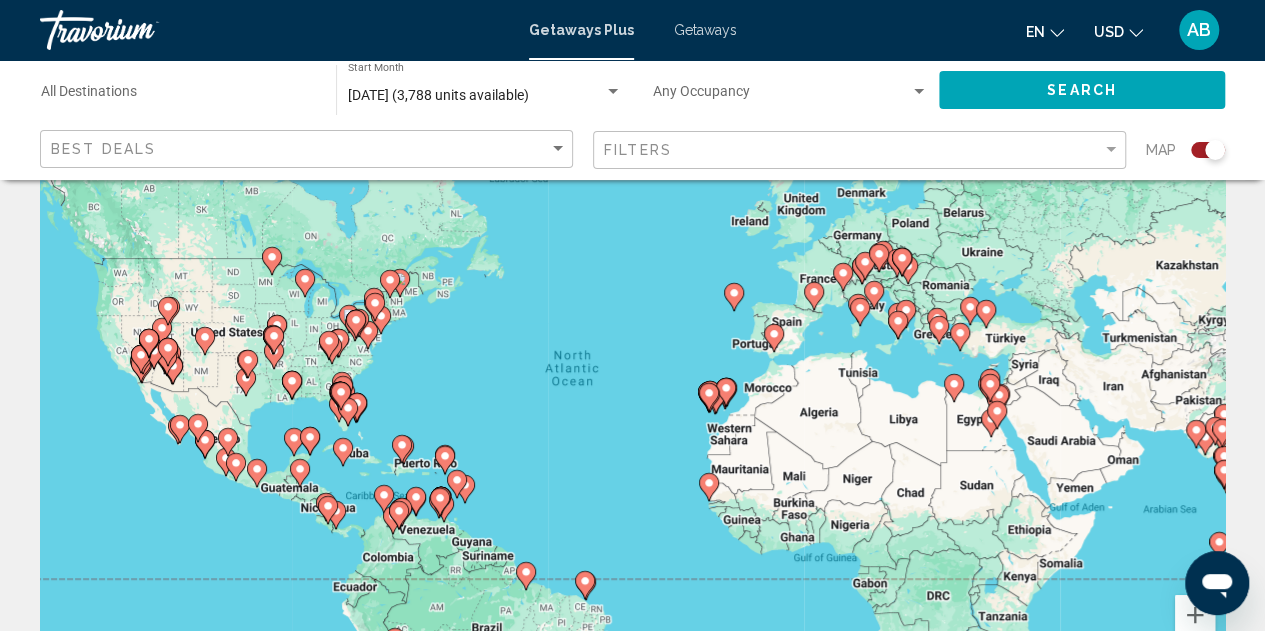 click on "To navigate, press the arrow keys. To activate drag with keyboard, press Alt + Enter. Once in keyboard drag state, use the arrow keys to move the marker. To complete the drag, press the Enter key. To cancel, press Escape." at bounding box center (632, 400) 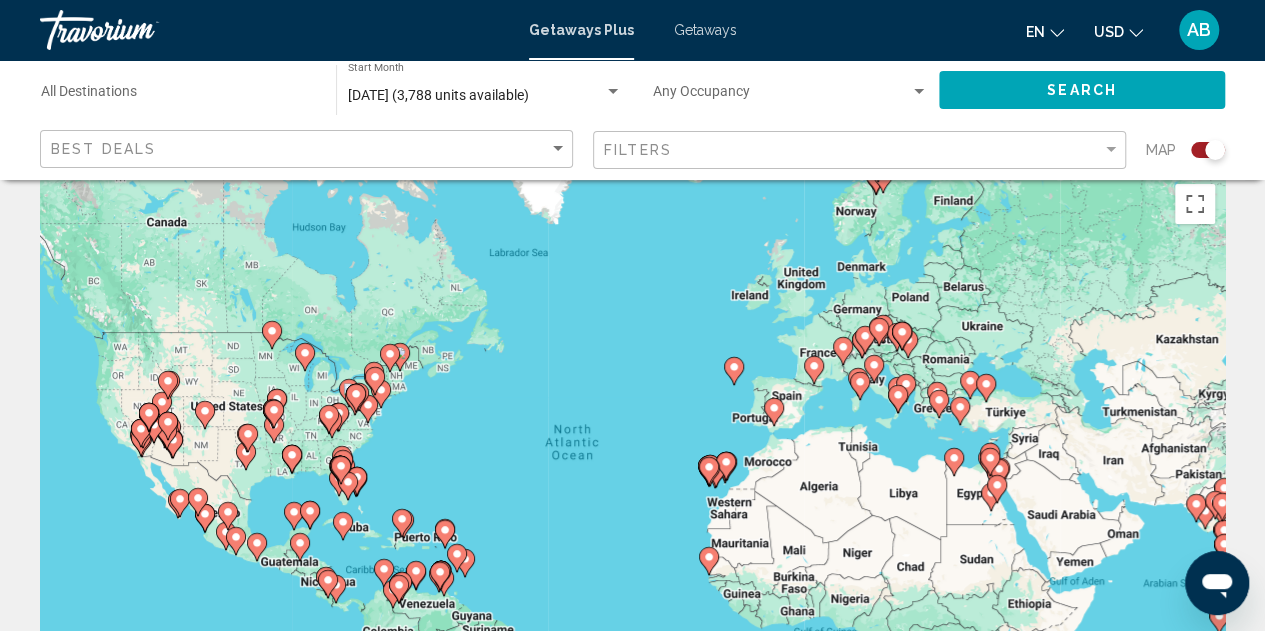 scroll, scrollTop: 0, scrollLeft: 0, axis: both 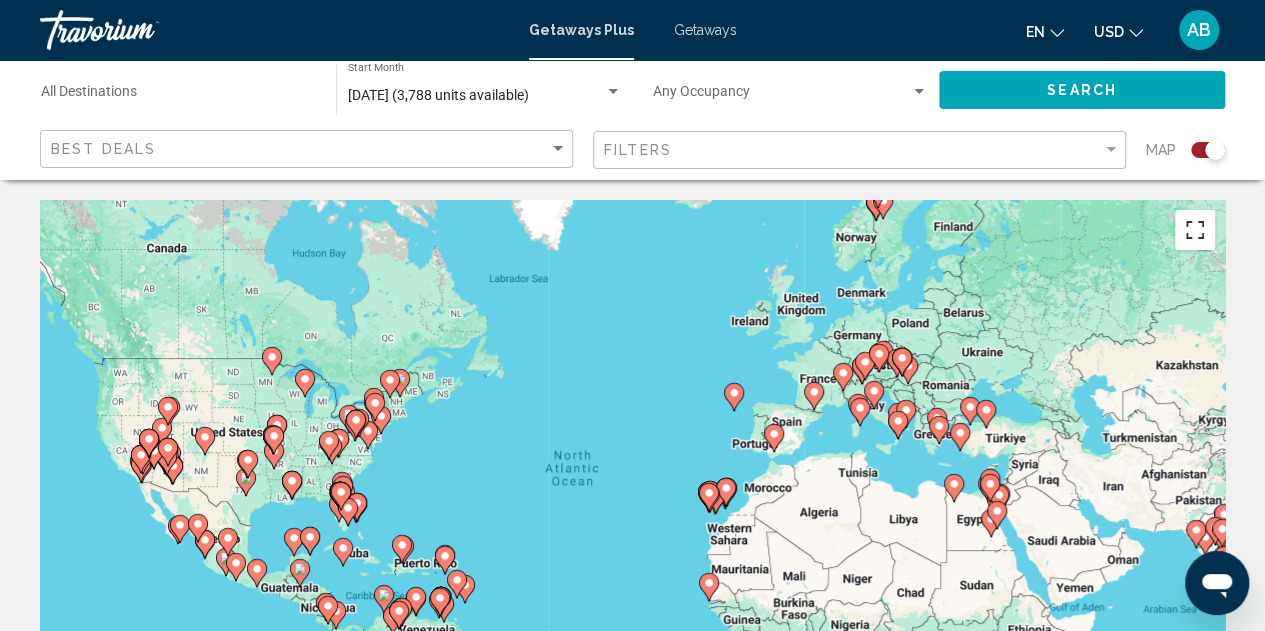 click at bounding box center (1195, 230) 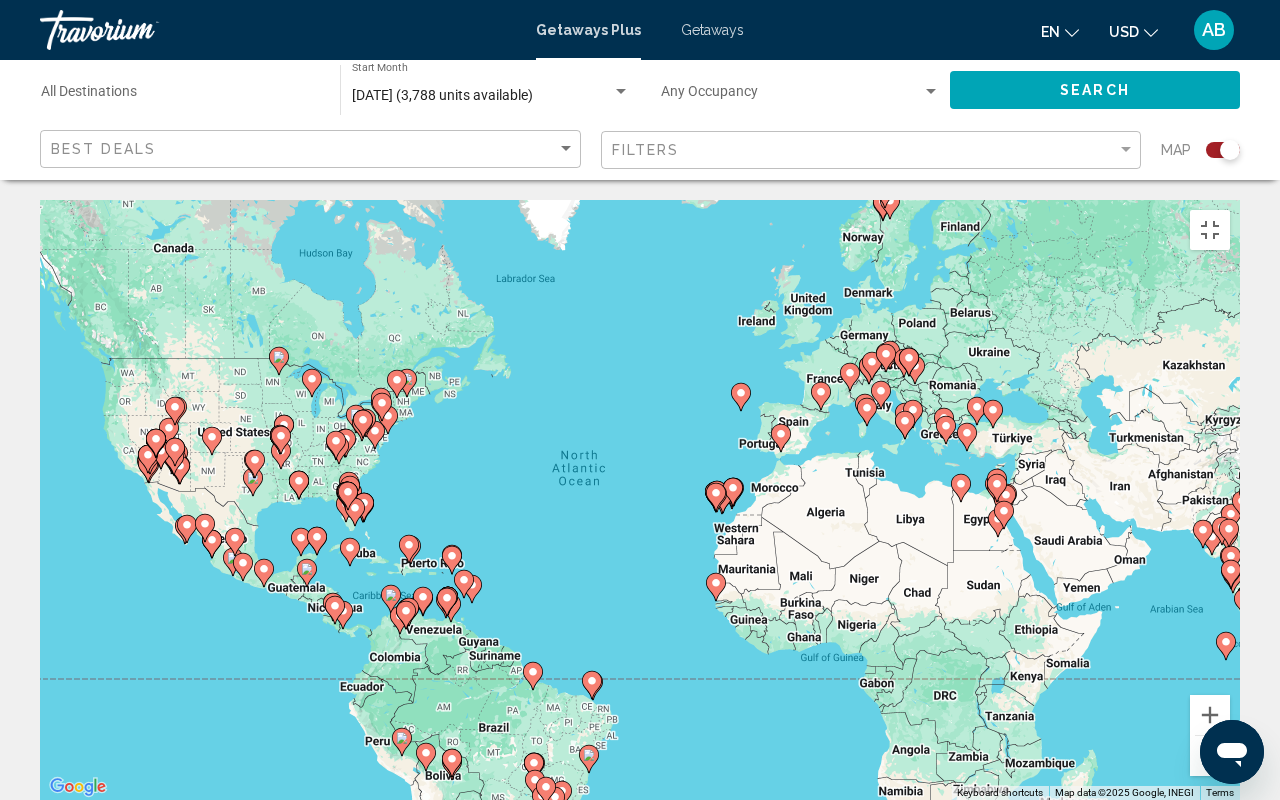 click on "To navigate, press the arrow keys. To activate drag with keyboard, press Alt + Enter. Once in keyboard drag state, use the arrow keys to move the marker. To complete the drag, press the Enter key. To cancel, press Escape." at bounding box center [640, 500] 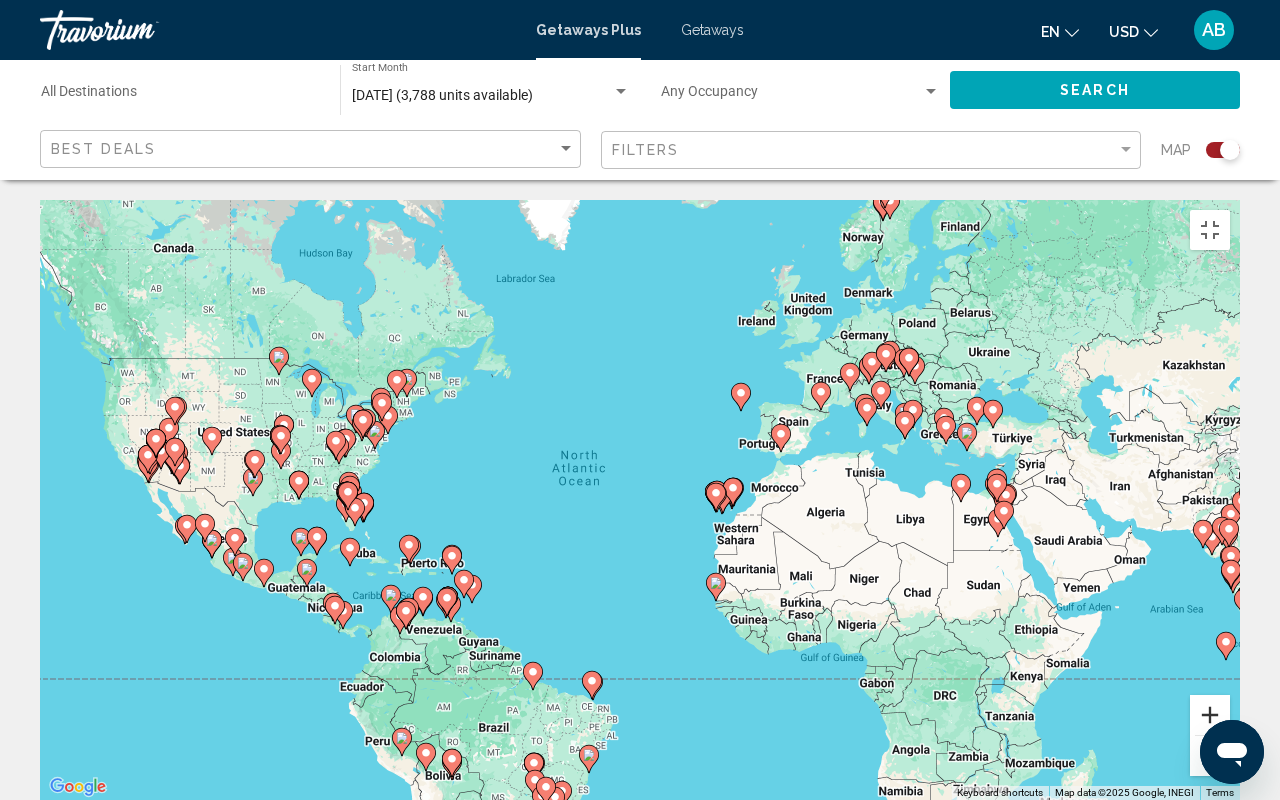 click at bounding box center (1210, 715) 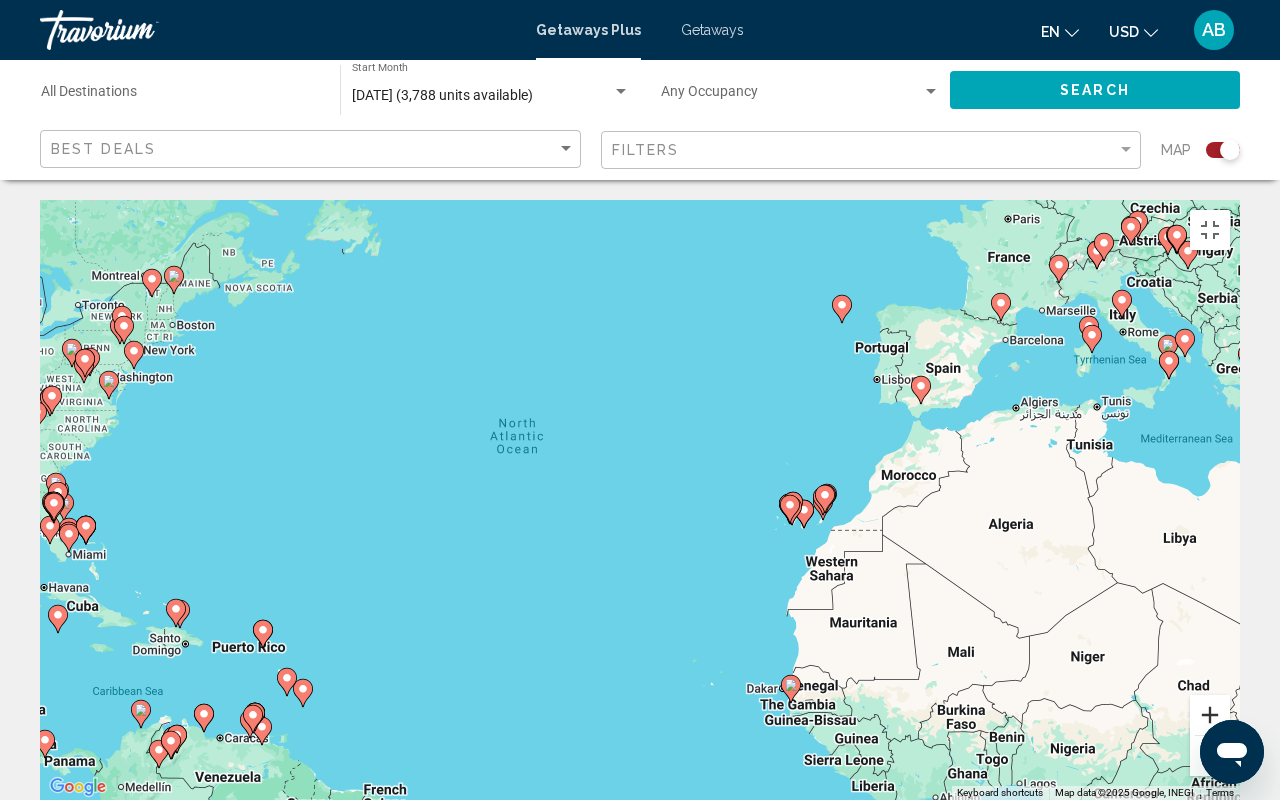 click at bounding box center [1210, 715] 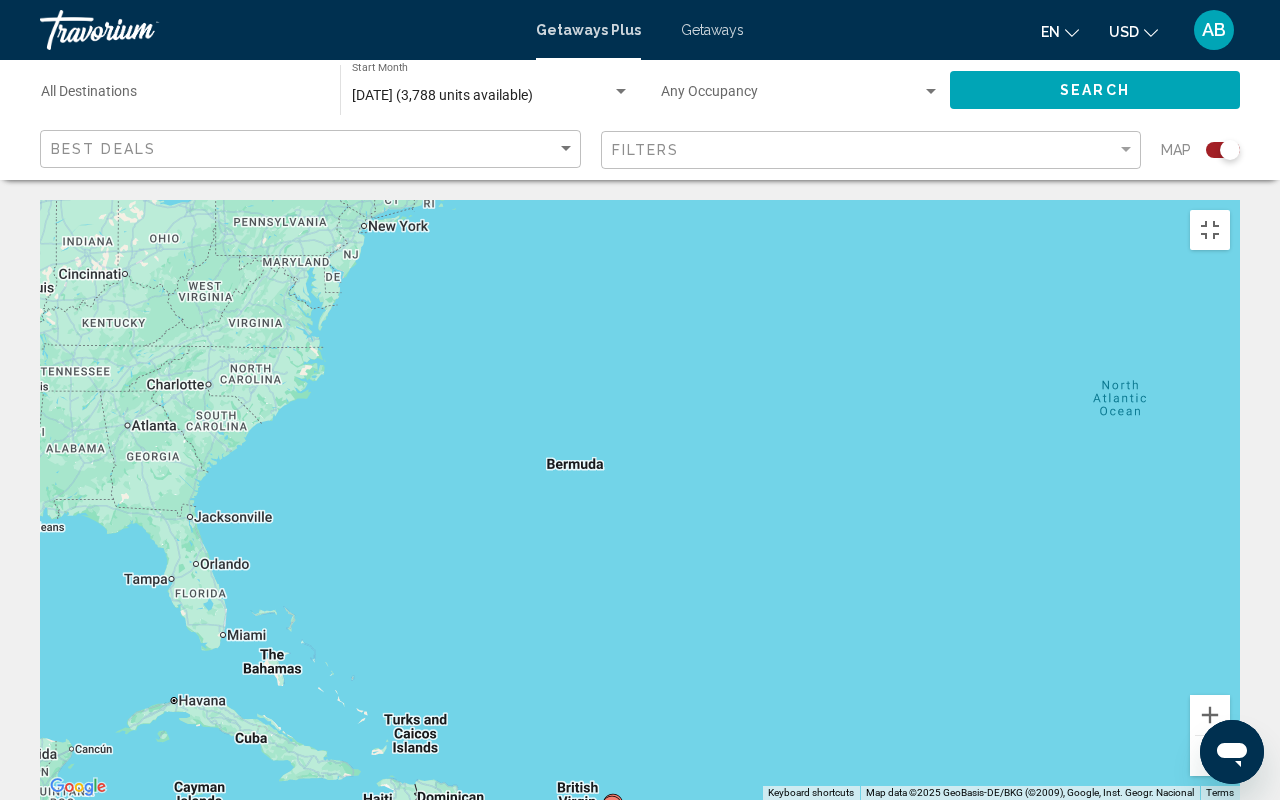 drag, startPoint x: 1, startPoint y: 427, endPoint x: 752, endPoint y: 436, distance: 751.05396 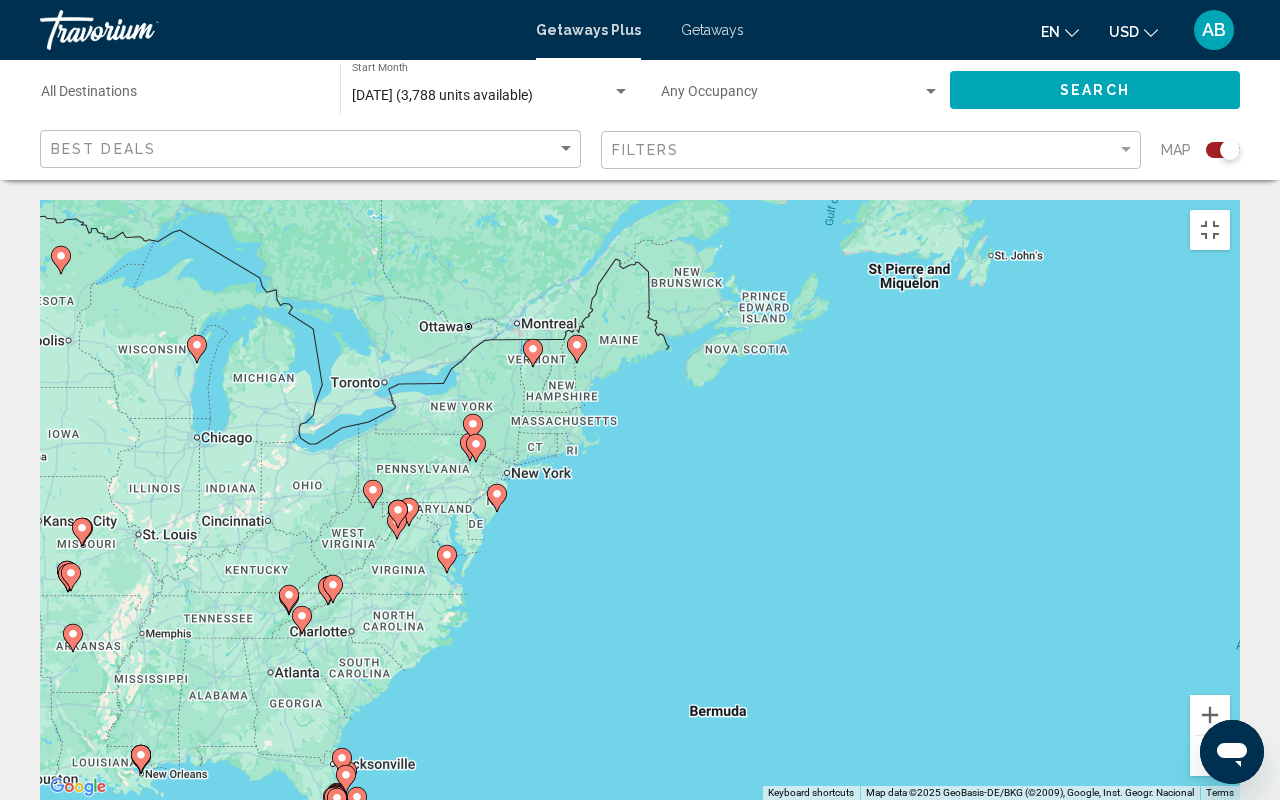 drag, startPoint x: 317, startPoint y: 372, endPoint x: 429, endPoint y: 618, distance: 270.29614 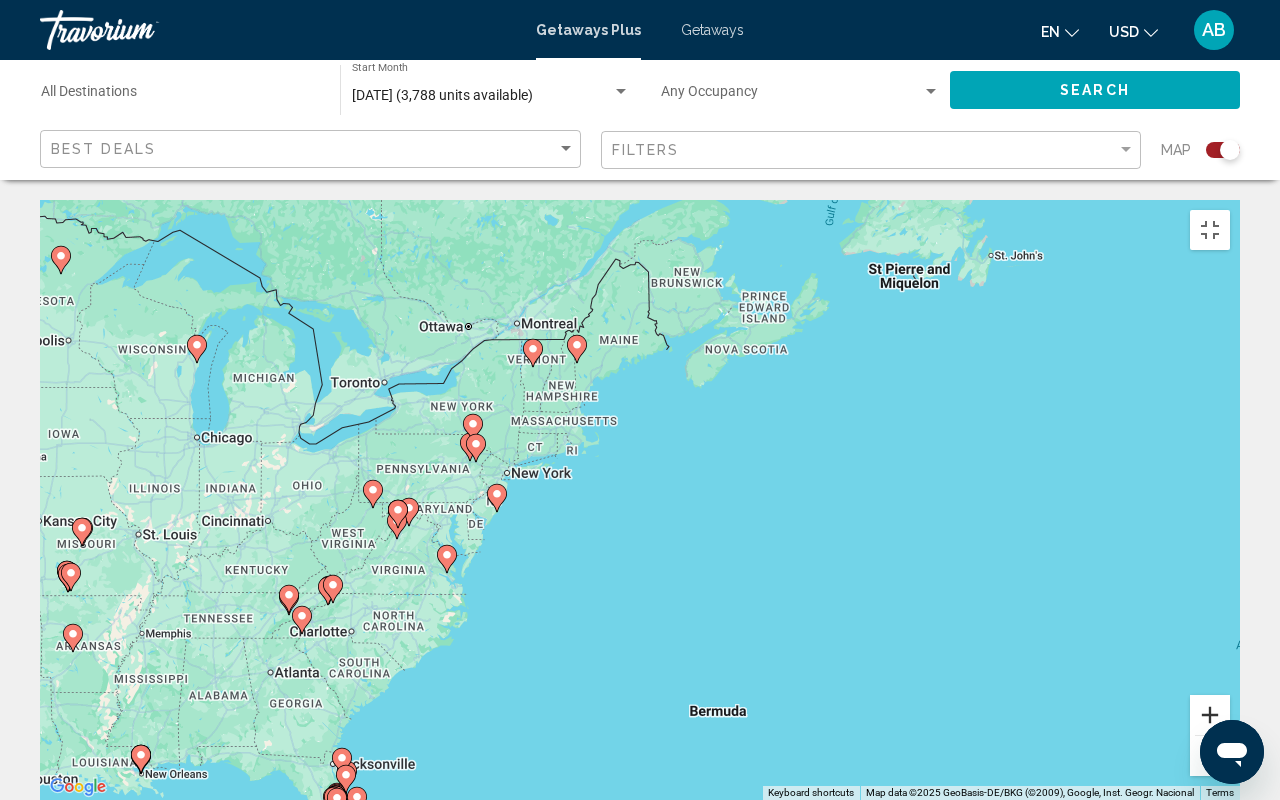 click at bounding box center [1210, 715] 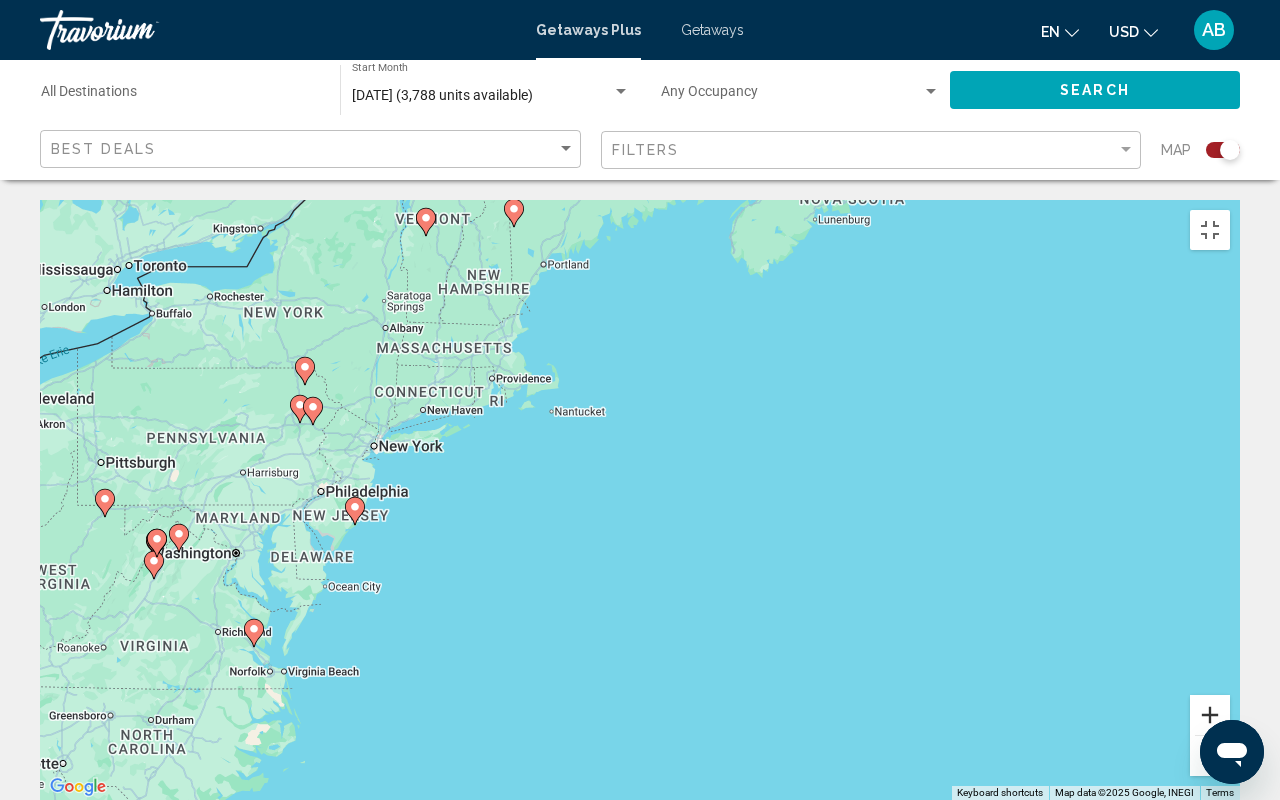 click at bounding box center (1210, 715) 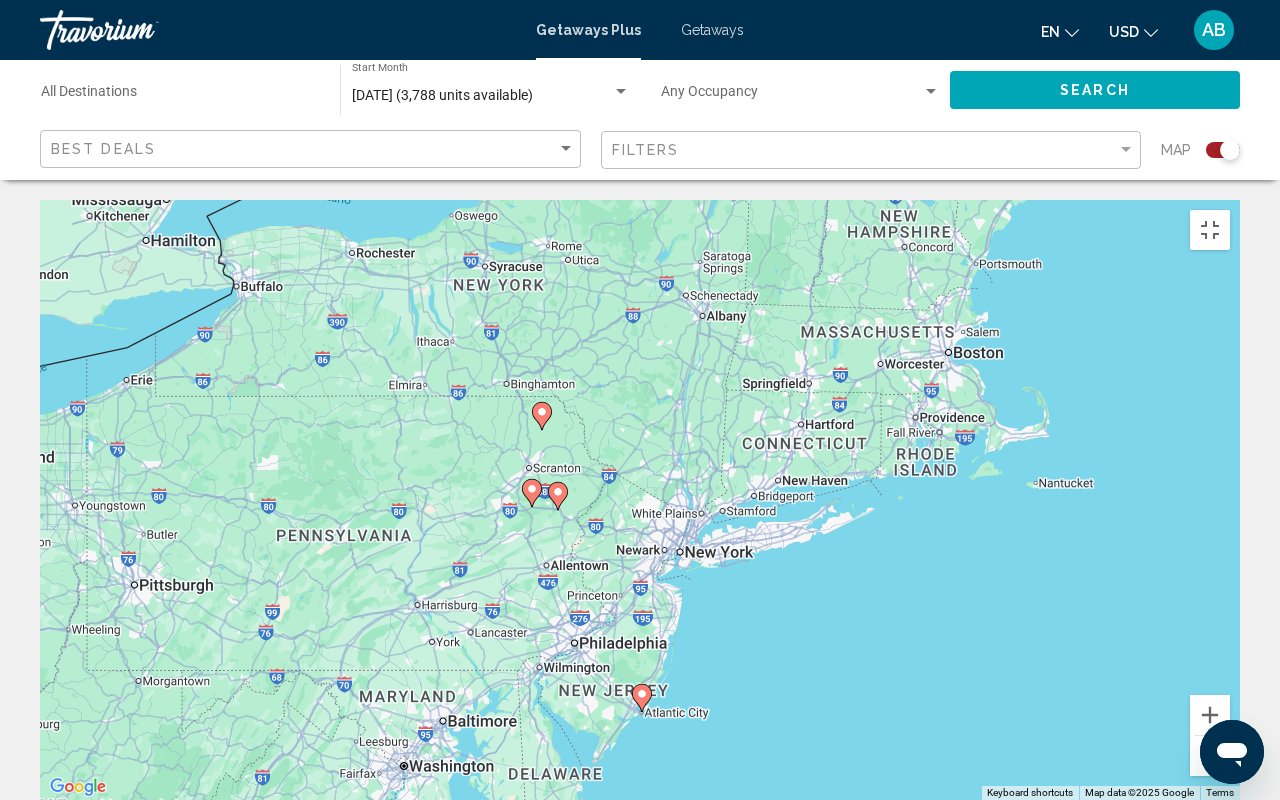 drag, startPoint x: 351, startPoint y: 491, endPoint x: 981, endPoint y: 676, distance: 656.6011 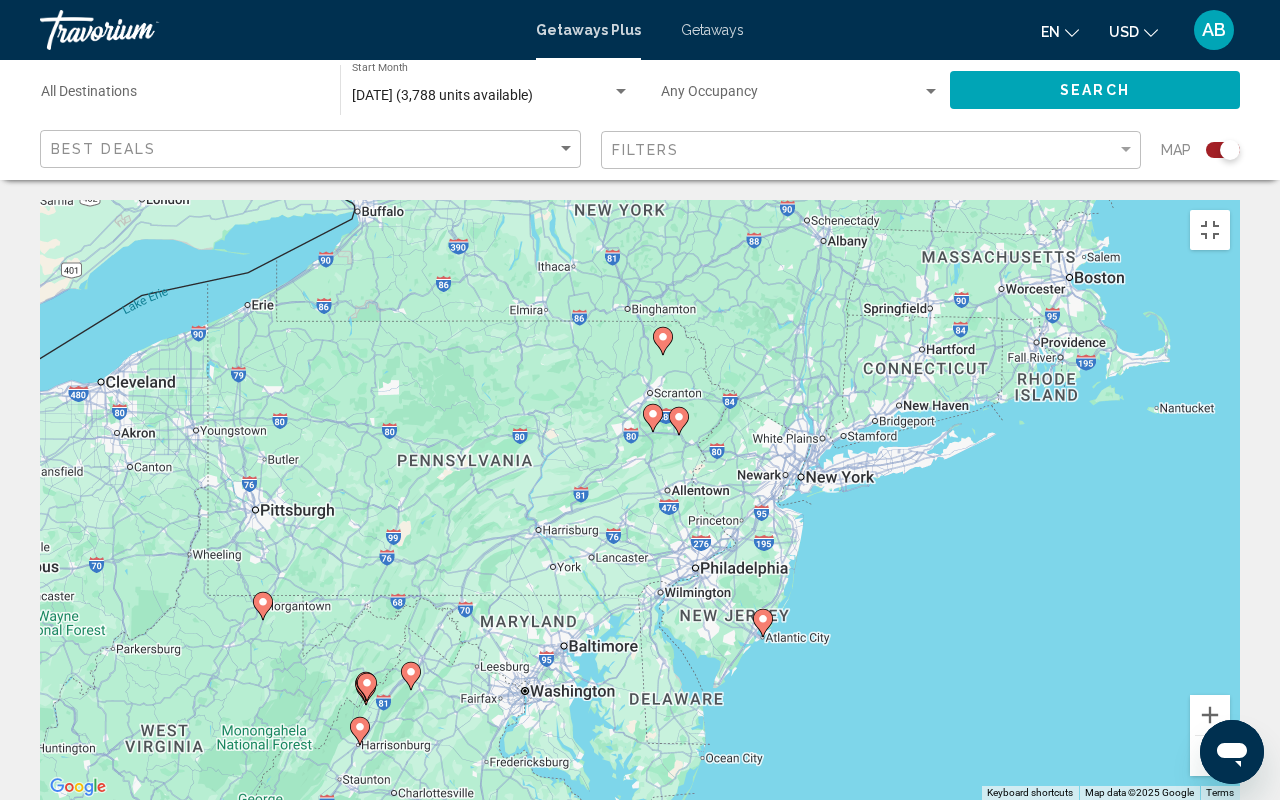 drag, startPoint x: 844, startPoint y: 600, endPoint x: 908, endPoint y: 511, distance: 109.62208 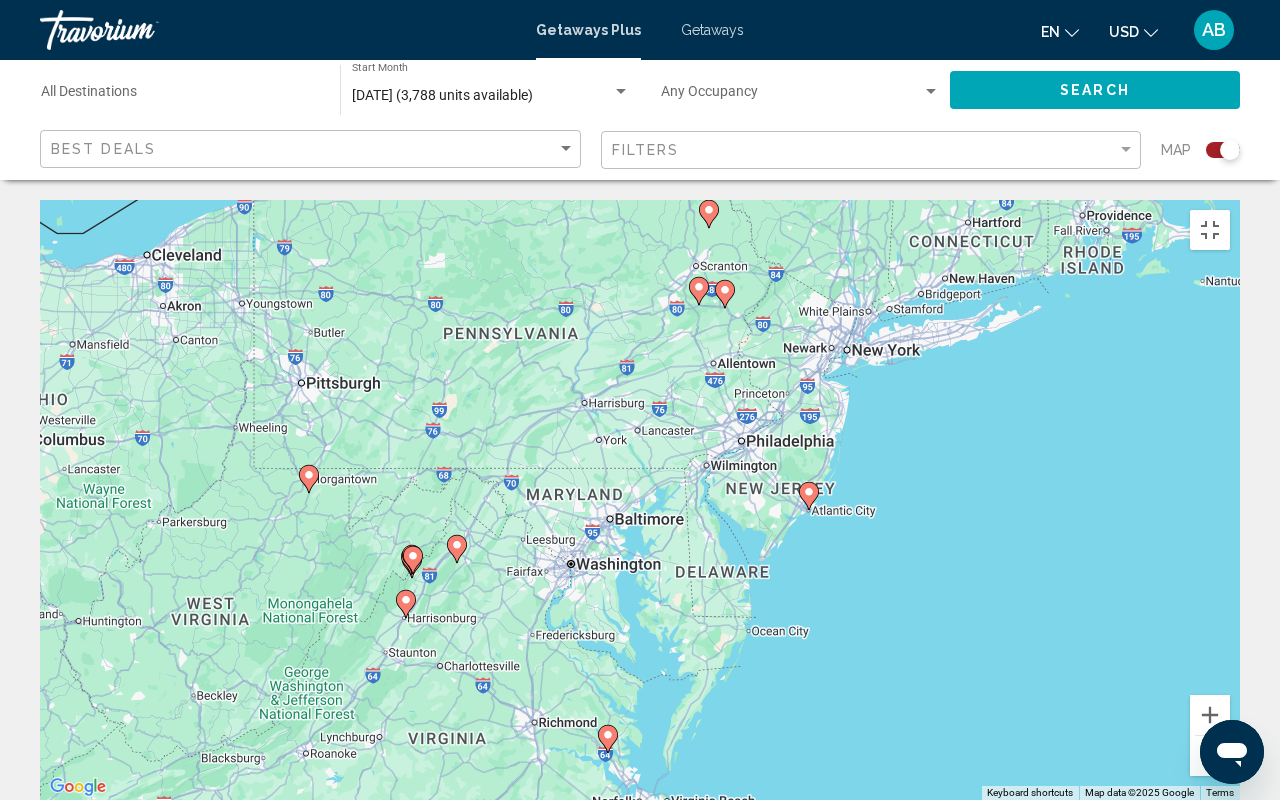 drag, startPoint x: 815, startPoint y: 661, endPoint x: 859, endPoint y: 540, distance: 128.7517 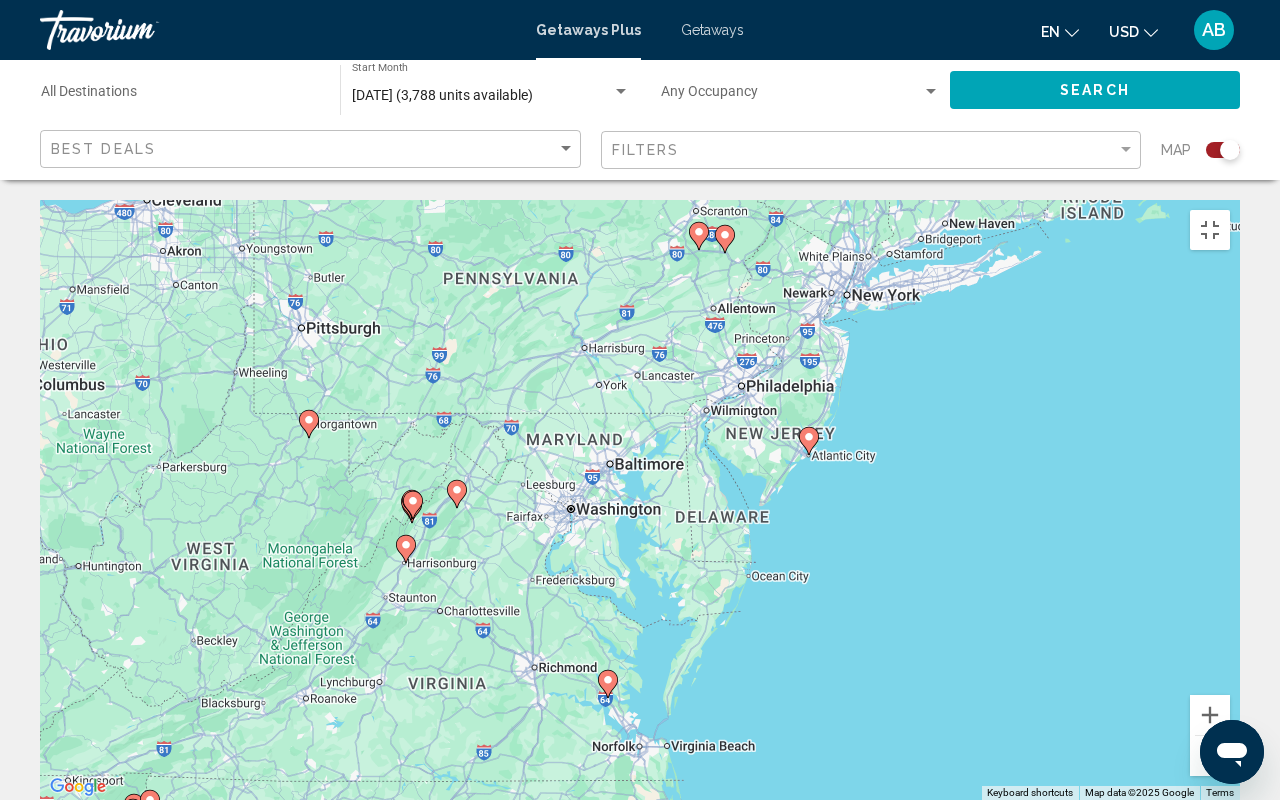 drag, startPoint x: 727, startPoint y: 628, endPoint x: 731, endPoint y: 579, distance: 49.162994 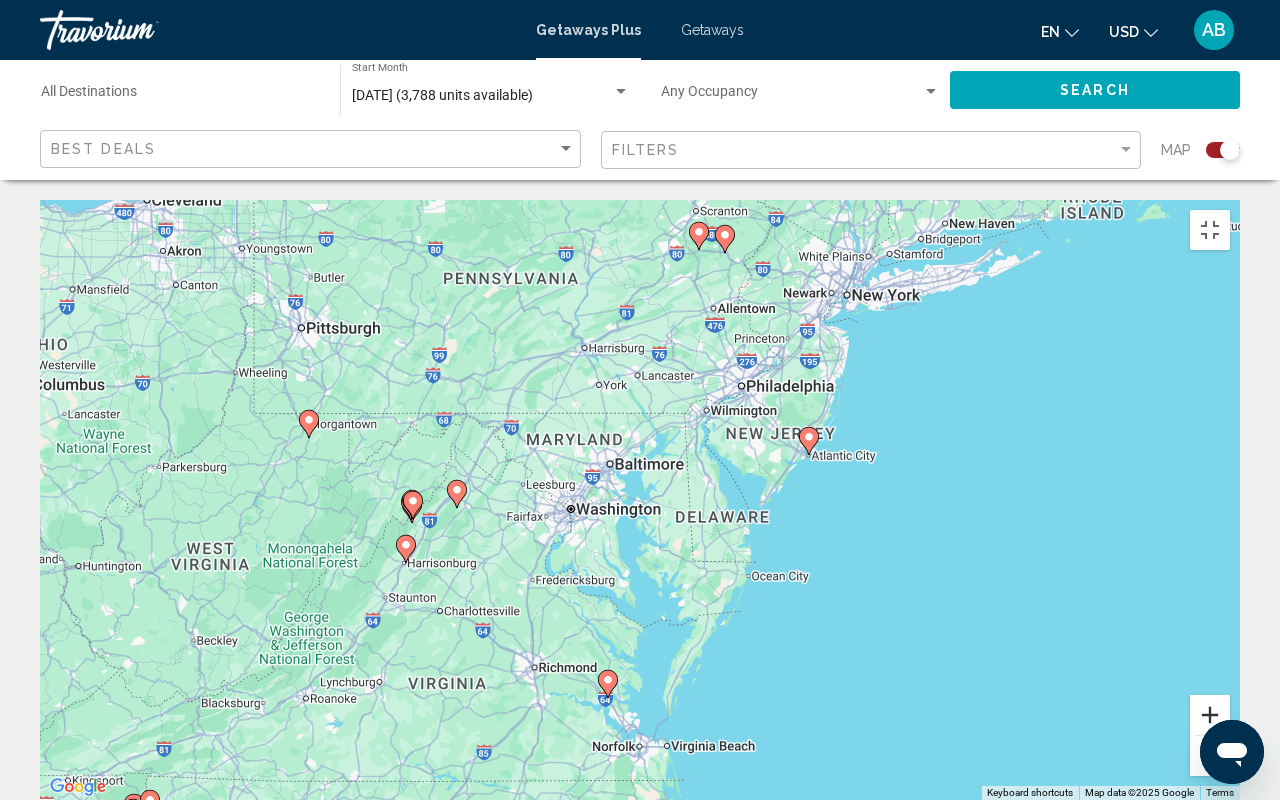 click at bounding box center [1210, 715] 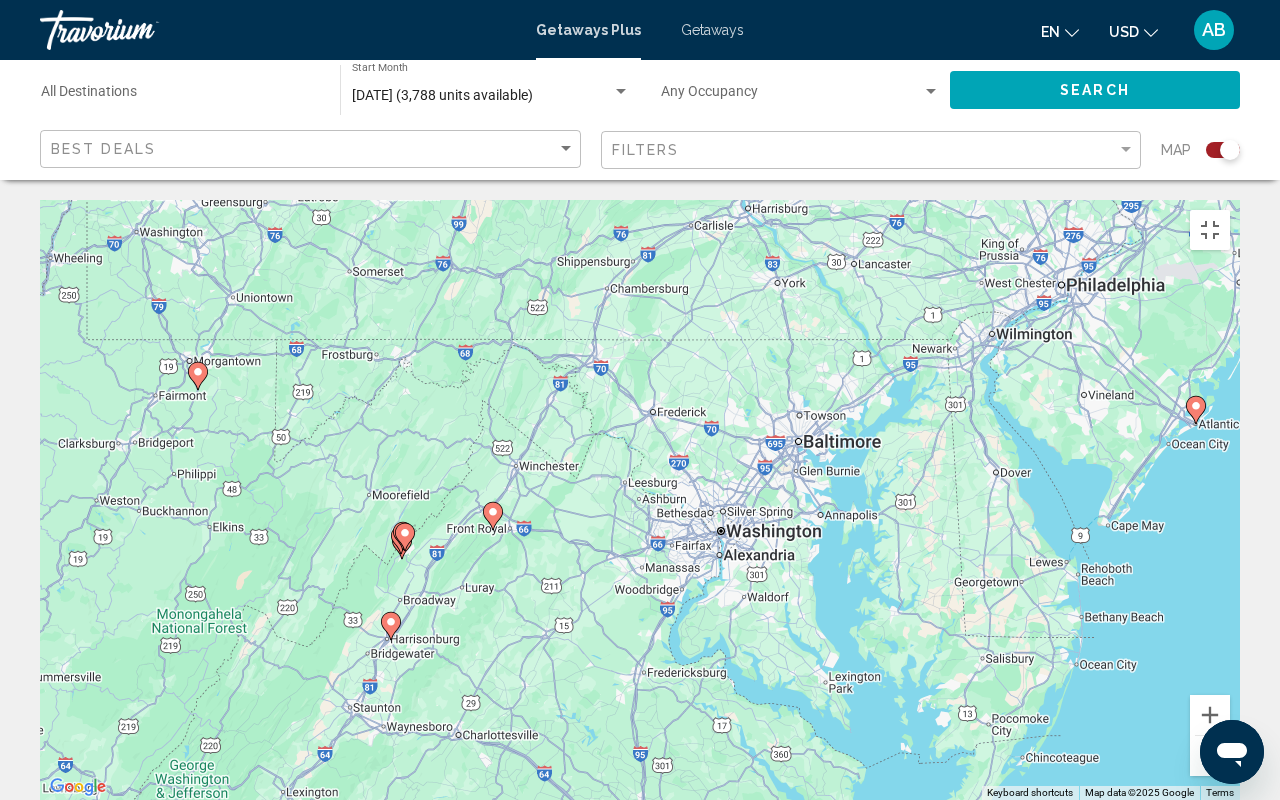 drag, startPoint x: 480, startPoint y: 579, endPoint x: 708, endPoint y: 592, distance: 228.37032 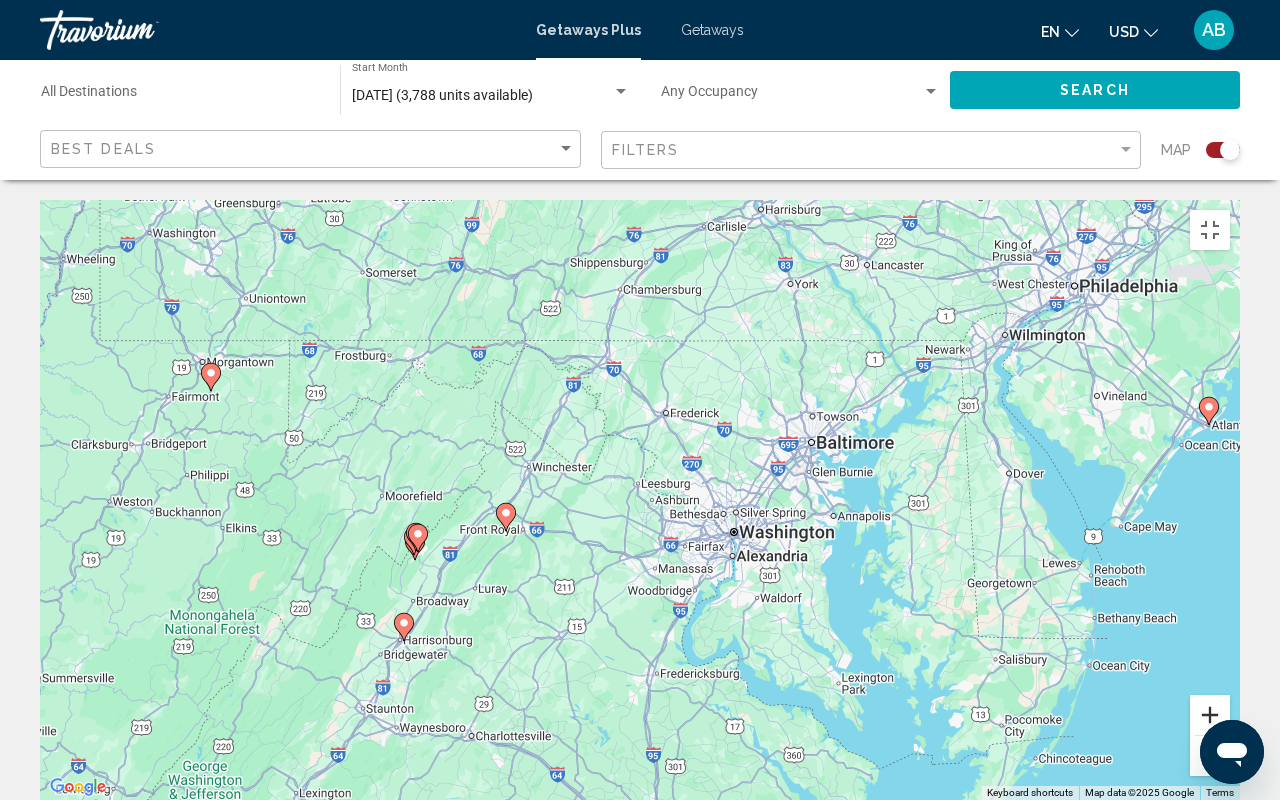 click at bounding box center (1210, 715) 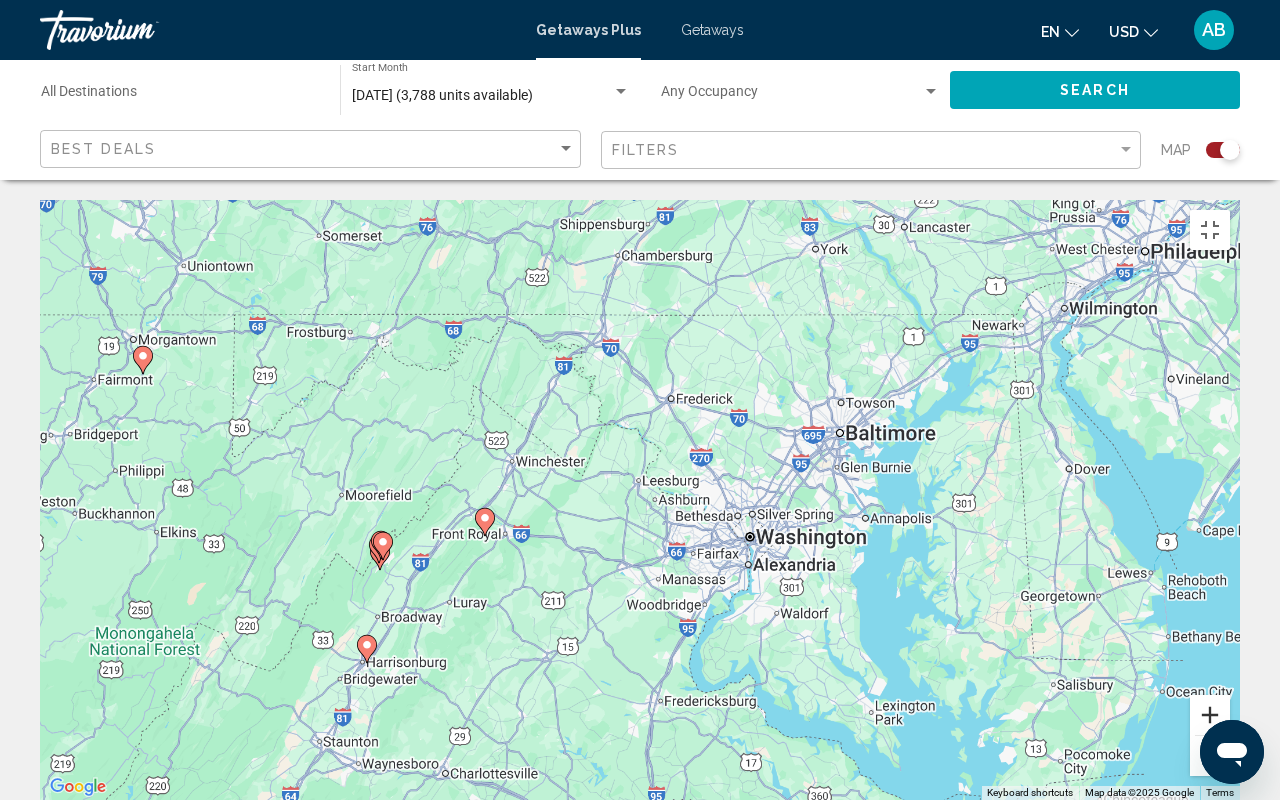 click at bounding box center (1210, 715) 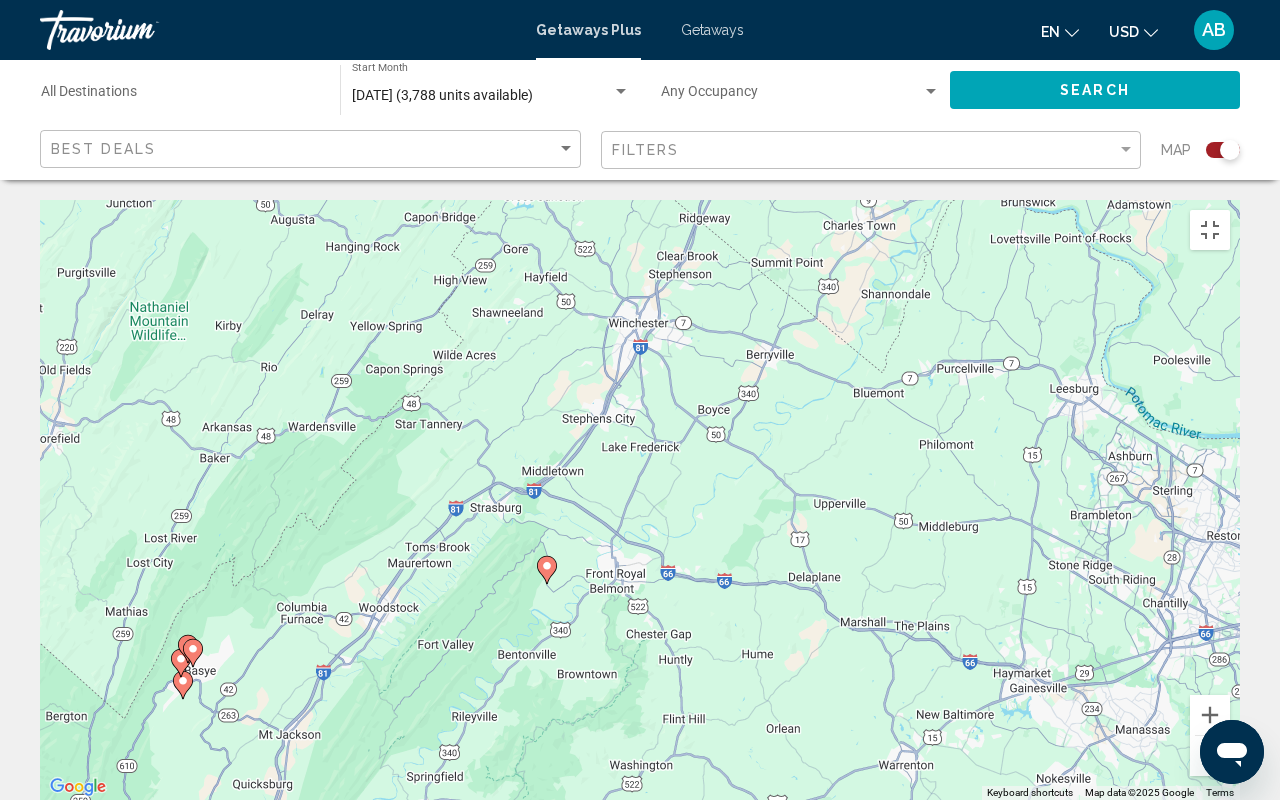 drag, startPoint x: 542, startPoint y: 660, endPoint x: 998, endPoint y: 606, distance: 459.18625 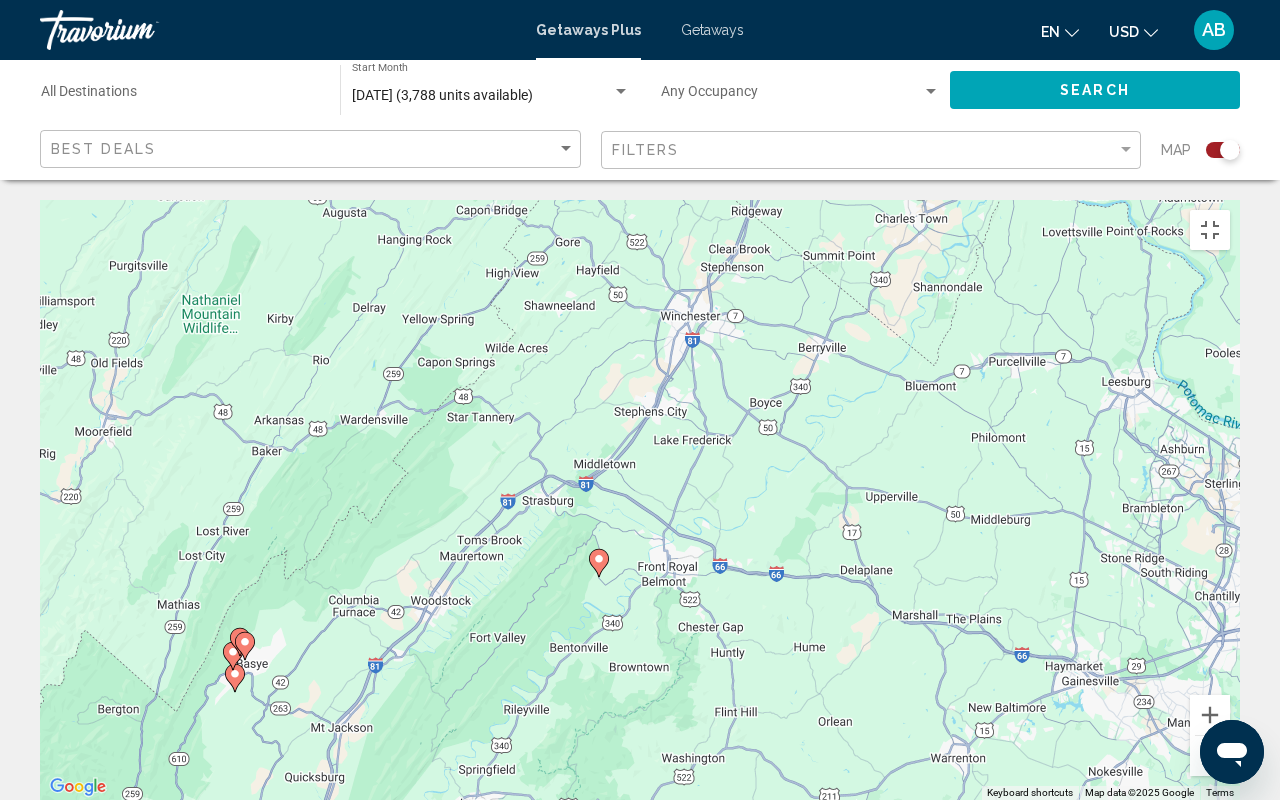 drag, startPoint x: 648, startPoint y: 556, endPoint x: 692, endPoint y: 556, distance: 44 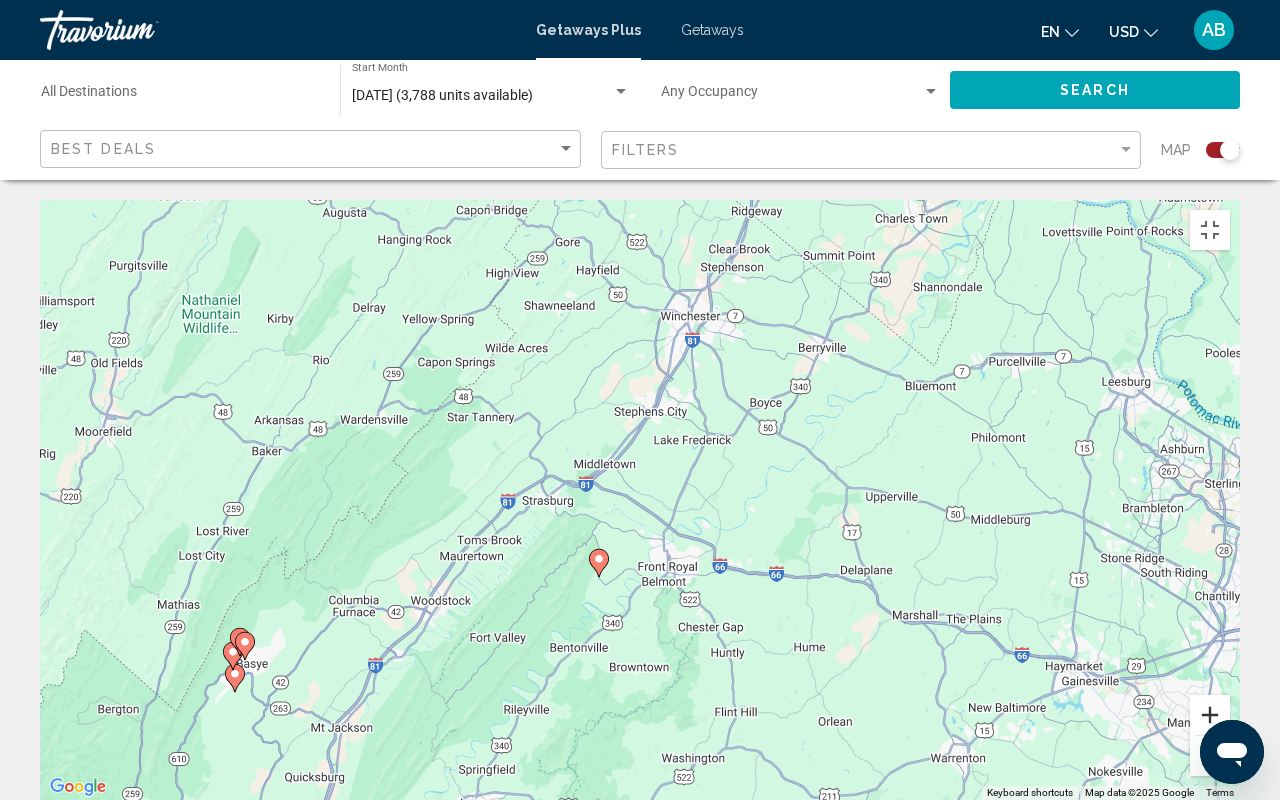 click at bounding box center [1210, 715] 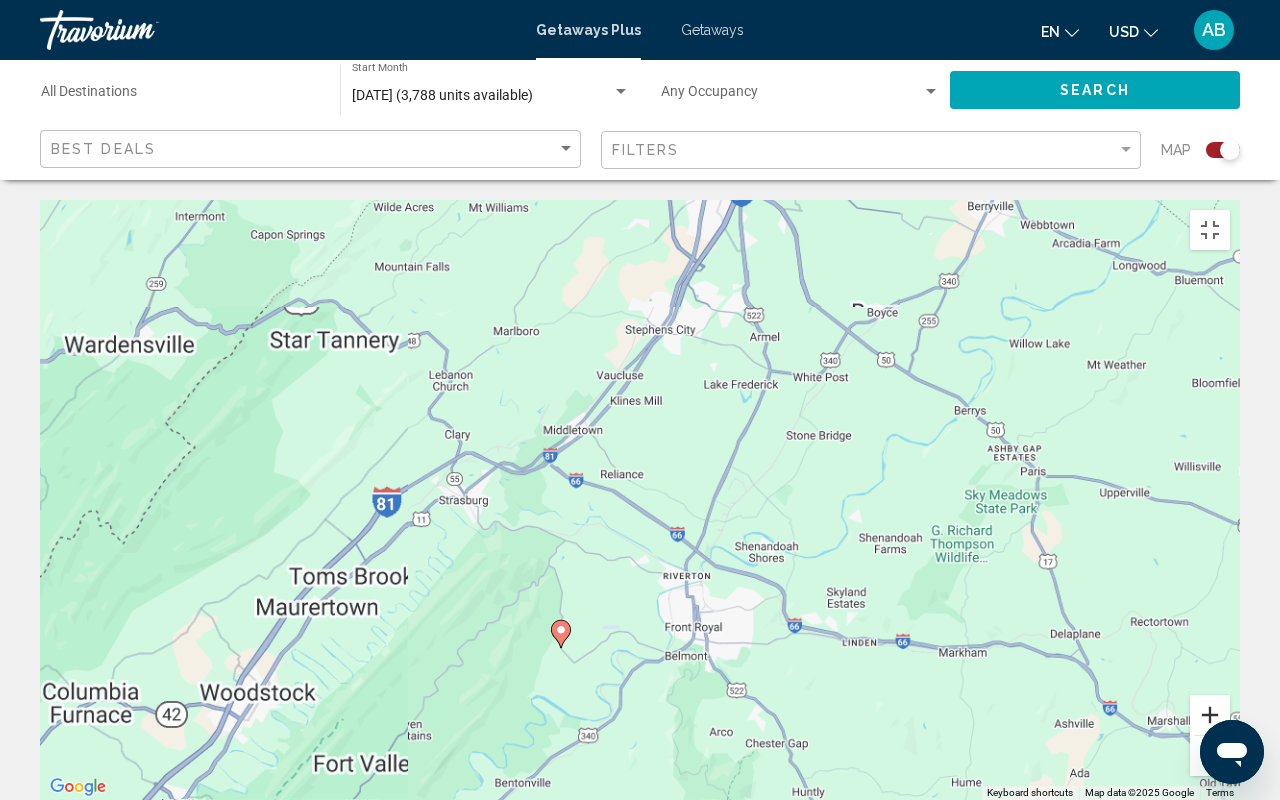 click at bounding box center (1210, 715) 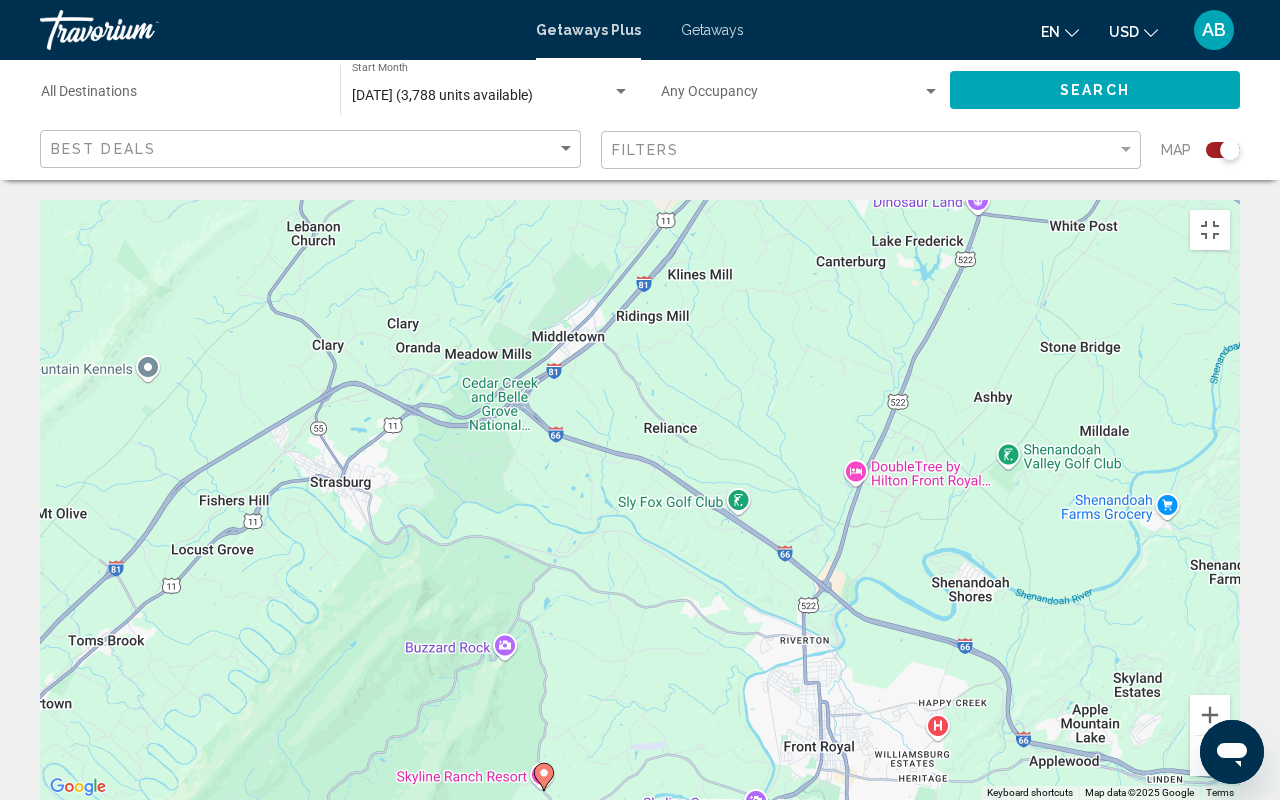 drag, startPoint x: 342, startPoint y: 705, endPoint x: 420, endPoint y: 685, distance: 80.523285 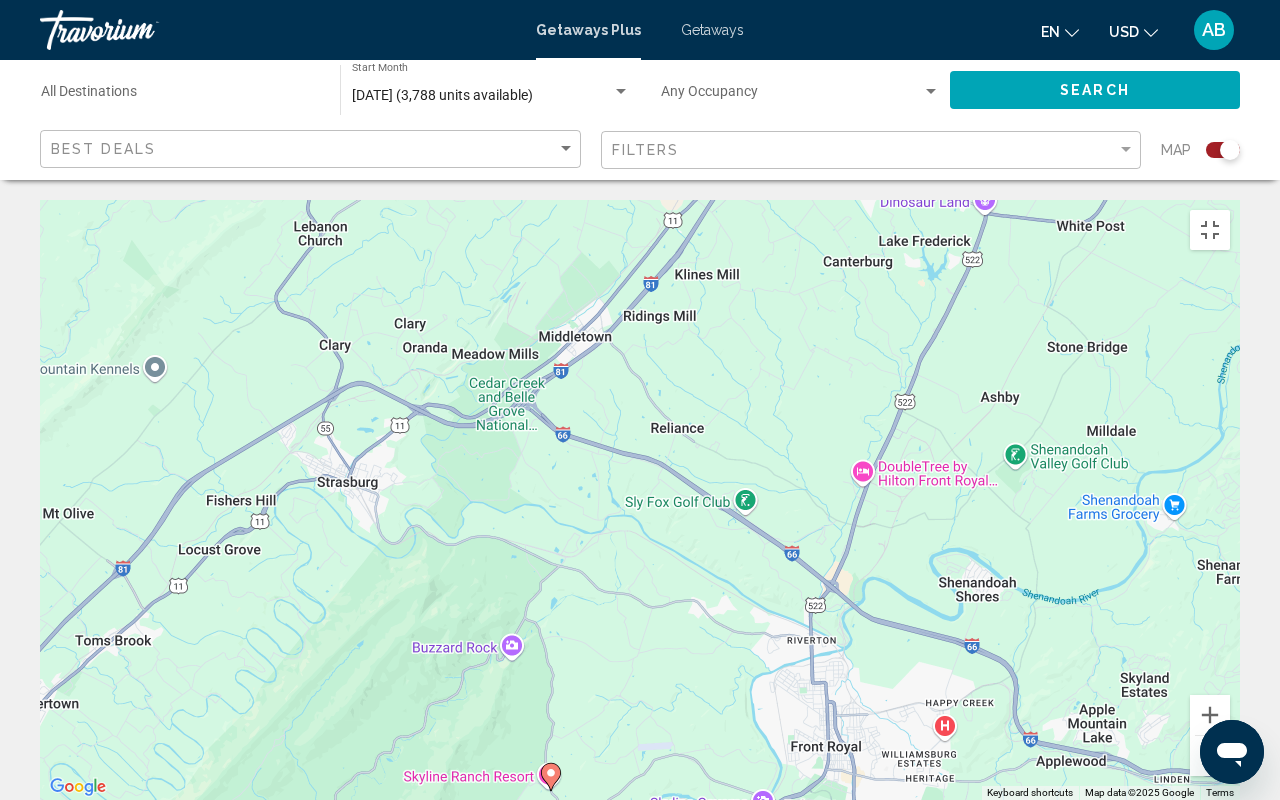 click 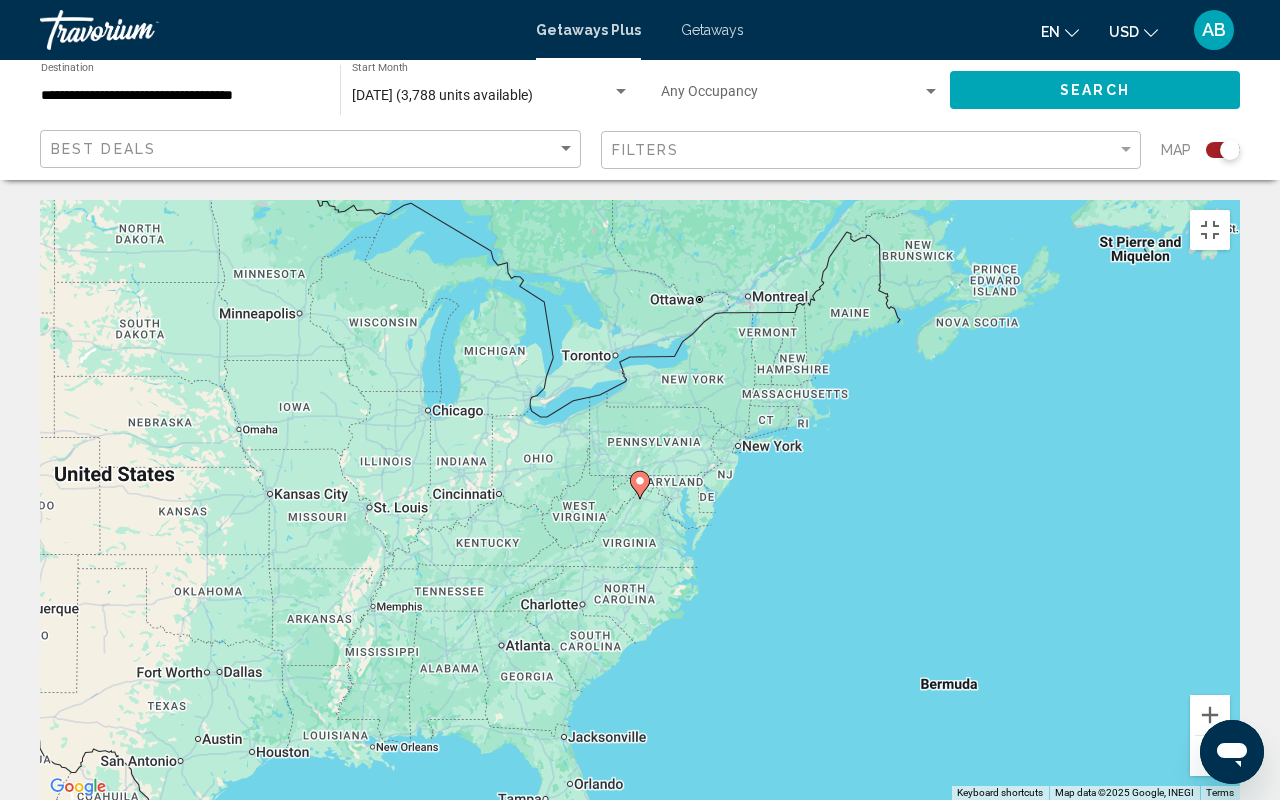 click 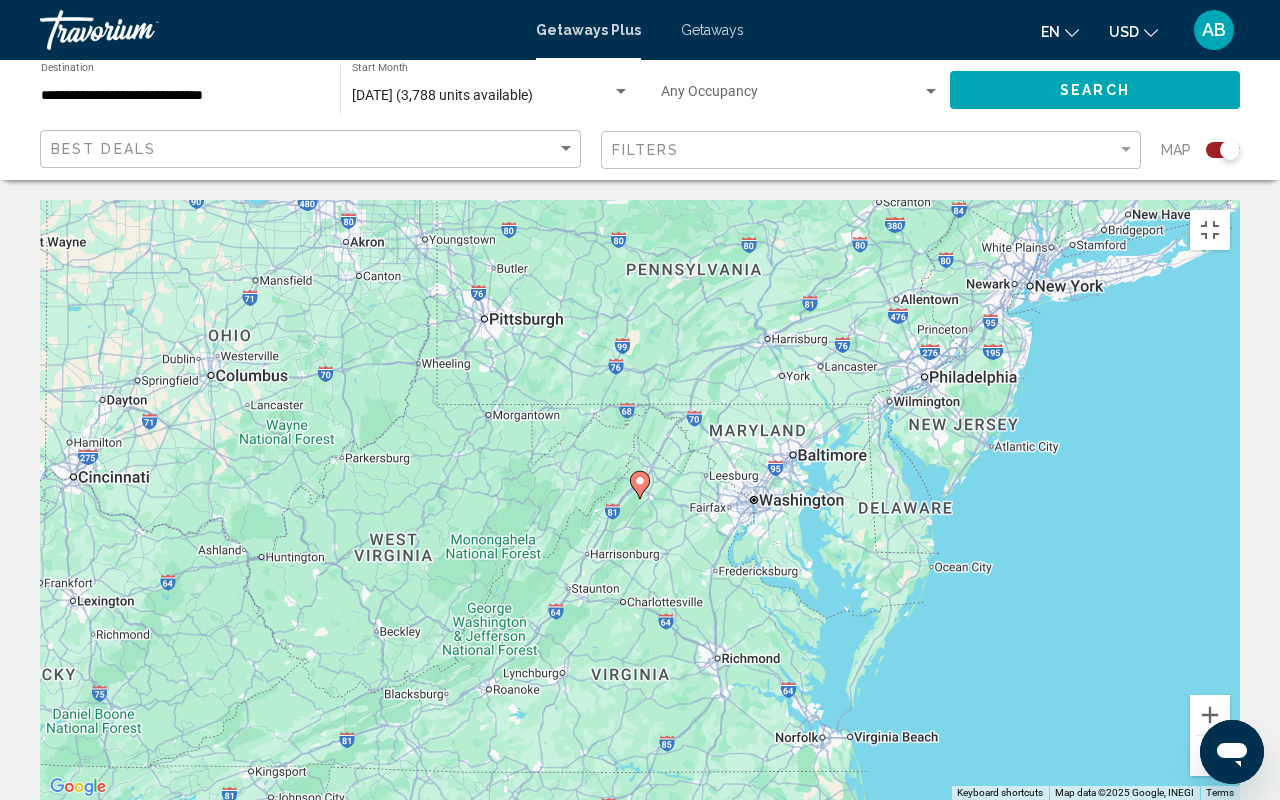 click 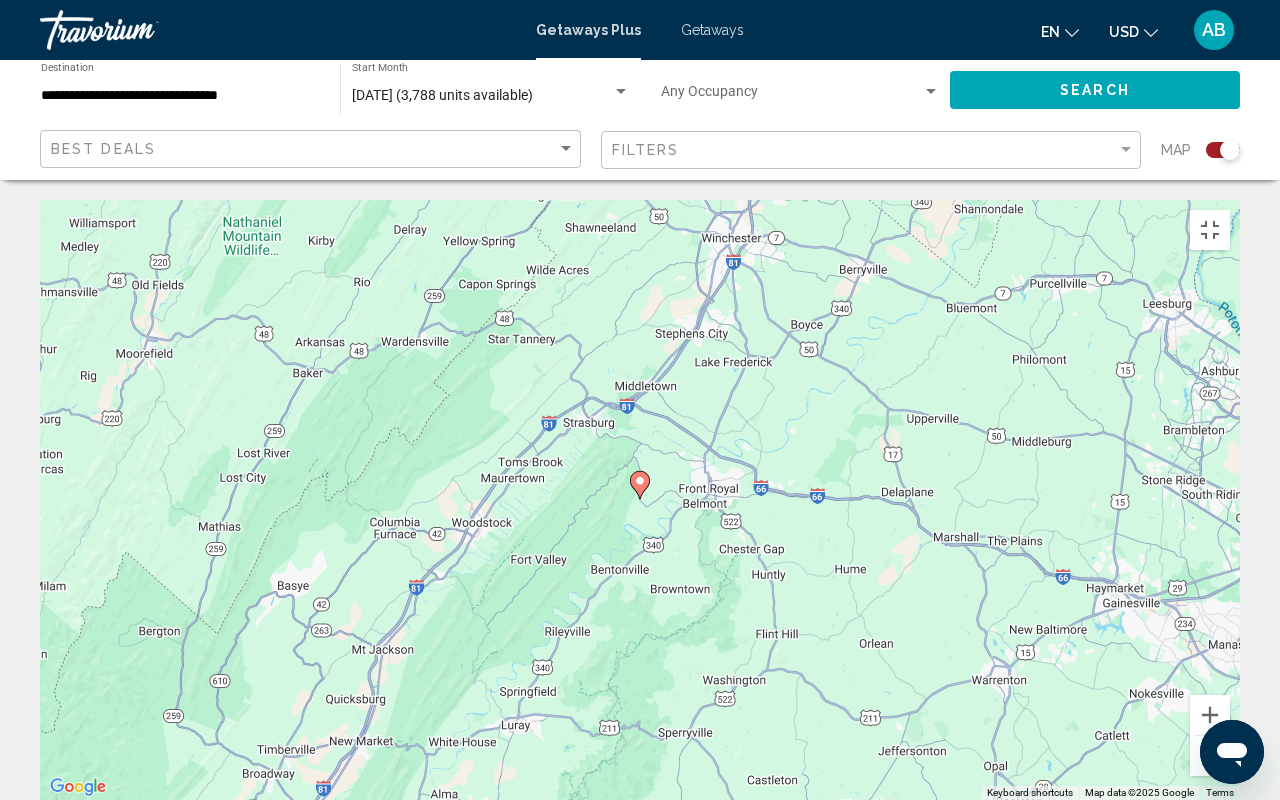 click 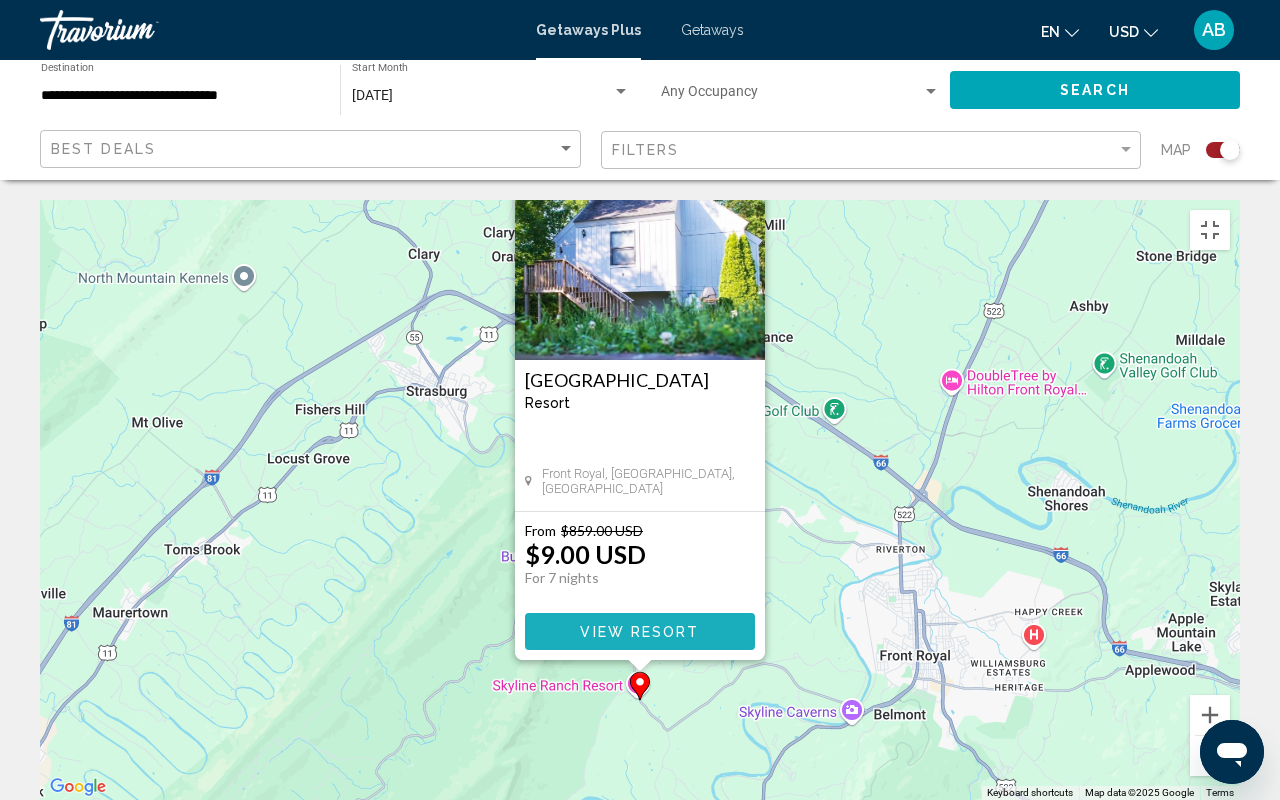 click on "View Resort" at bounding box center (639, 632) 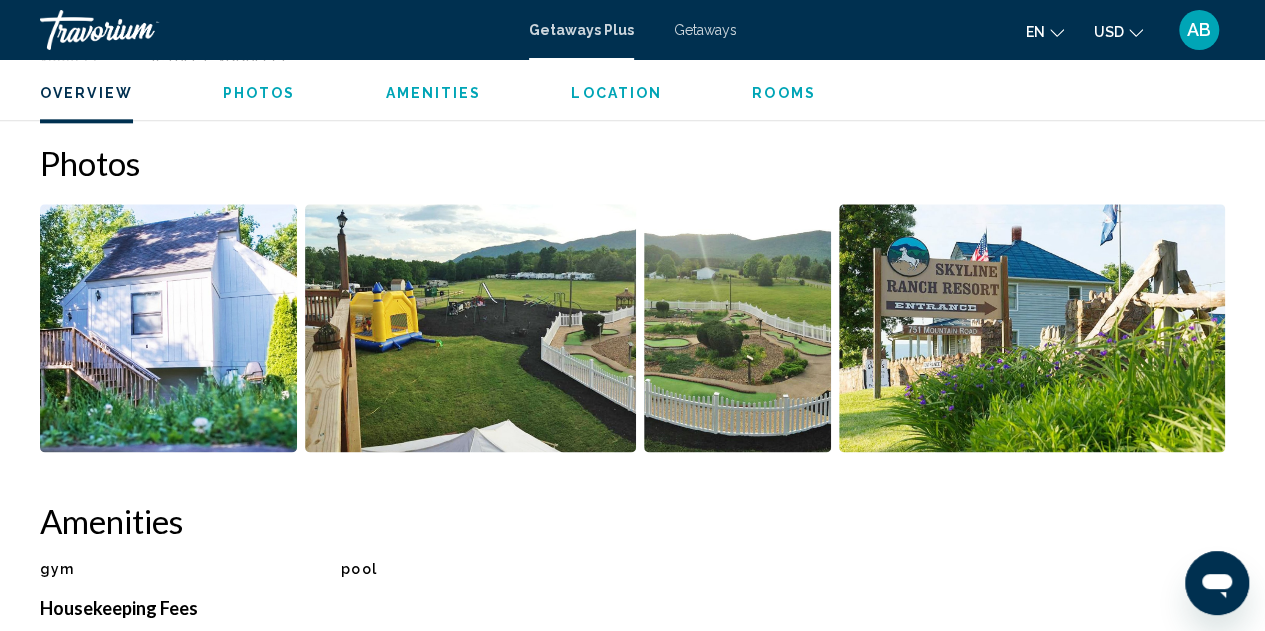 scroll, scrollTop: 1100, scrollLeft: 0, axis: vertical 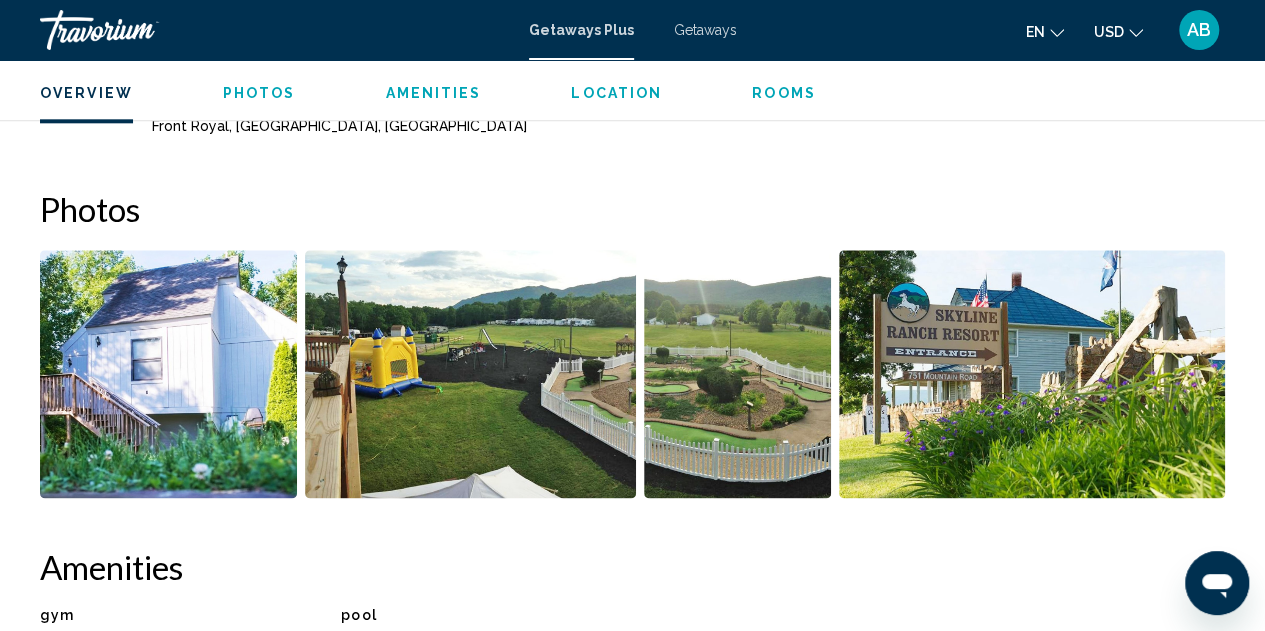 click at bounding box center [168, 374] 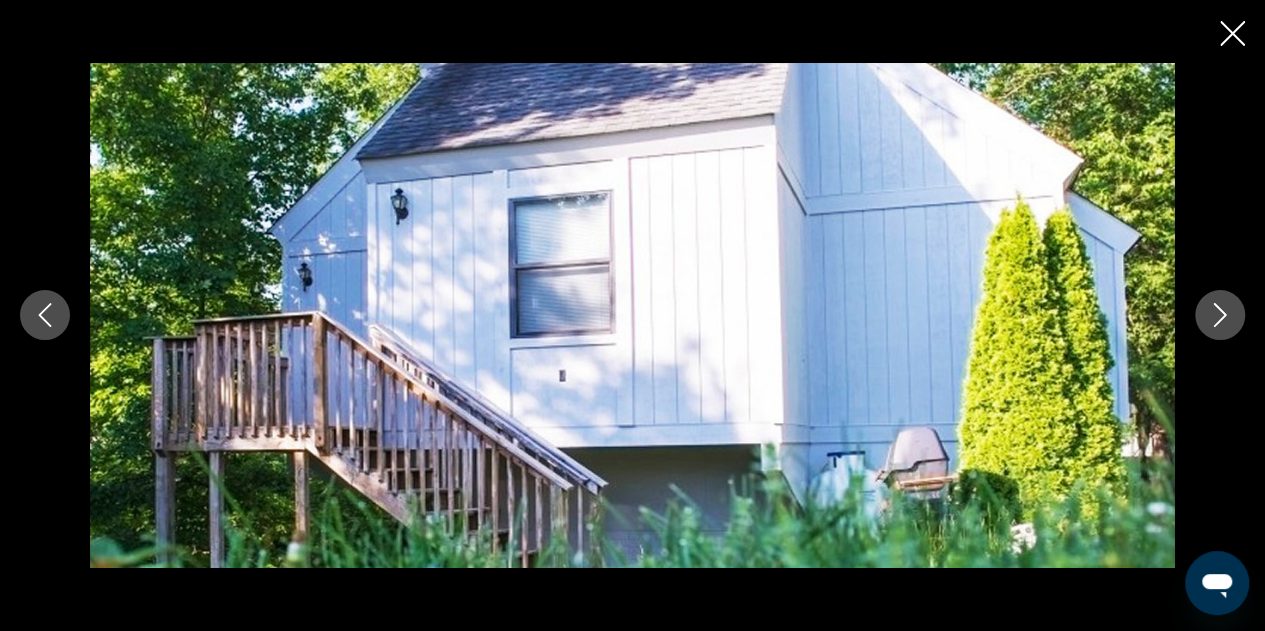click at bounding box center (1220, 315) 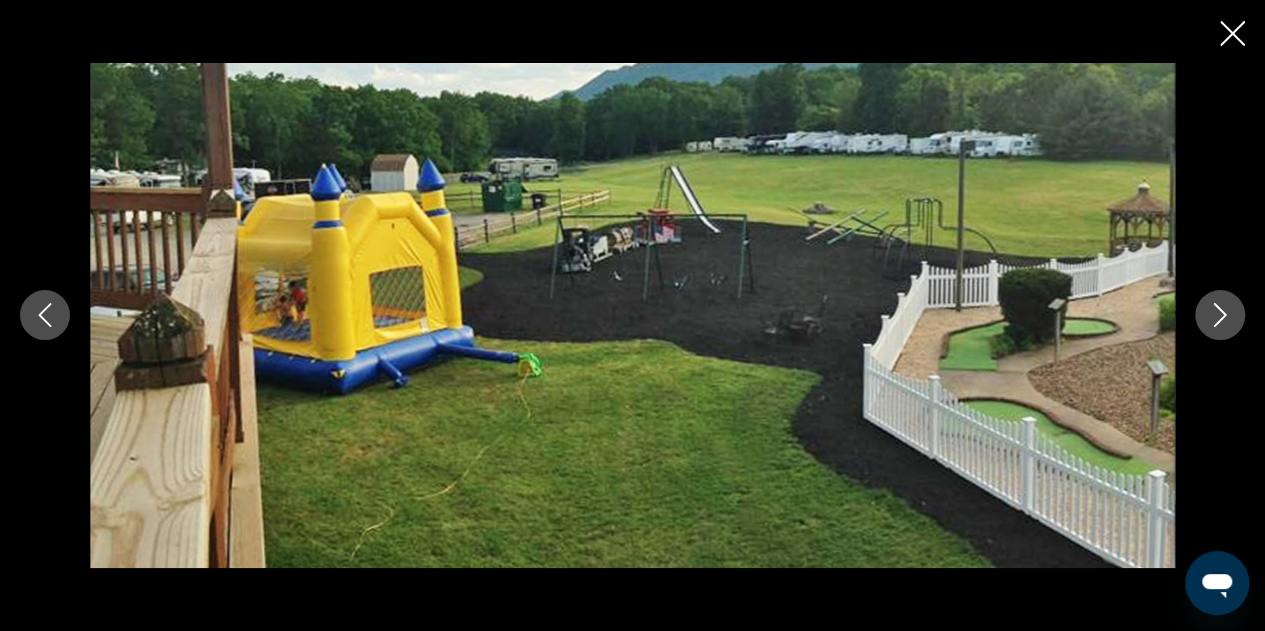 click at bounding box center [1220, 315] 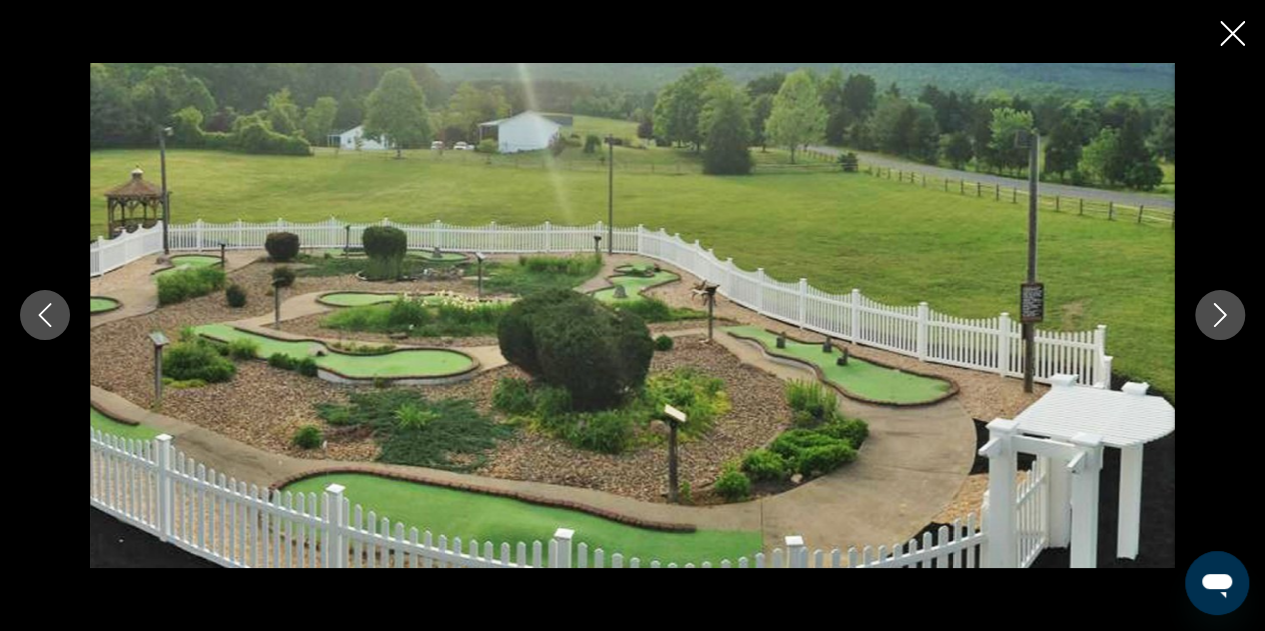 click at bounding box center (1220, 315) 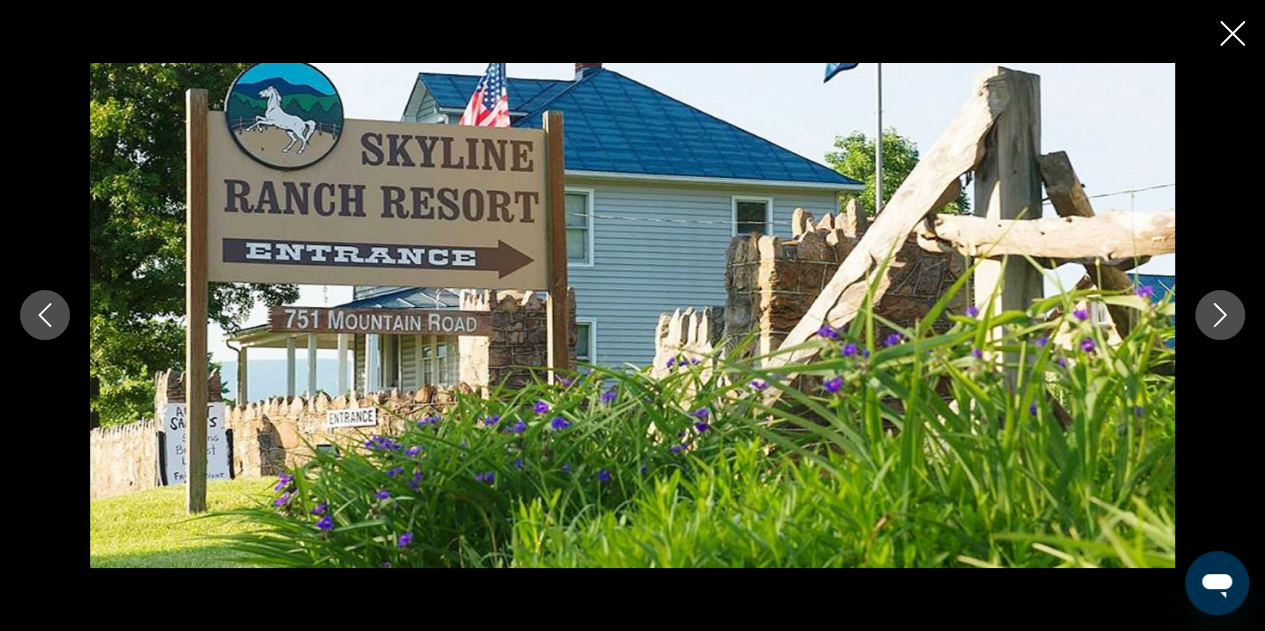 click at bounding box center (1220, 315) 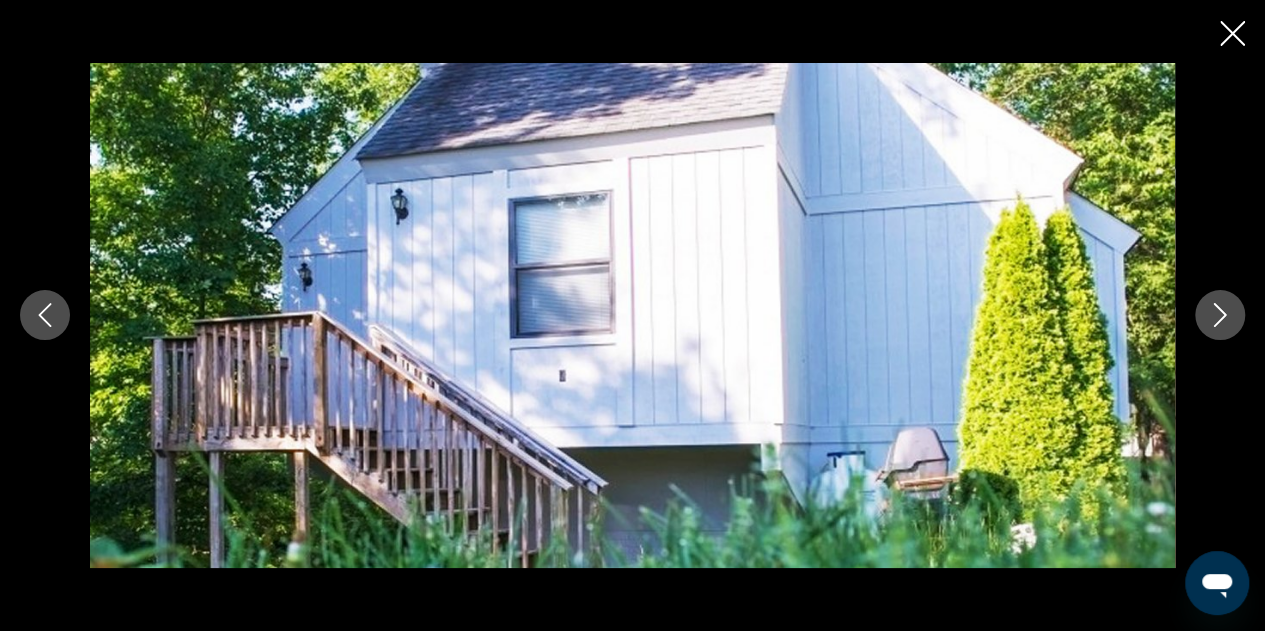 click 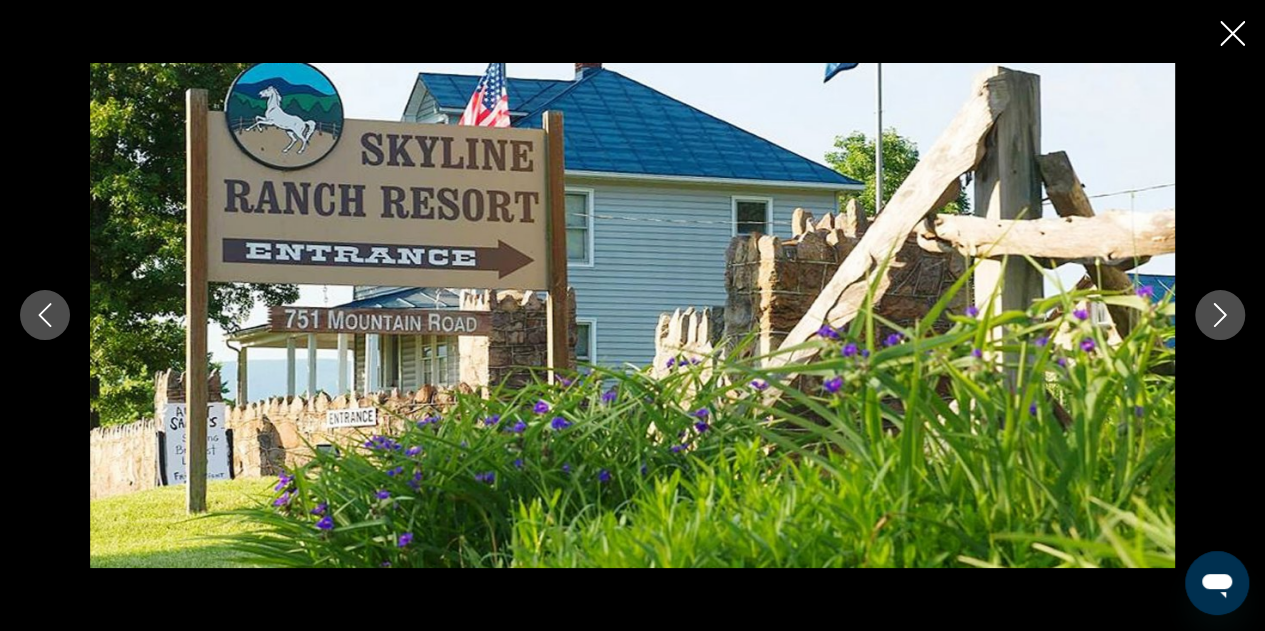 click 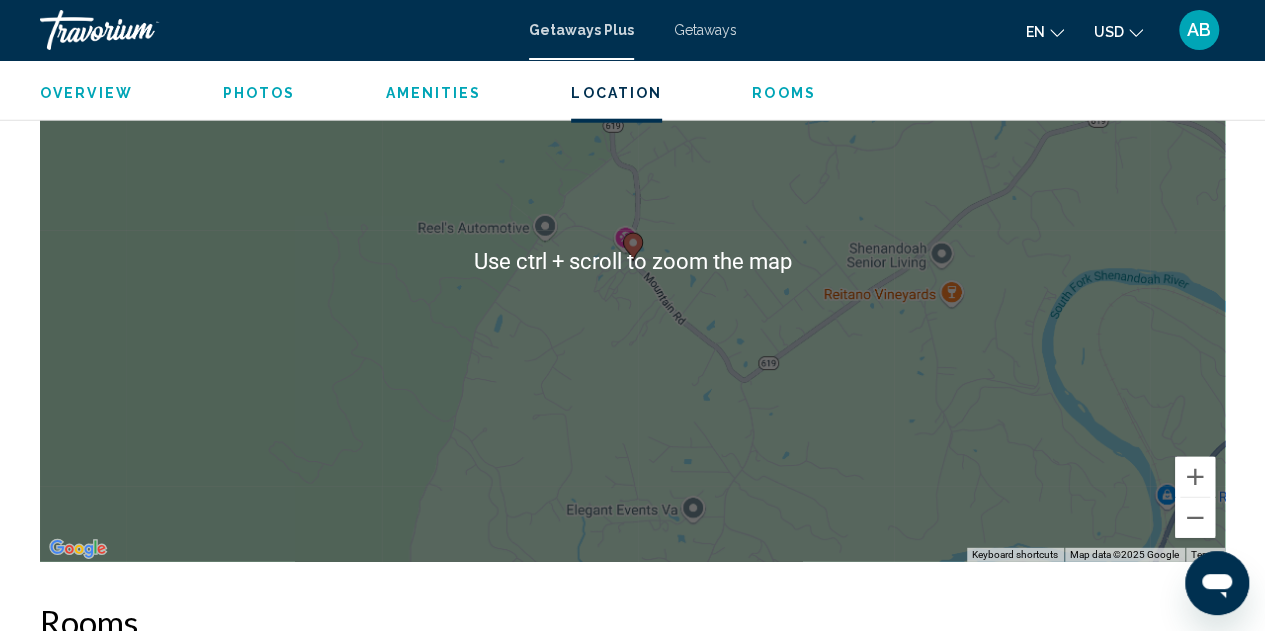 scroll, scrollTop: 2600, scrollLeft: 0, axis: vertical 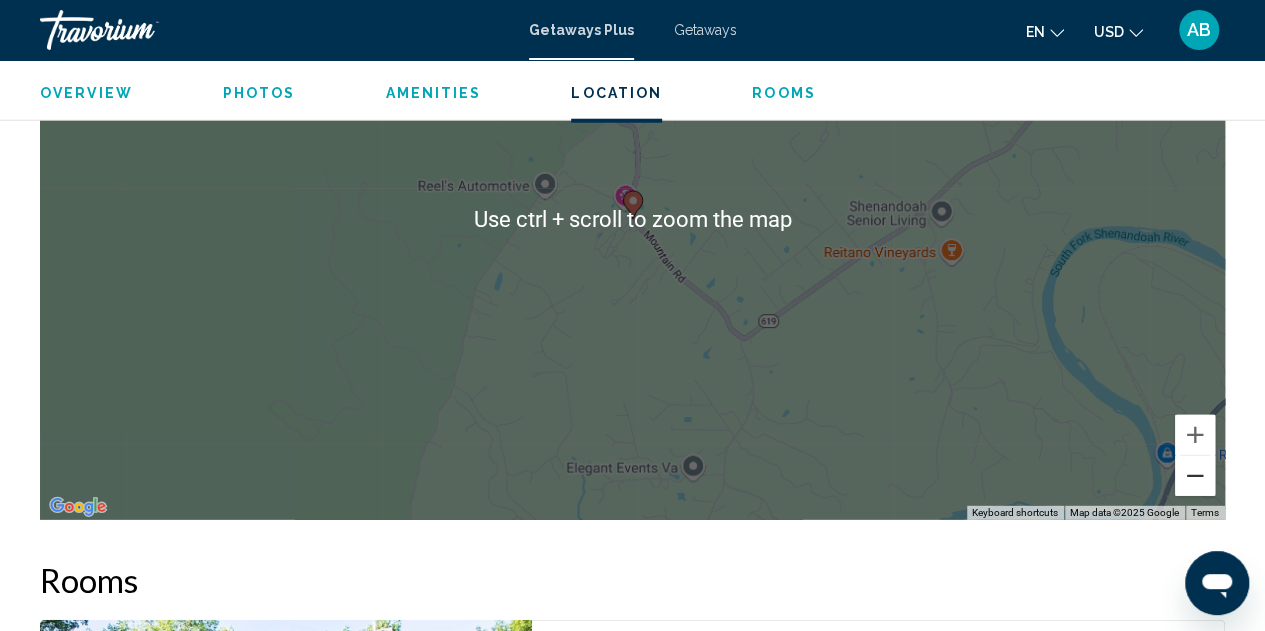 click at bounding box center [1195, 476] 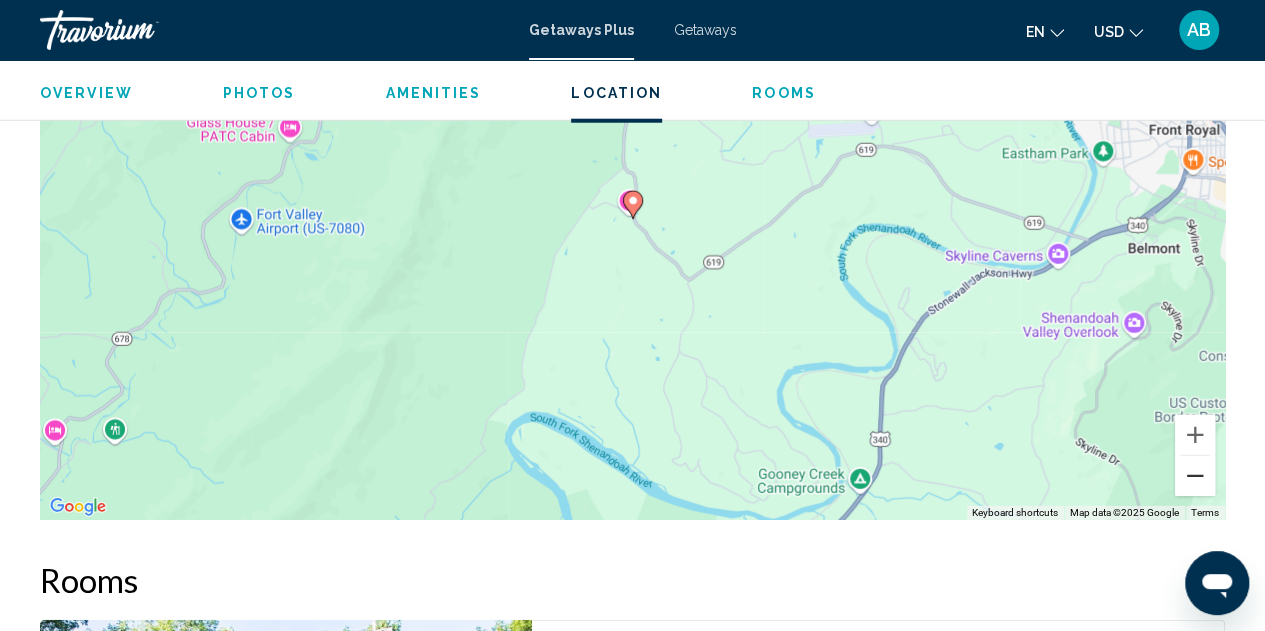 click at bounding box center [1195, 476] 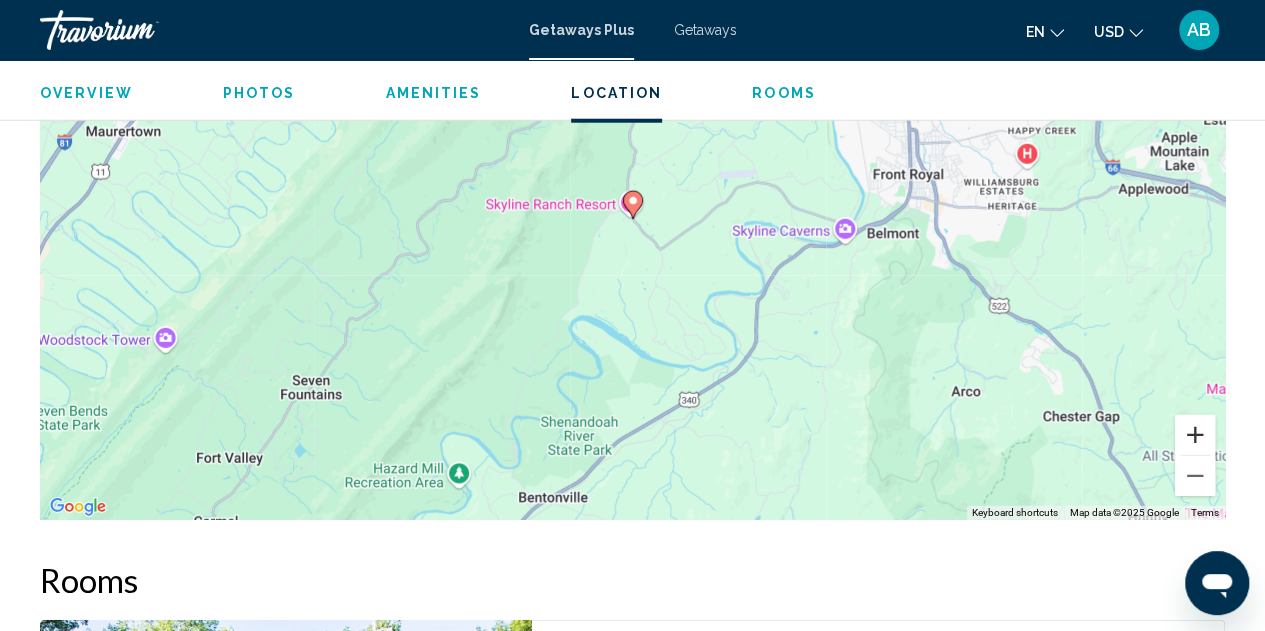 click at bounding box center (1195, 435) 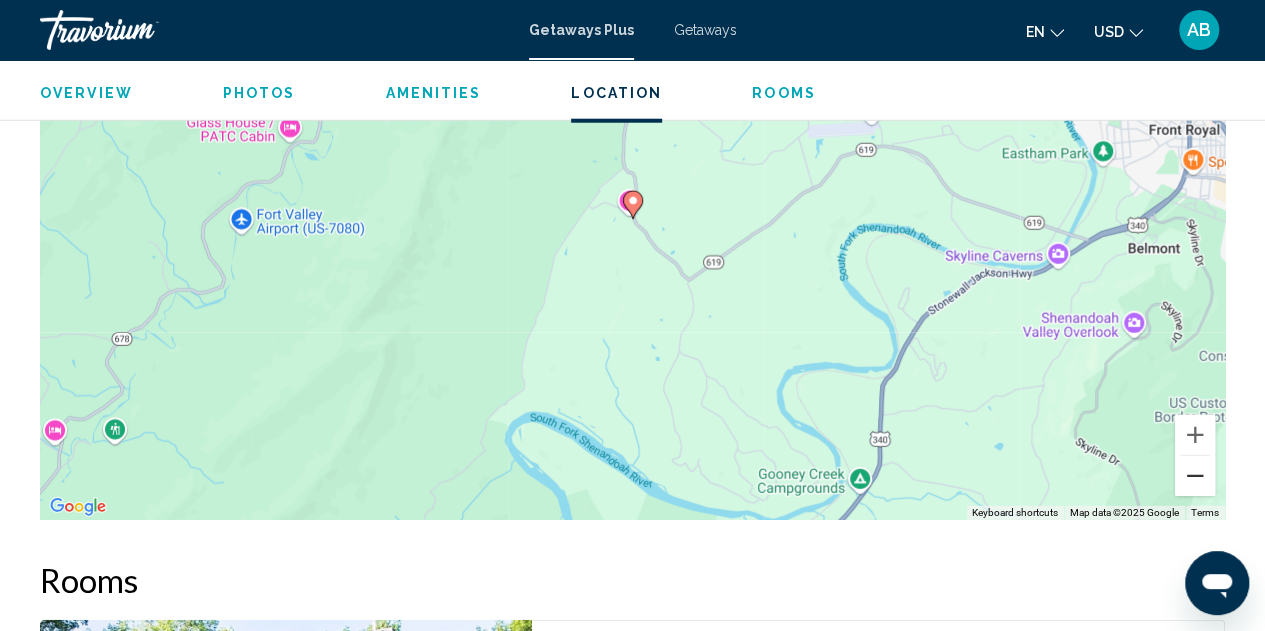 click at bounding box center (1195, 476) 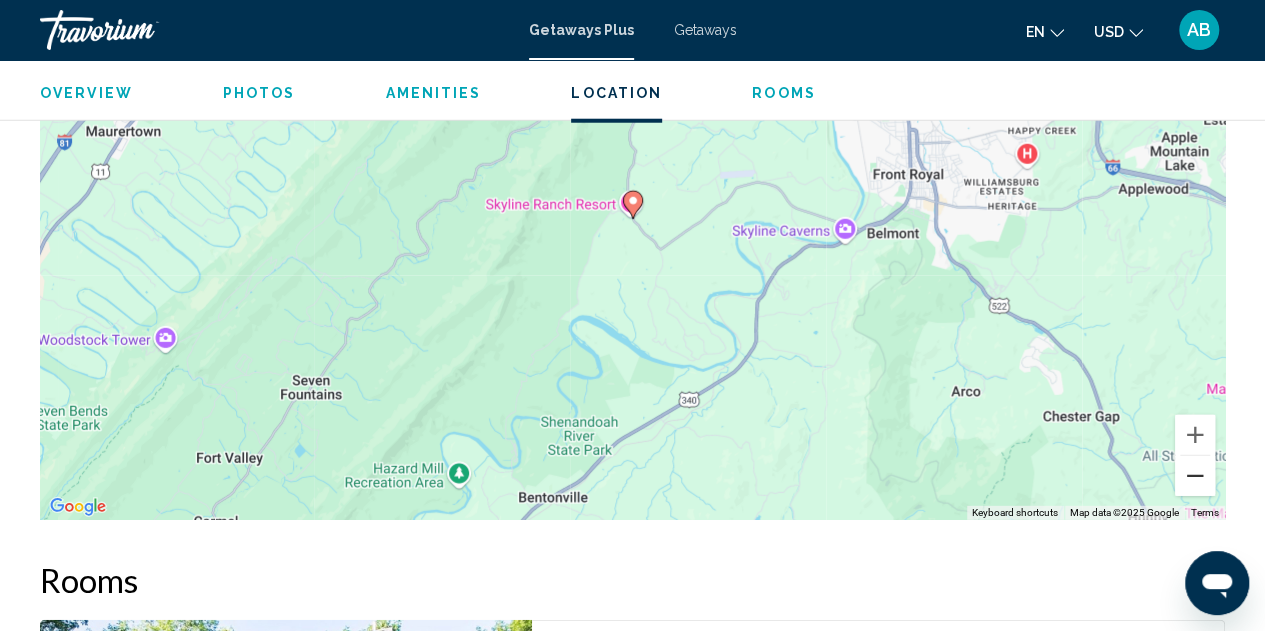 click at bounding box center [1195, 476] 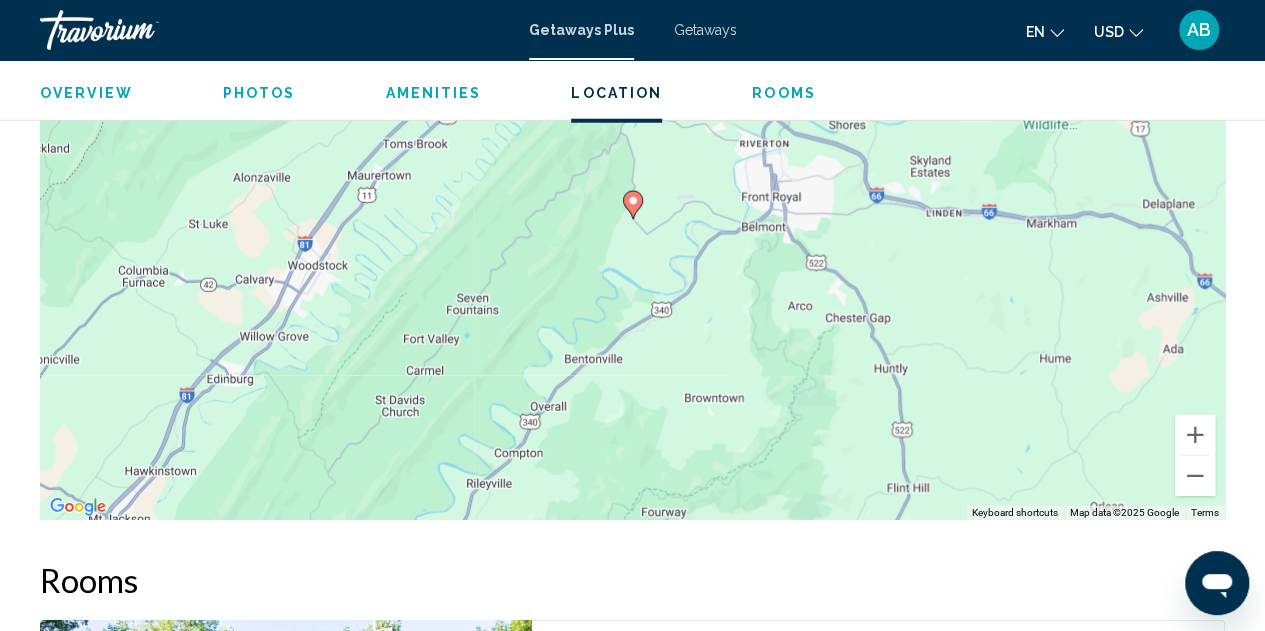 click 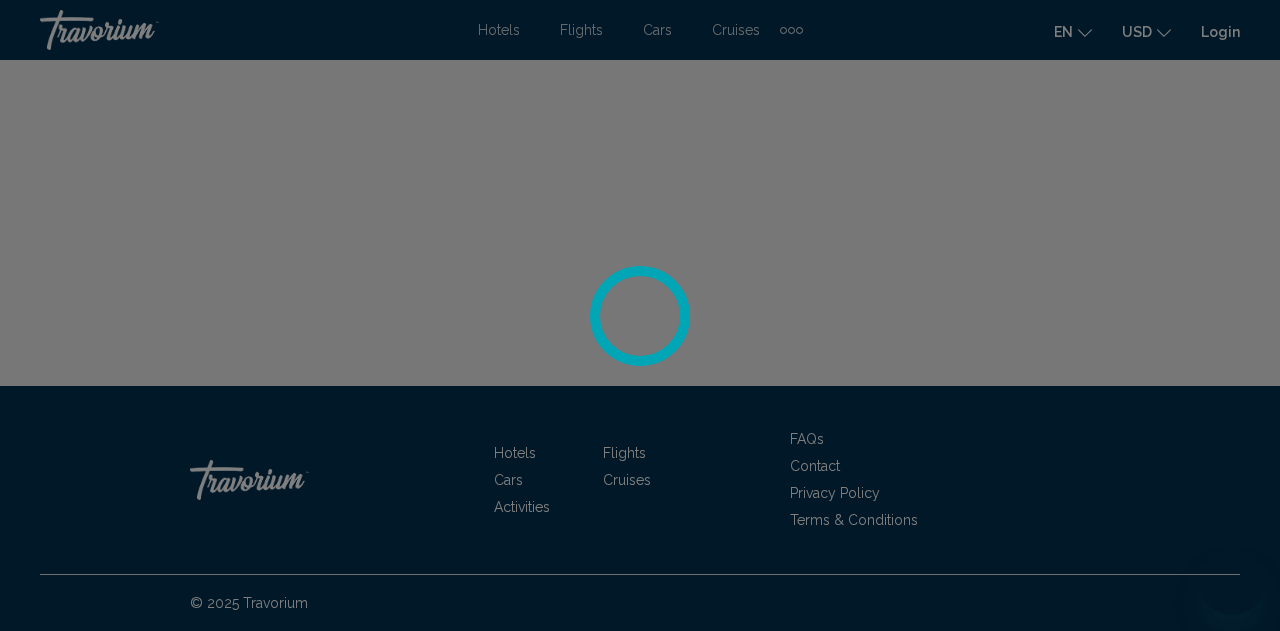 scroll, scrollTop: 0, scrollLeft: 0, axis: both 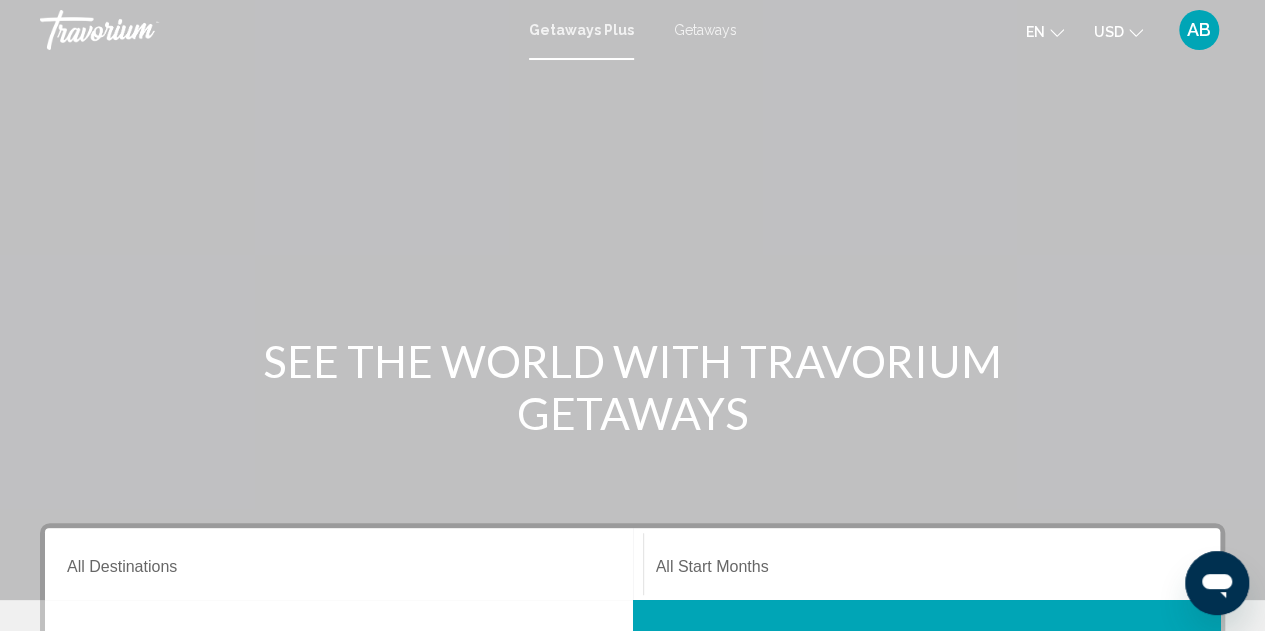 click on "Getaways" at bounding box center (705, 30) 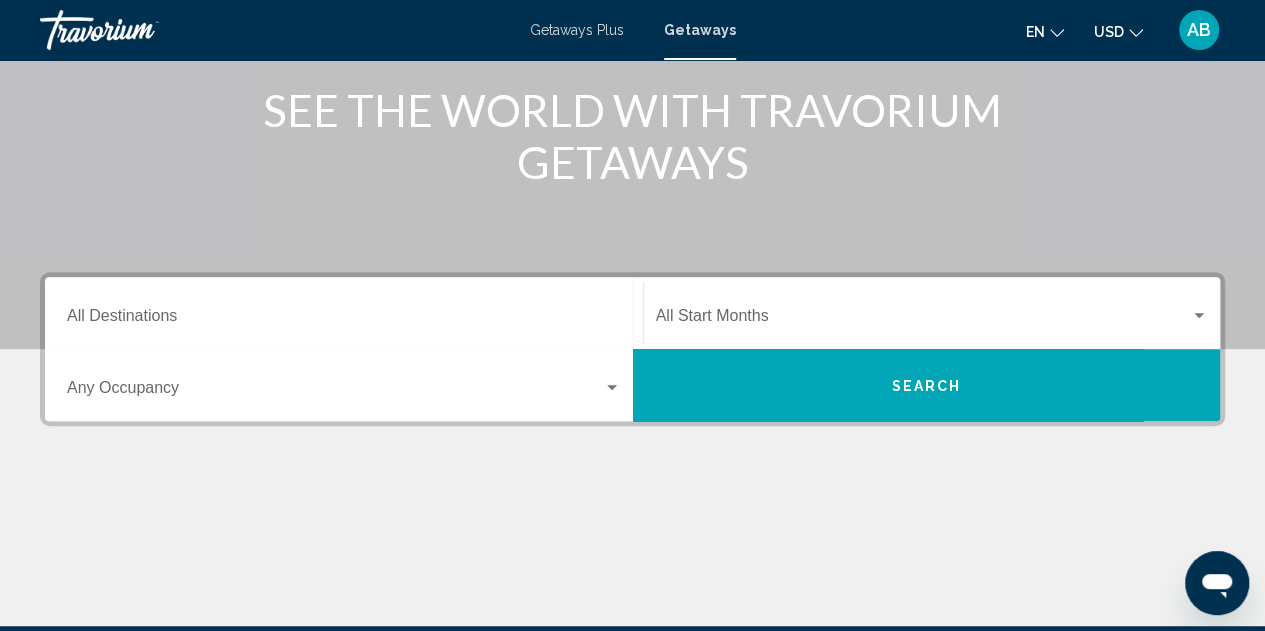 scroll, scrollTop: 252, scrollLeft: 0, axis: vertical 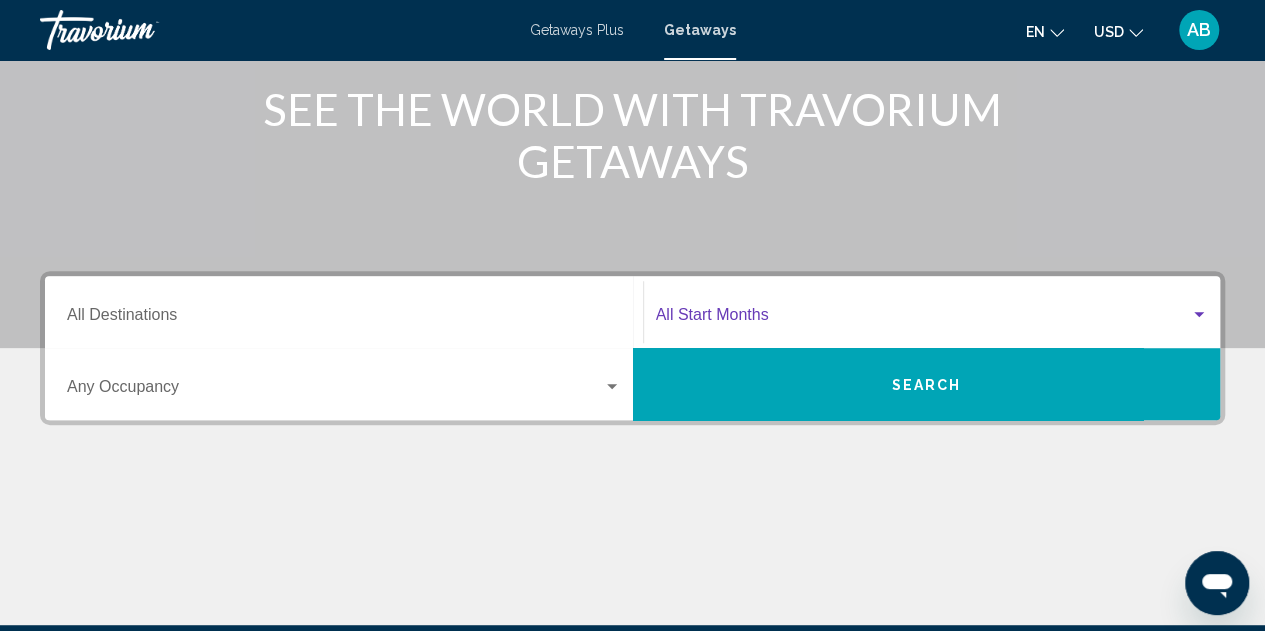 click at bounding box center [923, 319] 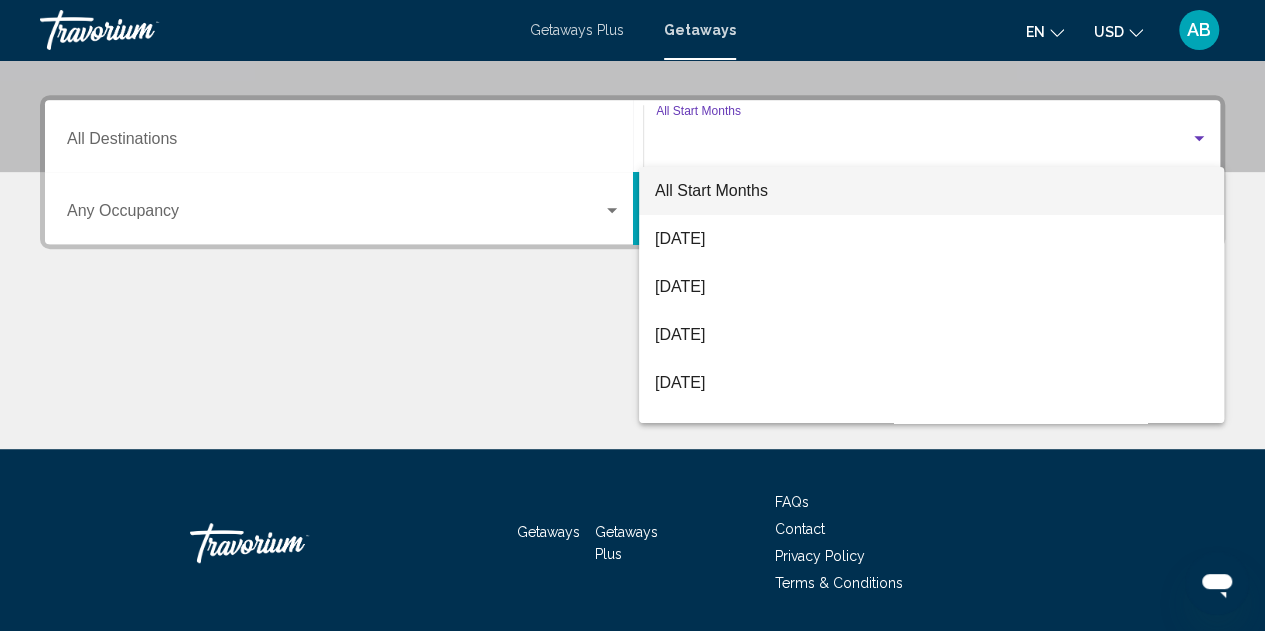 scroll, scrollTop: 458, scrollLeft: 0, axis: vertical 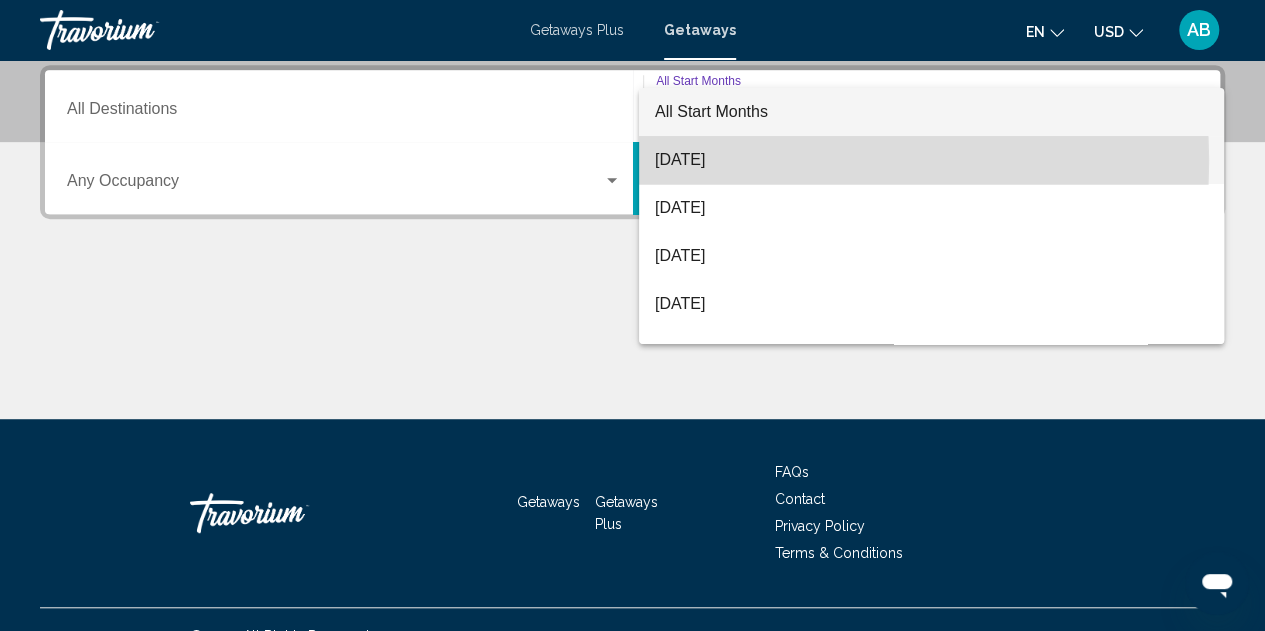 click on "[DATE]" at bounding box center [931, 160] 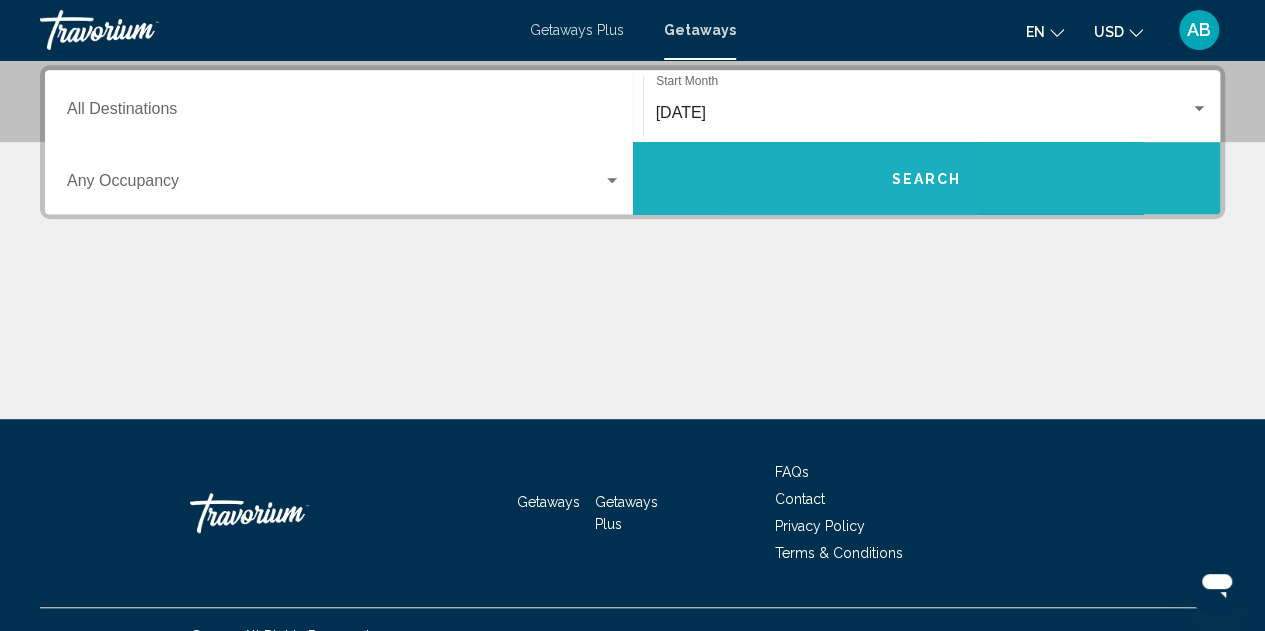 click on "Search" at bounding box center [927, 178] 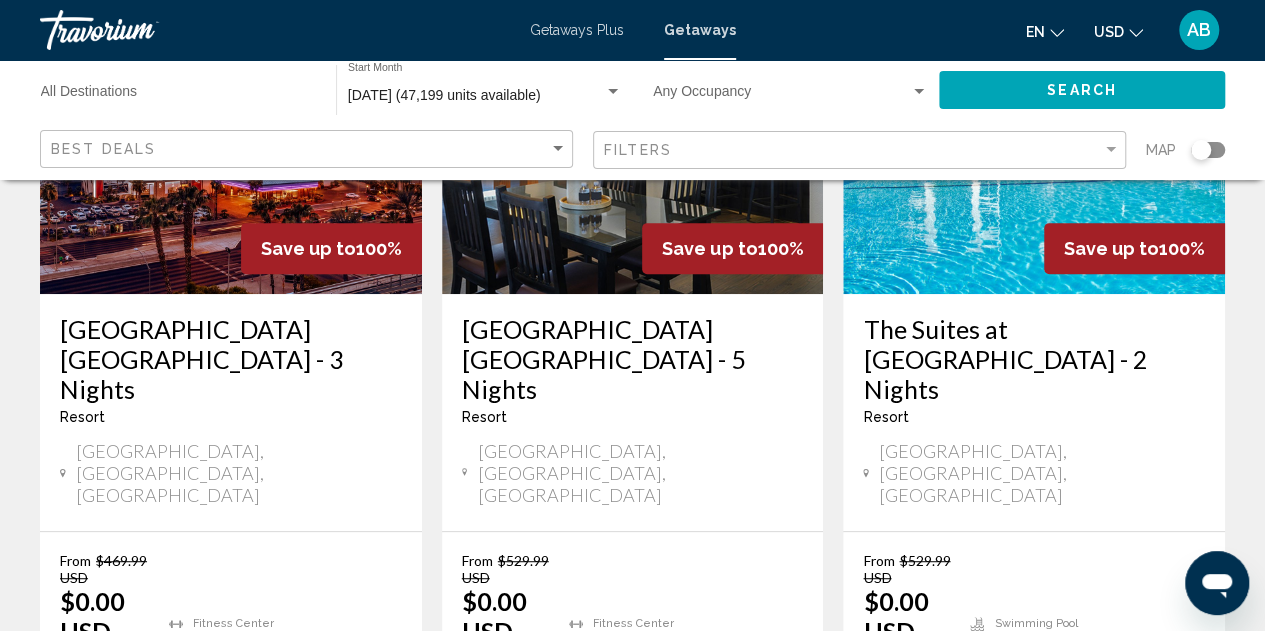 scroll, scrollTop: 0, scrollLeft: 0, axis: both 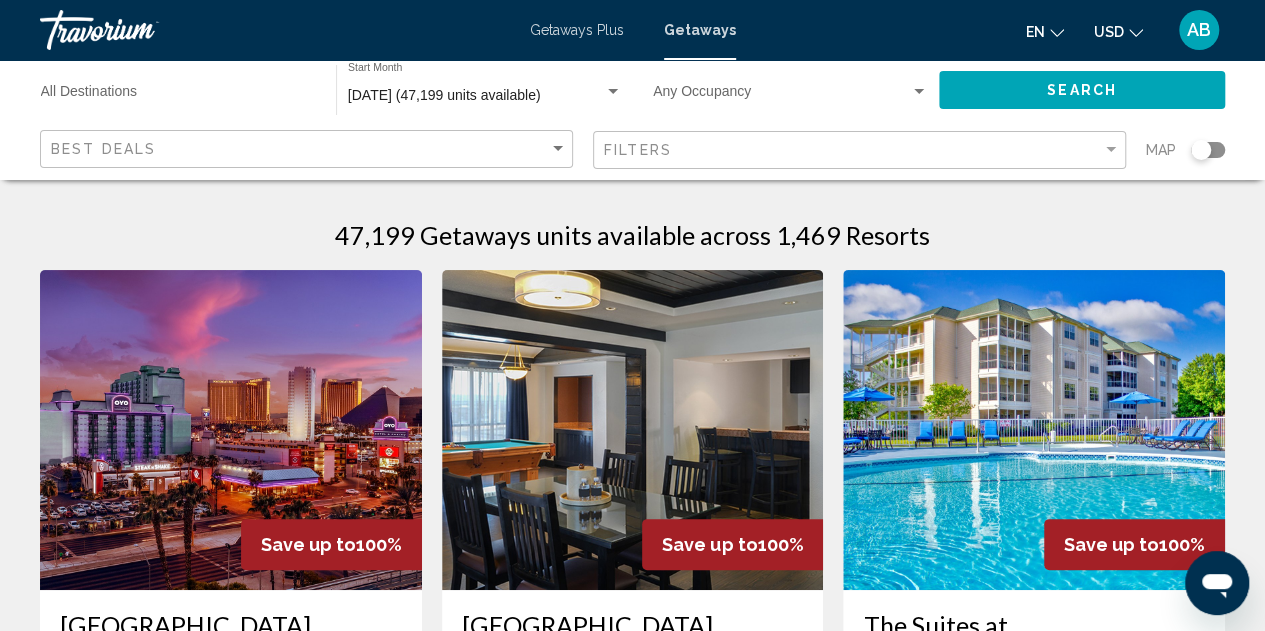 click 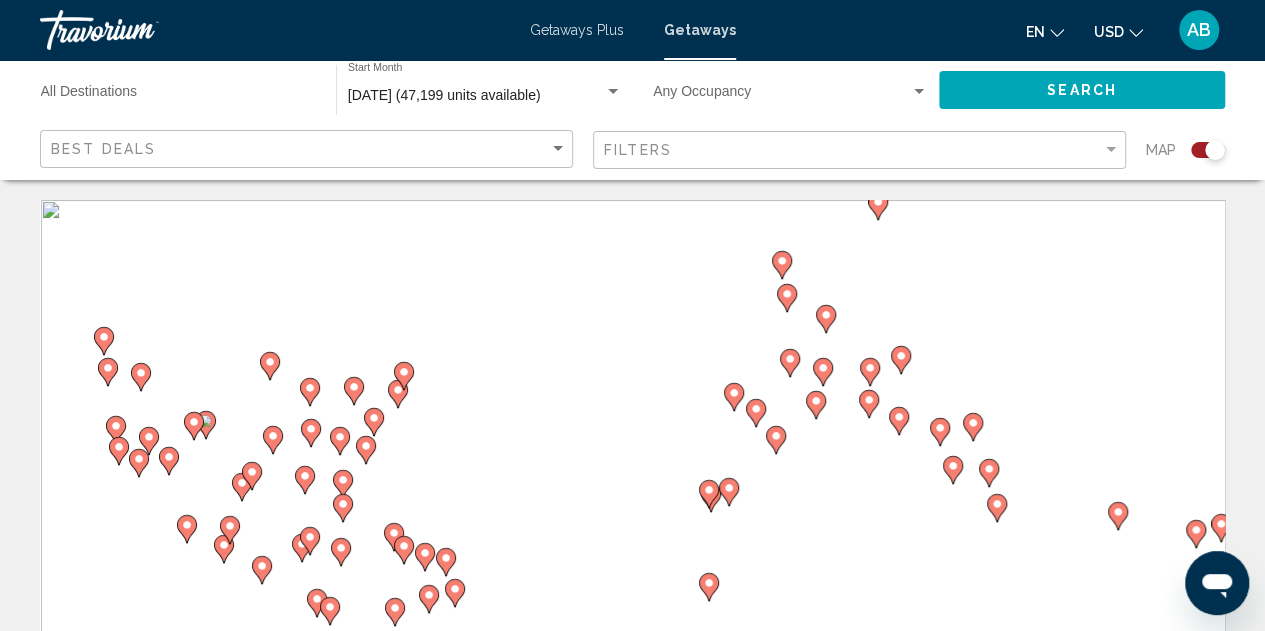 click 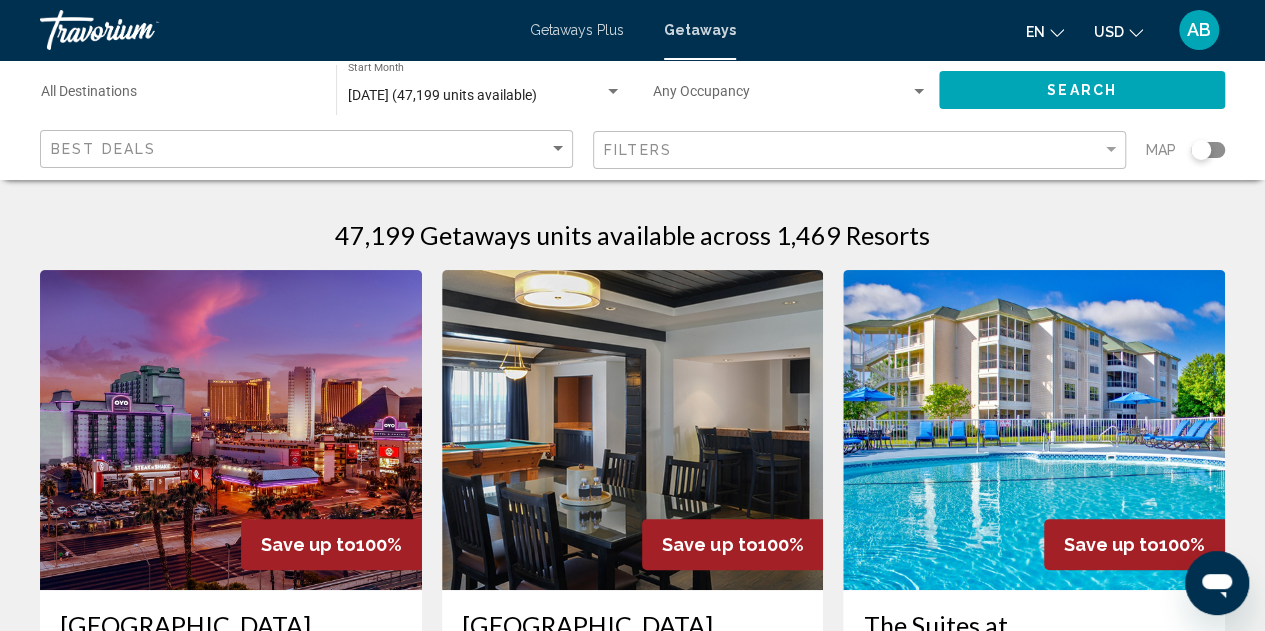 click 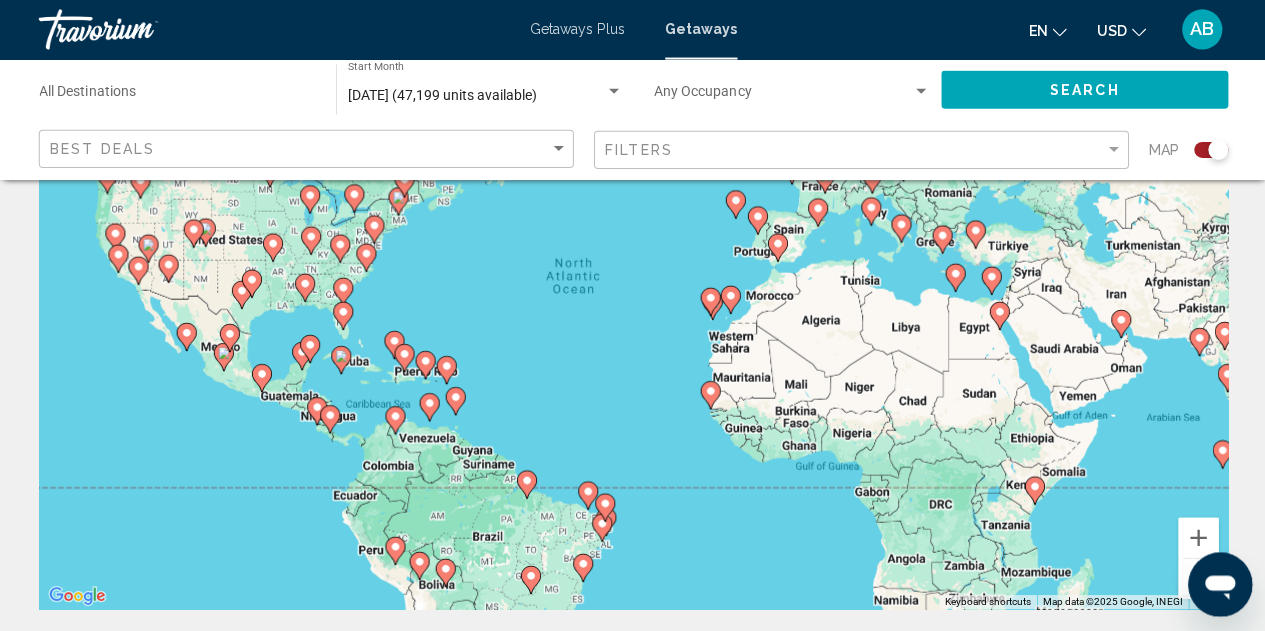 scroll, scrollTop: 193, scrollLeft: 0, axis: vertical 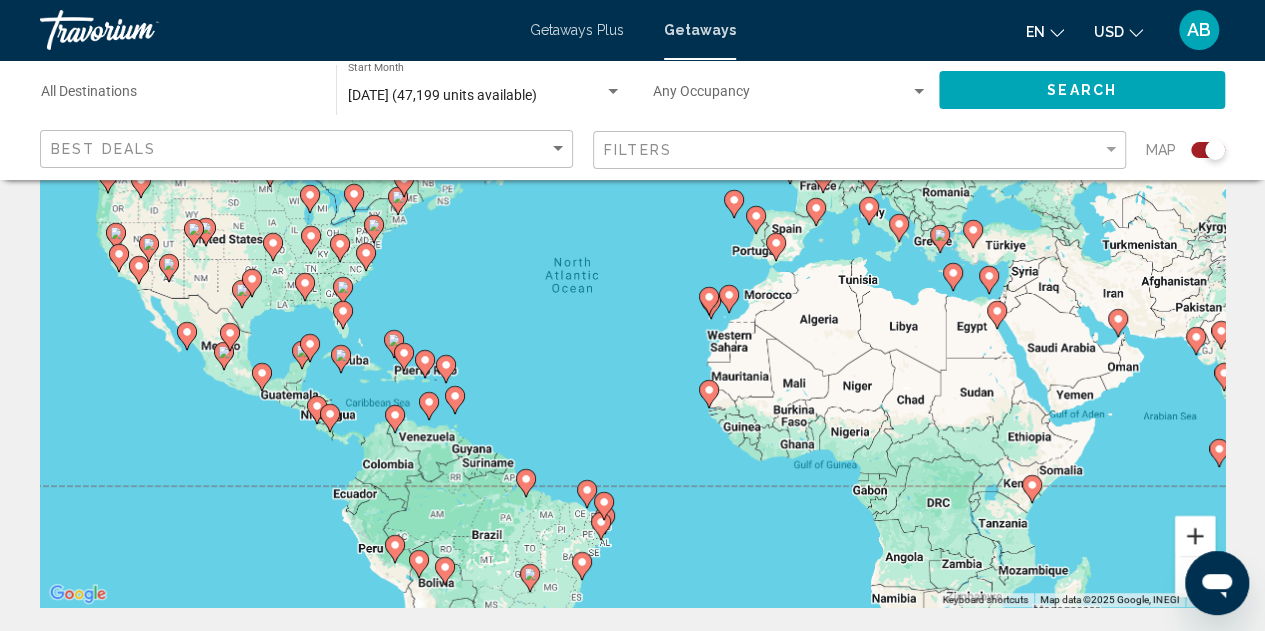 click at bounding box center [1195, 536] 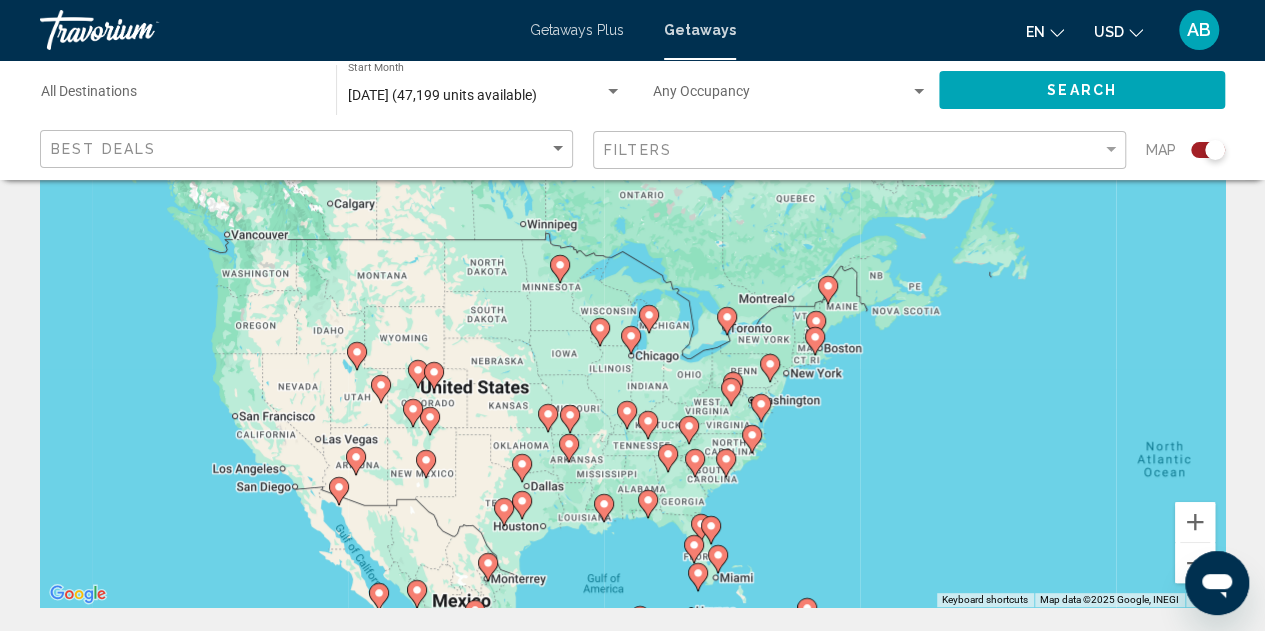 drag, startPoint x: 79, startPoint y: 247, endPoint x: 728, endPoint y: 443, distance: 677.95056 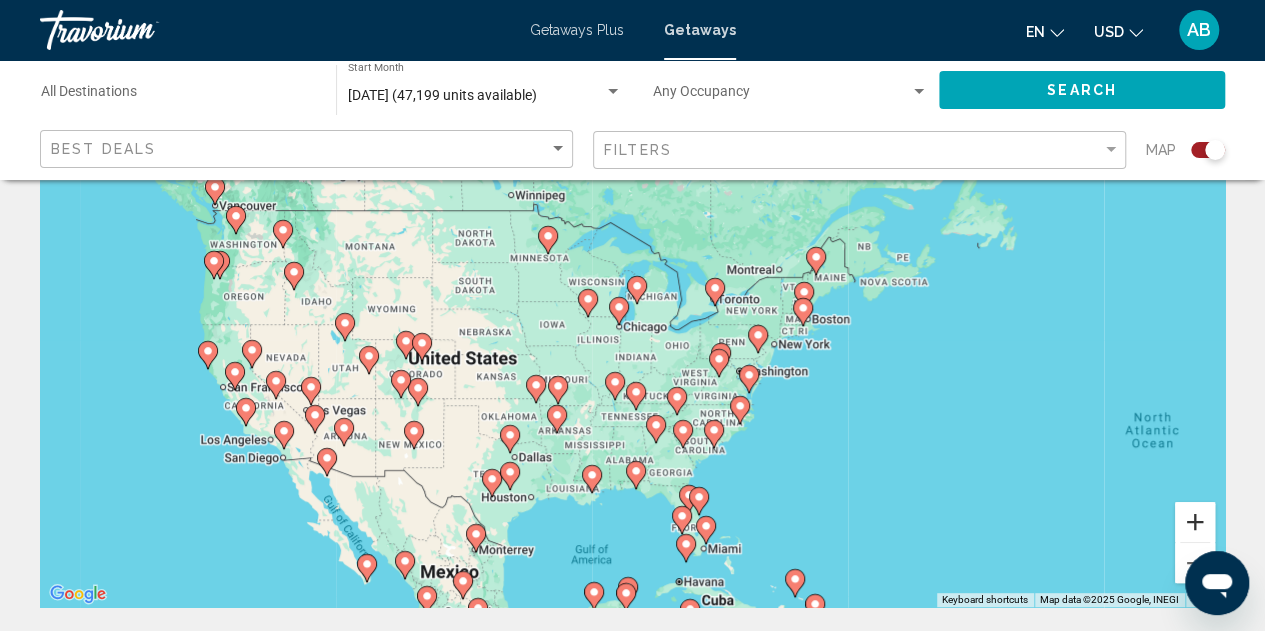 click at bounding box center [1195, 522] 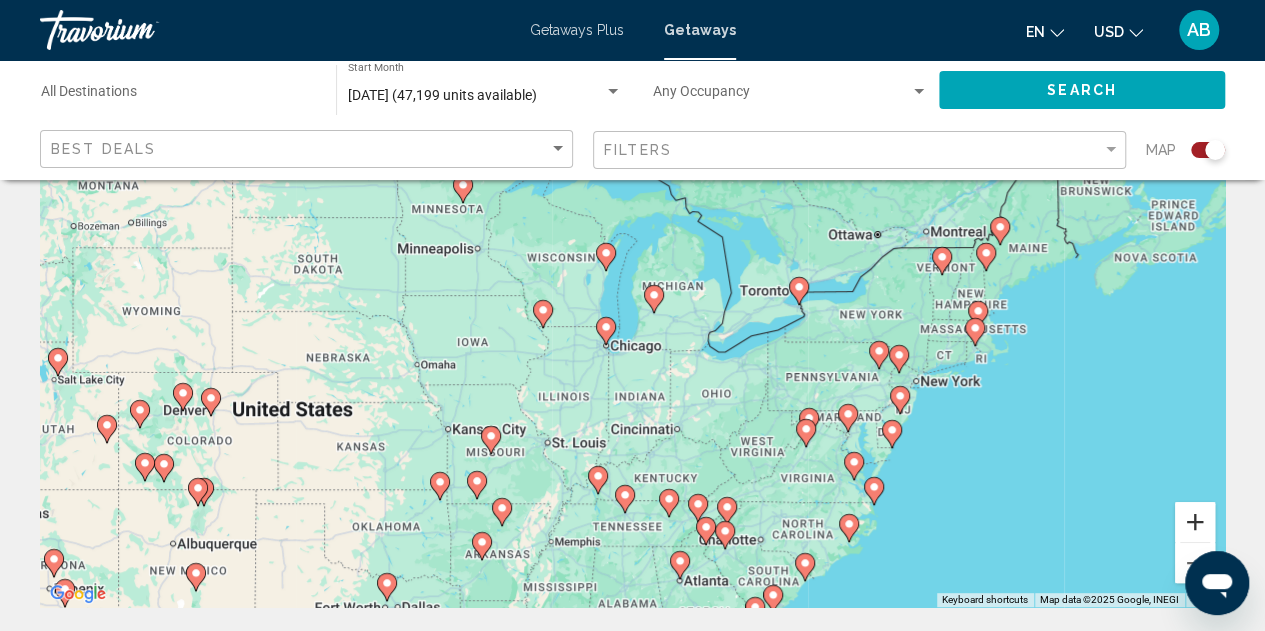click at bounding box center (1195, 522) 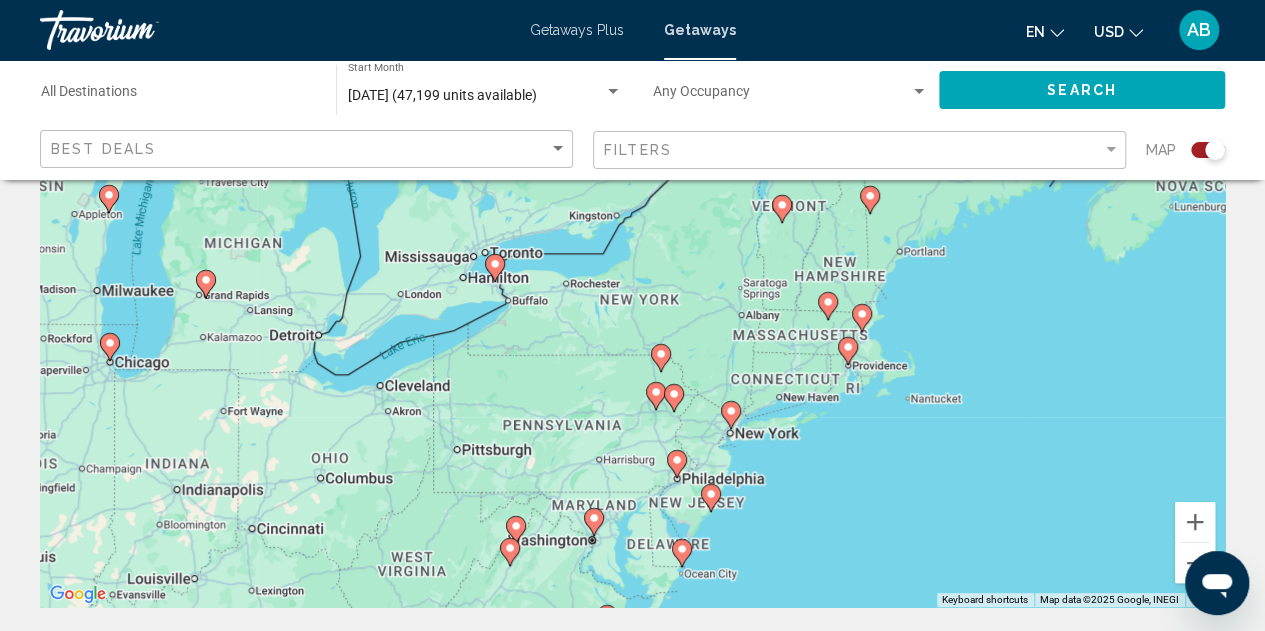 drag, startPoint x: 1160, startPoint y: 454, endPoint x: 672, endPoint y: 431, distance: 488.54172 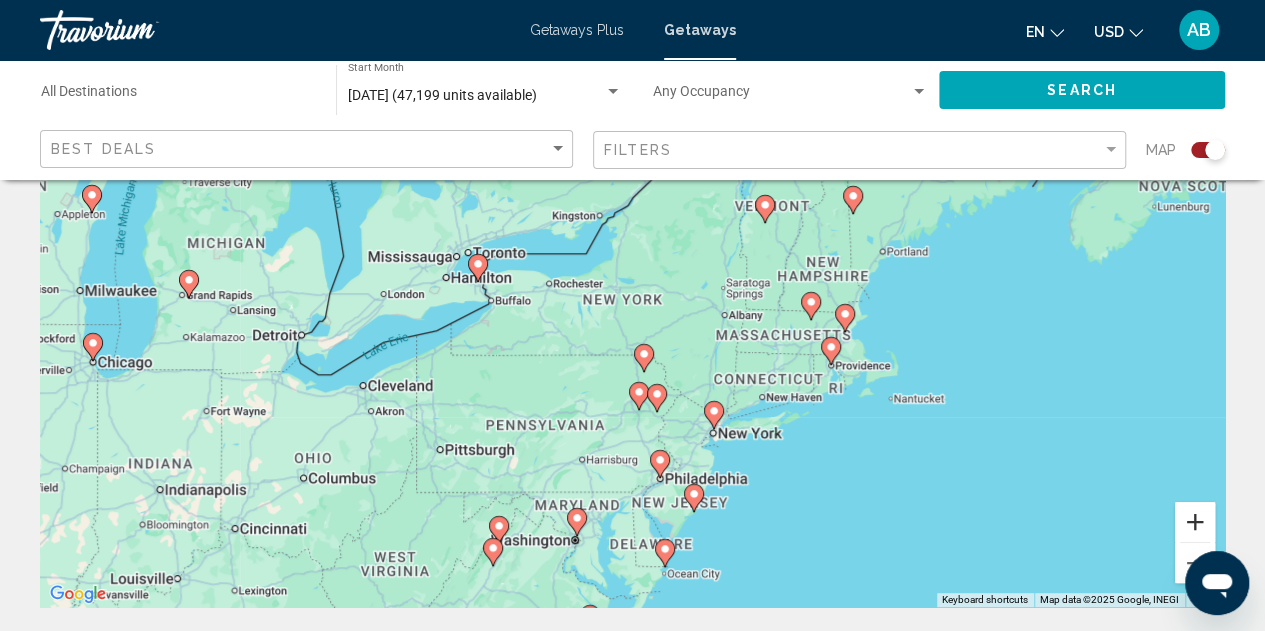click at bounding box center [1195, 522] 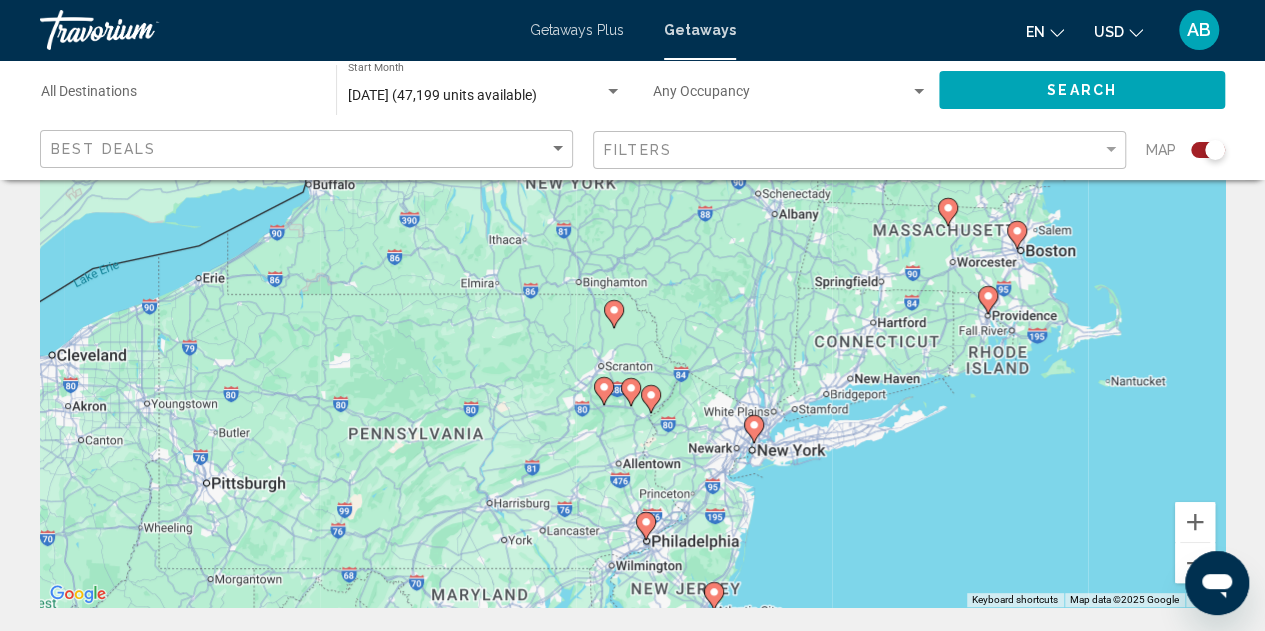 drag, startPoint x: 1011, startPoint y: 505, endPoint x: 968, endPoint y: 395, distance: 118.10589 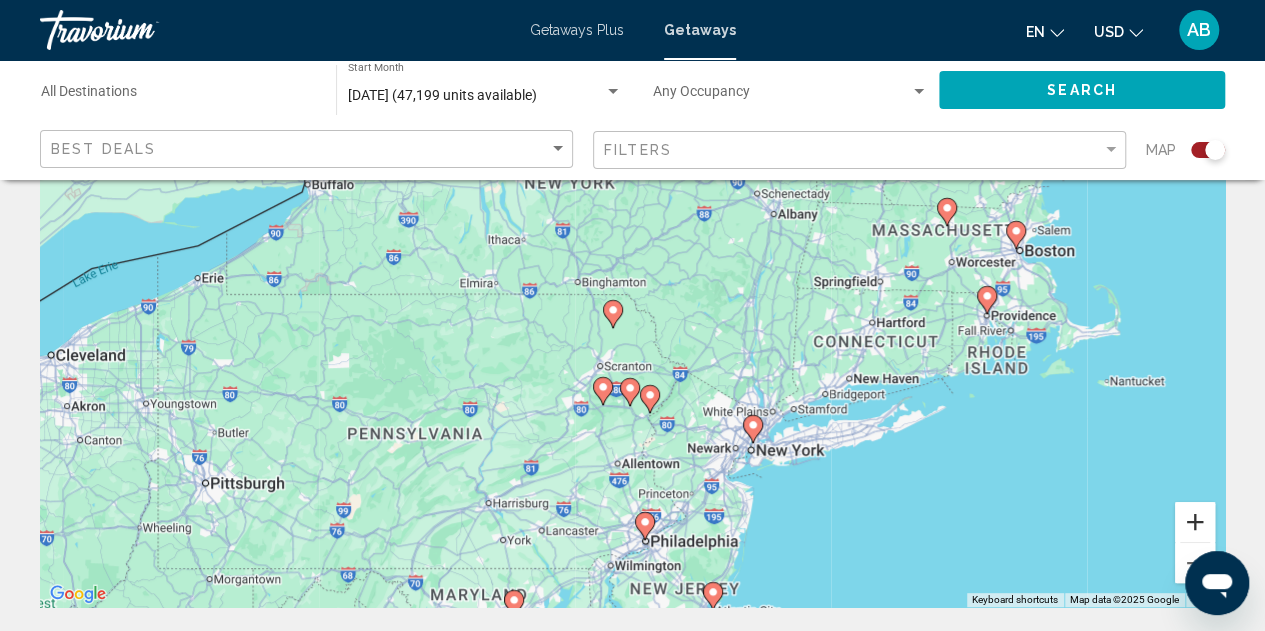 click at bounding box center [1195, 522] 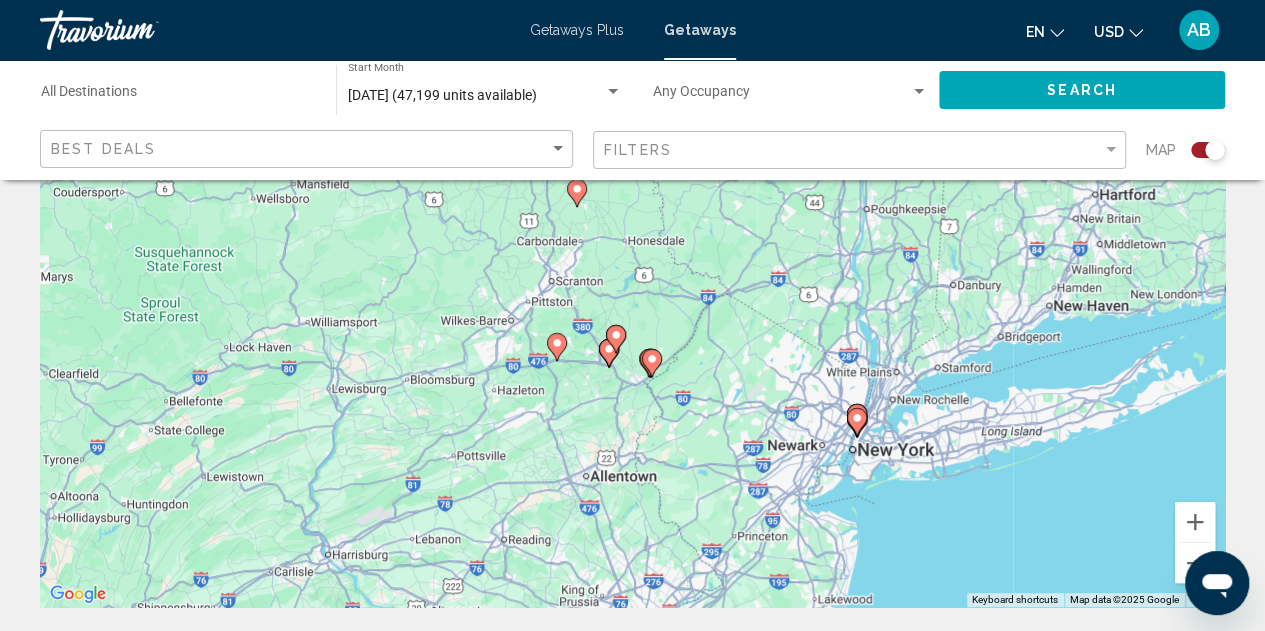 drag, startPoint x: 953, startPoint y: 530, endPoint x: 937, endPoint y: 380, distance: 150.85092 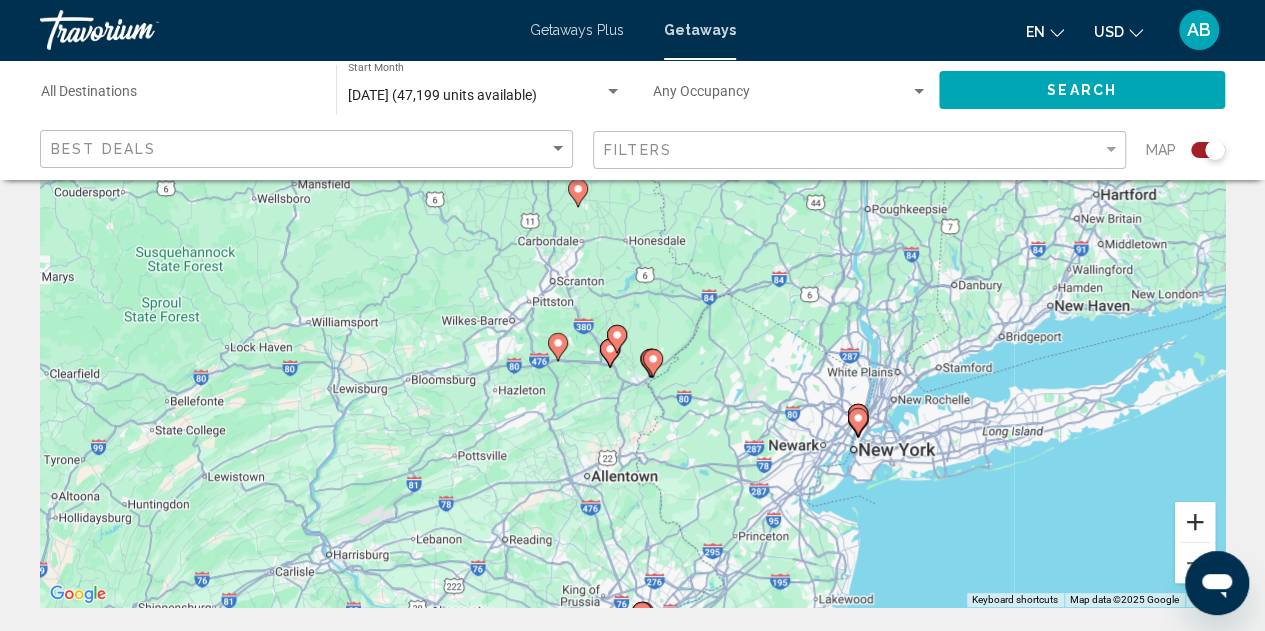 click at bounding box center (1195, 522) 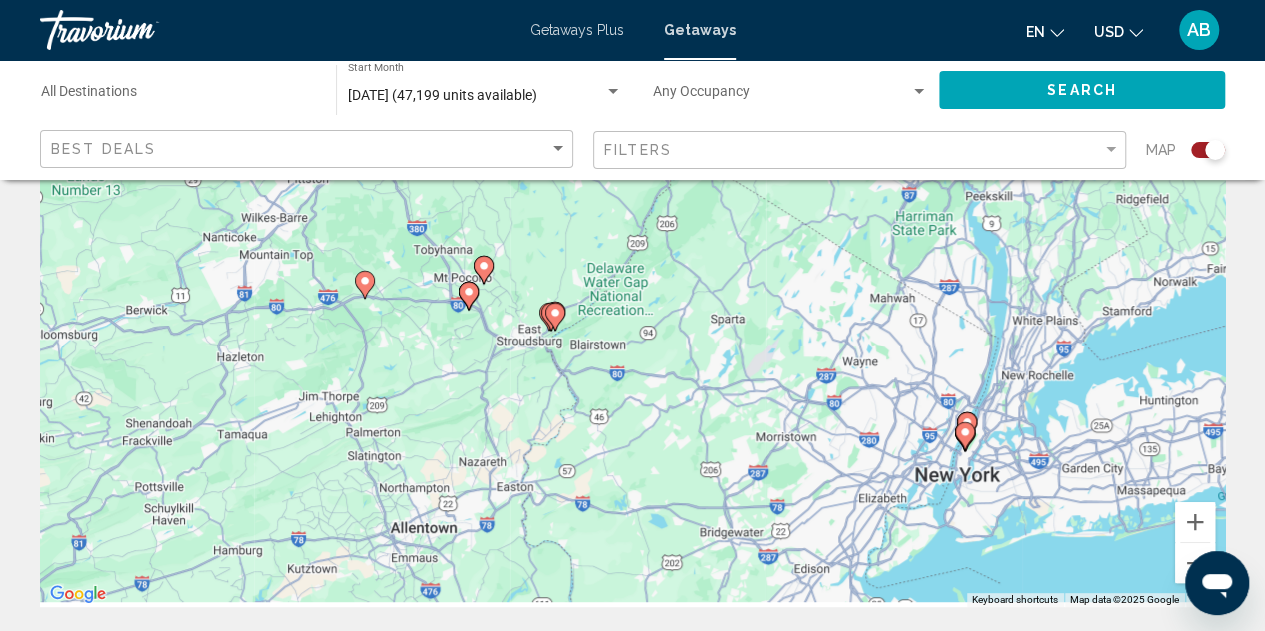 drag, startPoint x: 1148, startPoint y: 488, endPoint x: 1030, endPoint y: 368, distance: 168.29736 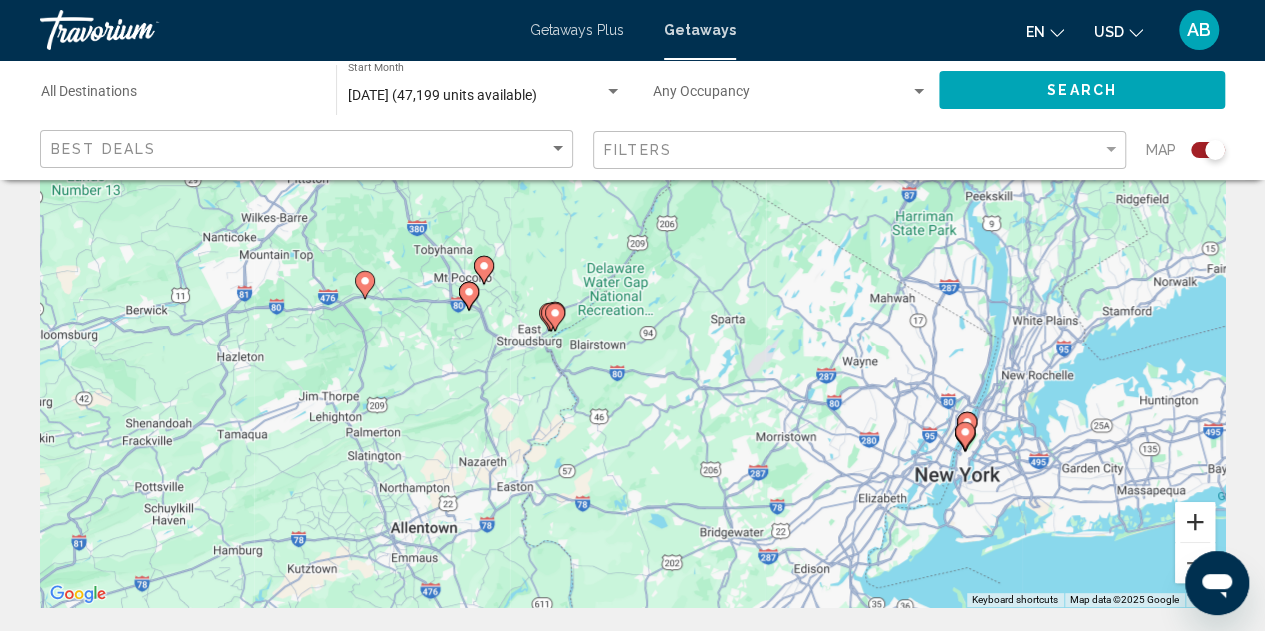 click at bounding box center (1195, 522) 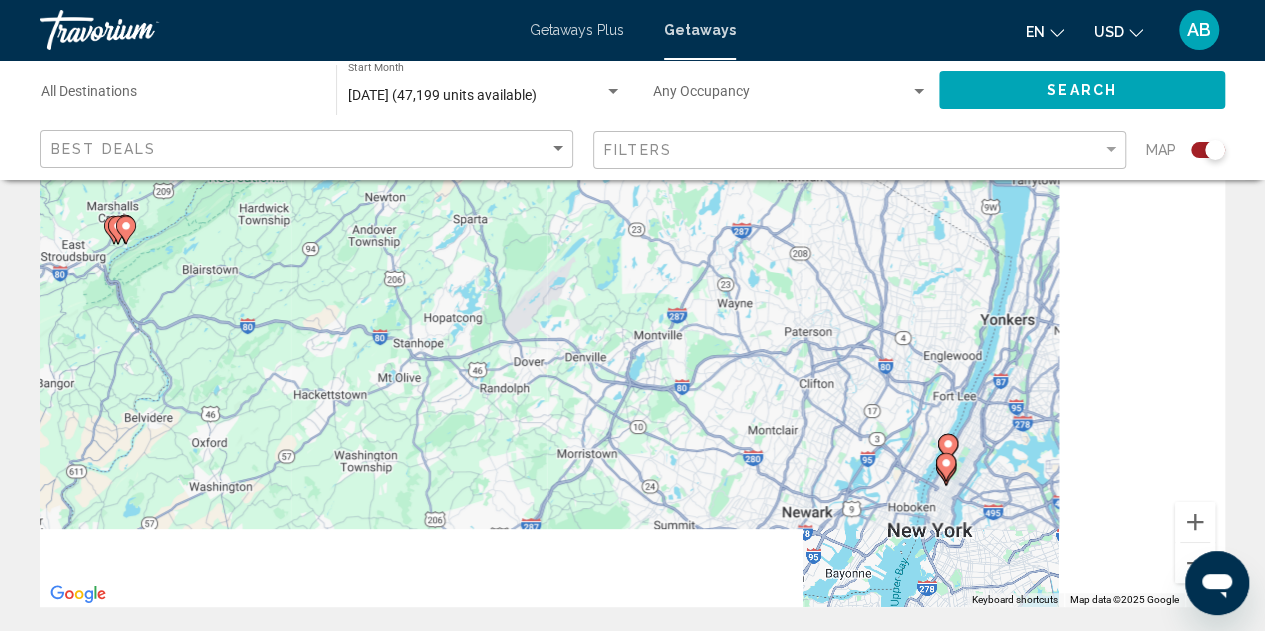 drag, startPoint x: 1046, startPoint y: 484, endPoint x: 688, endPoint y: 372, distance: 375.11066 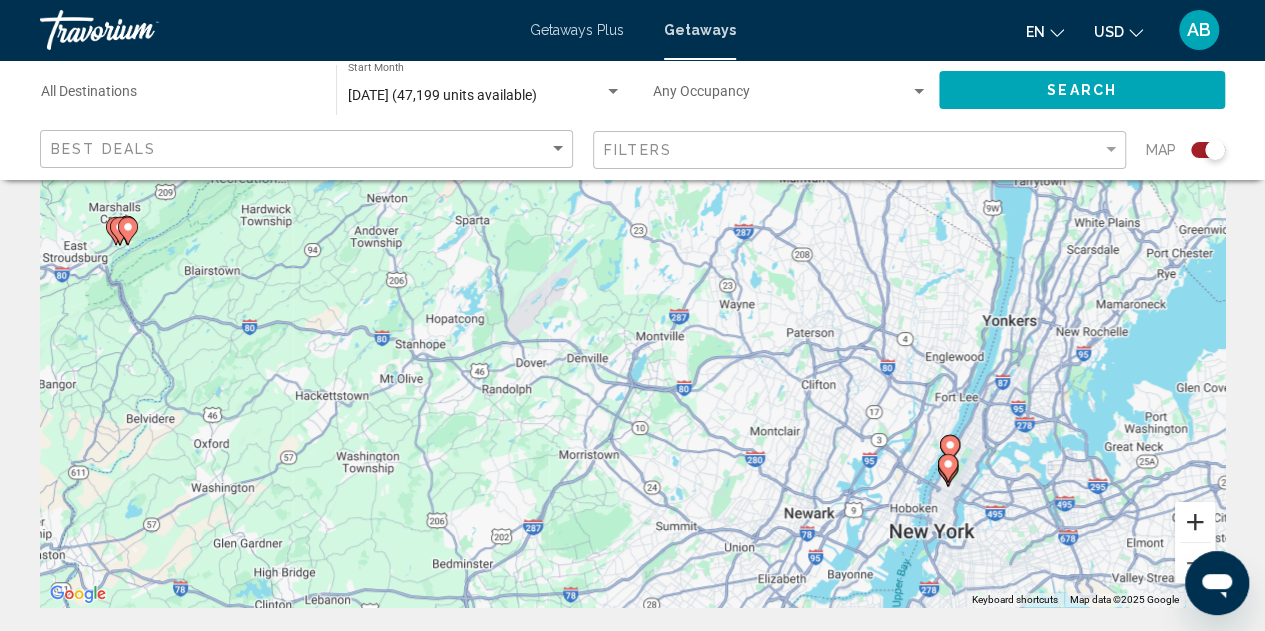 click at bounding box center (1195, 522) 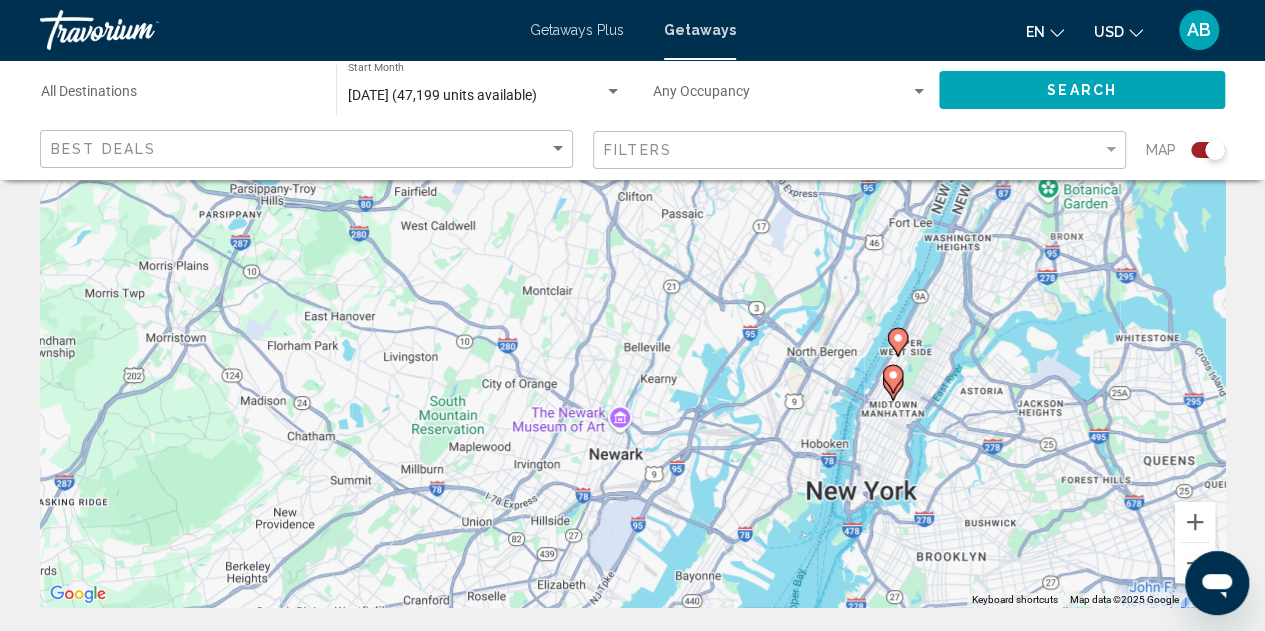 drag, startPoint x: 1054, startPoint y: 490, endPoint x: 683, endPoint y: 223, distance: 457.08862 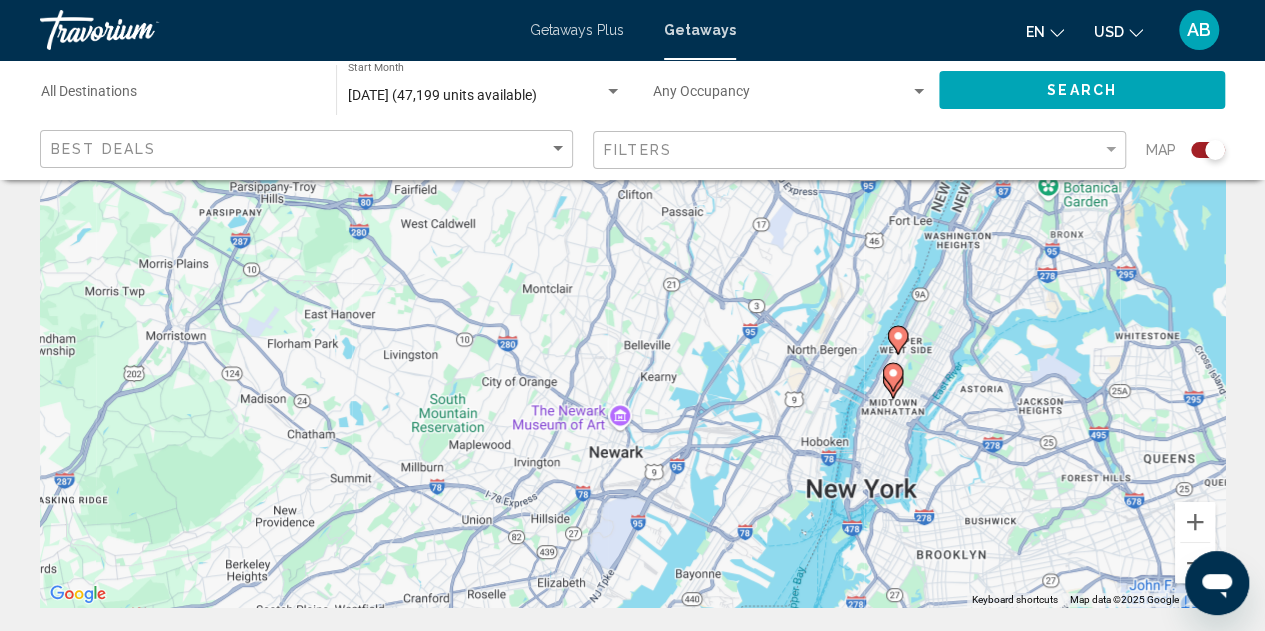 click 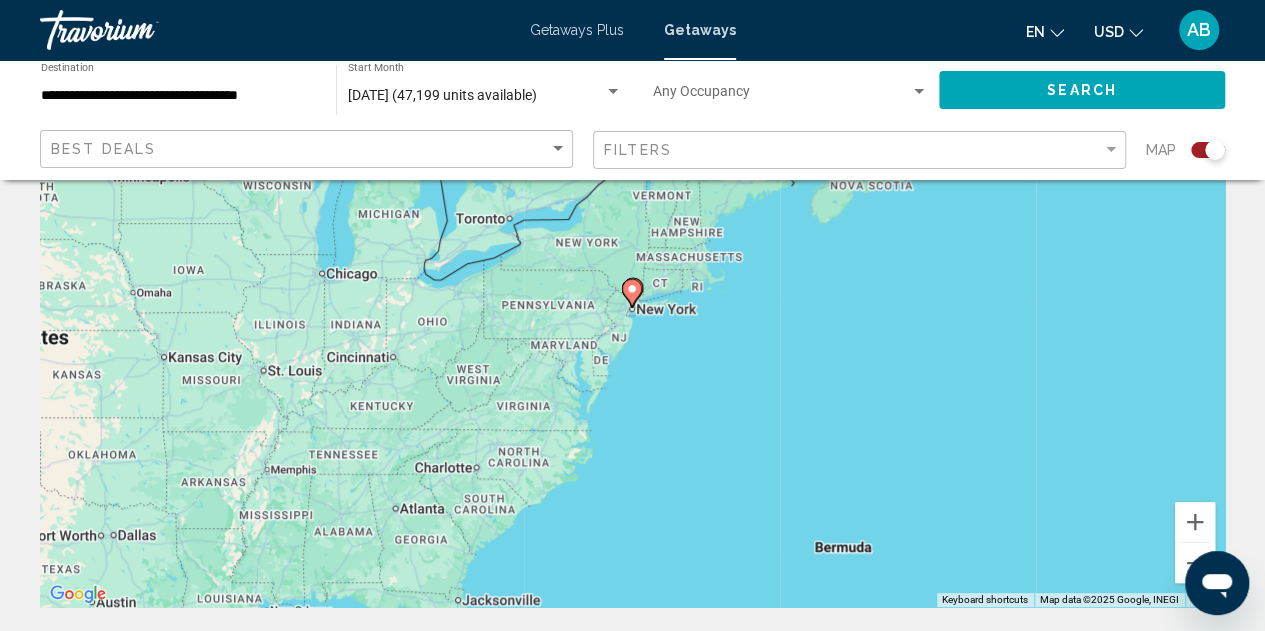 click 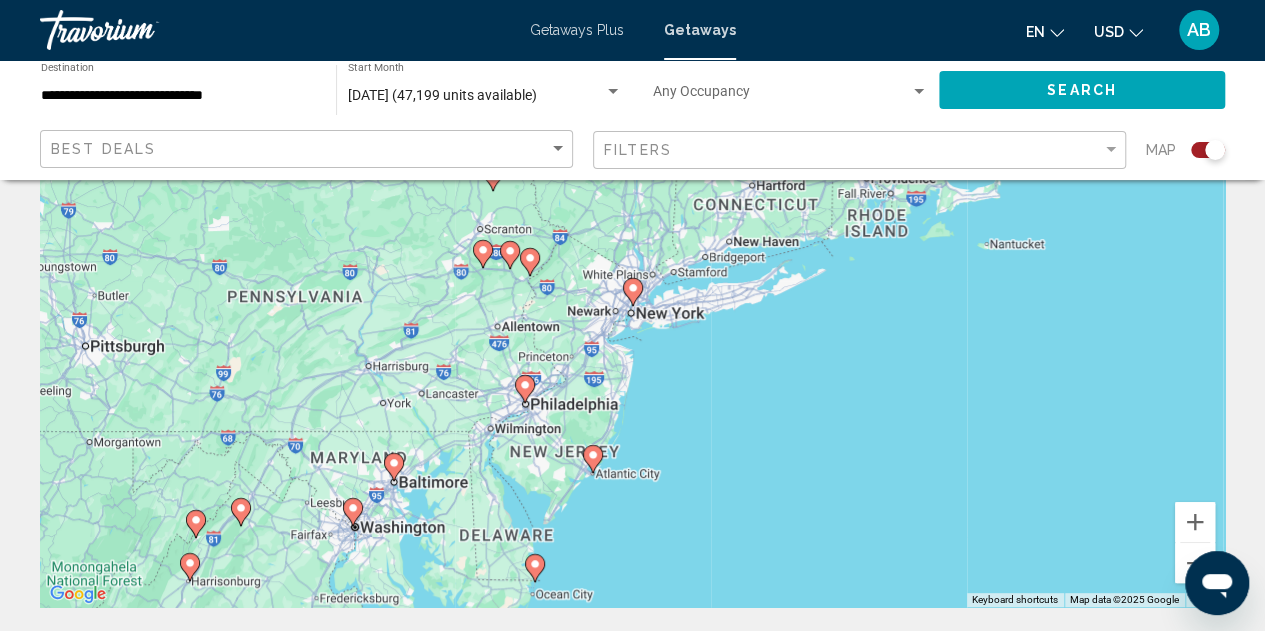 click 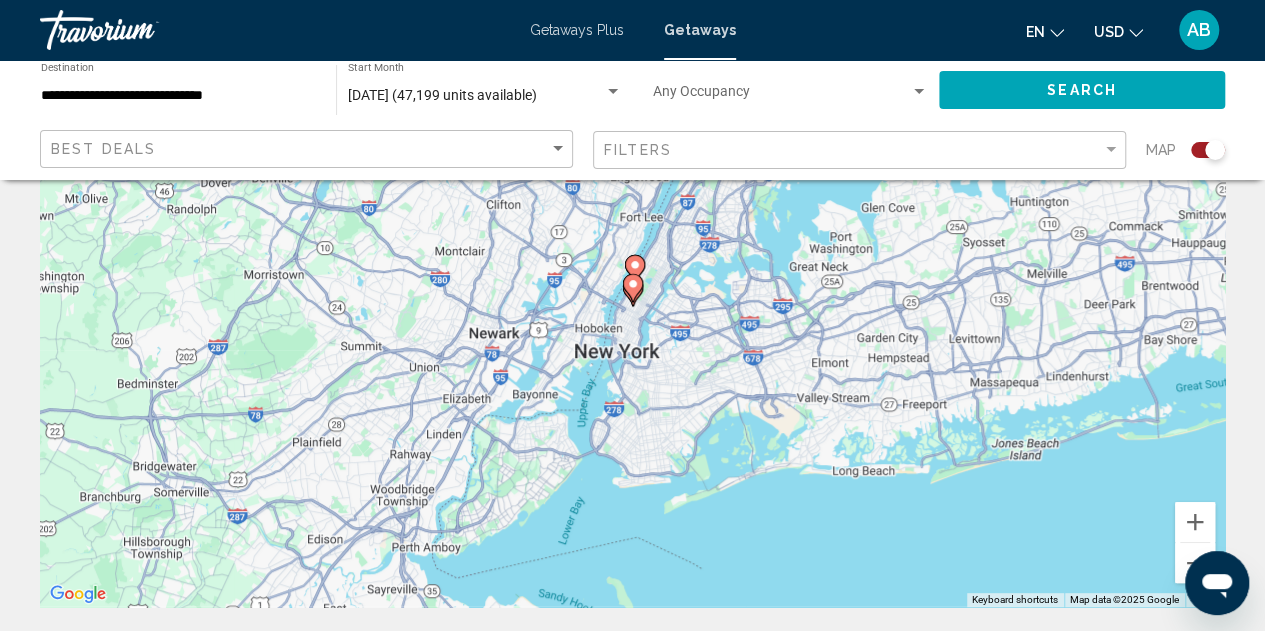 click 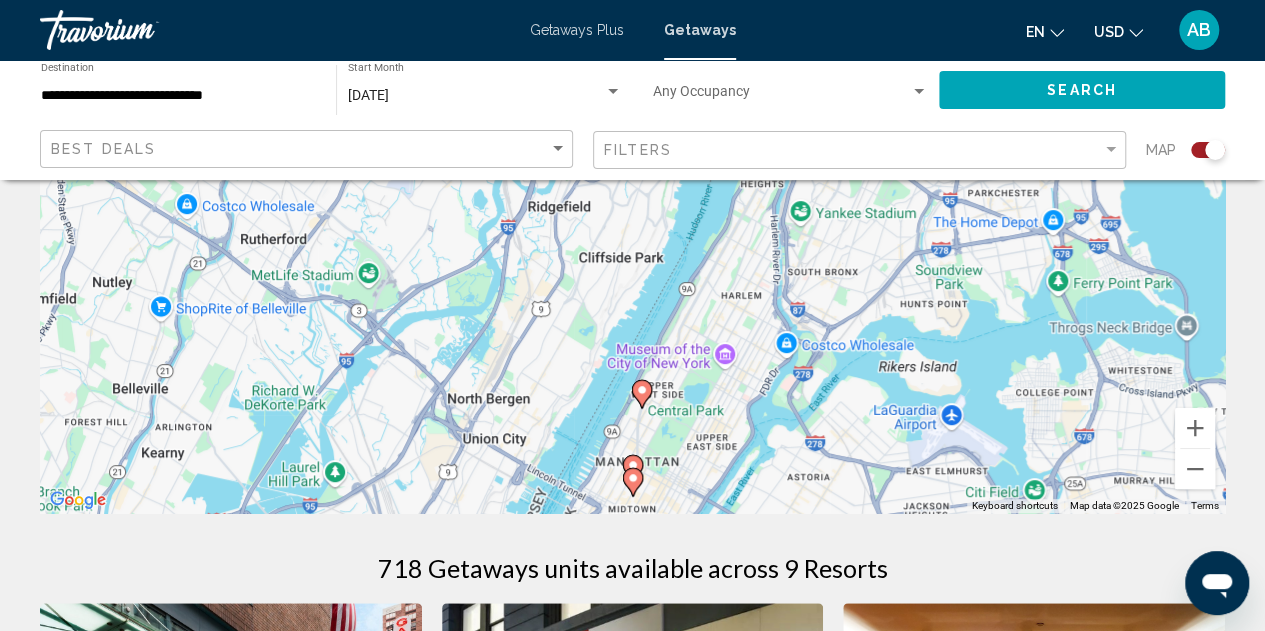 scroll, scrollTop: 298, scrollLeft: 0, axis: vertical 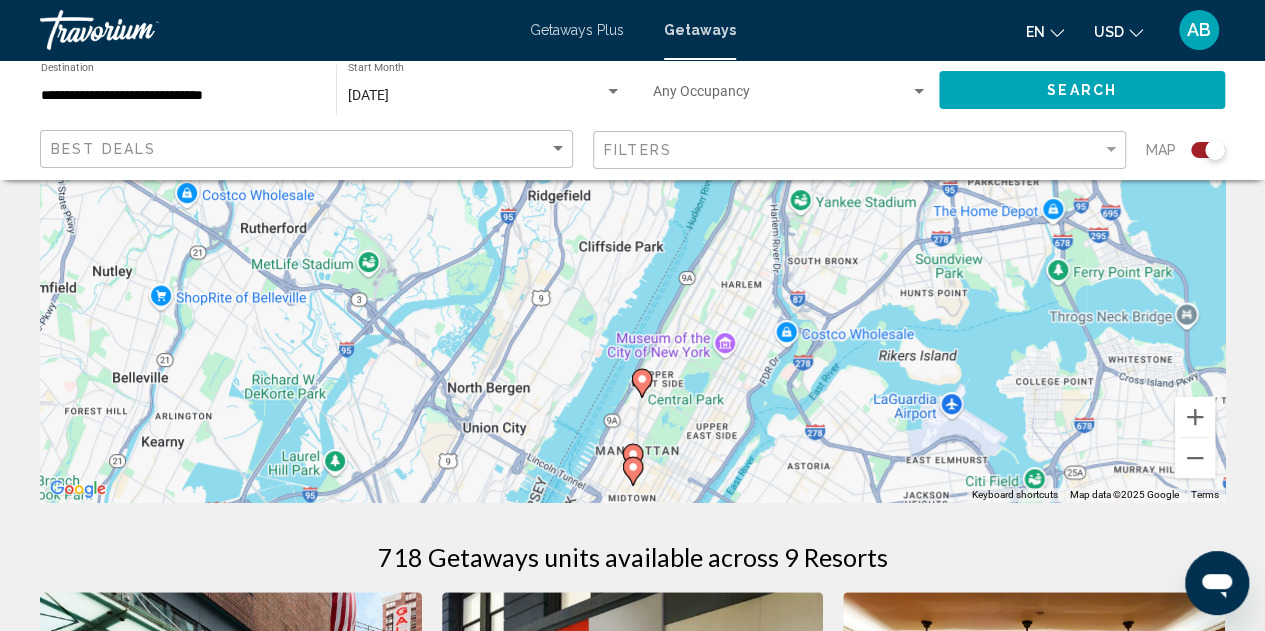 click on "To navigate the map with touch gestures double-tap and hold your finger on the map, then drag the map. ← Move left → Move right ↑ Move up ↓ Move down + Zoom in - Zoom out Home Jump left by 75% End Jump right by 75% Page Up Jump up by 75% Page Down Jump down by 75% To navigate, press the arrow keys. To activate drag with keyboard, press Alt + Enter. Once in keyboard drag state, use the arrow keys to move the marker. To complete the drag, press the Enter key. To cancel, press Escape. Keyboard shortcuts Map Data Map data ©2025 Google Map data ©2025 Google 2 km  Click to toggle between metric and imperial units Terms Report a map error 718 Getaways units available across 9 Resorts Save up to  27%   M Social Hotel Times Square New York  Resort  -  This is an adults only resort
New York, NY, USA From $2,759.99 USD $2,009.99 USD For 7 nights You save  $750.00 USD   temp
Fitness Center View Resort    (" at bounding box center [632, 1429] 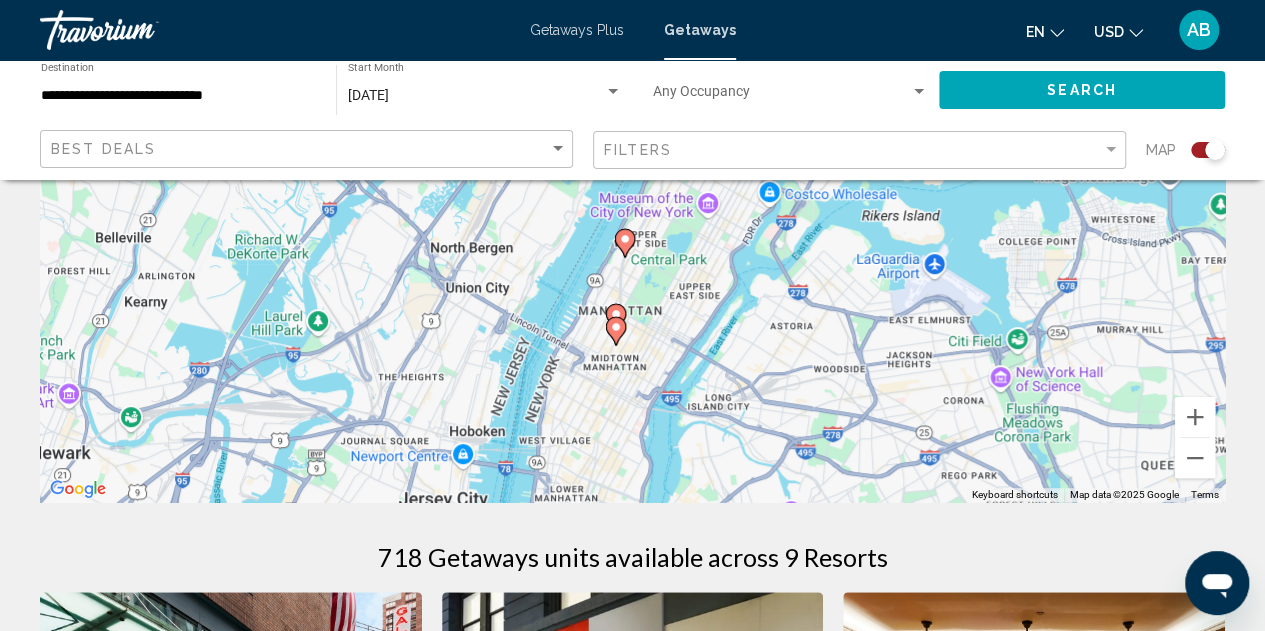 drag, startPoint x: 1200, startPoint y: 278, endPoint x: 1174, endPoint y: 82, distance: 197.71696 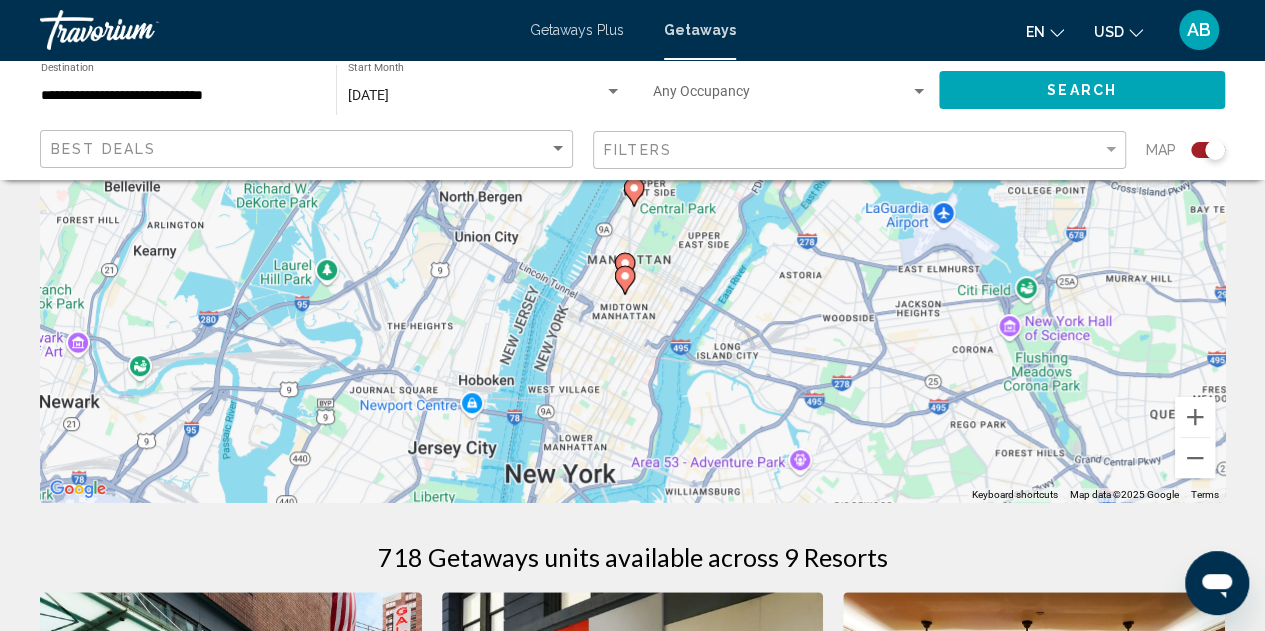 drag, startPoint x: 820, startPoint y: 330, endPoint x: 822, endPoint y: 461, distance: 131.01526 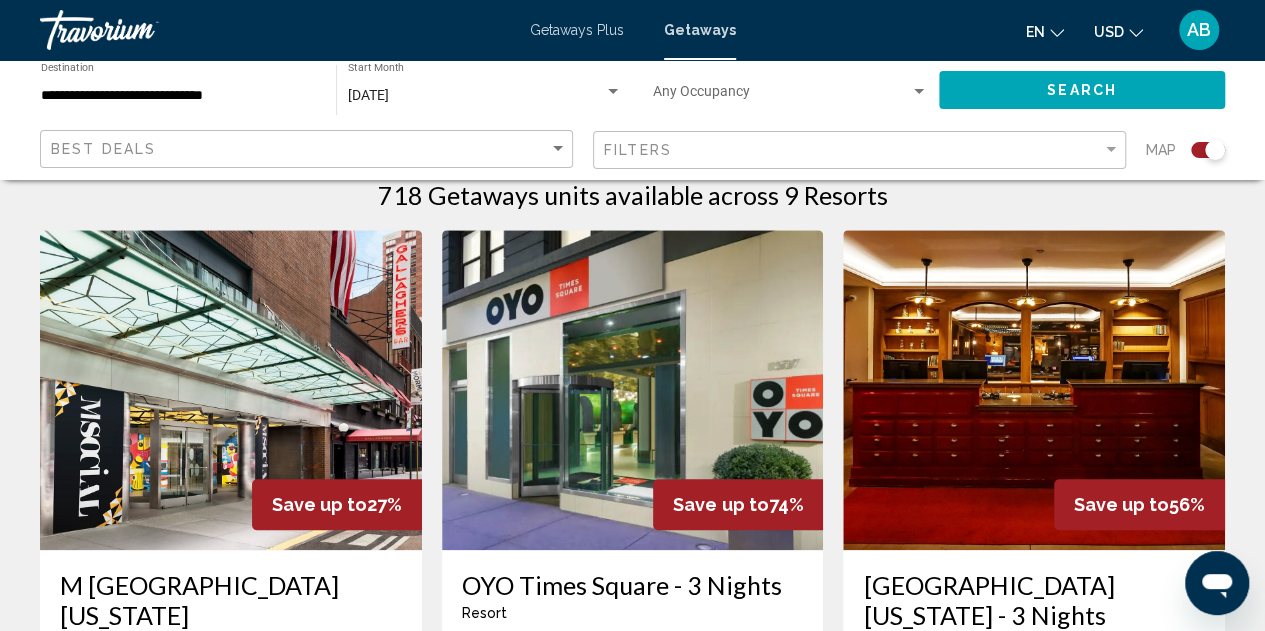scroll, scrollTop: 644, scrollLeft: 0, axis: vertical 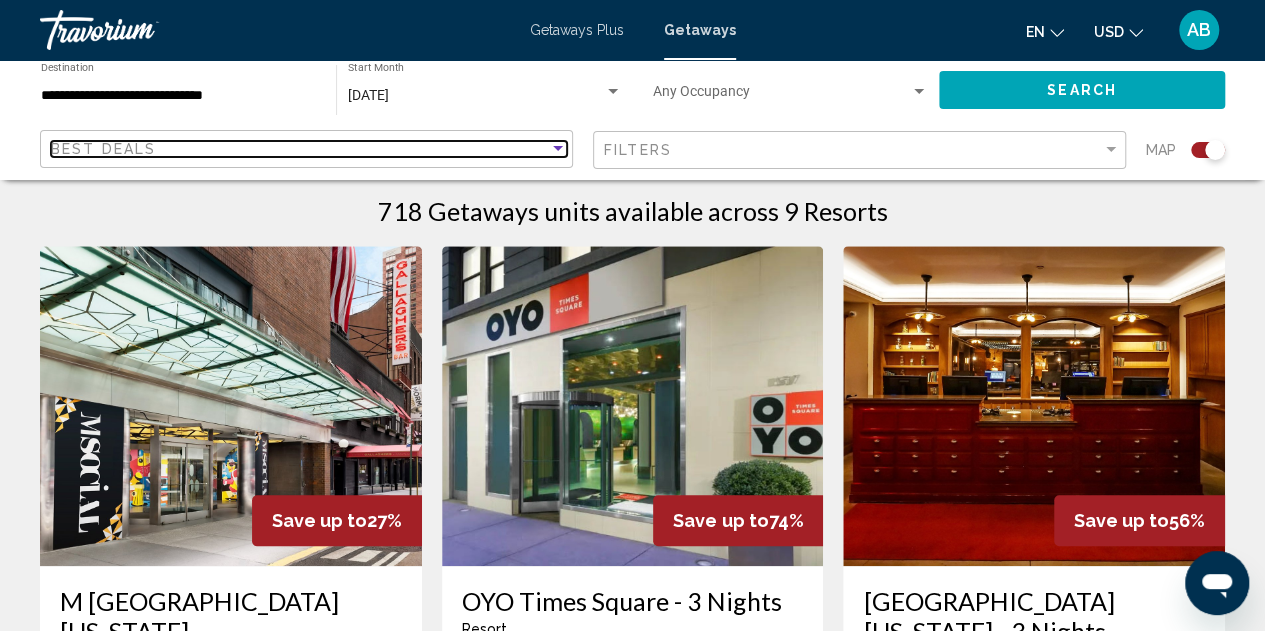 click at bounding box center (558, 148) 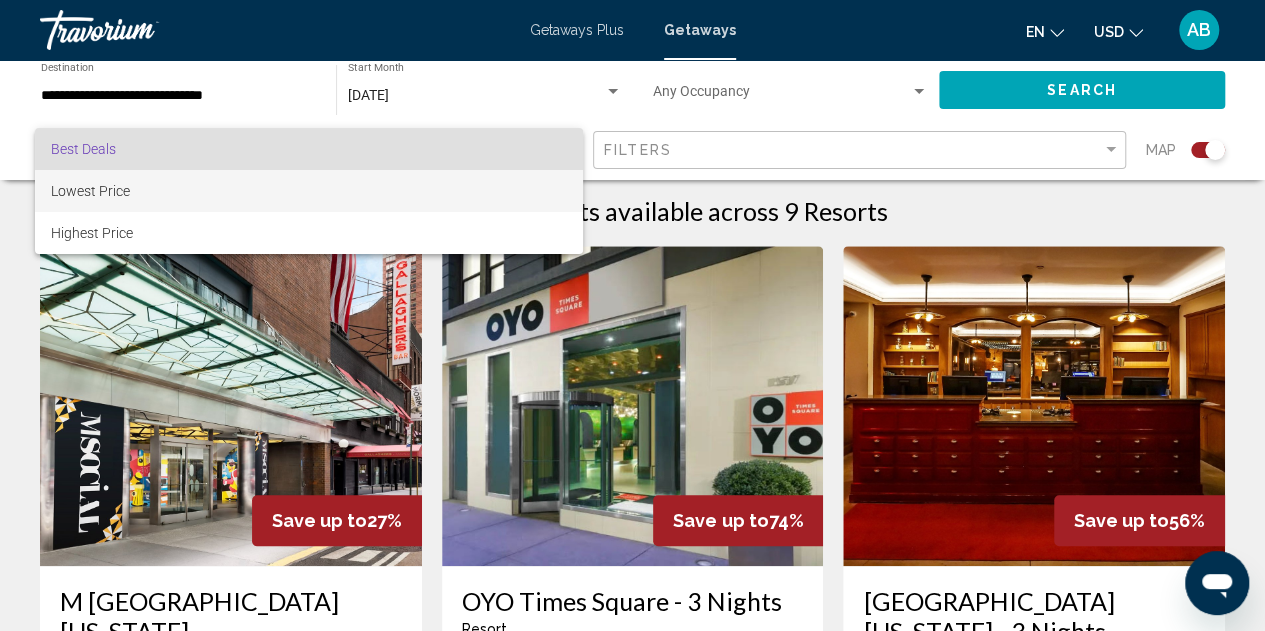 click on "Lowest Price" at bounding box center [309, 191] 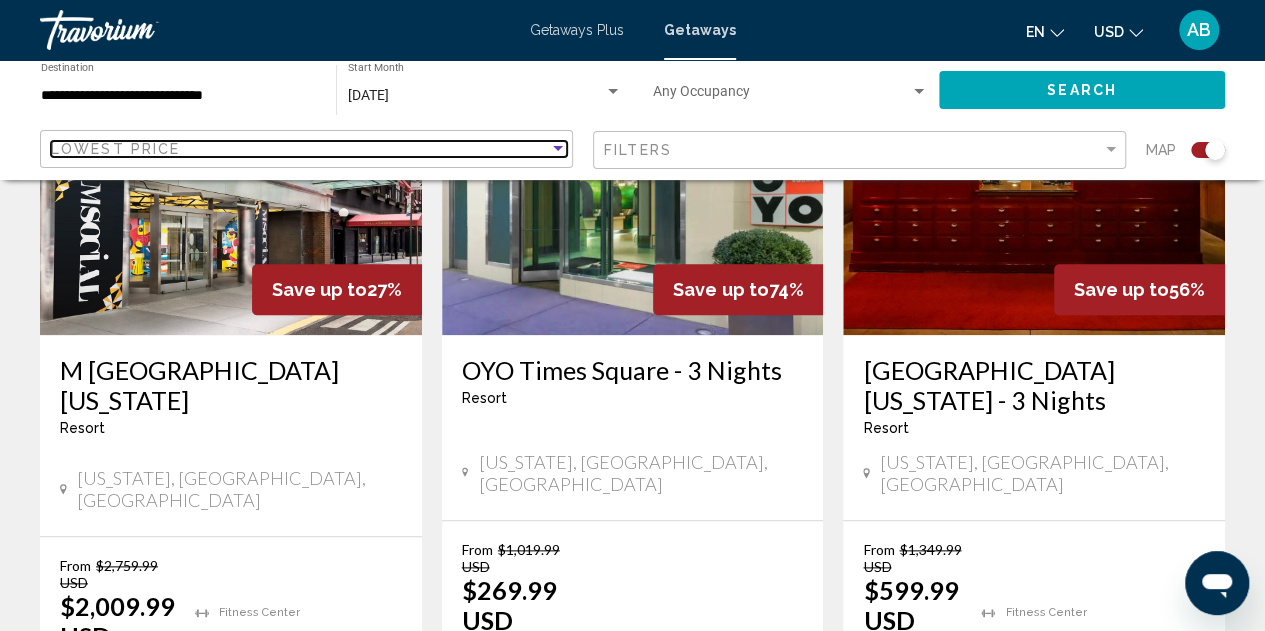 scroll, scrollTop: 874, scrollLeft: 0, axis: vertical 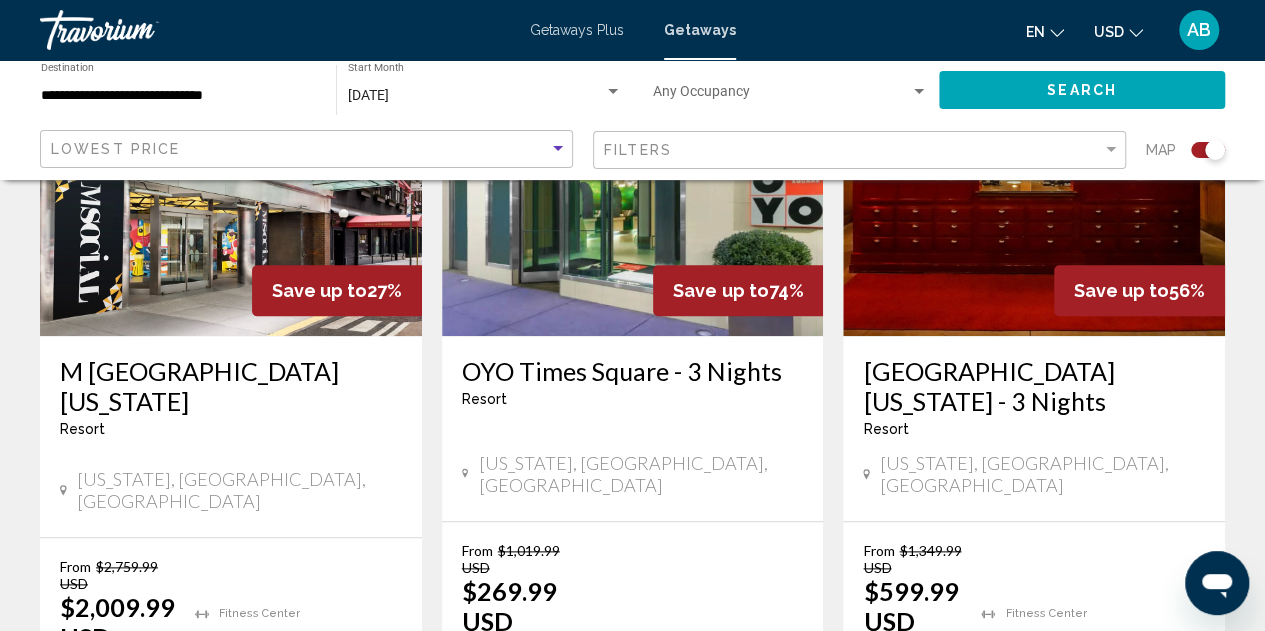 click on "OYO Times Square - 3 Nights" at bounding box center (633, 371) 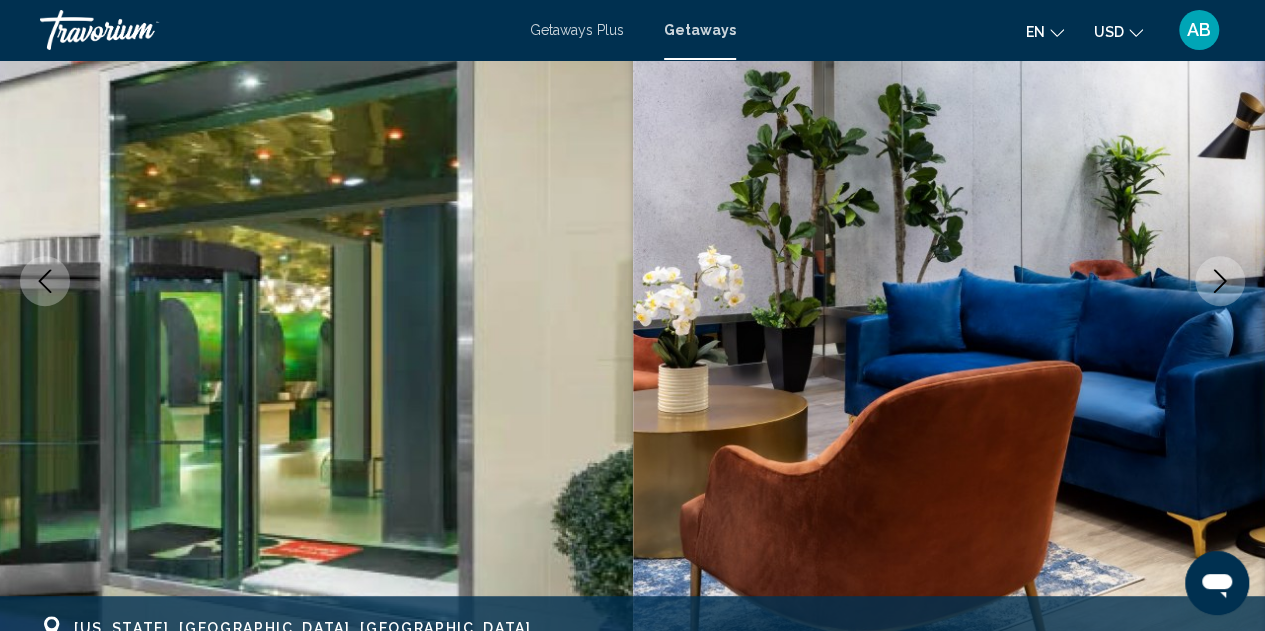 scroll, scrollTop: 0, scrollLeft: 0, axis: both 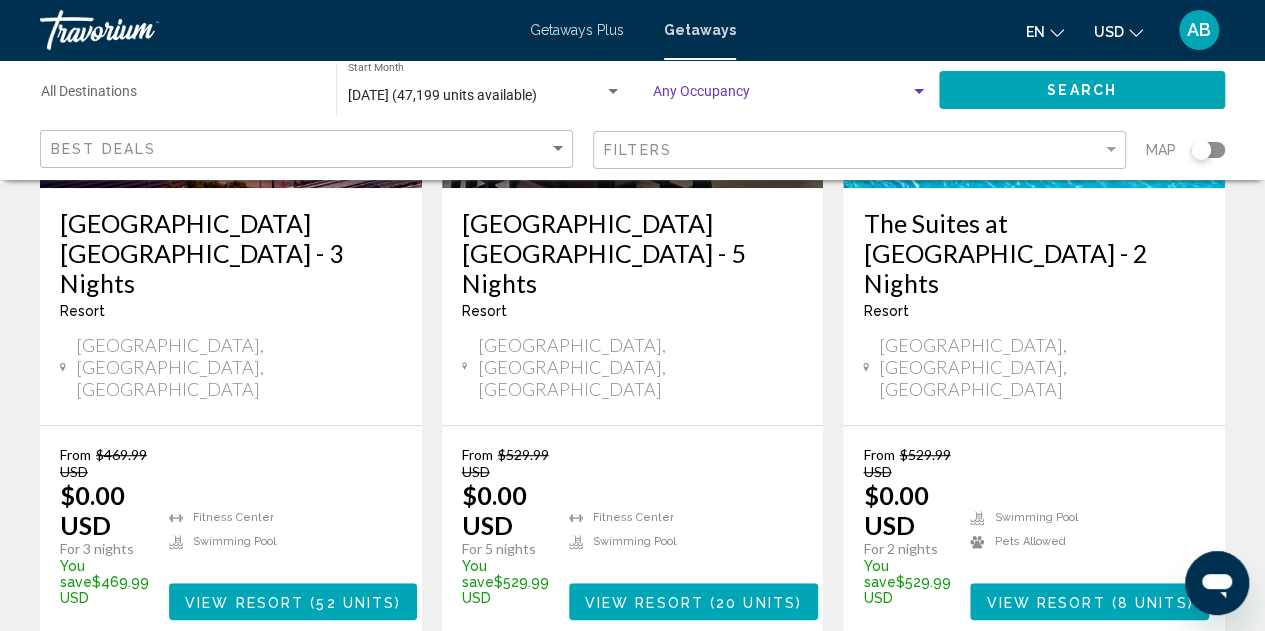 click at bounding box center (919, 92) 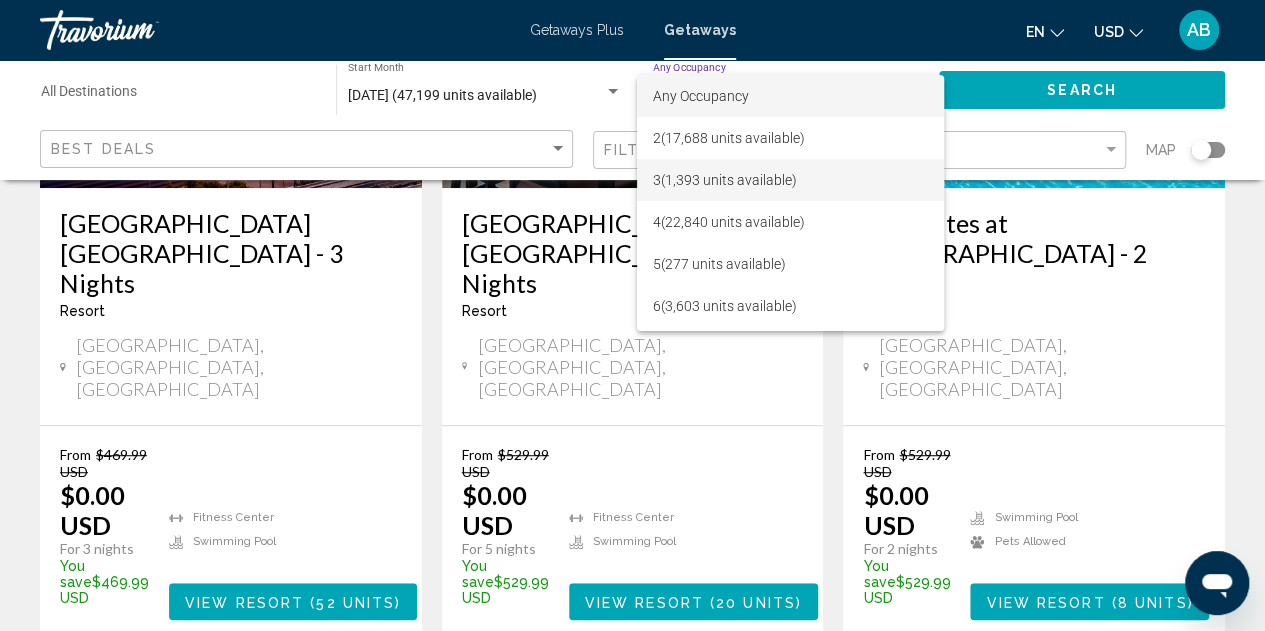 click on "3  (1,393 units available)" at bounding box center [790, 180] 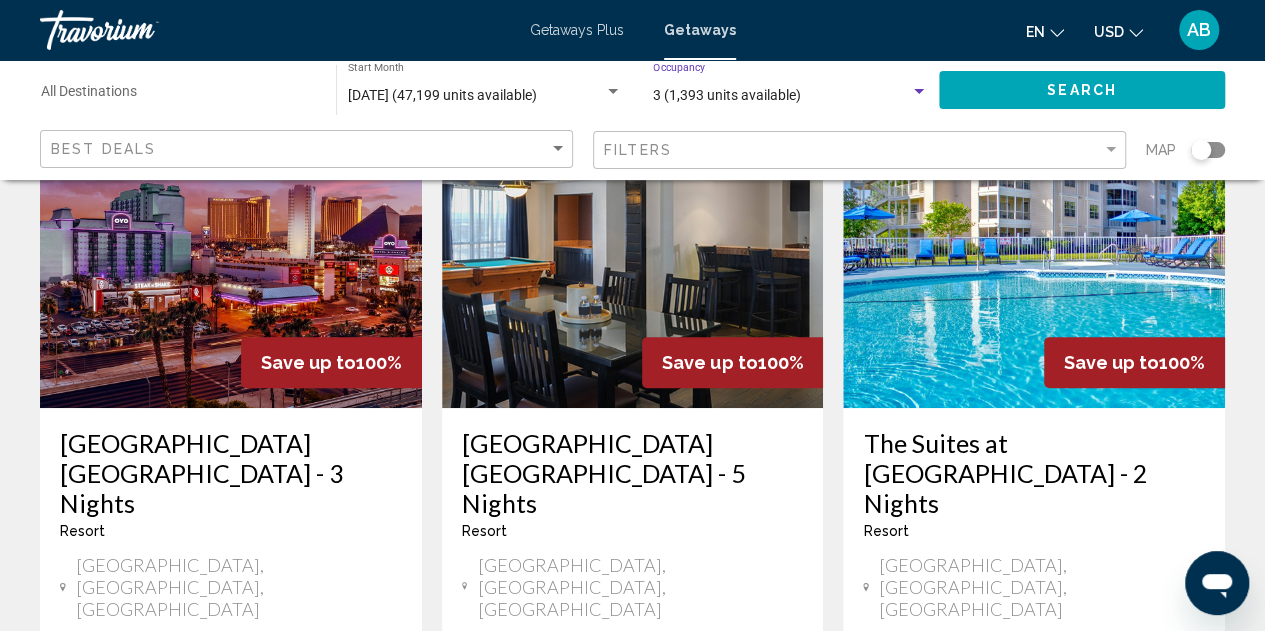 scroll, scrollTop: 178, scrollLeft: 0, axis: vertical 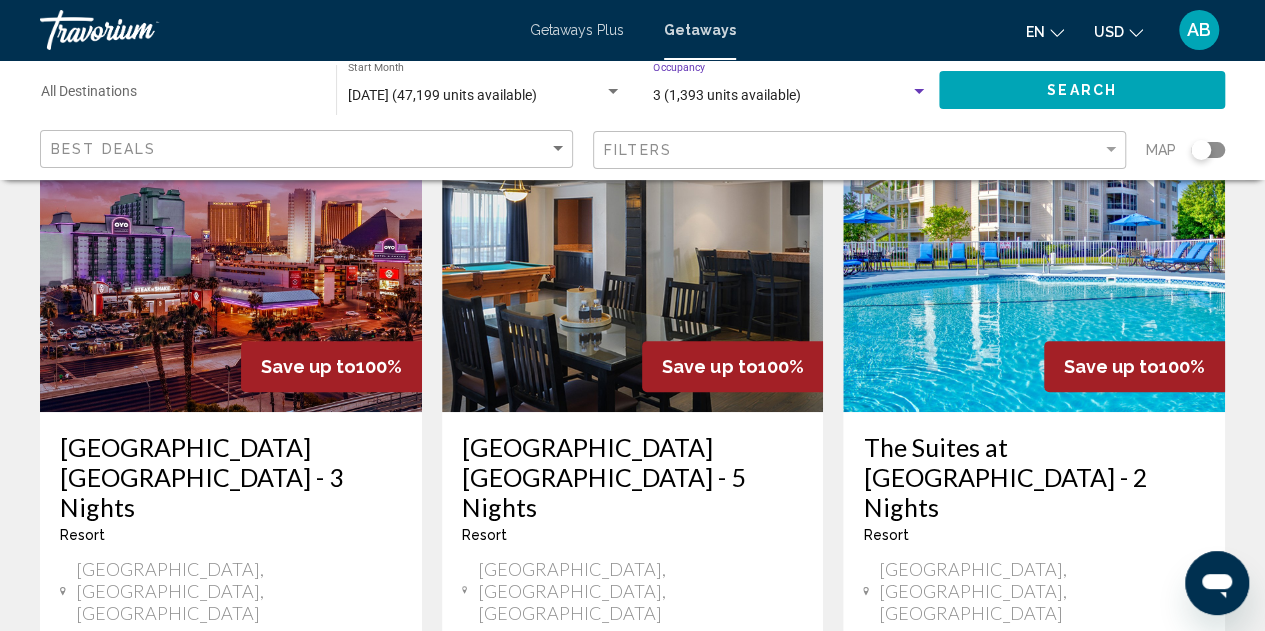 click on "3 (1,393 units available)" at bounding box center [781, 96] 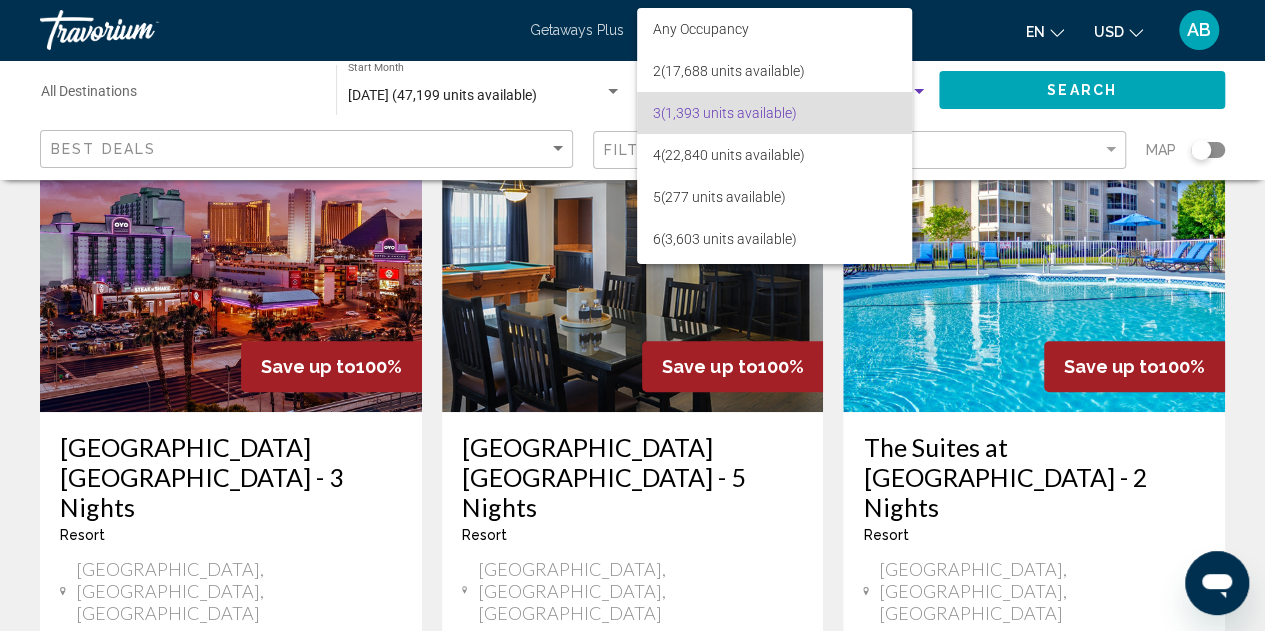 scroll, scrollTop: 17, scrollLeft: 0, axis: vertical 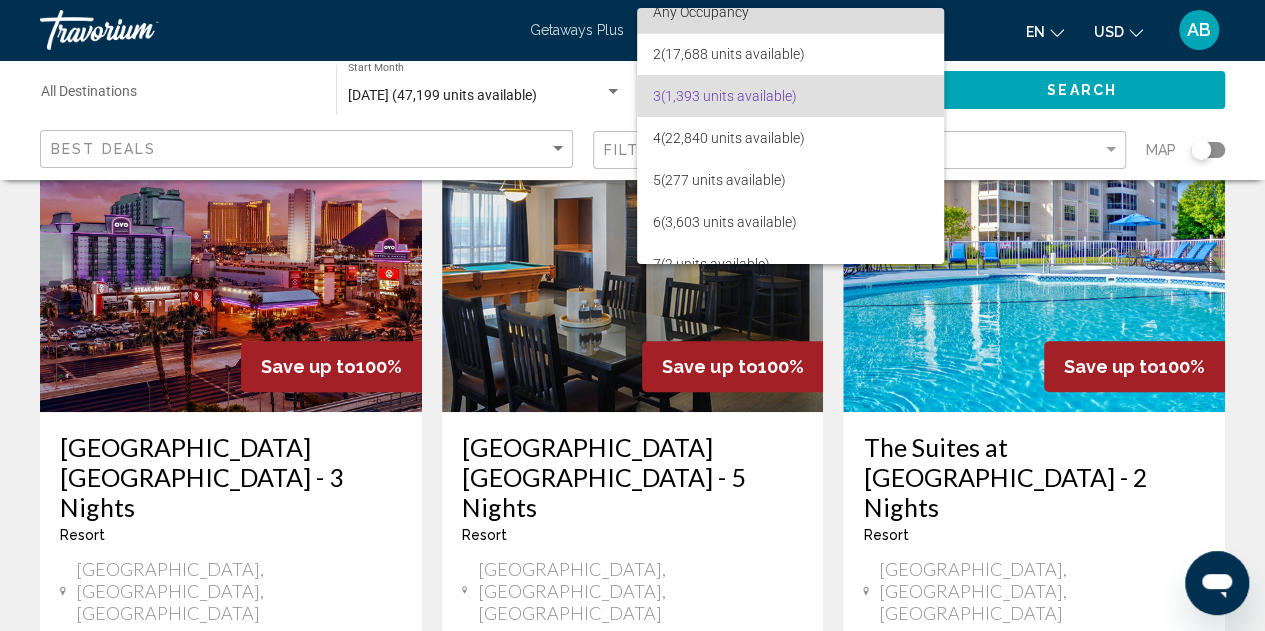 click on "Any Occupancy" at bounding box center [790, 12] 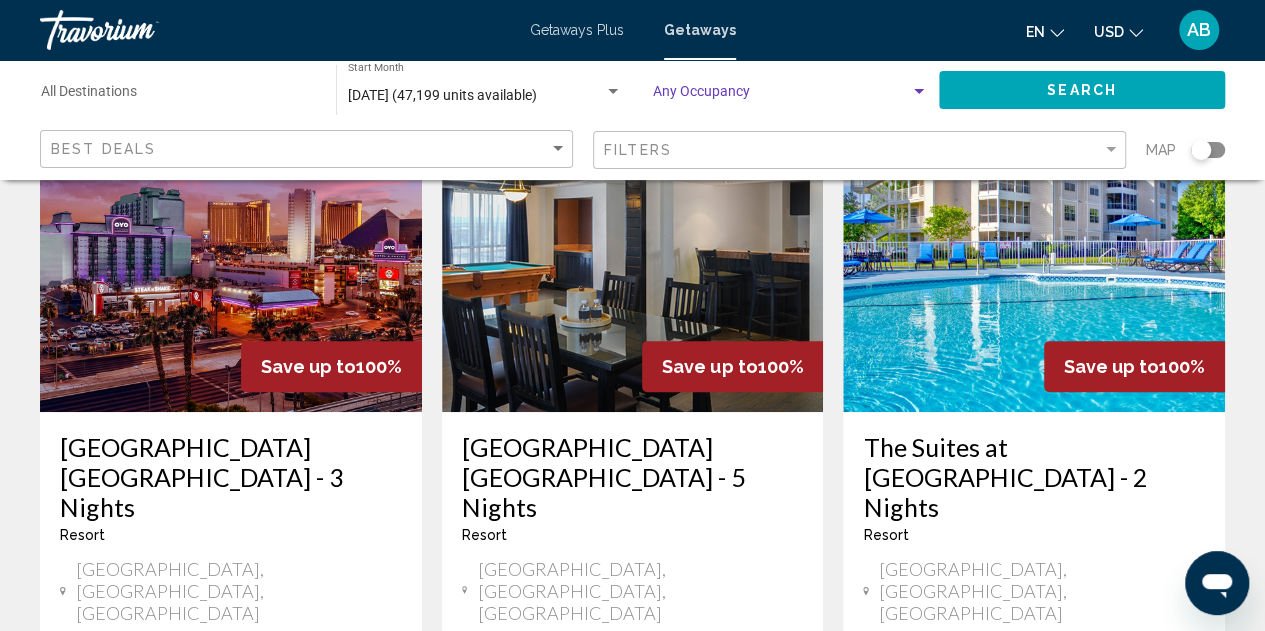 click on "Search" 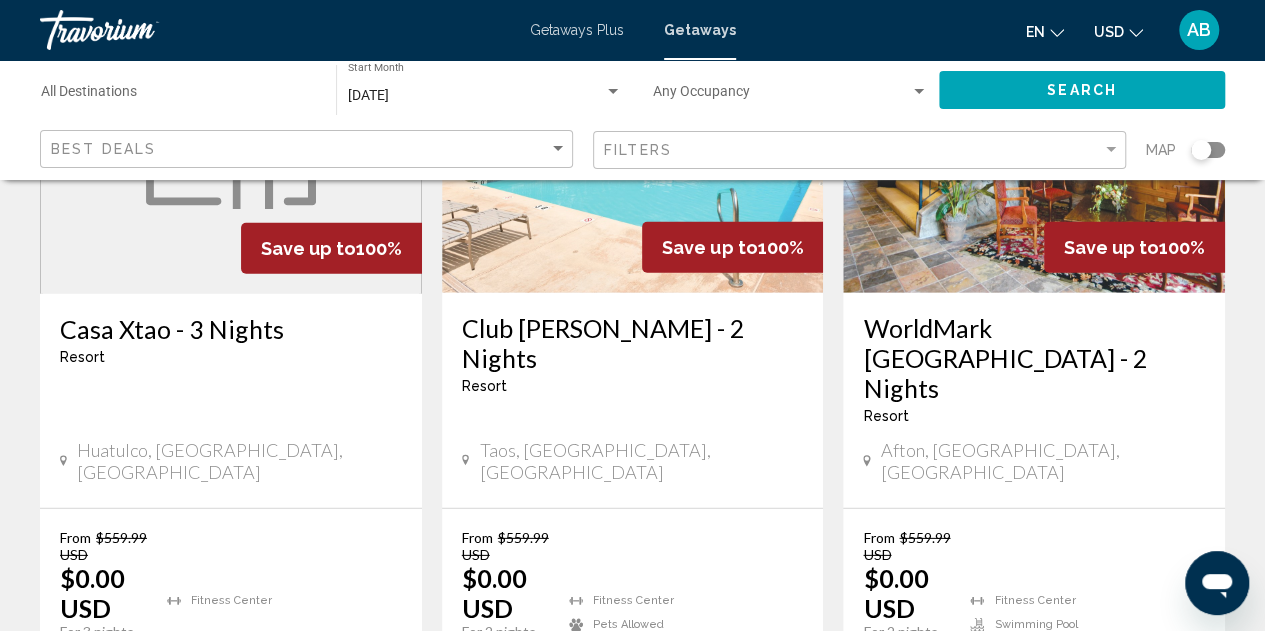 scroll, scrollTop: 2736, scrollLeft: 0, axis: vertical 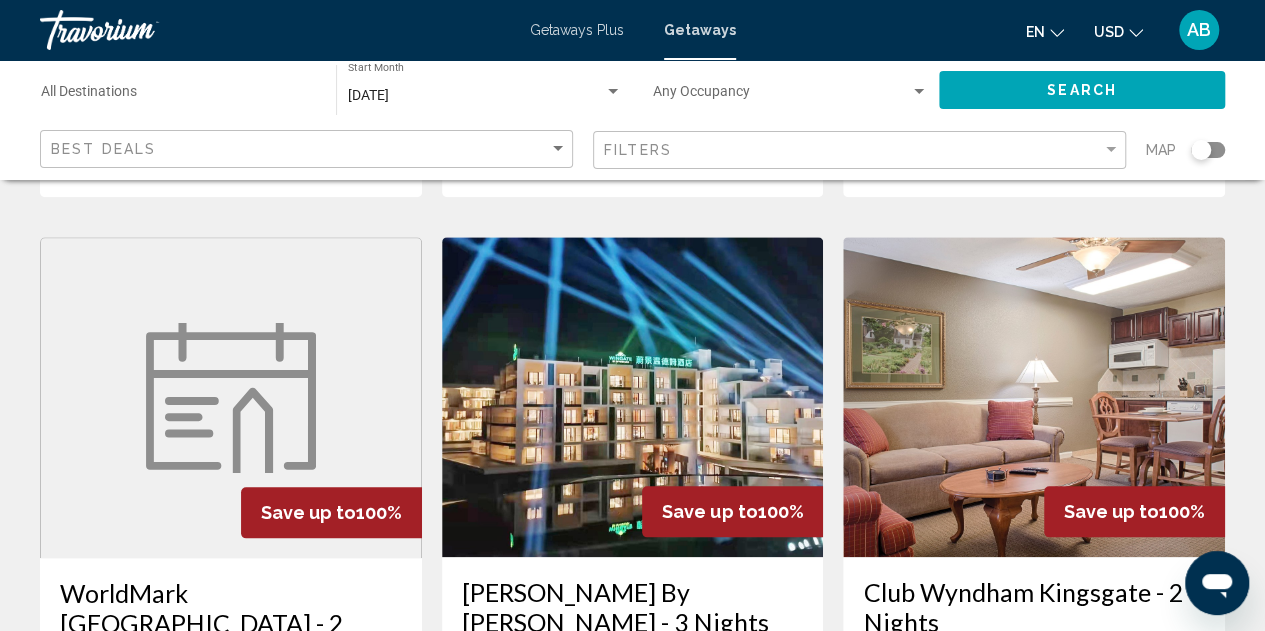 click 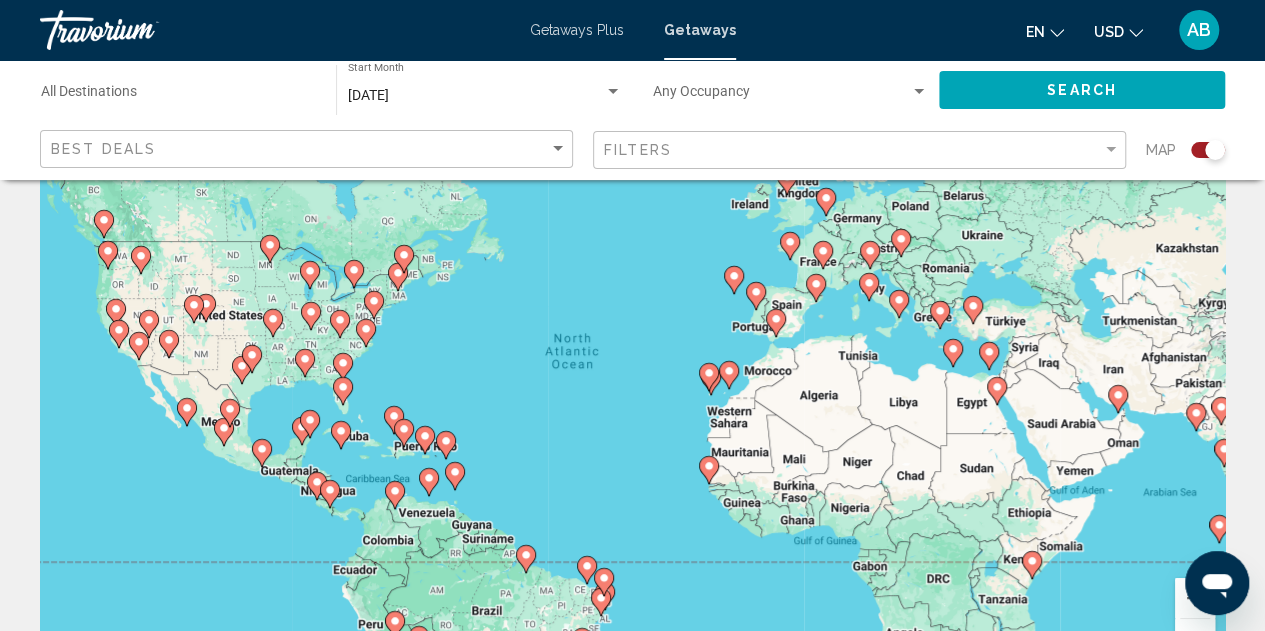 scroll, scrollTop: 144, scrollLeft: 0, axis: vertical 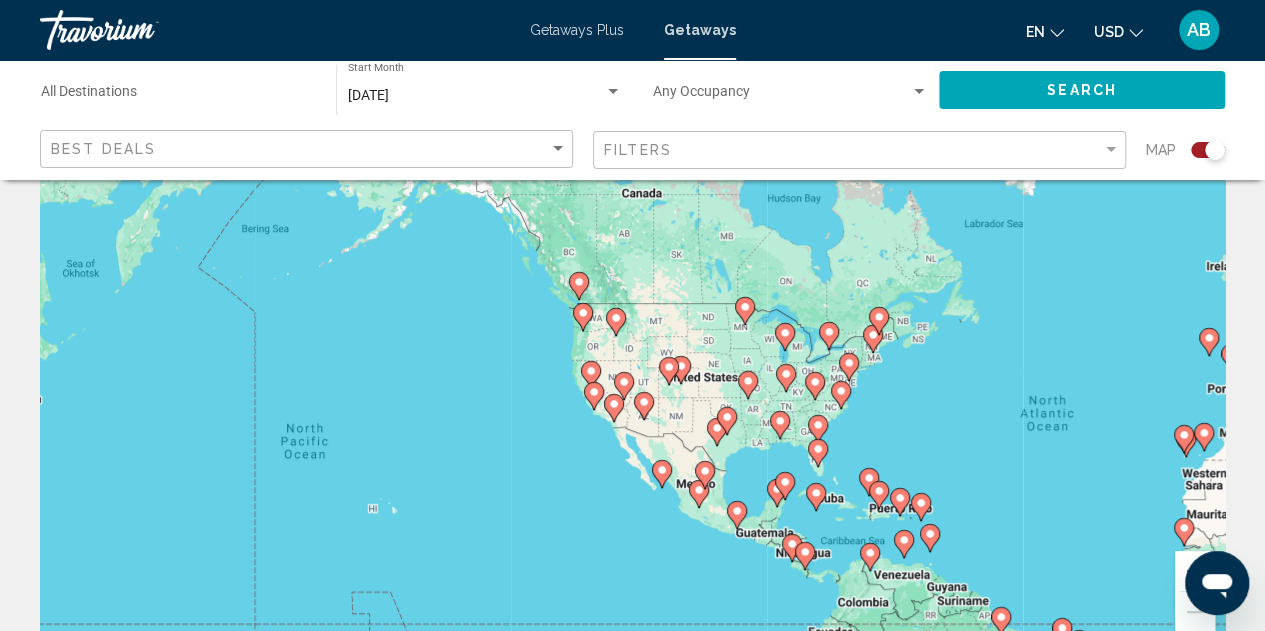 drag, startPoint x: 398, startPoint y: 361, endPoint x: 877, endPoint y: 450, distance: 487.19812 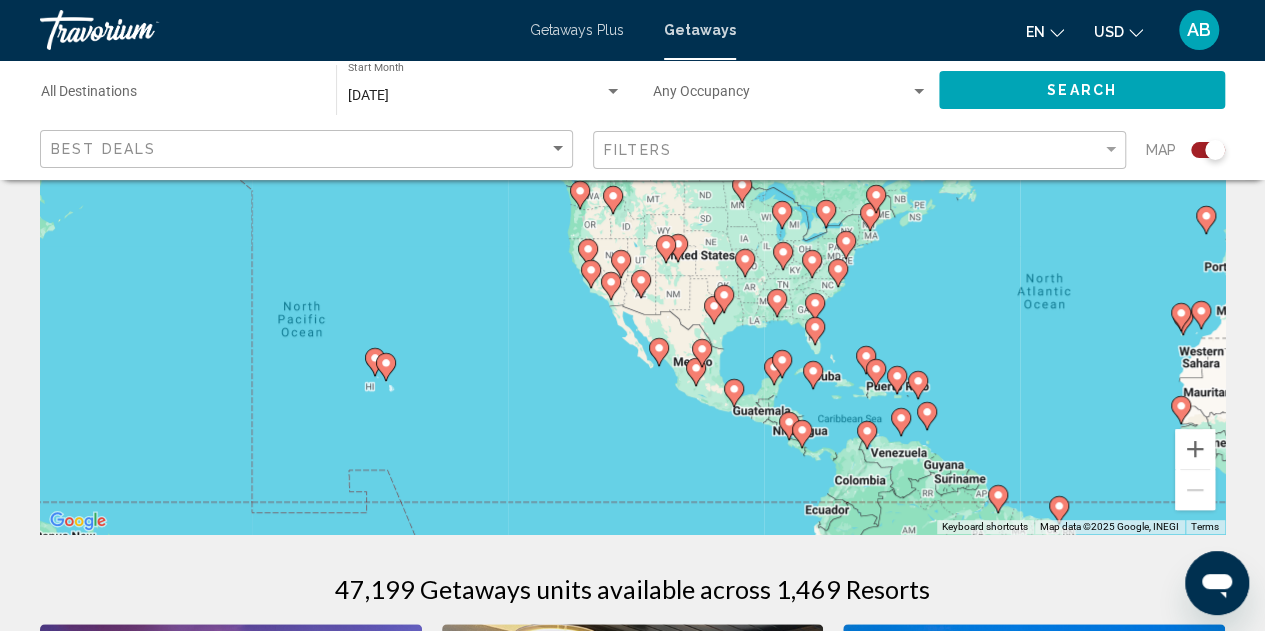scroll, scrollTop: 274, scrollLeft: 0, axis: vertical 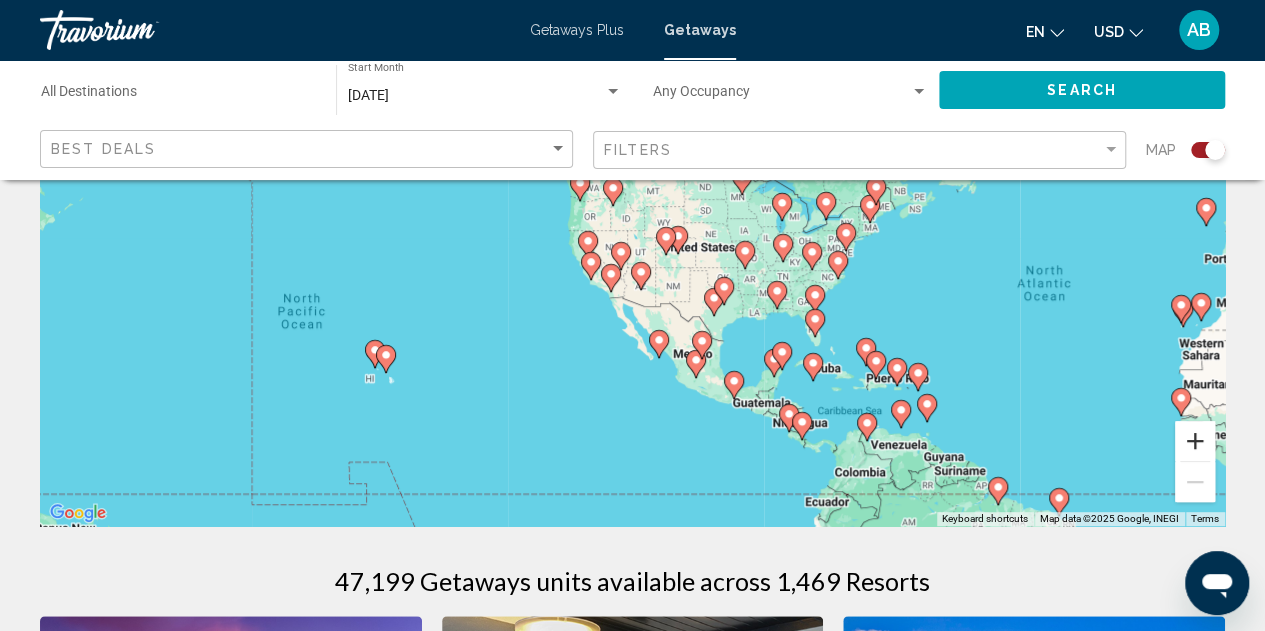 click at bounding box center (1195, 441) 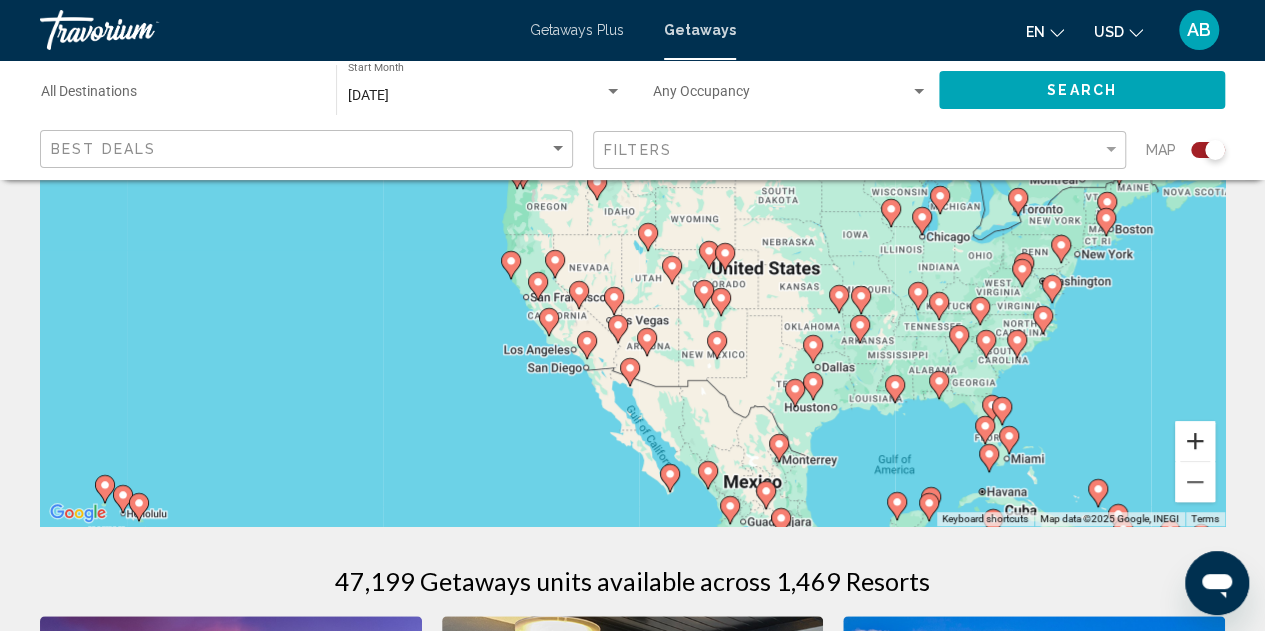 click at bounding box center [1195, 441] 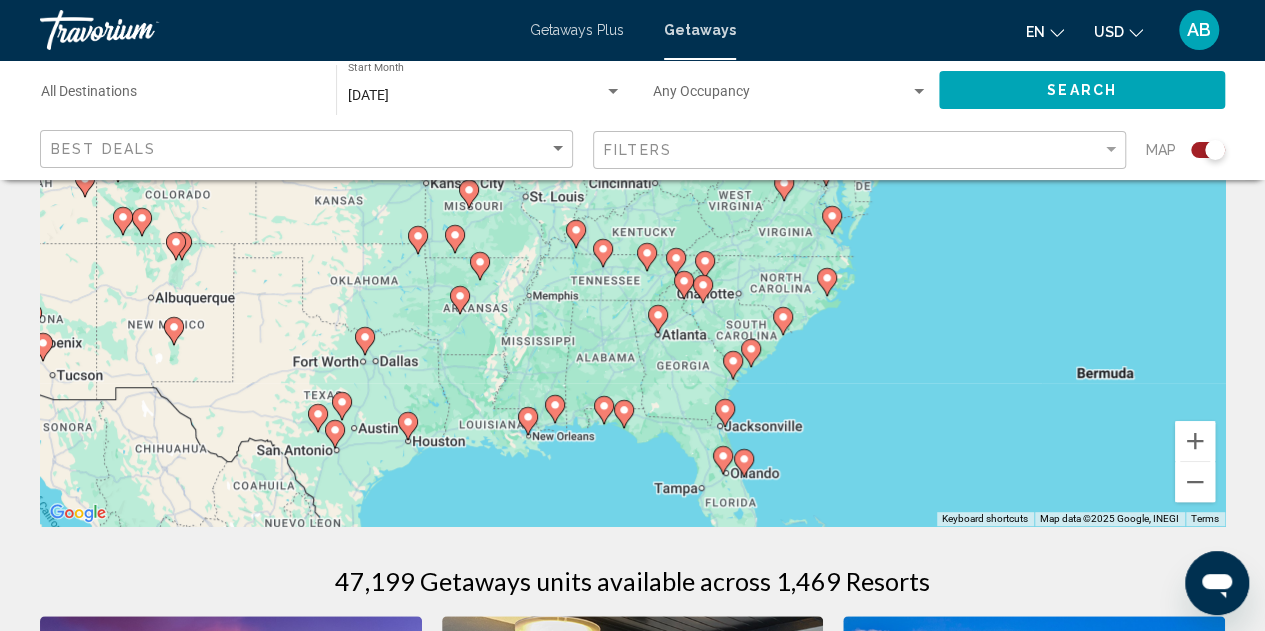 drag, startPoint x: 1039, startPoint y: 364, endPoint x: 396, endPoint y: 215, distance: 660.0379 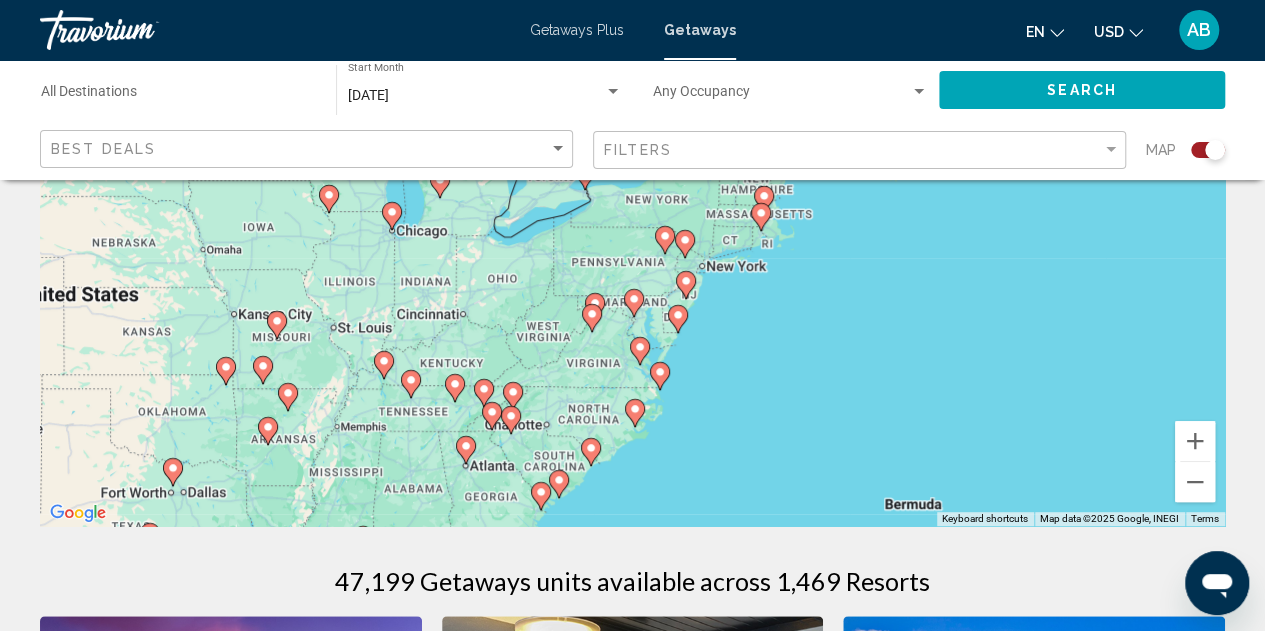 drag, startPoint x: 871, startPoint y: 343, endPoint x: 674, endPoint y: 476, distance: 237.69308 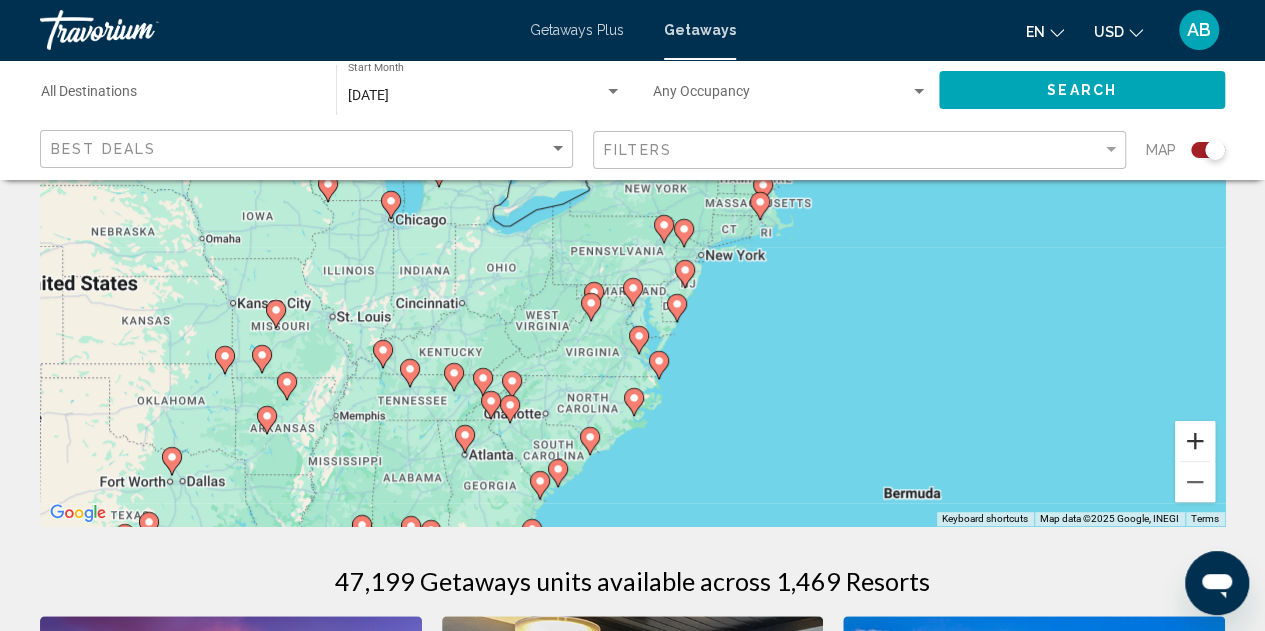 click at bounding box center [1195, 441] 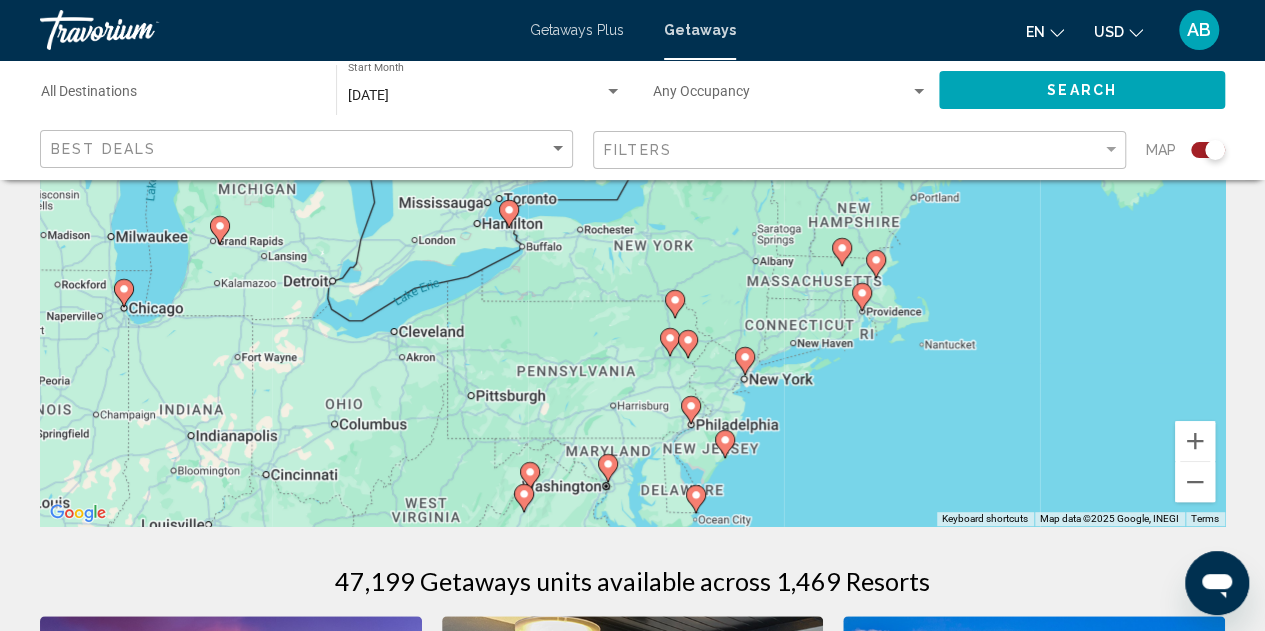 drag, startPoint x: 1053, startPoint y: 327, endPoint x: 1026, endPoint y: 441, distance: 117.15375 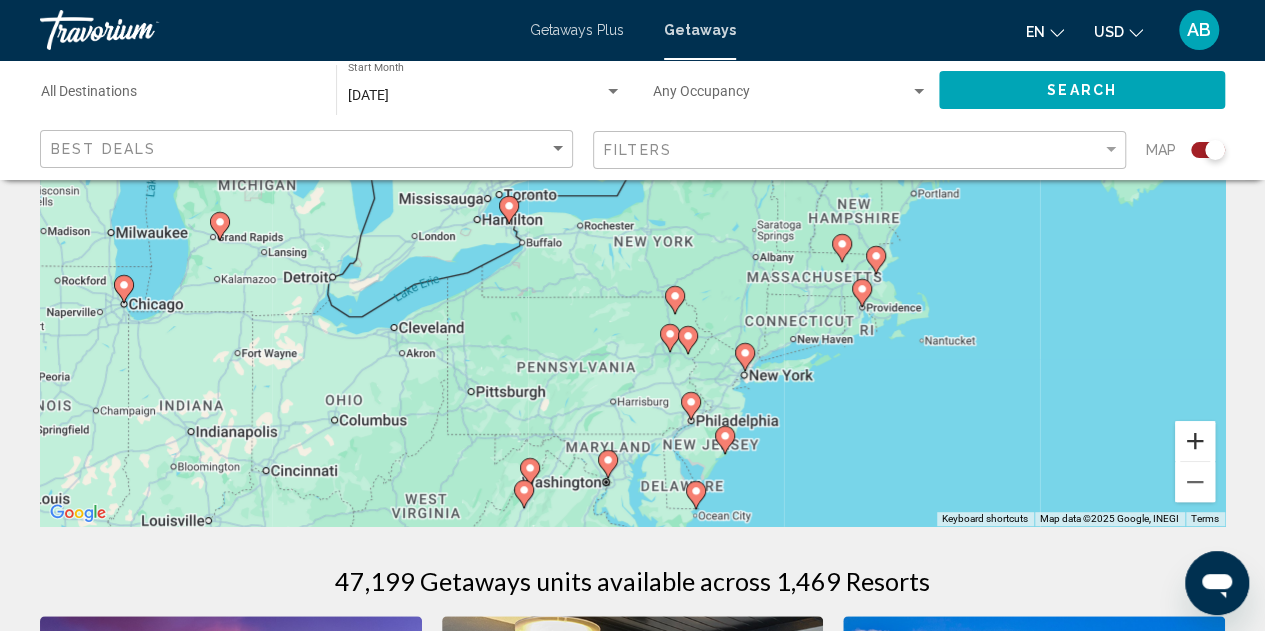 click at bounding box center [1195, 441] 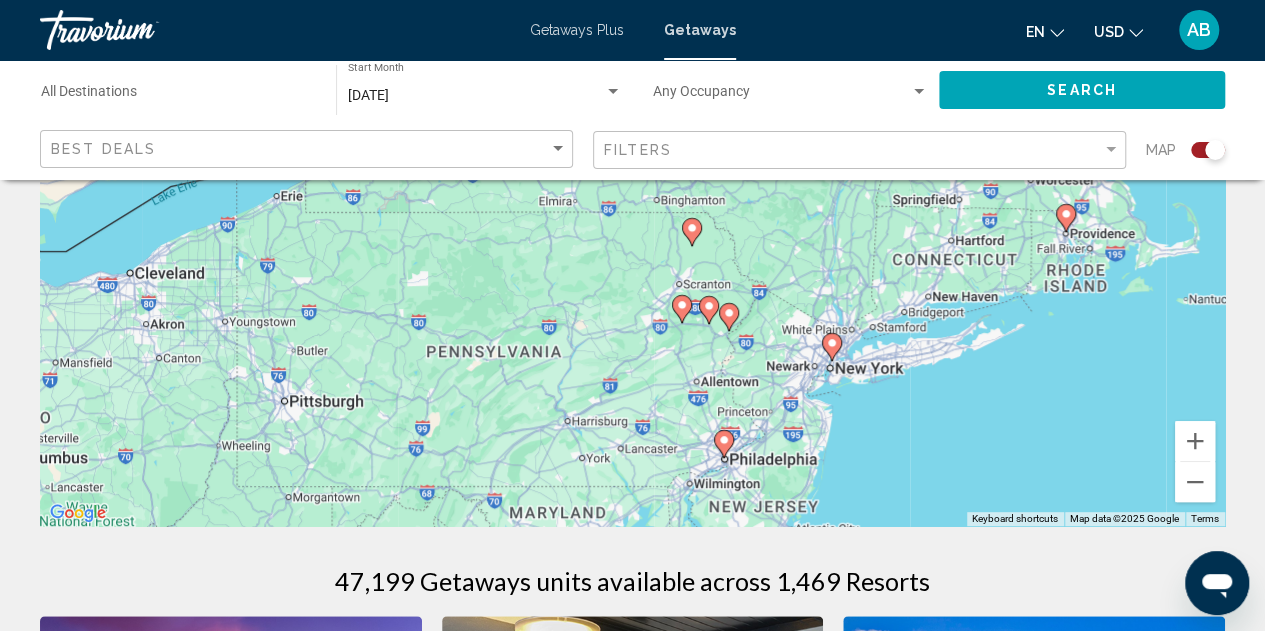 drag, startPoint x: 1031, startPoint y: 455, endPoint x: 1006, endPoint y: 295, distance: 161.94135 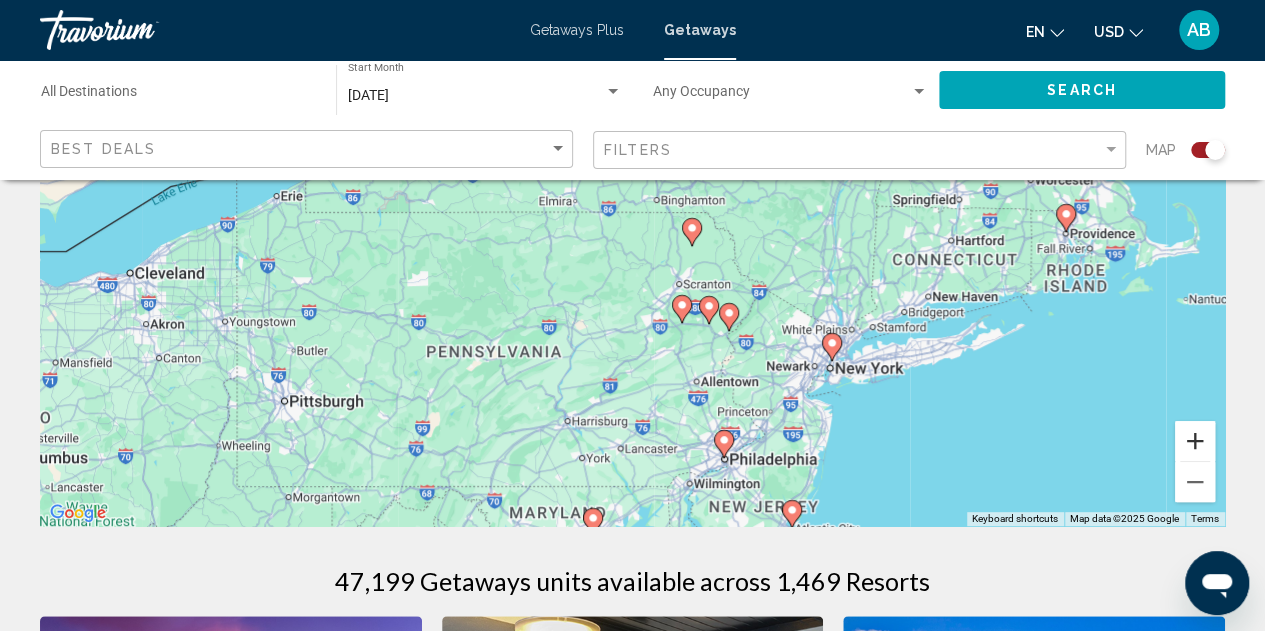 click at bounding box center [1195, 441] 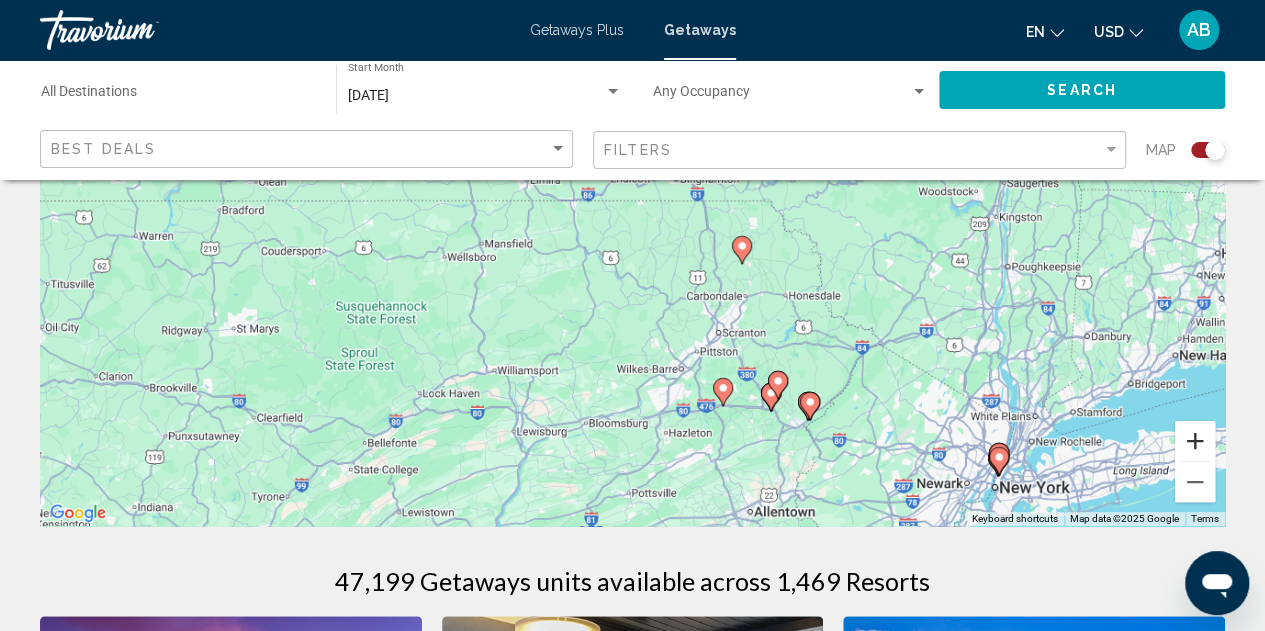 click at bounding box center [1195, 441] 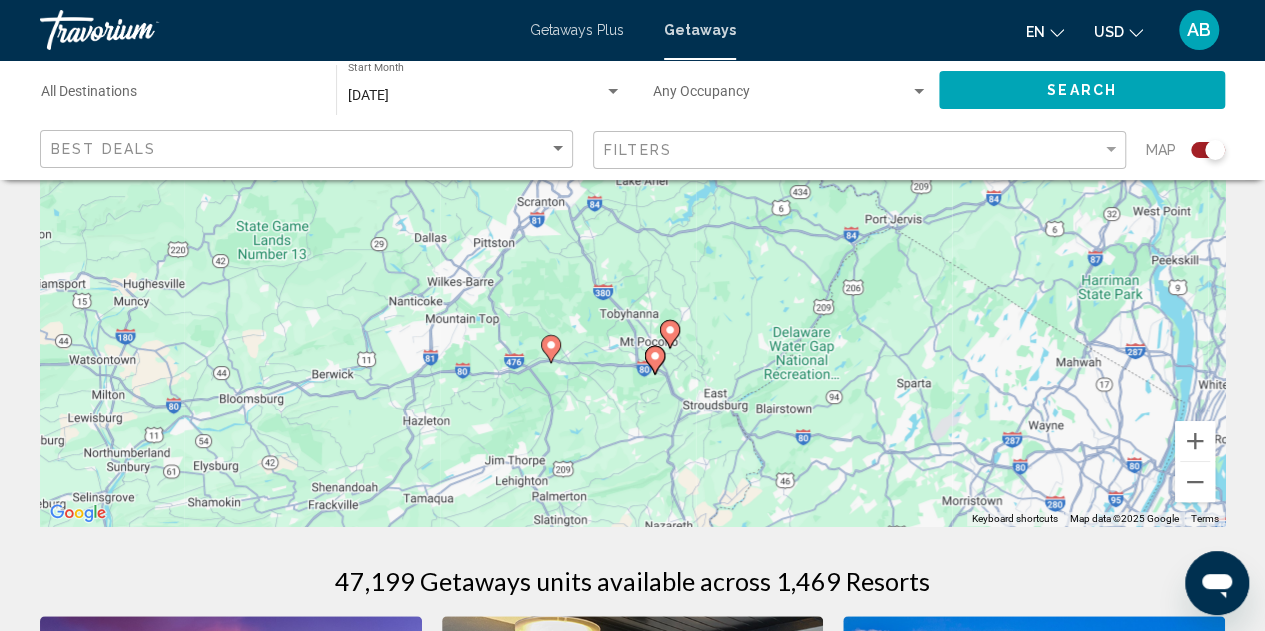 drag, startPoint x: 1010, startPoint y: 465, endPoint x: 728, endPoint y: 197, distance: 389.0347 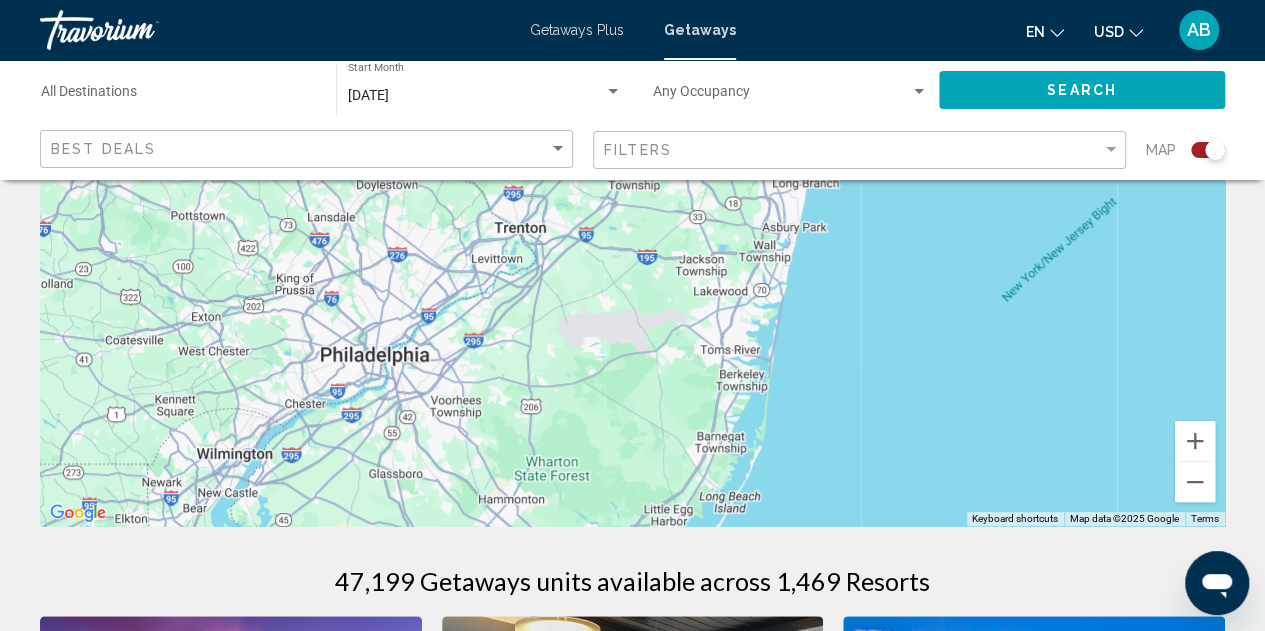 drag, startPoint x: 948, startPoint y: 424, endPoint x: 592, endPoint y: -121, distance: 650.9693 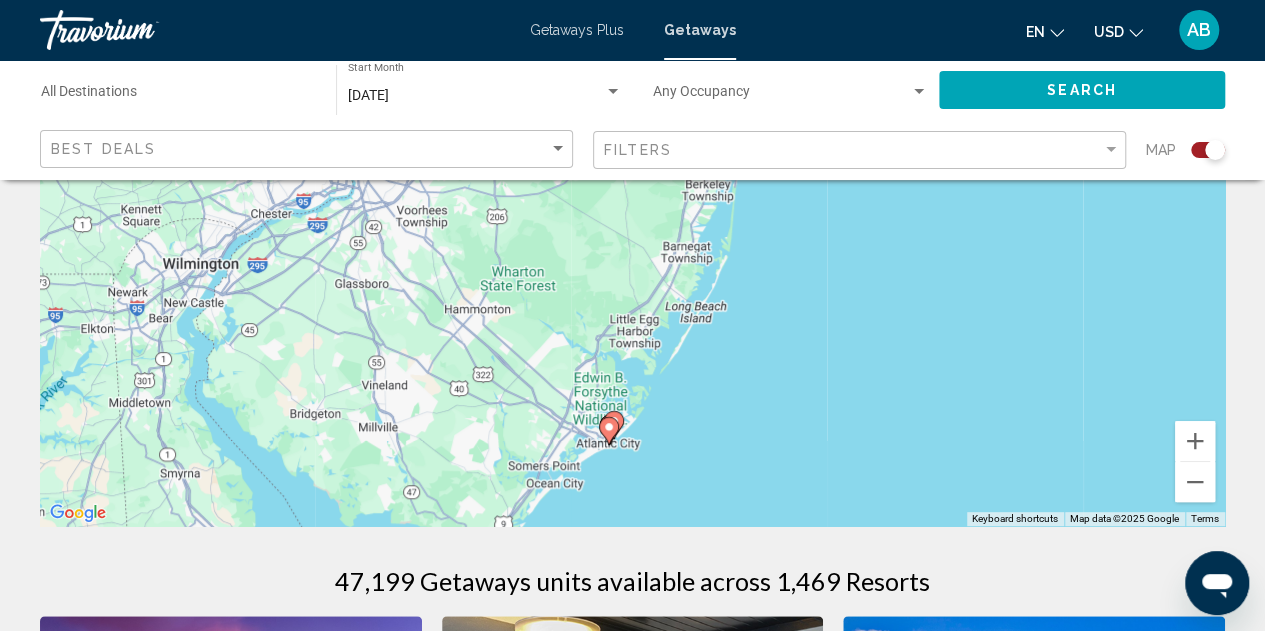 drag, startPoint x: 729, startPoint y: 421, endPoint x: 694, endPoint y: 223, distance: 201.06964 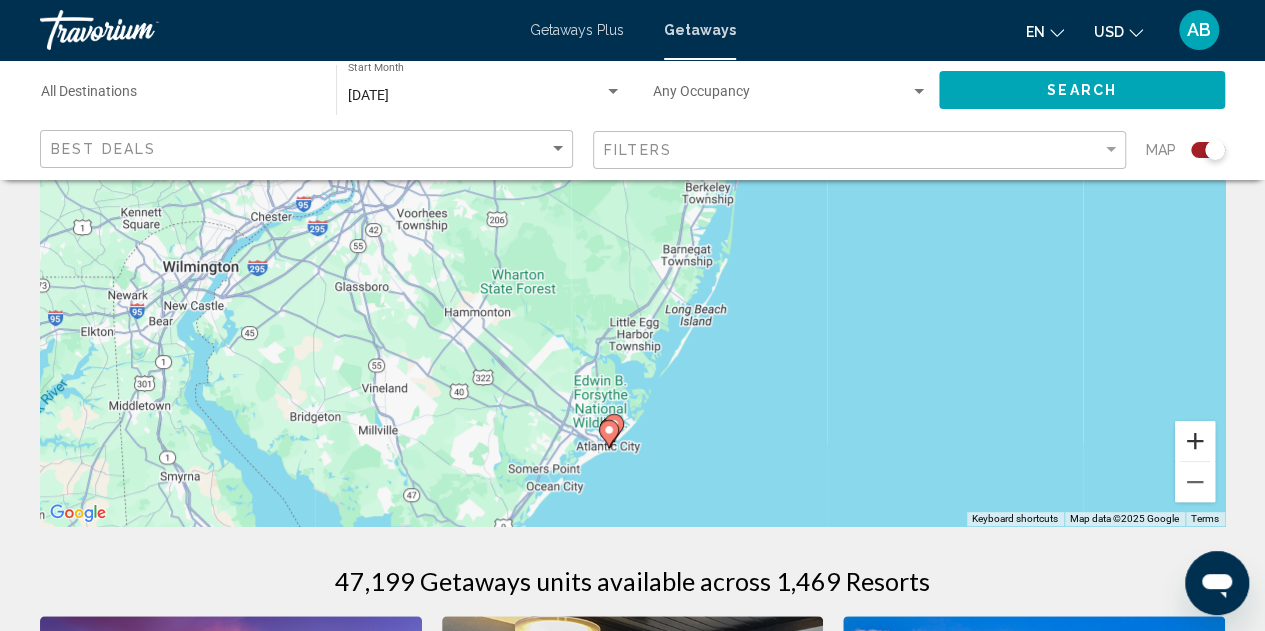click at bounding box center [1195, 441] 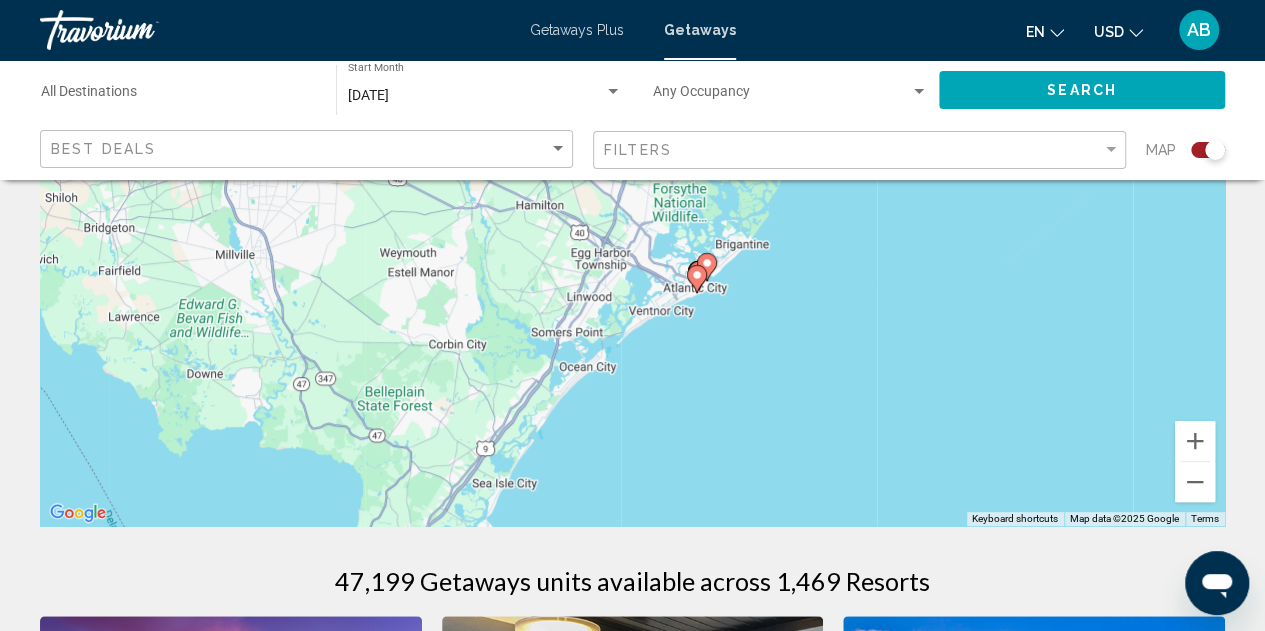 drag, startPoint x: 946, startPoint y: 410, endPoint x: 1058, endPoint y: 27, distance: 399.0401 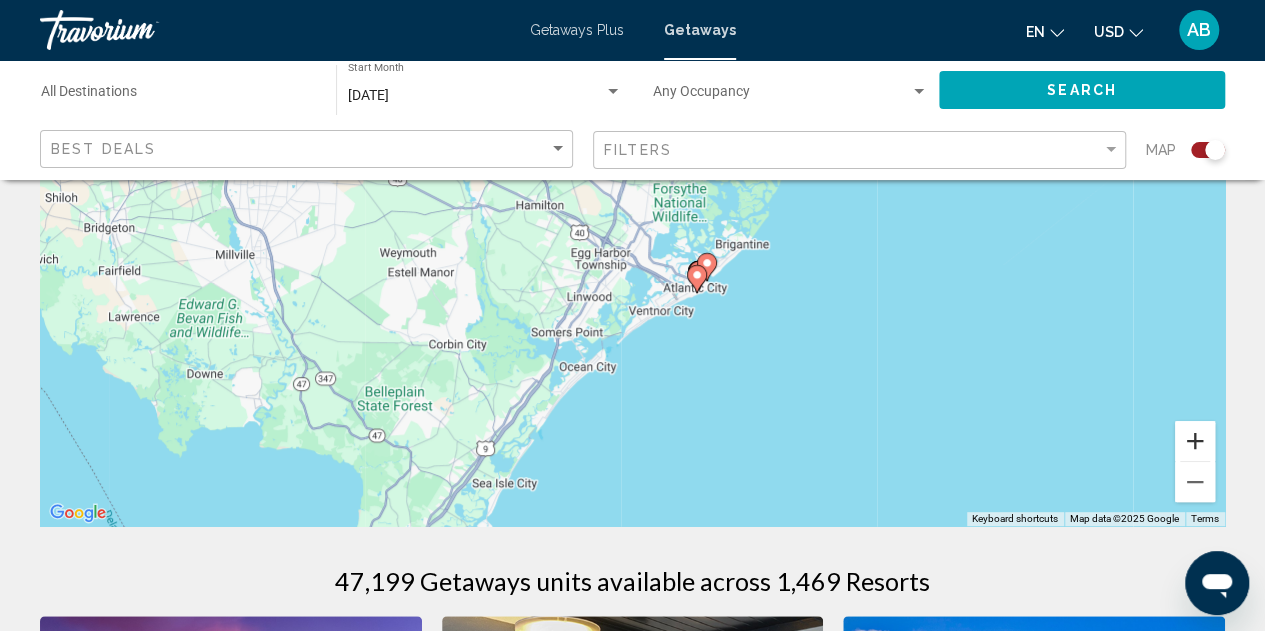 click at bounding box center [1195, 441] 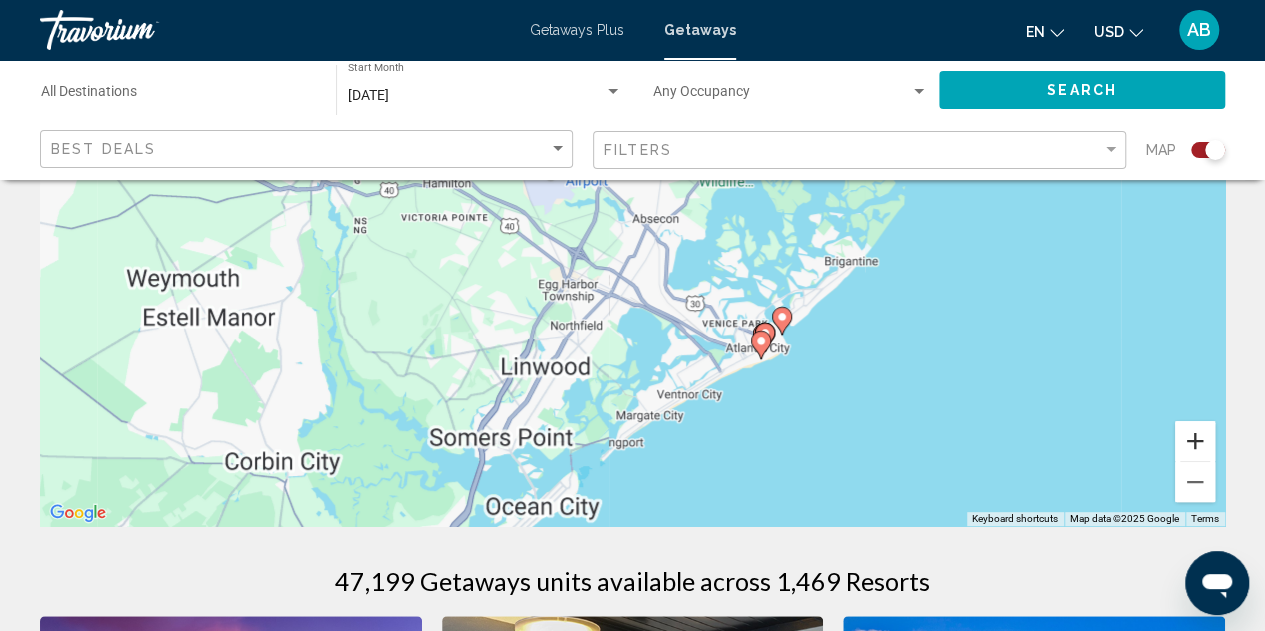click at bounding box center (1195, 441) 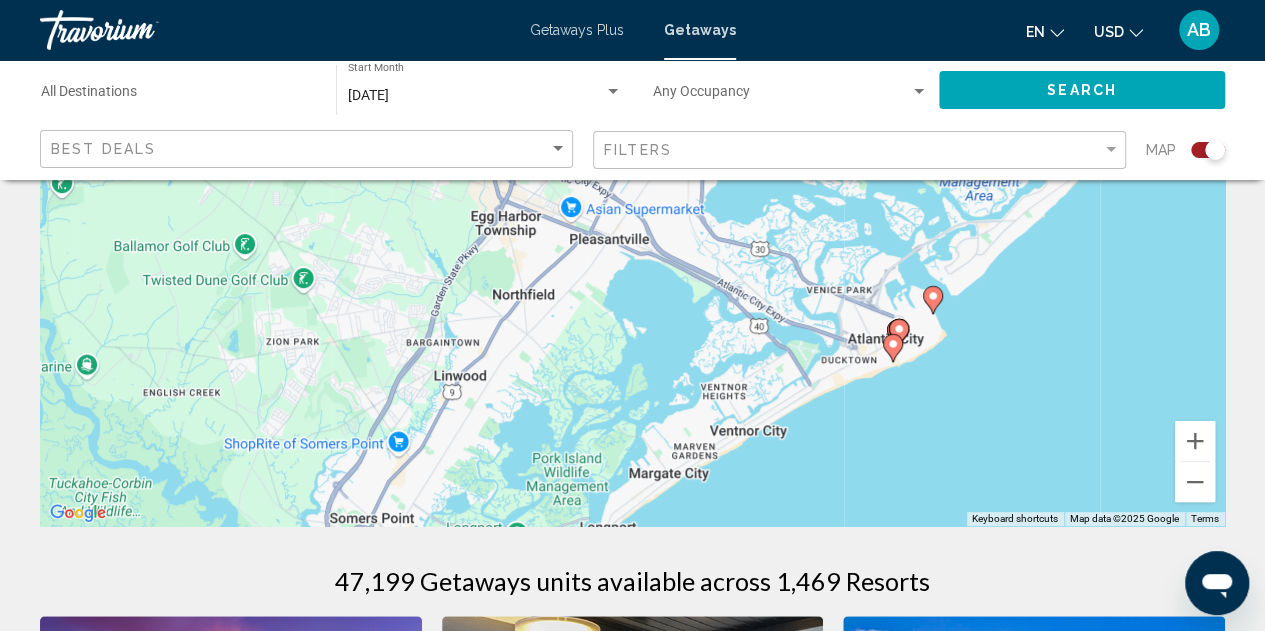 drag, startPoint x: 995, startPoint y: 465, endPoint x: 996, endPoint y: 331, distance: 134.00374 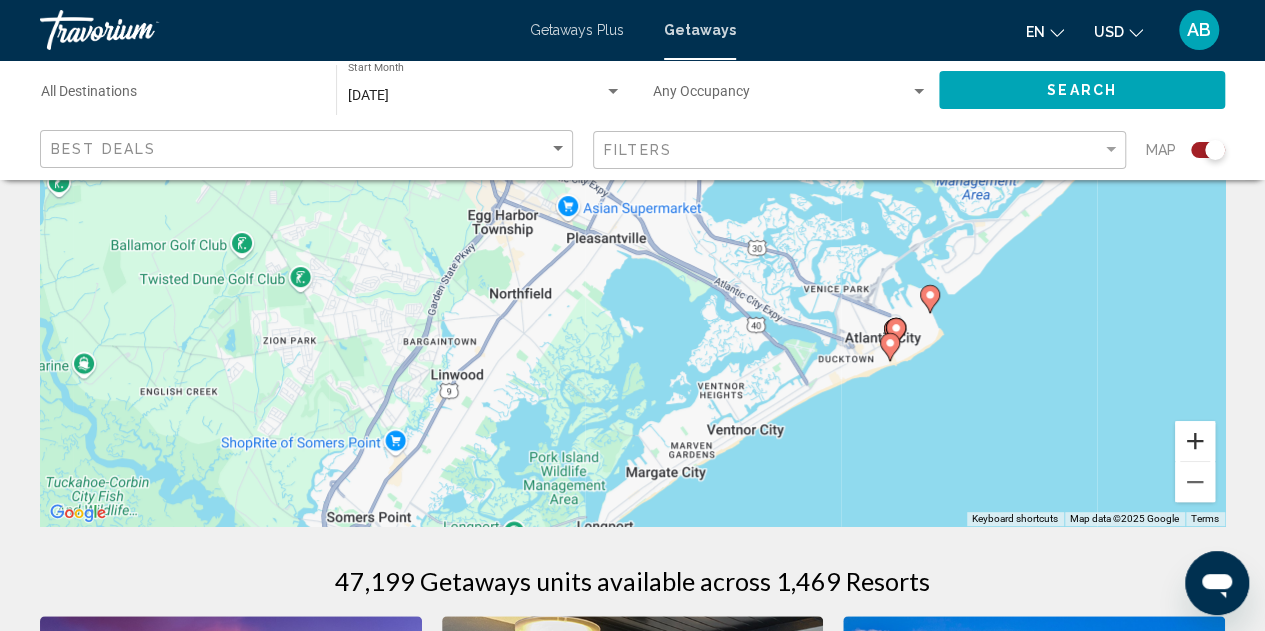 click at bounding box center [1195, 441] 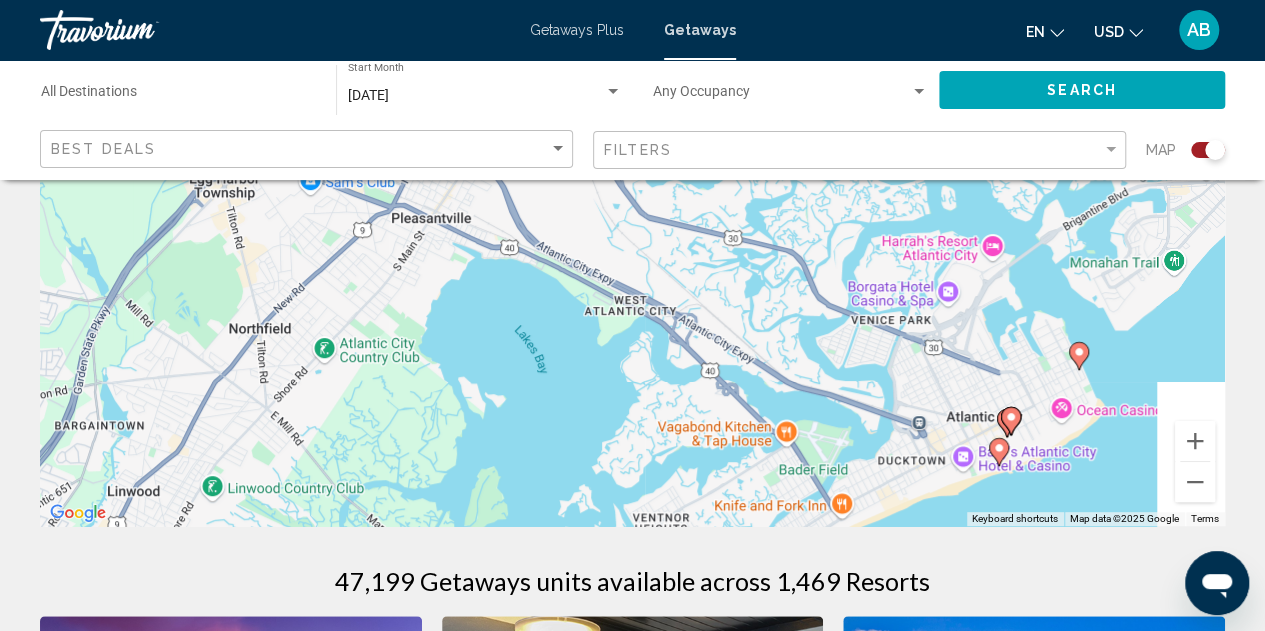 drag, startPoint x: 1001, startPoint y: 419, endPoint x: 838, endPoint y: 388, distance: 165.92166 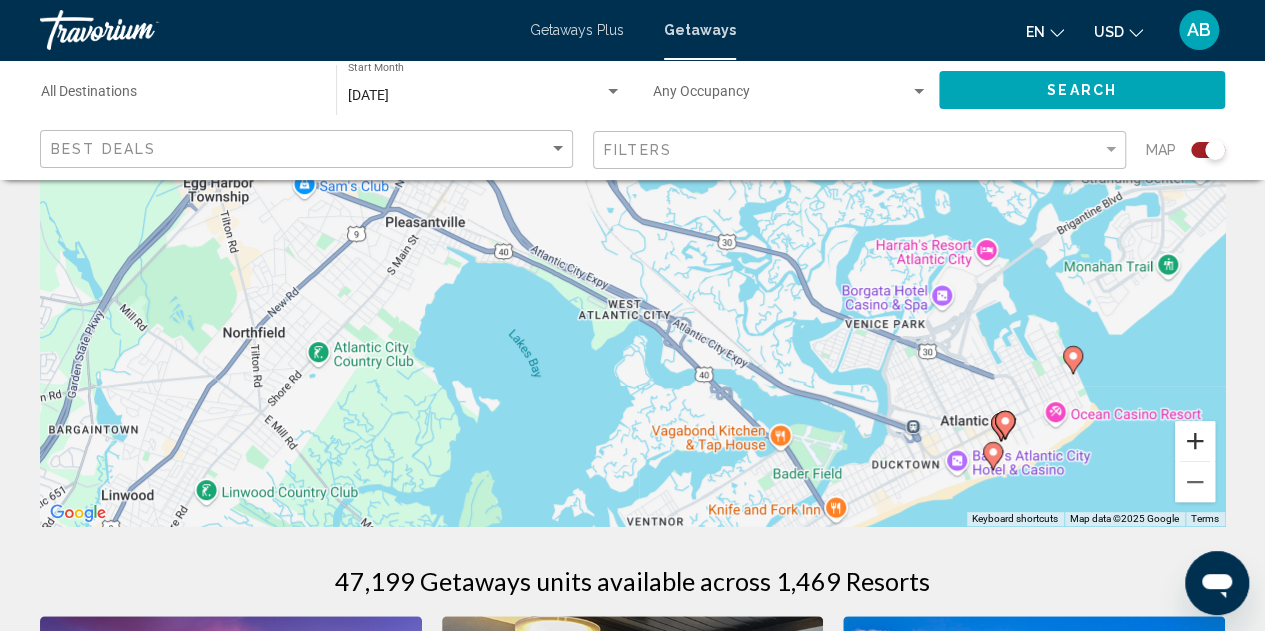 click at bounding box center [1195, 441] 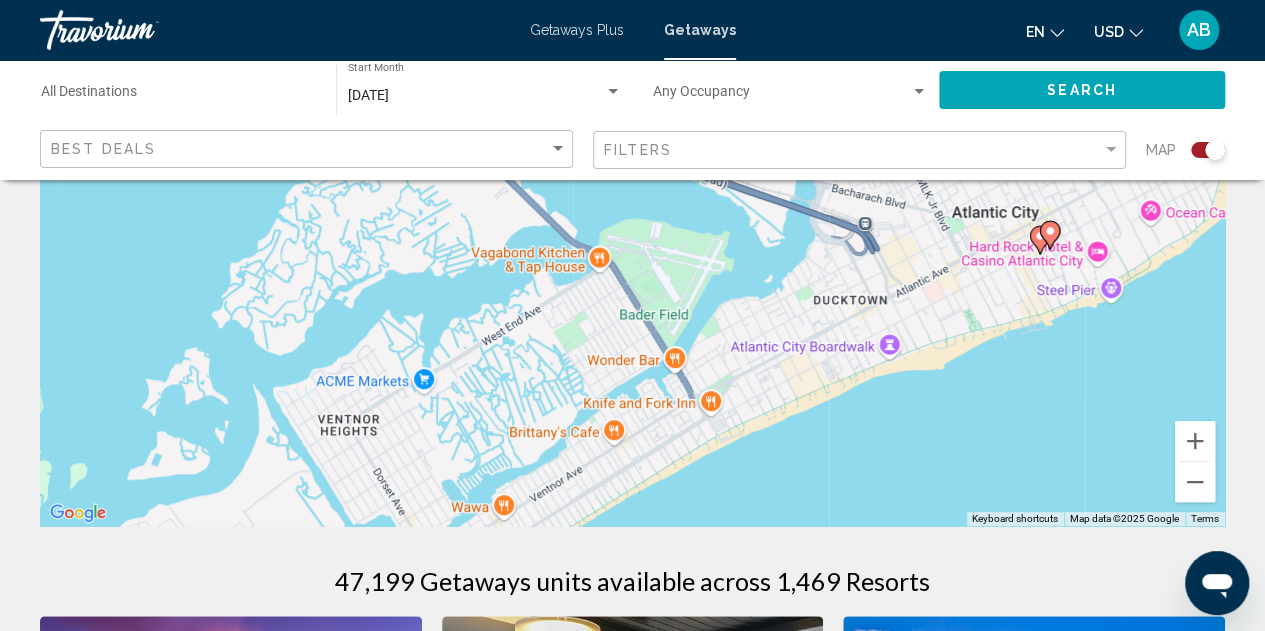 drag, startPoint x: 1084, startPoint y: 444, endPoint x: 750, endPoint y: 40, distance: 524.187 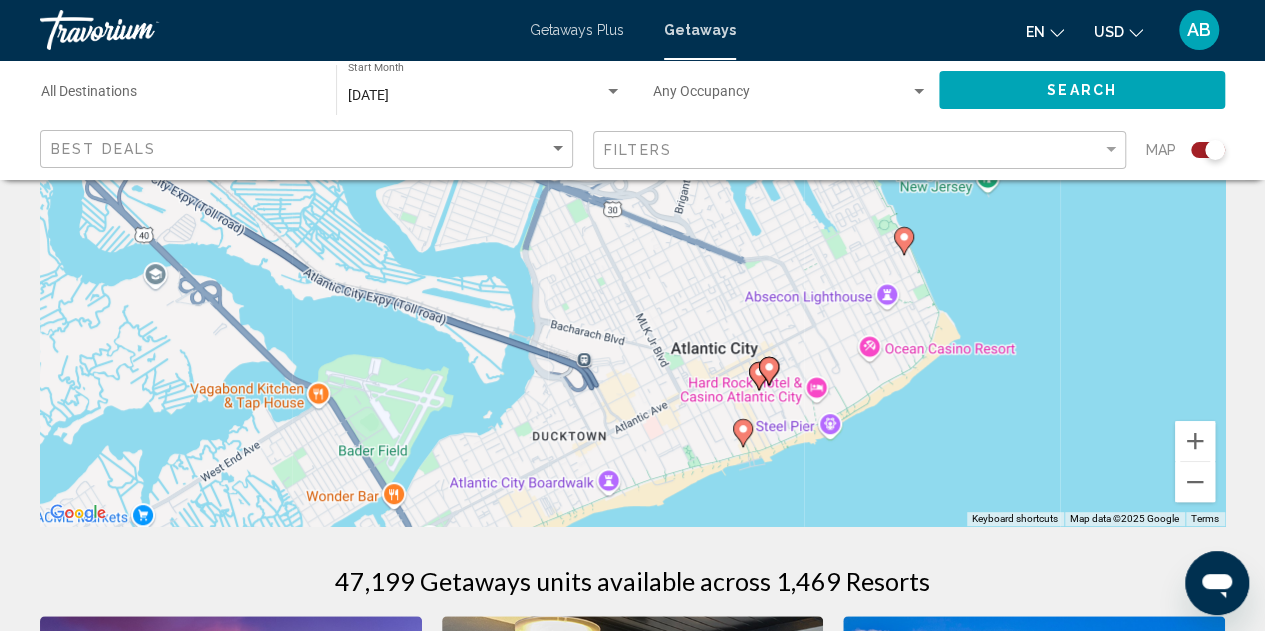 drag, startPoint x: 1088, startPoint y: 359, endPoint x: 811, endPoint y: 492, distance: 307.27512 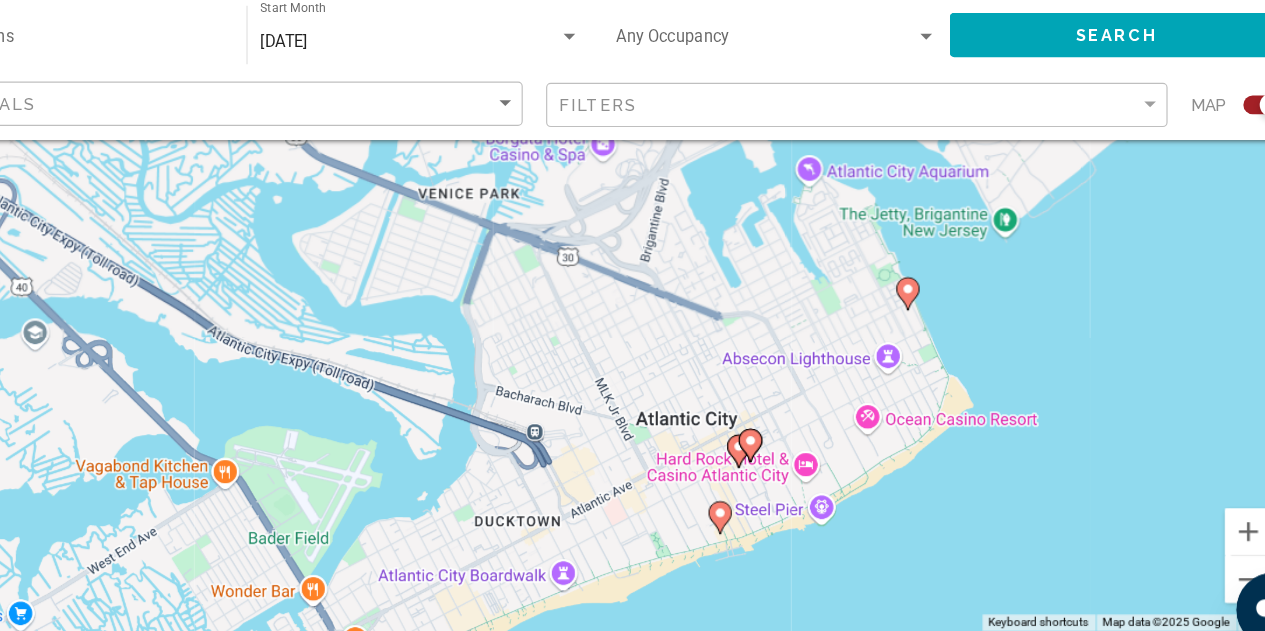 scroll, scrollTop: 199, scrollLeft: 0, axis: vertical 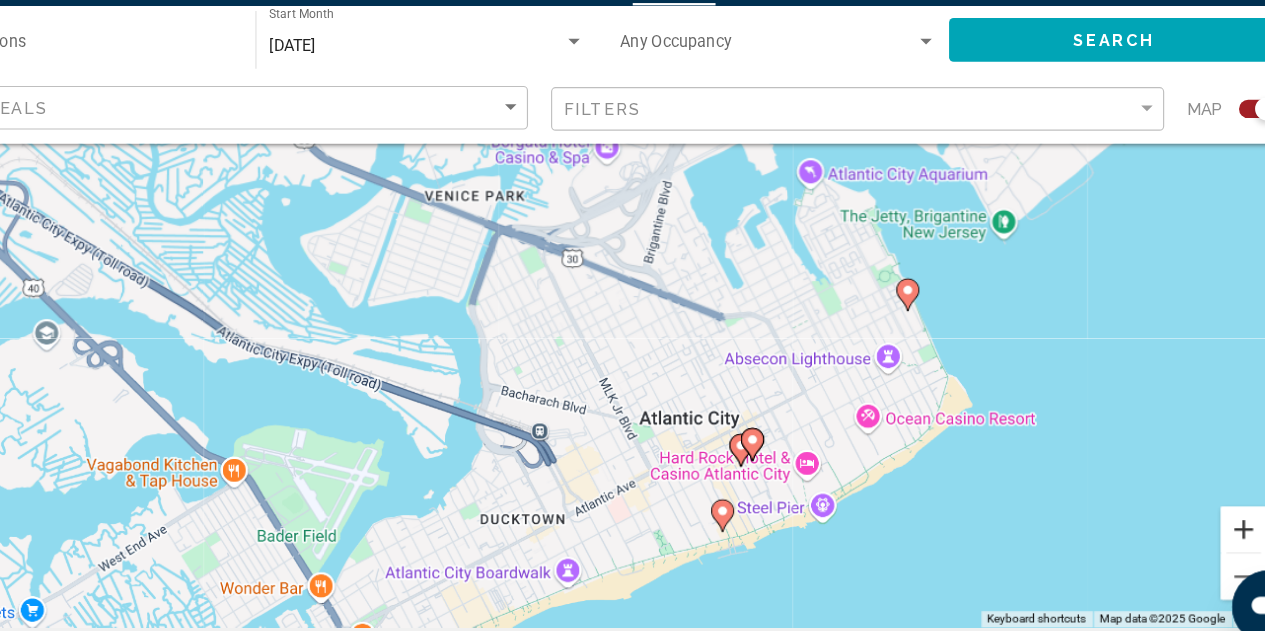 click at bounding box center (1195, 516) 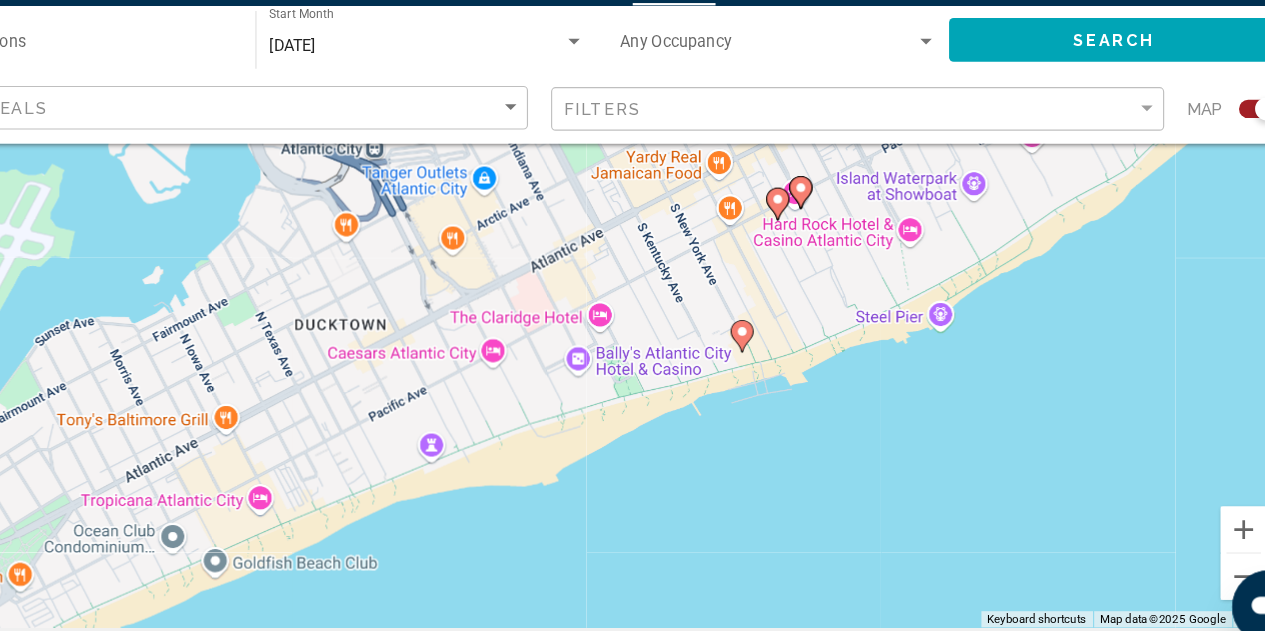 drag, startPoint x: 1032, startPoint y: 498, endPoint x: 938, endPoint y: 119, distance: 390.48303 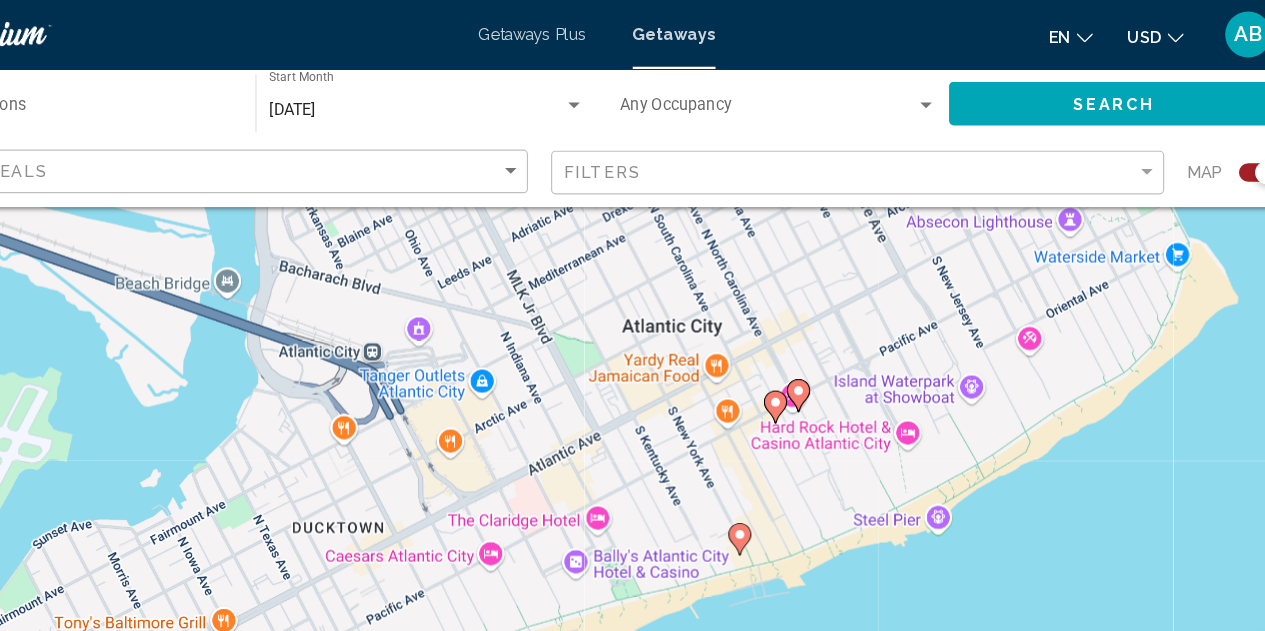 scroll, scrollTop: 0, scrollLeft: 0, axis: both 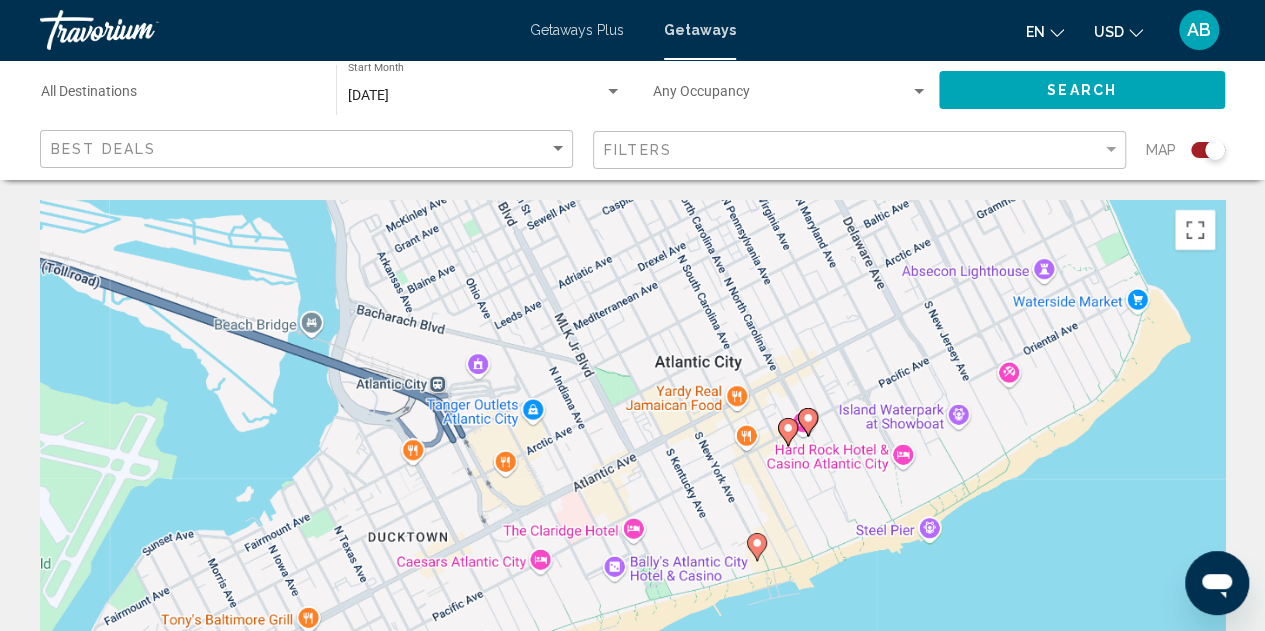 click on "Destination All Destinations" 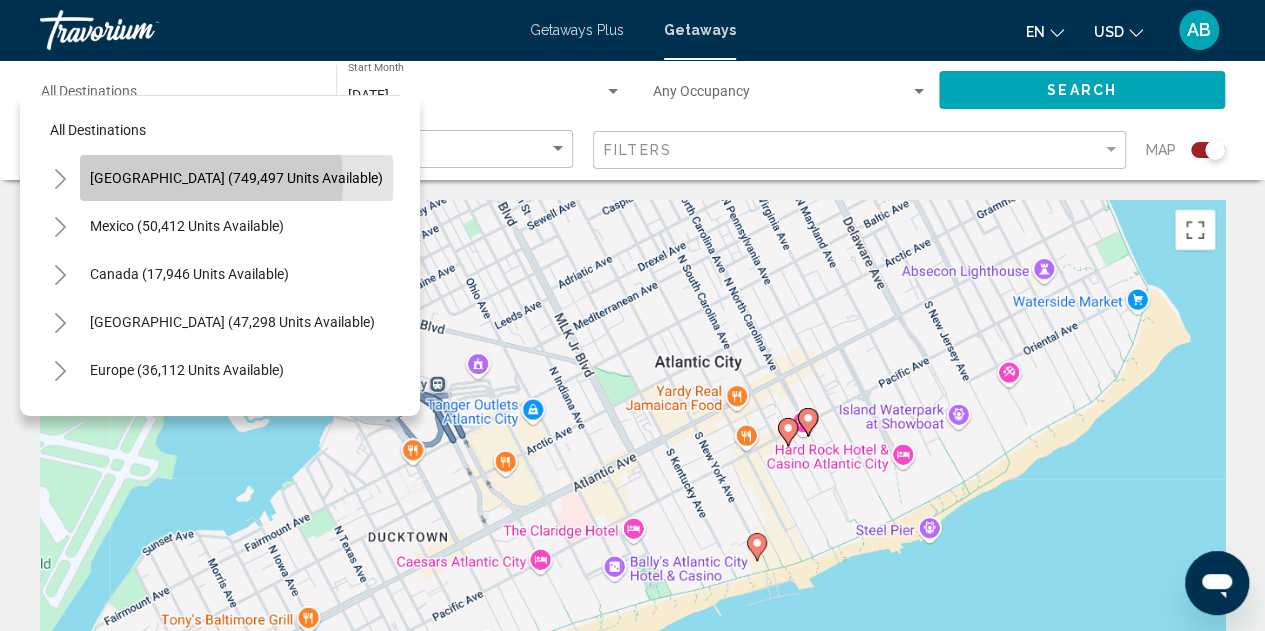 click on "United States (749,497 units available)" 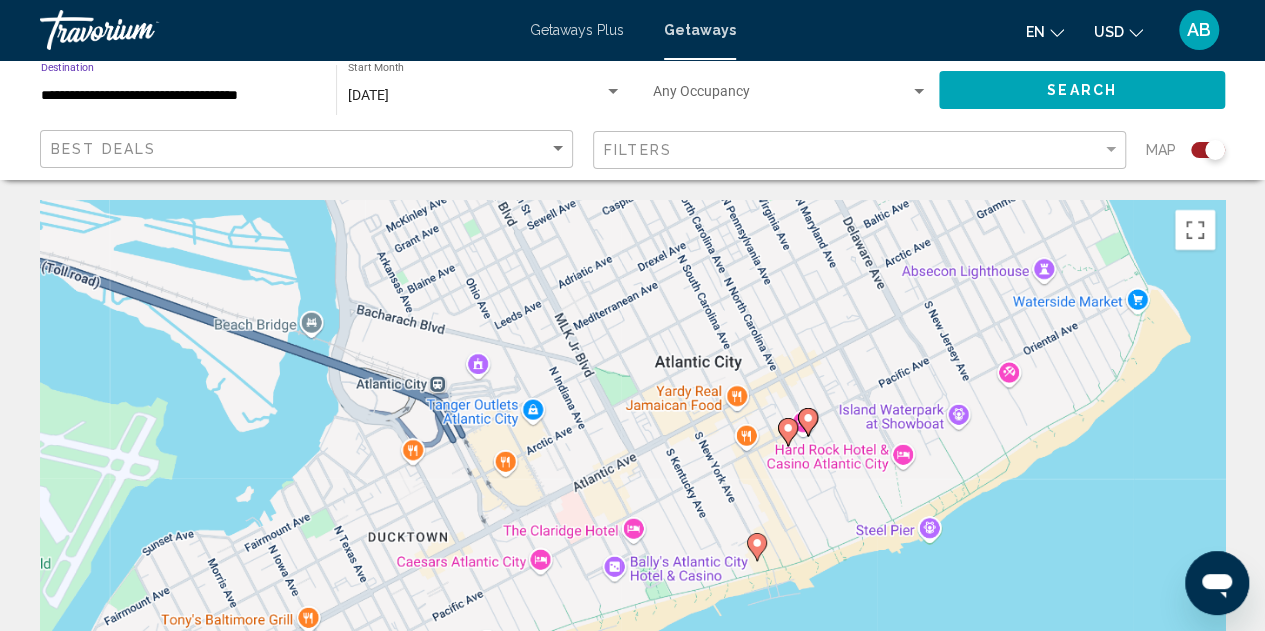 click on "**********" at bounding box center [178, 96] 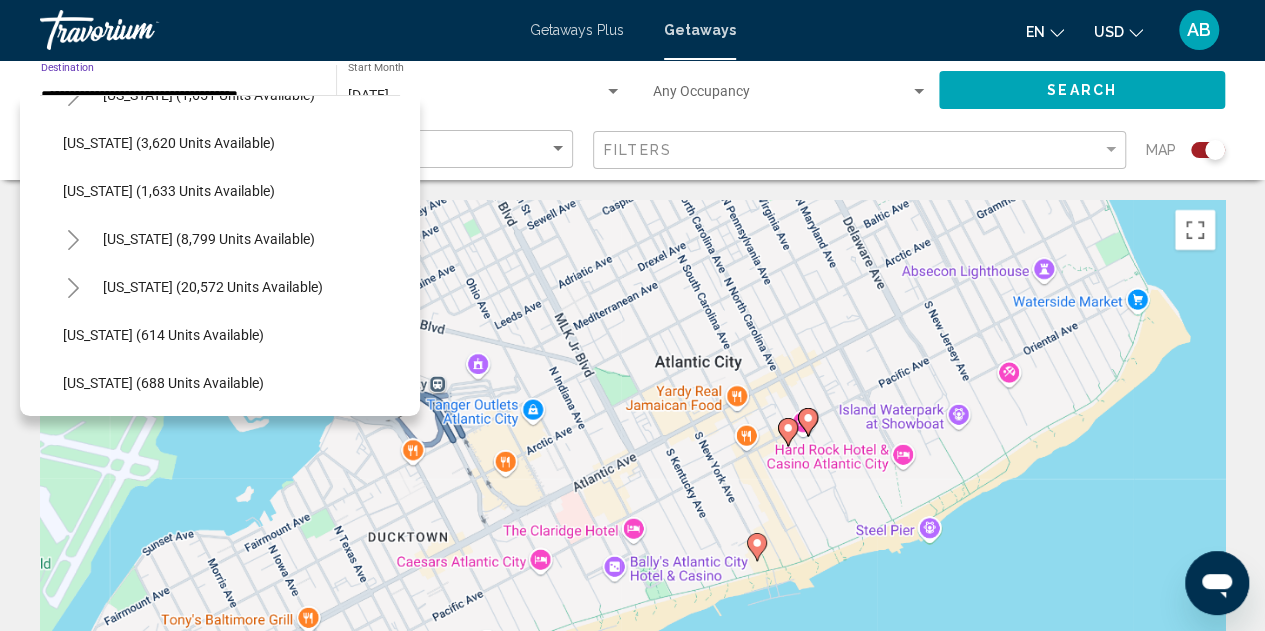 scroll, scrollTop: 1284, scrollLeft: 7, axis: both 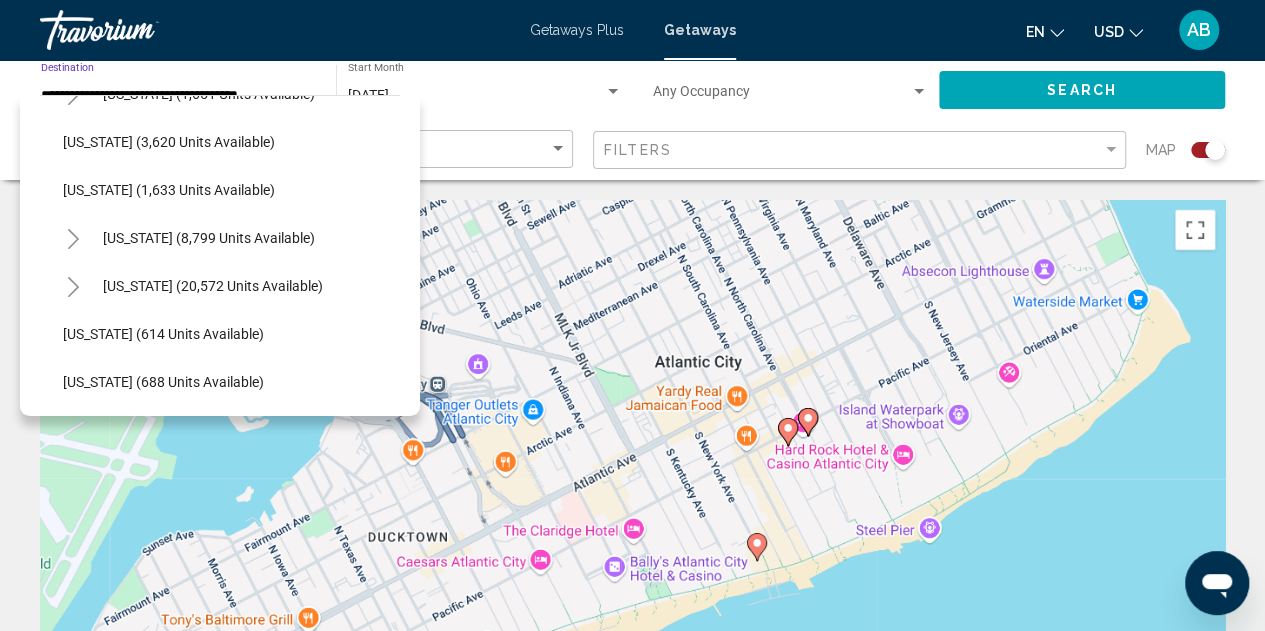 click 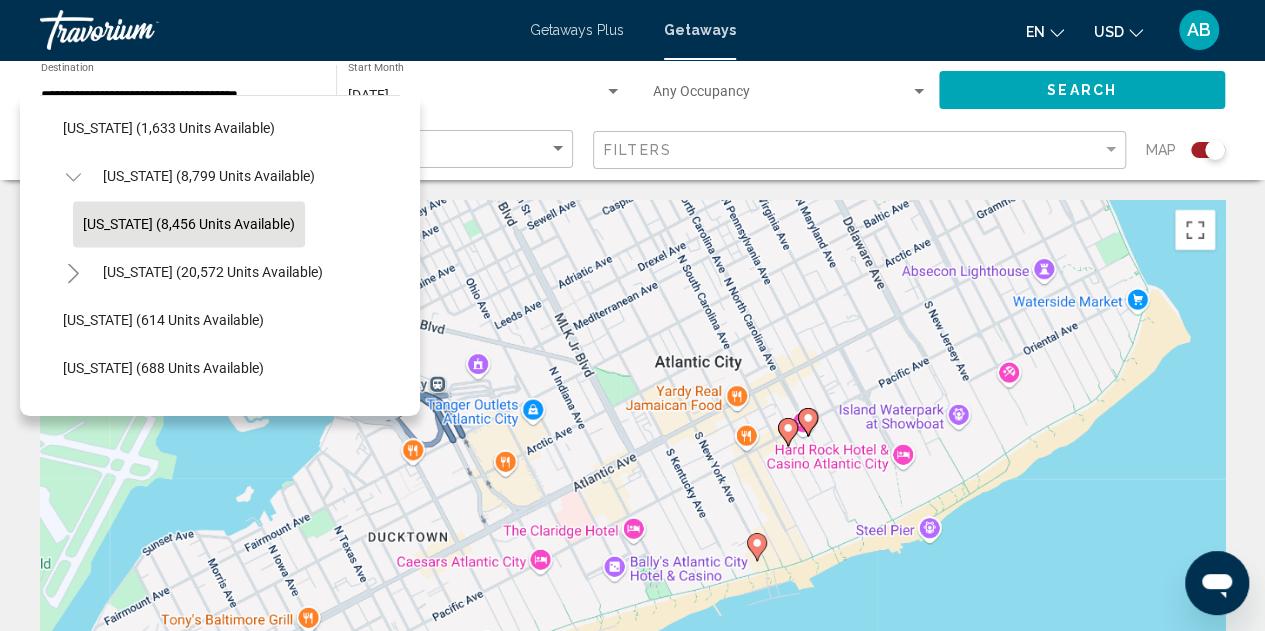 scroll, scrollTop: 1354, scrollLeft: 7, axis: both 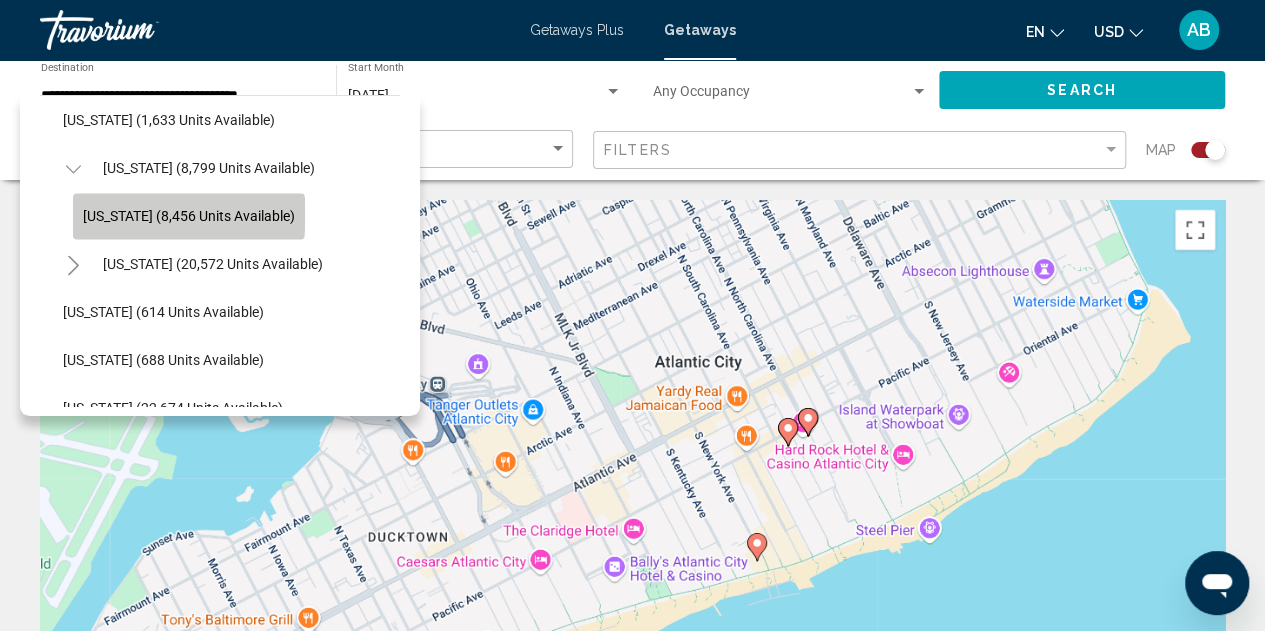 click on "New York (8,456 units available)" 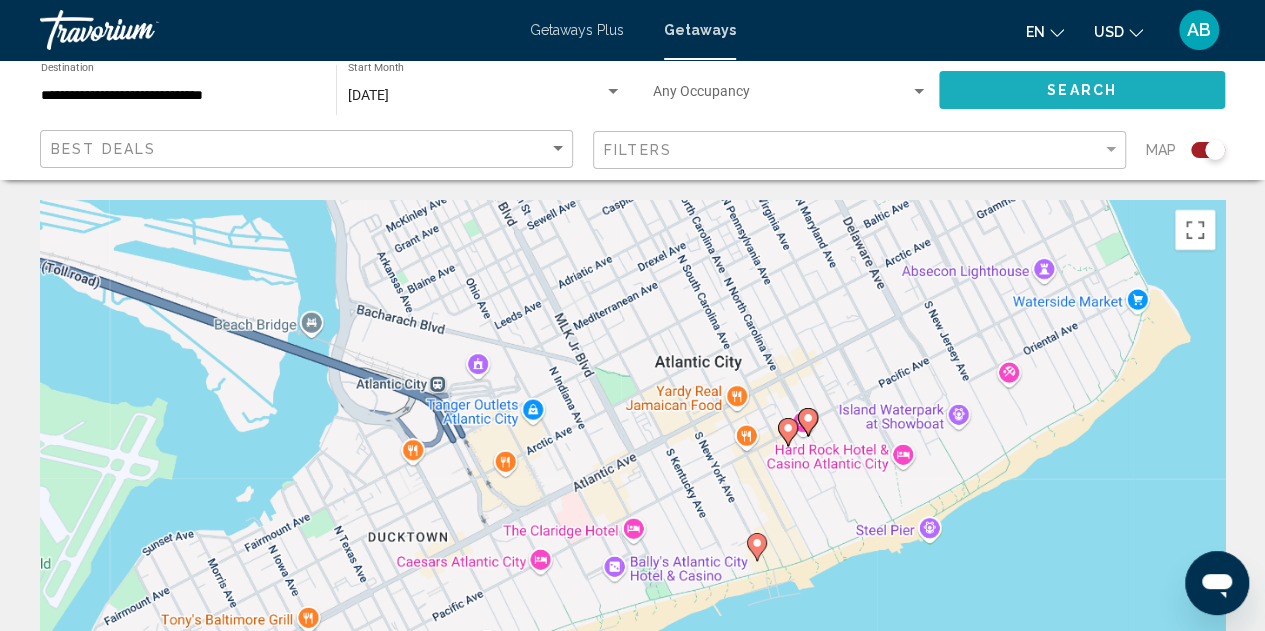 click on "Search" 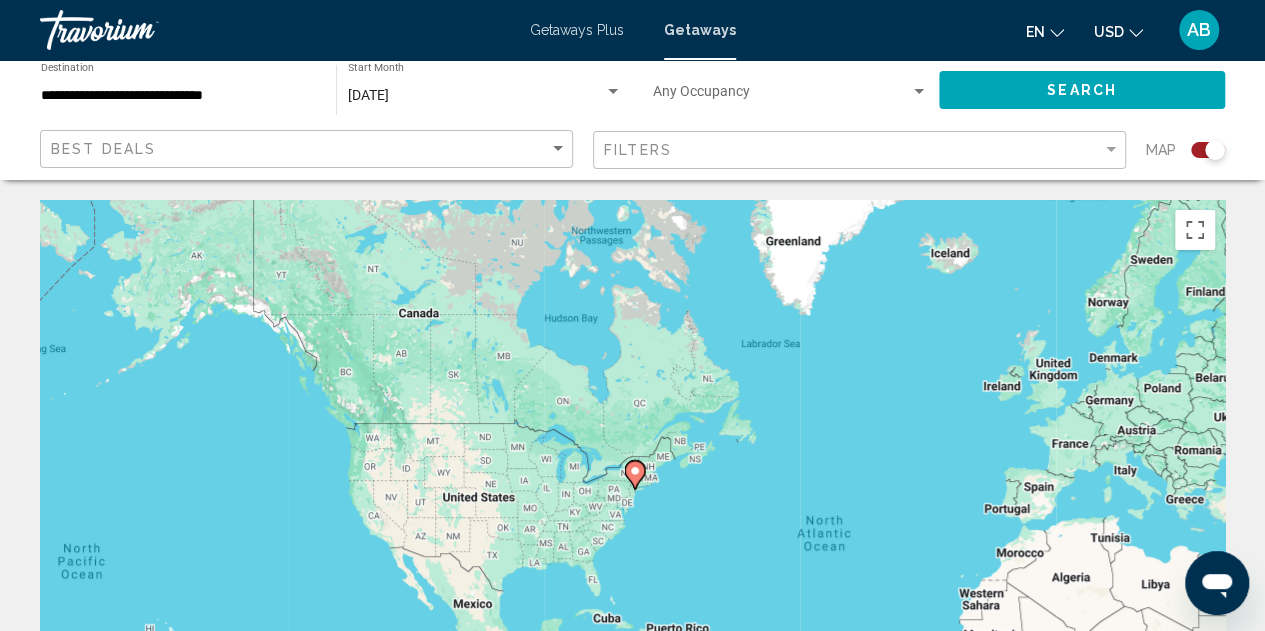 scroll, scrollTop: 1, scrollLeft: 0, axis: vertical 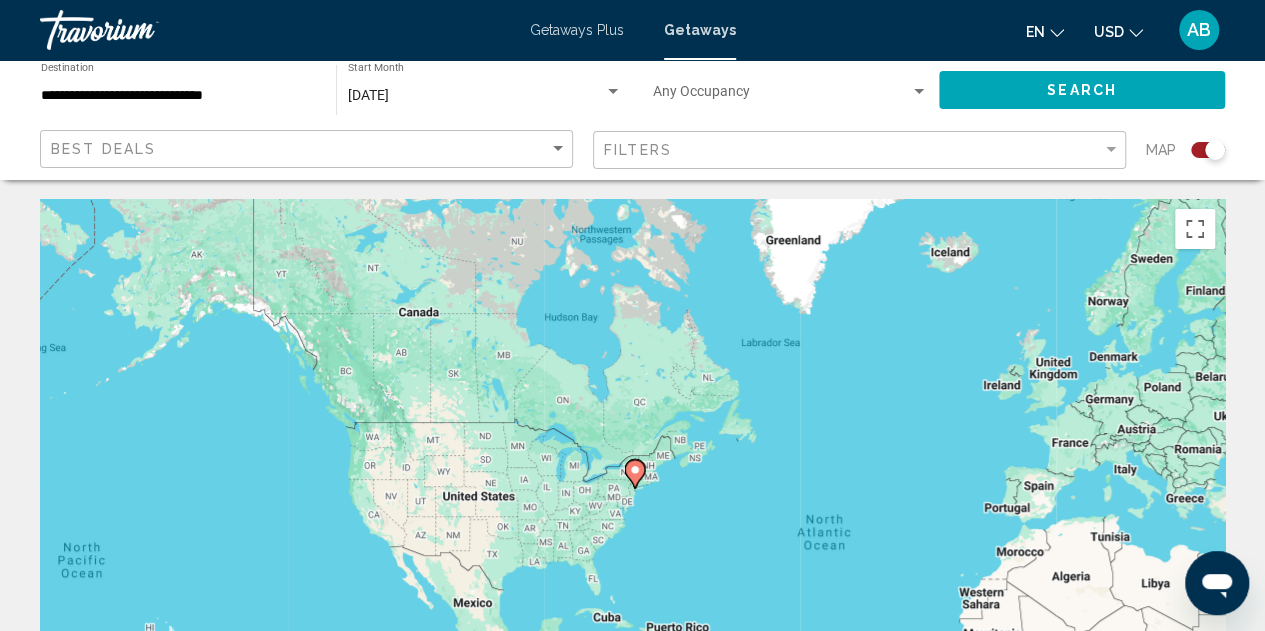 click on "**********" at bounding box center [178, 96] 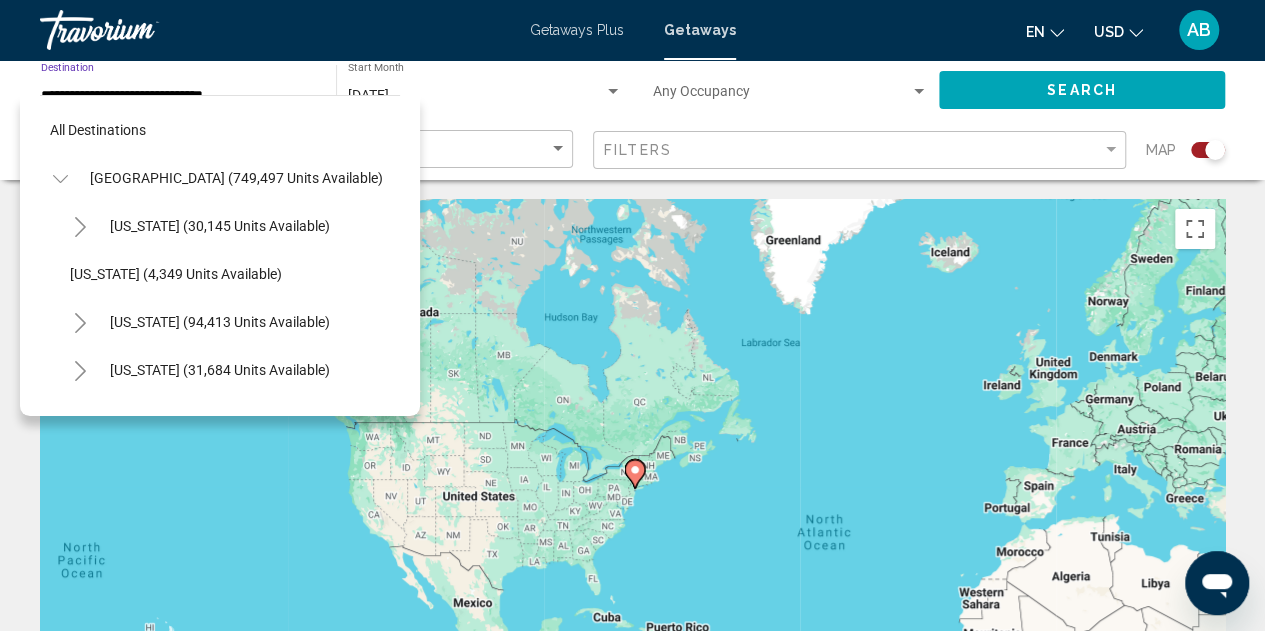 scroll, scrollTop: 1326, scrollLeft: 0, axis: vertical 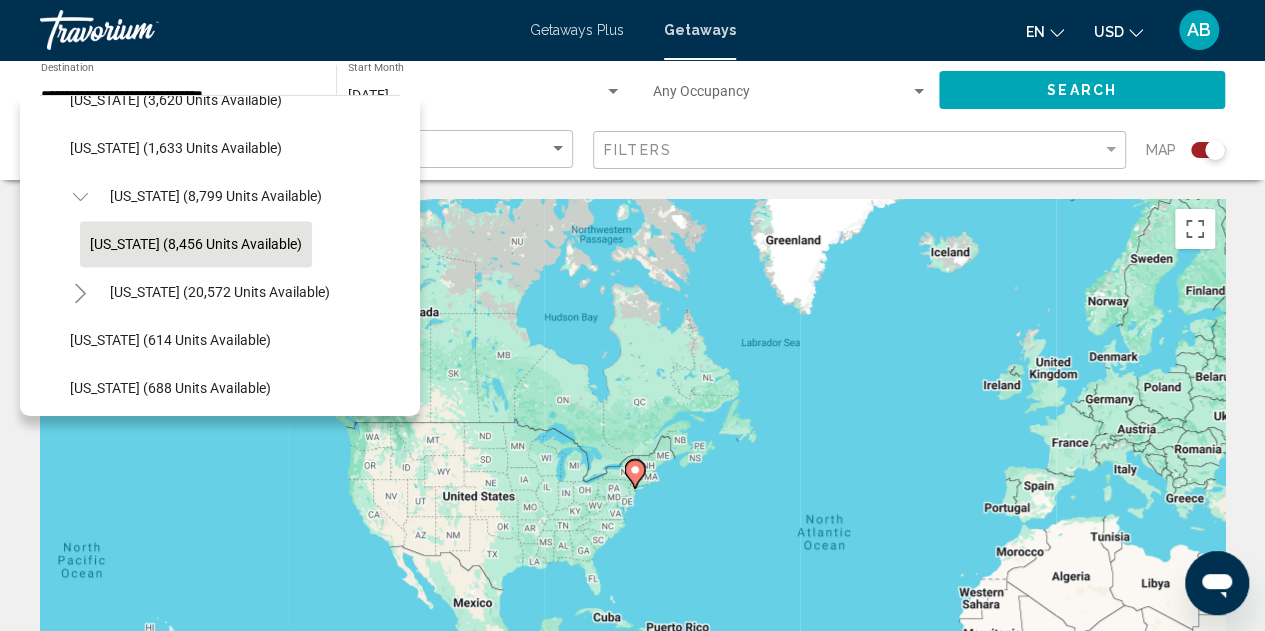 click on "All destinations
United States (749,497 units available)
Arizona (30,145 units available)   Arkansas (4,349 units available)
California (94,413 units available)
Colorado (31,684 units available)   Connecticut (8 units available)   Delaware (40 units available)
Florida (238,663 units available)   Georgia (18,625 units available)
Hawaii (34,468 units available)   Idaho (8,802 units available)   Illinois (2,811 units available)   Indiana (4,129 units available)   Iowa (277 units available)   Kentucky (194 units available)   Louisiana (8,510 units available)
Maine (911 units available)   Maryland (11,609 units available)
Massachusetts (5,637 units available)   Michigan (4,492 units available)   Minnesota (869 units available)   Mississippi (163 units available)
Missouri (5,647 units available)" at bounding box center (220, 255) 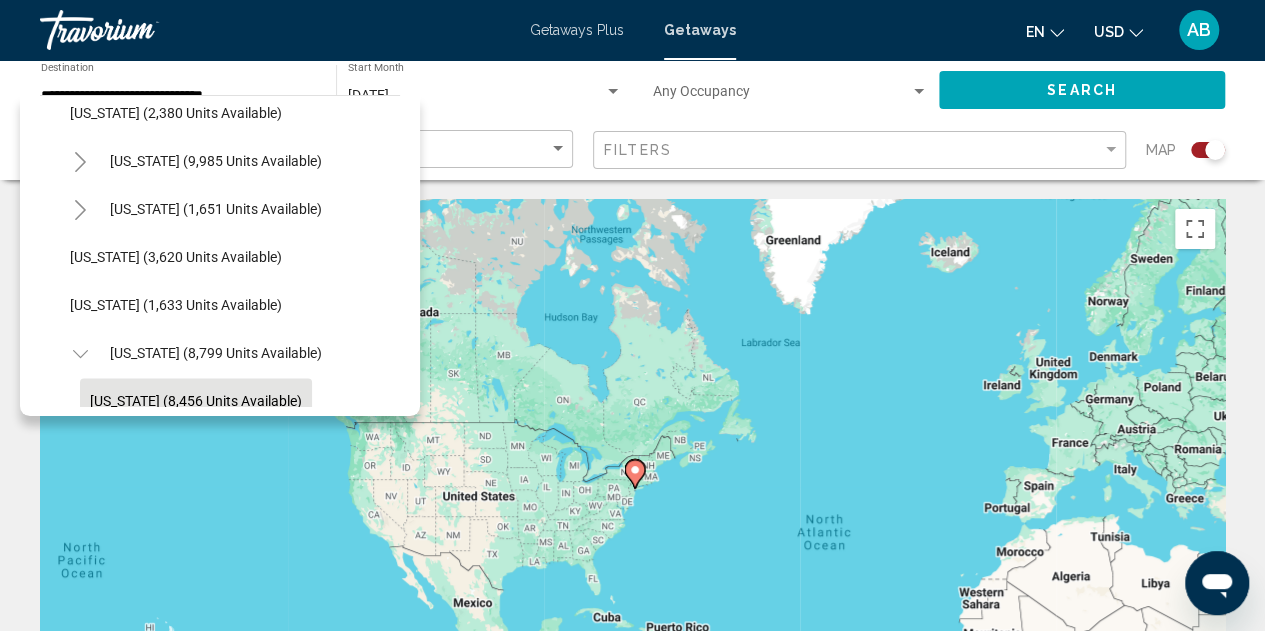 scroll, scrollTop: 1191, scrollLeft: 0, axis: vertical 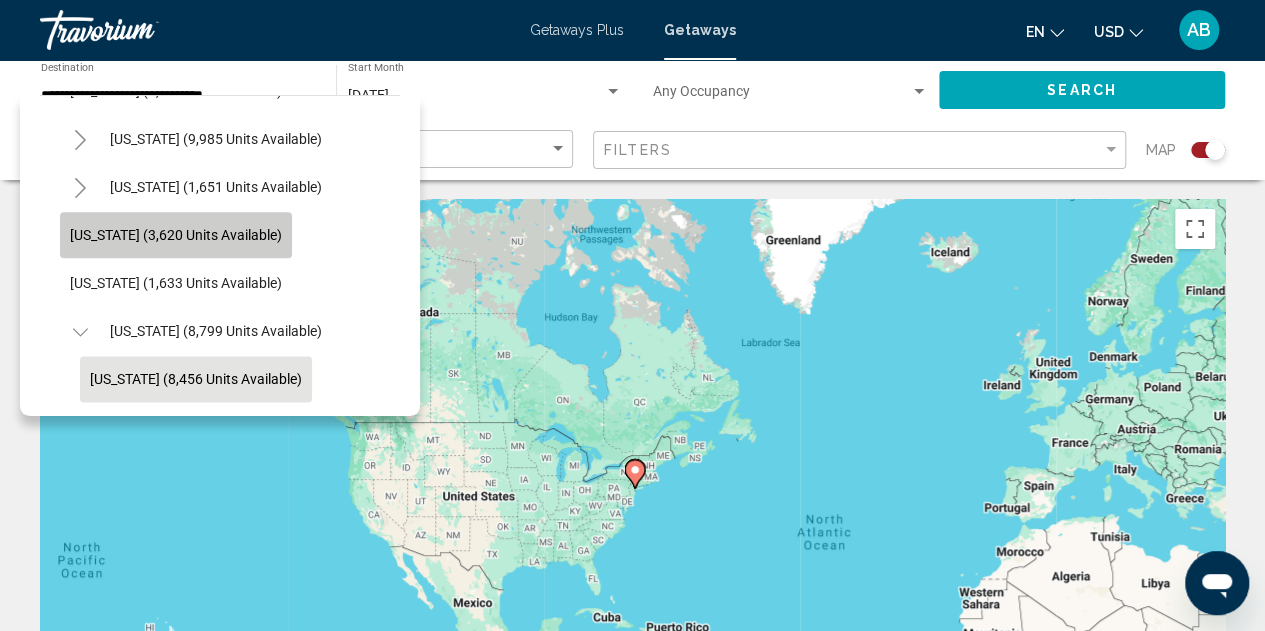 click on "New Jersey (3,620 units available)" 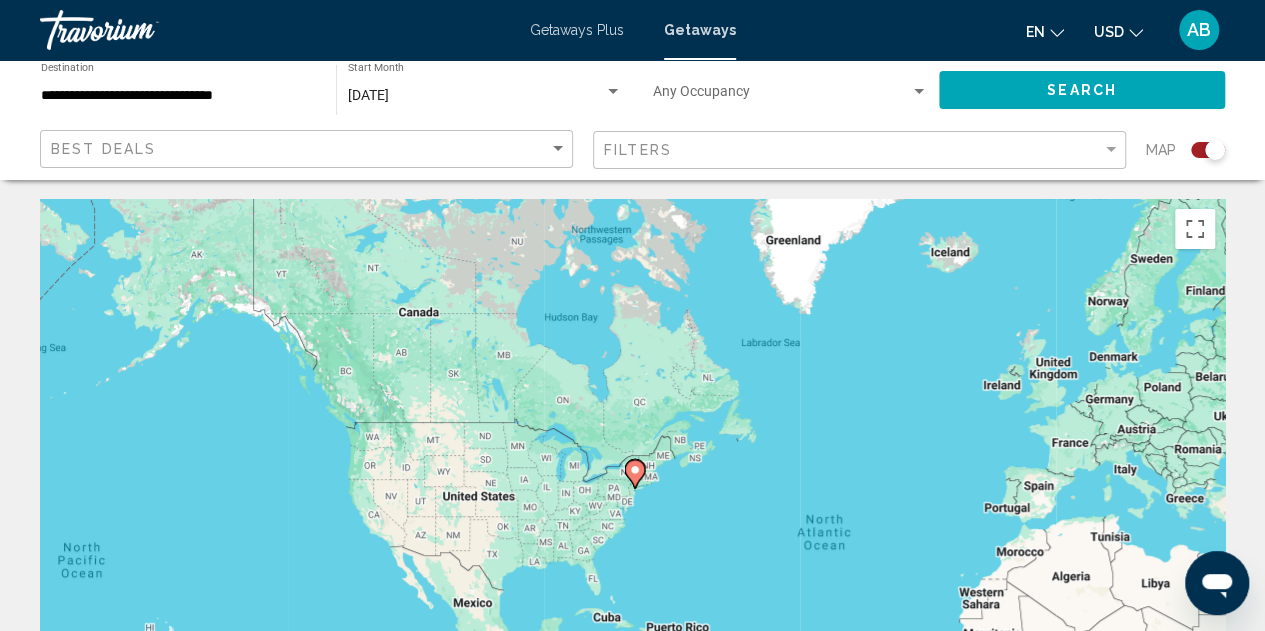click on "To navigate, press the arrow keys. To activate drag with keyboard, press Alt + Enter. Once in keyboard drag state, use the arrow keys to move the marker. To complete the drag, press the Enter key. To cancel, press Escape." at bounding box center [632, 499] 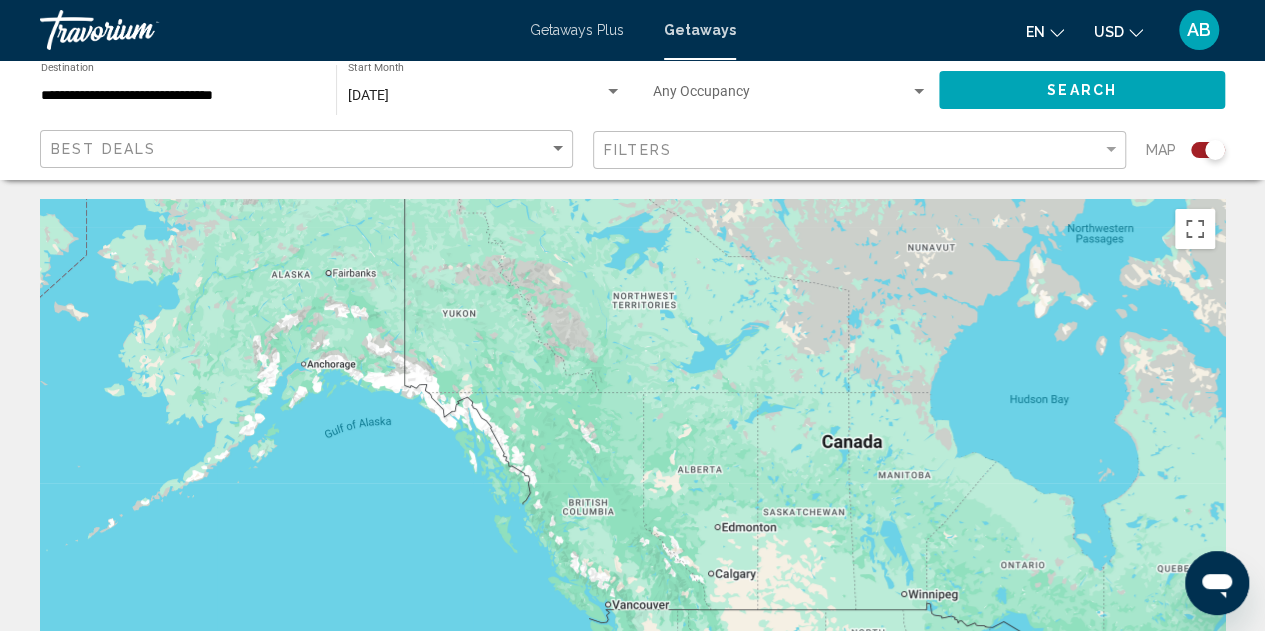 click on "Search" 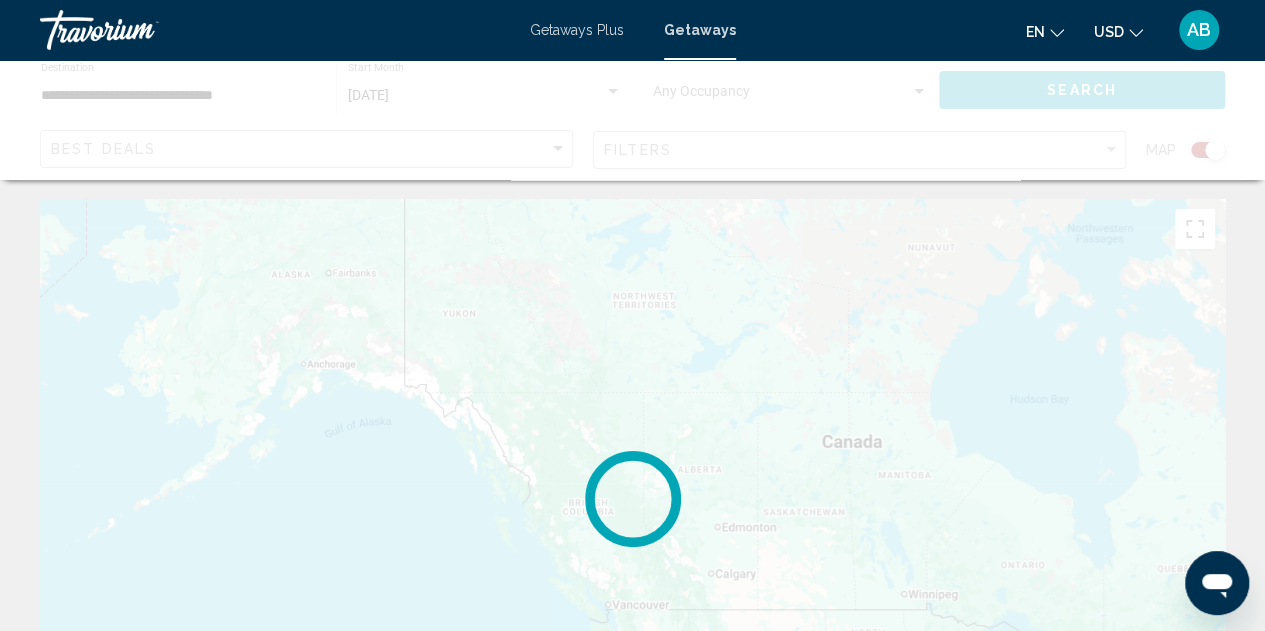scroll, scrollTop: 0, scrollLeft: 0, axis: both 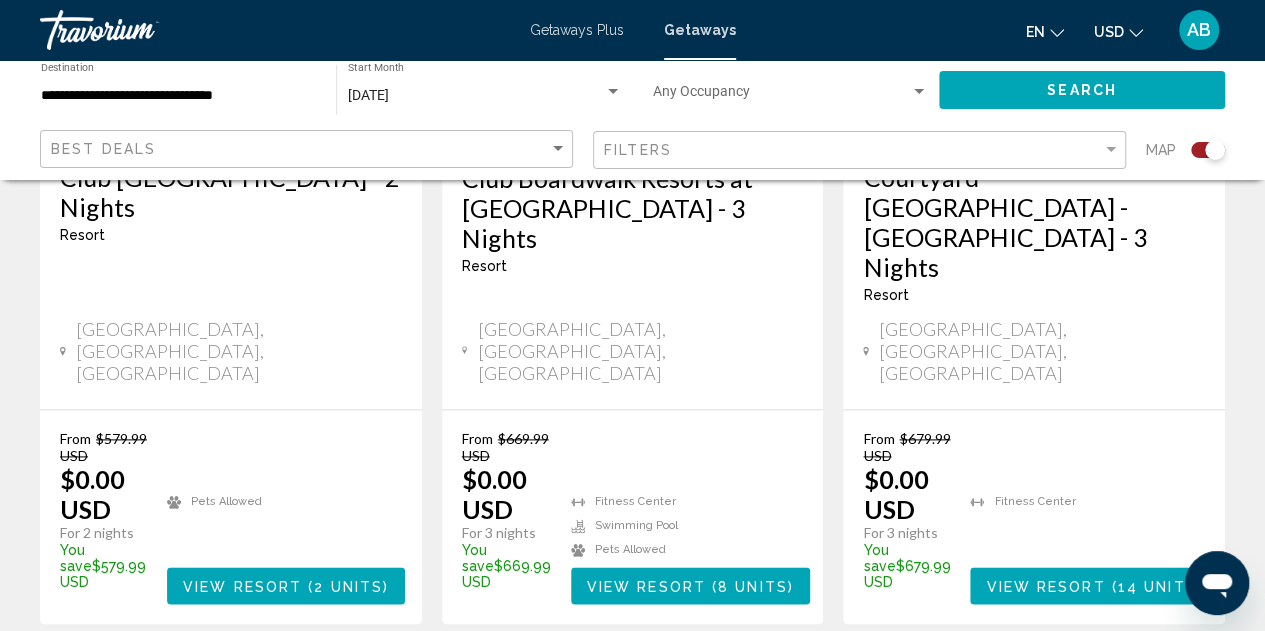 click 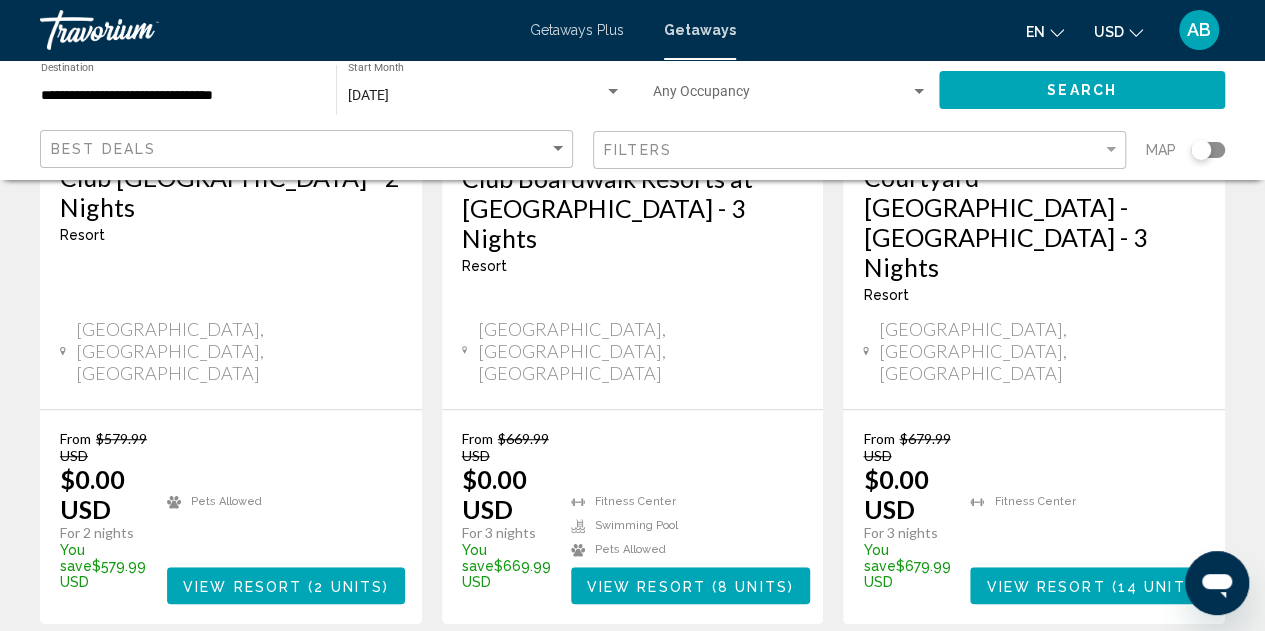 click 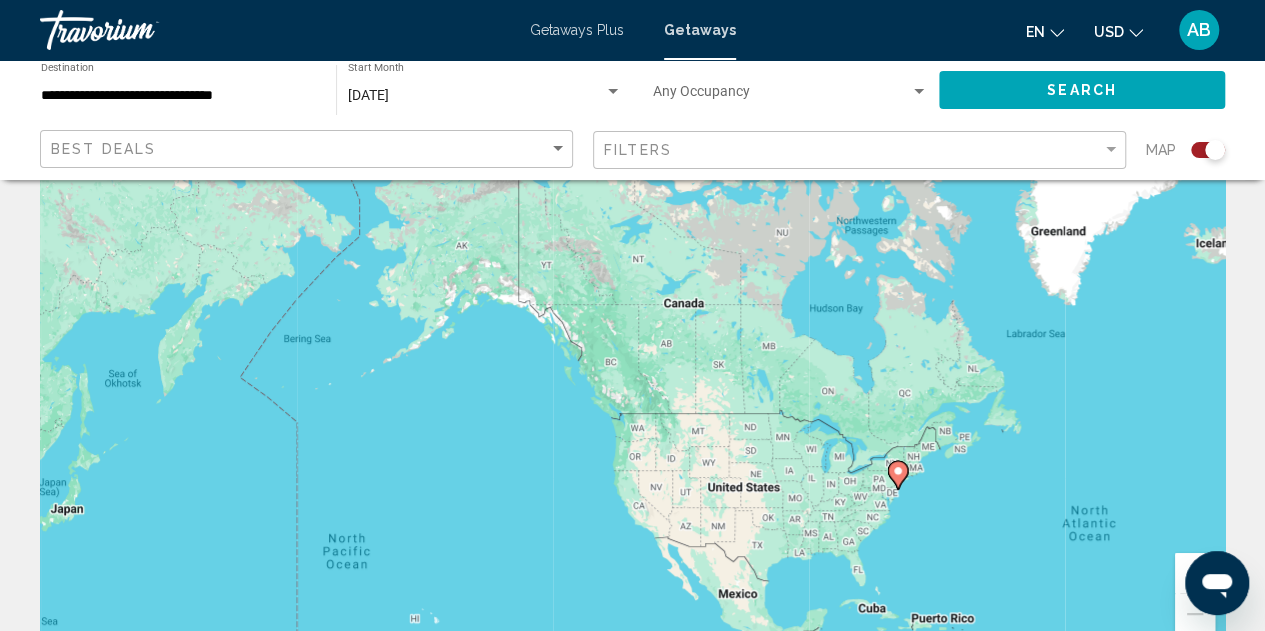 scroll, scrollTop: 146, scrollLeft: 0, axis: vertical 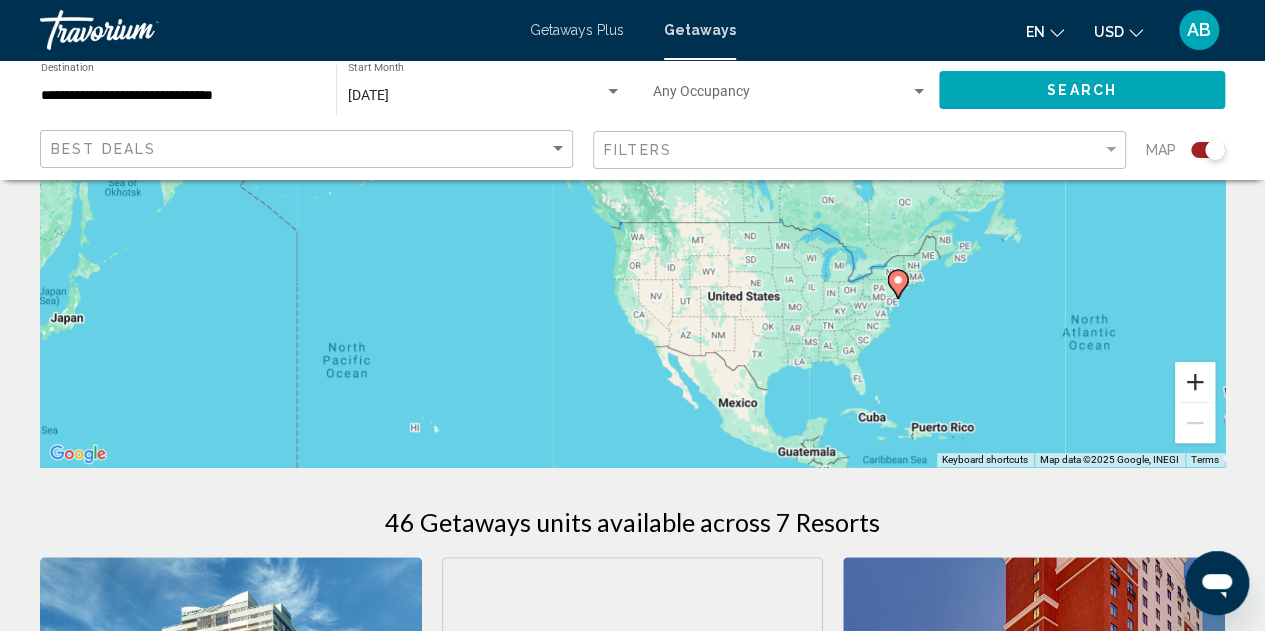 click at bounding box center (1195, 382) 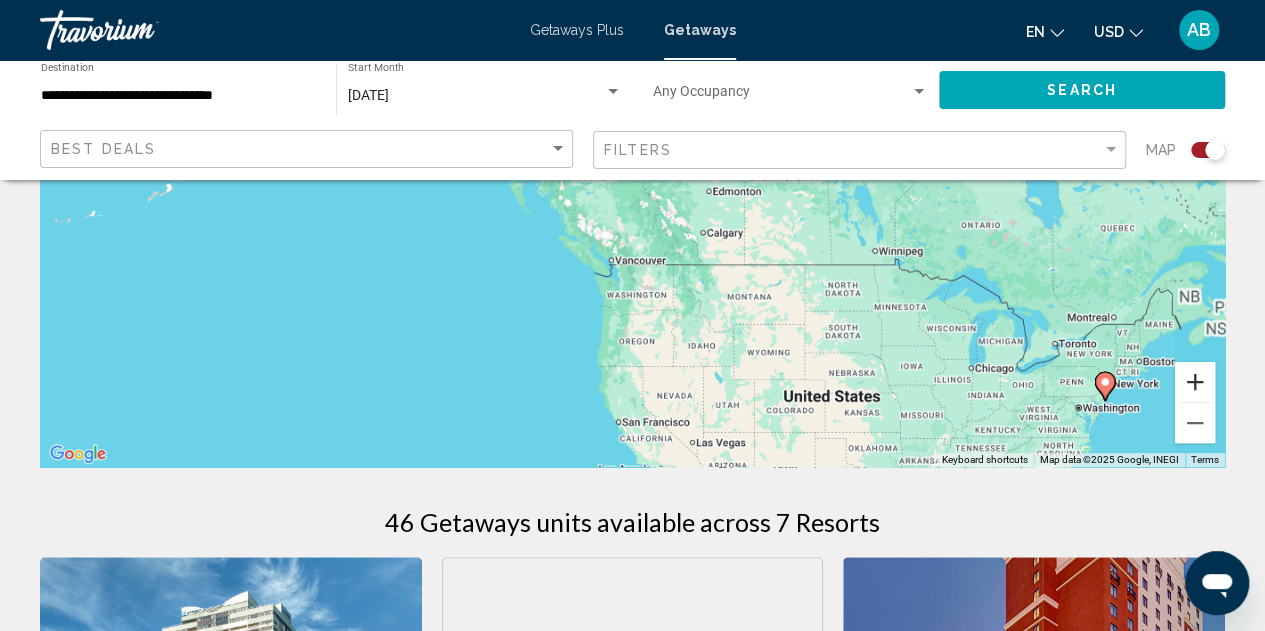 click at bounding box center (1195, 382) 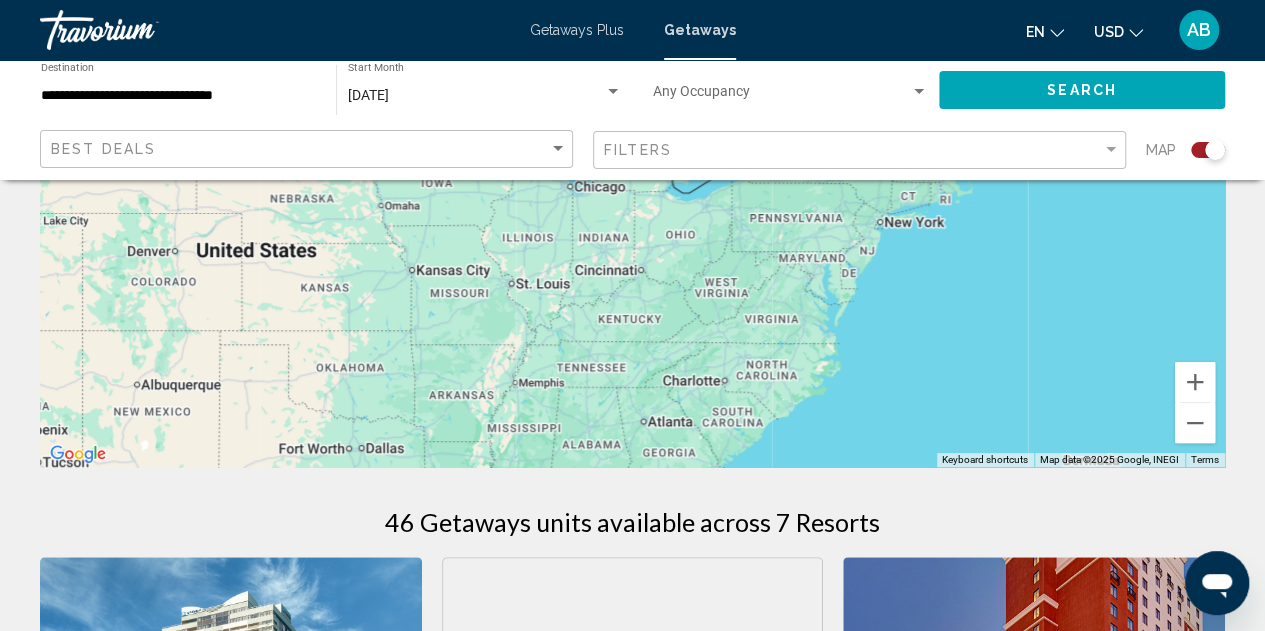 drag, startPoint x: 1095, startPoint y: 365, endPoint x: 269, endPoint y: -69, distance: 933.07666 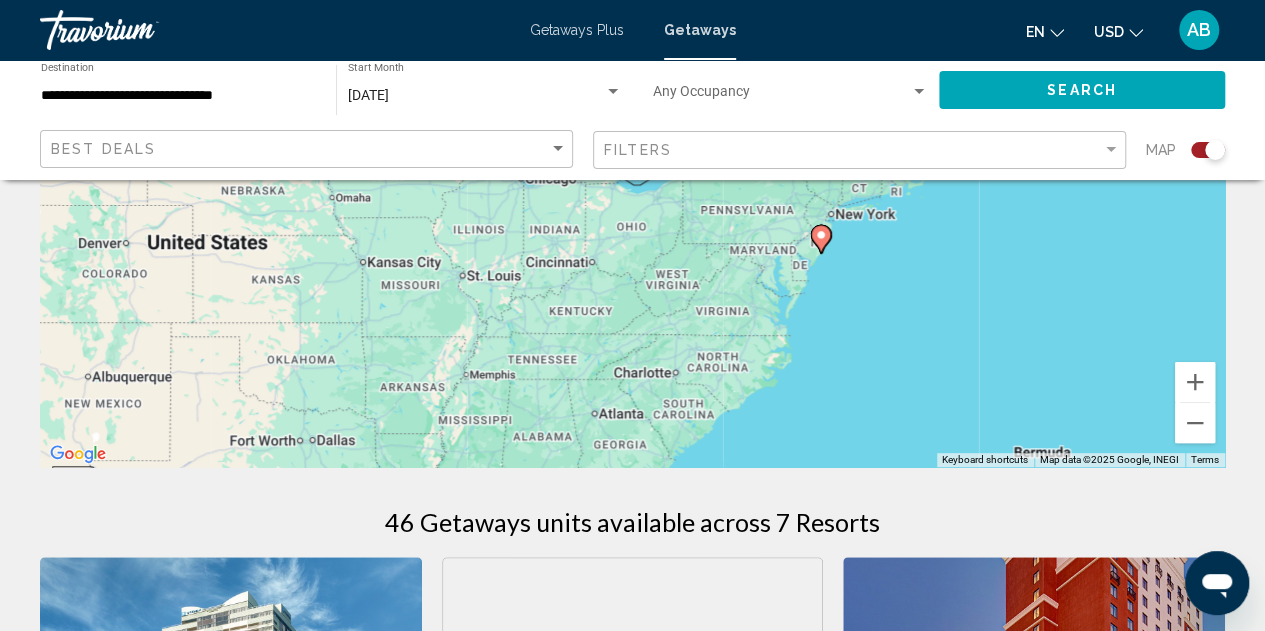 drag, startPoint x: 936, startPoint y: 262, endPoint x: 880, endPoint y: 251, distance: 57.070133 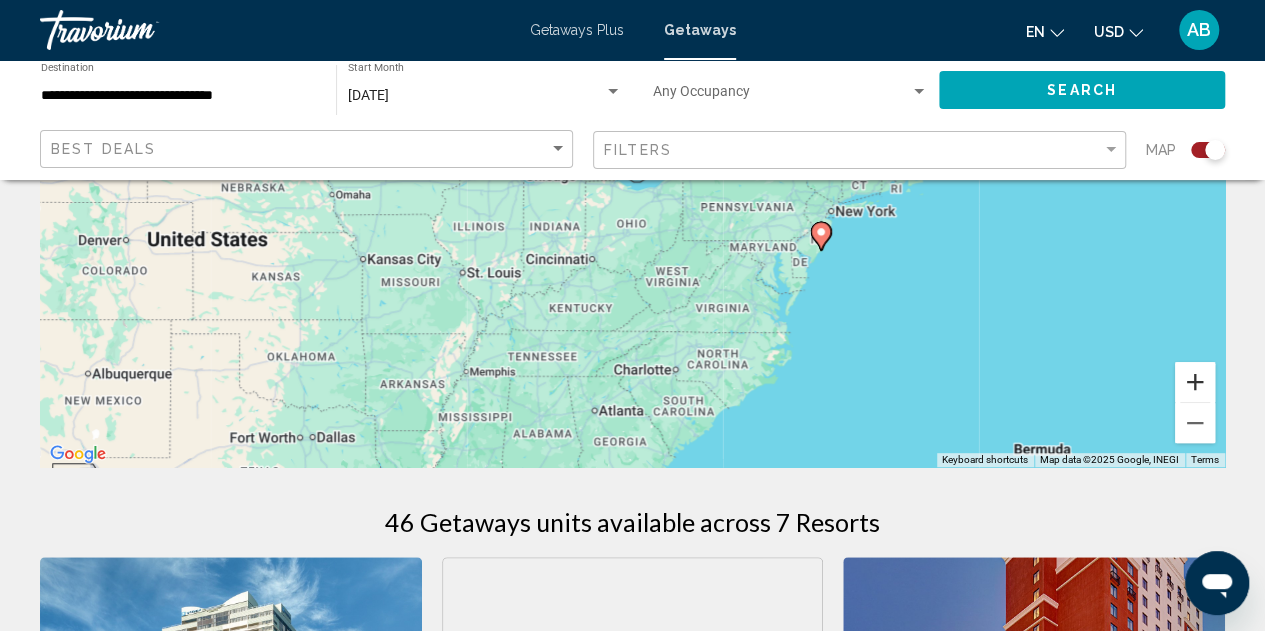 click at bounding box center [1195, 382] 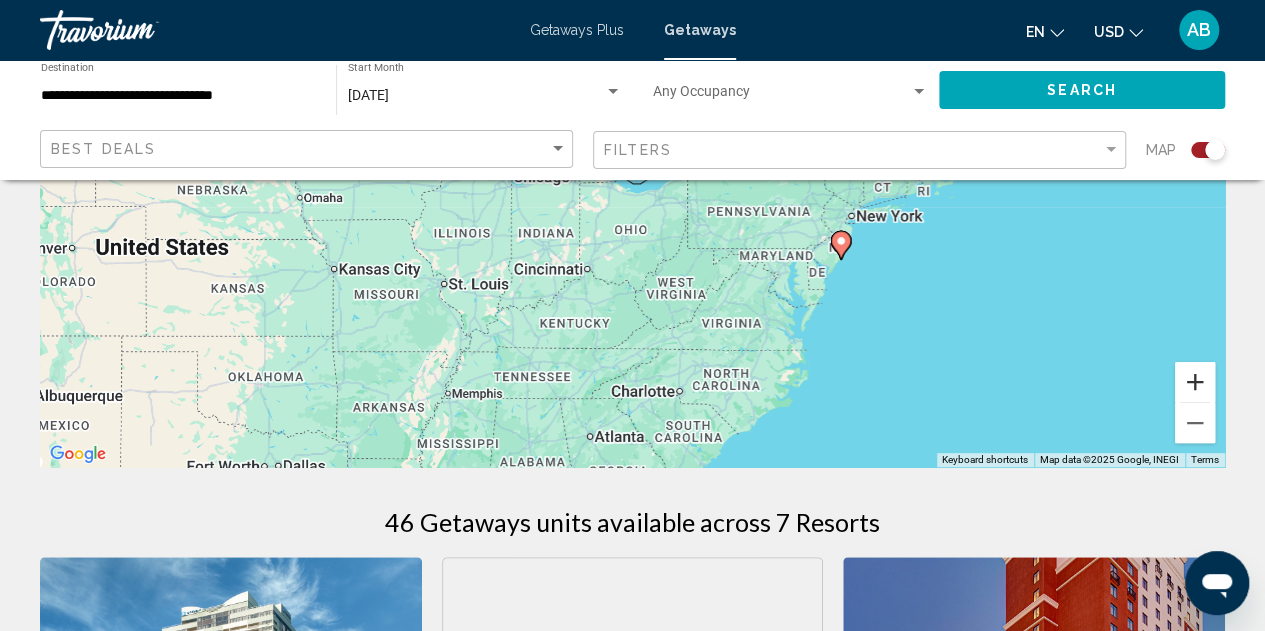 click at bounding box center (1195, 382) 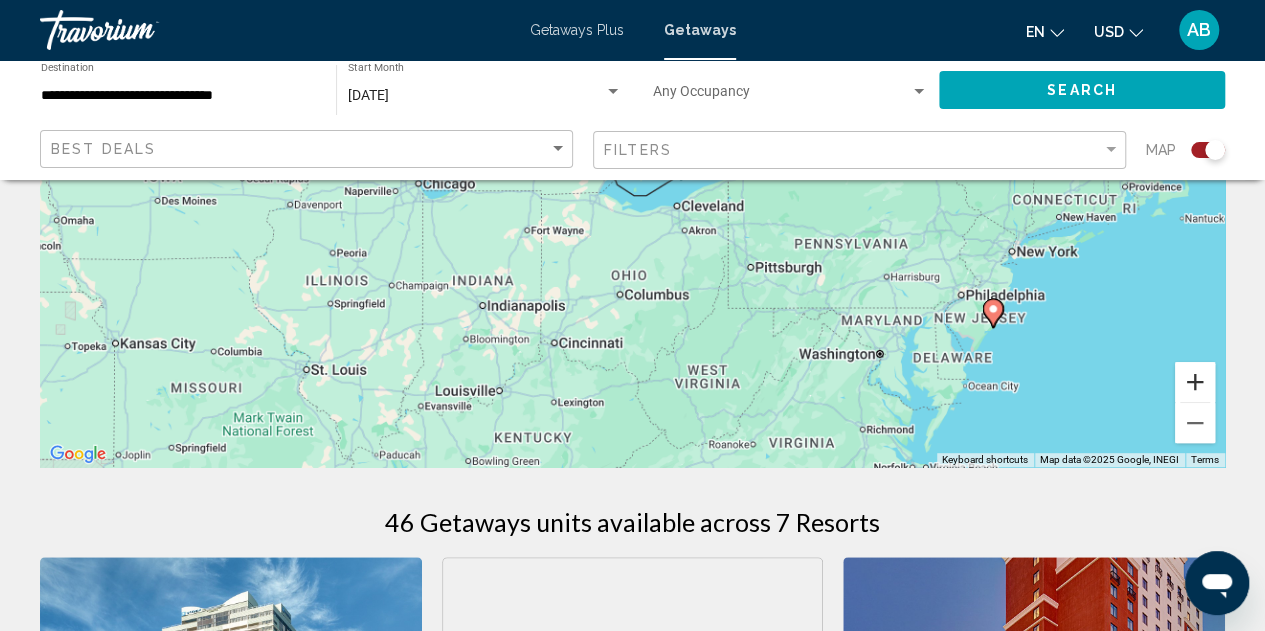 click at bounding box center (1195, 382) 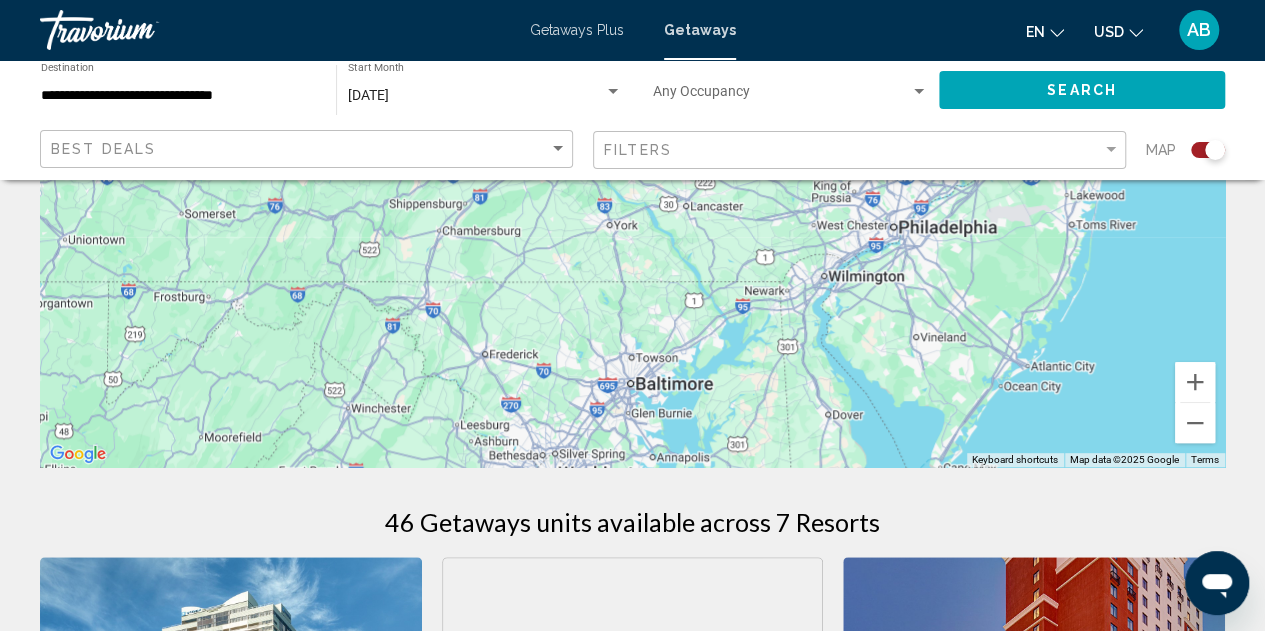 drag, startPoint x: 1114, startPoint y: 378, endPoint x: 0, endPoint y: -100, distance: 1212.2211 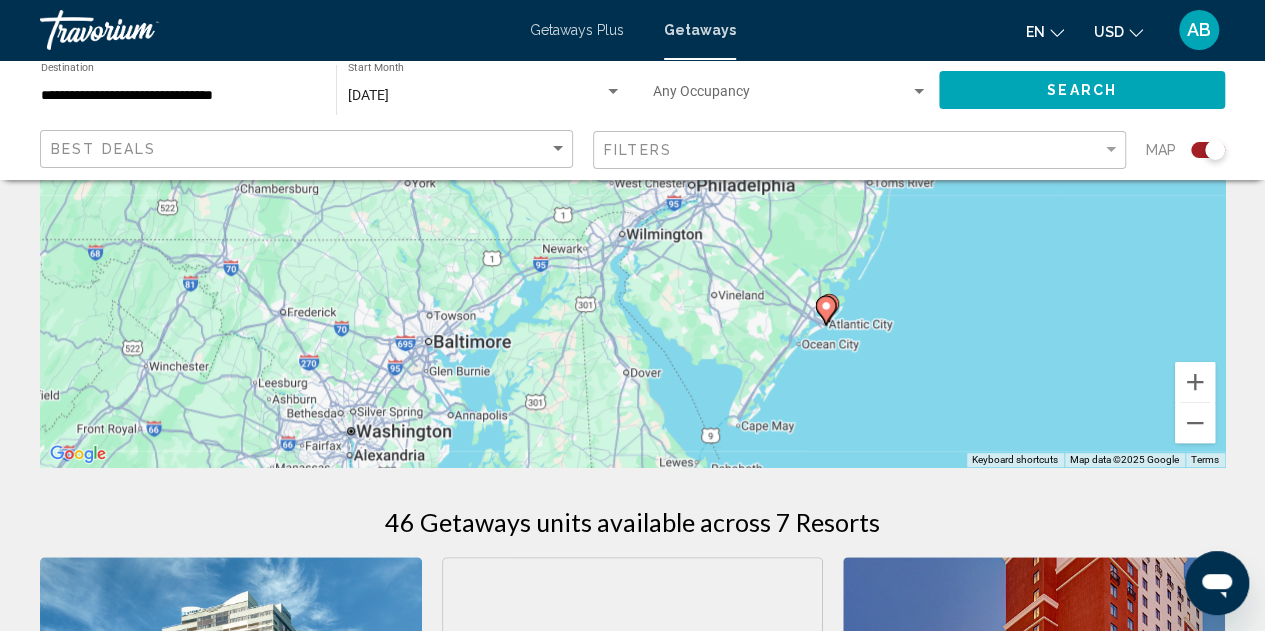 drag, startPoint x: 1094, startPoint y: 335, endPoint x: 864, endPoint y: 287, distance: 234.95532 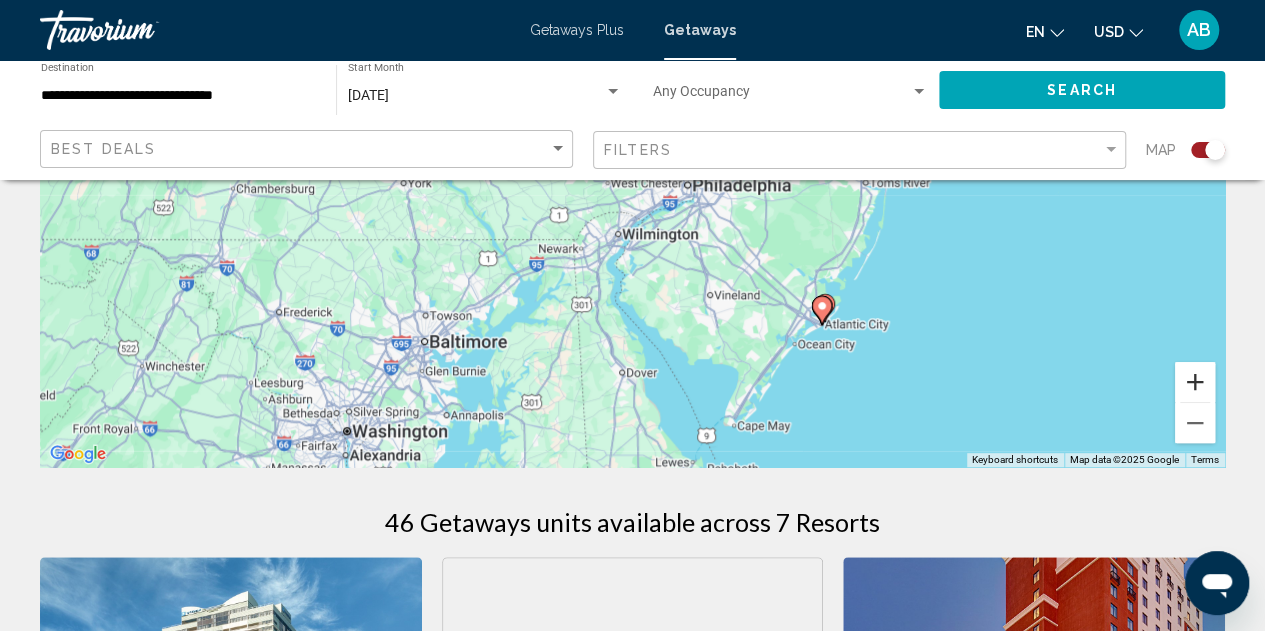 click at bounding box center (1195, 382) 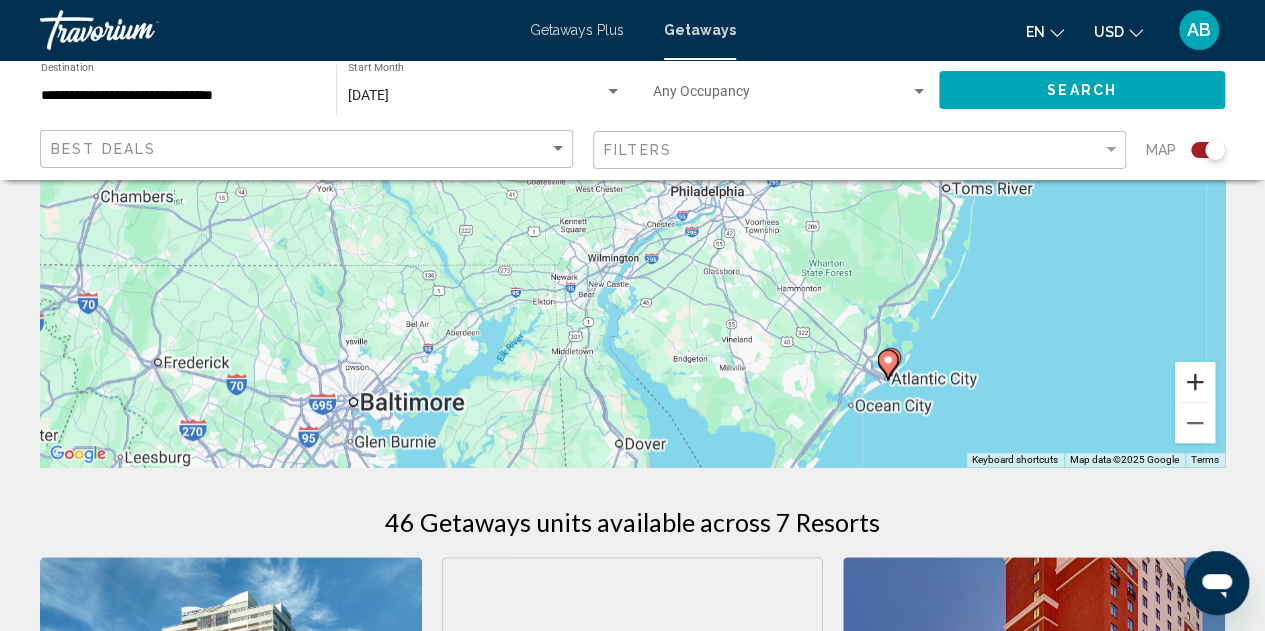 click at bounding box center (1195, 382) 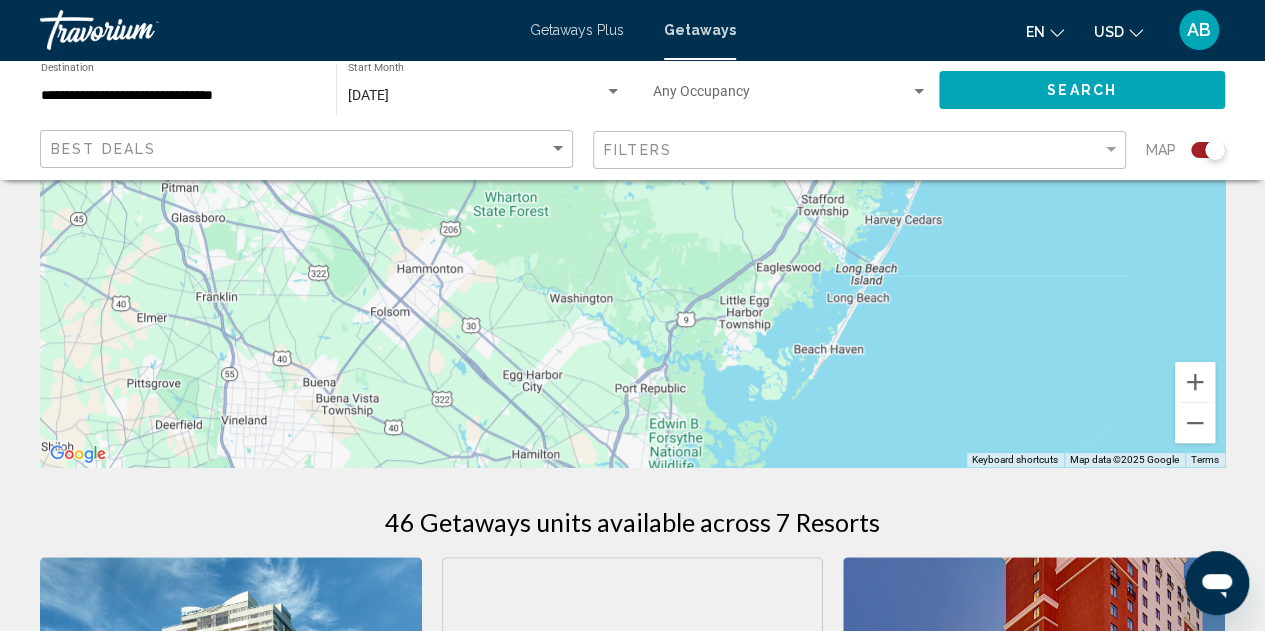 drag, startPoint x: 1085, startPoint y: 356, endPoint x: 352, endPoint y: 78, distance: 783.9471 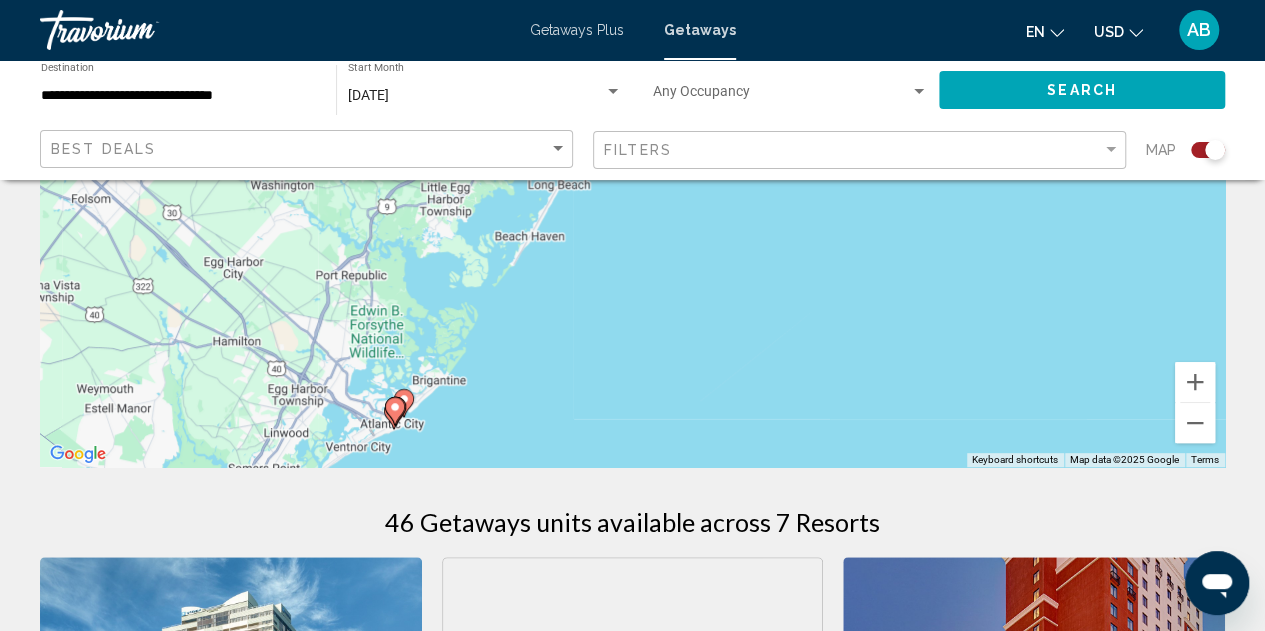 drag, startPoint x: 1006, startPoint y: 372, endPoint x: 702, endPoint y: 258, distance: 324.67215 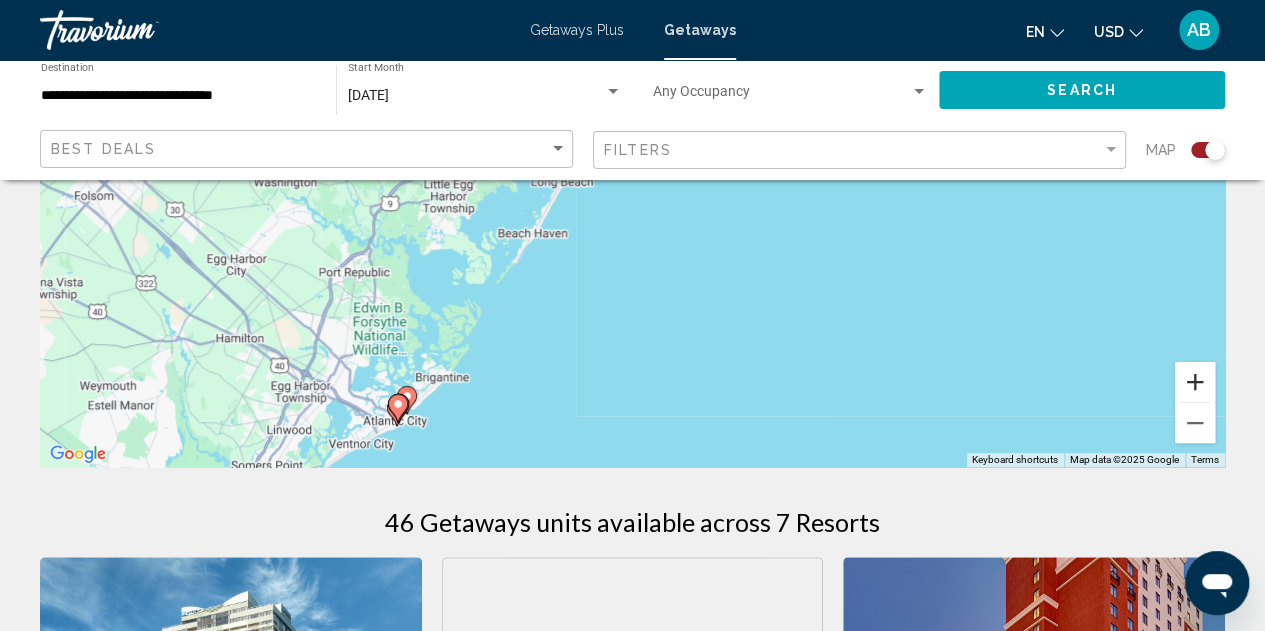 click at bounding box center (1195, 382) 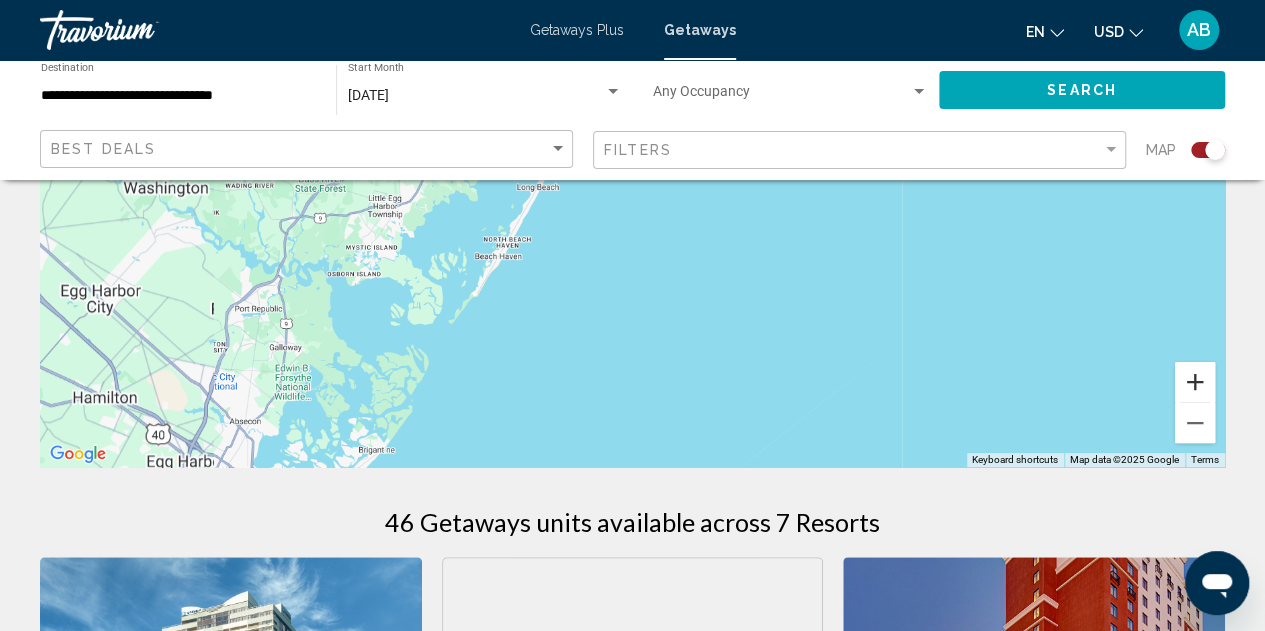 click at bounding box center [1195, 382] 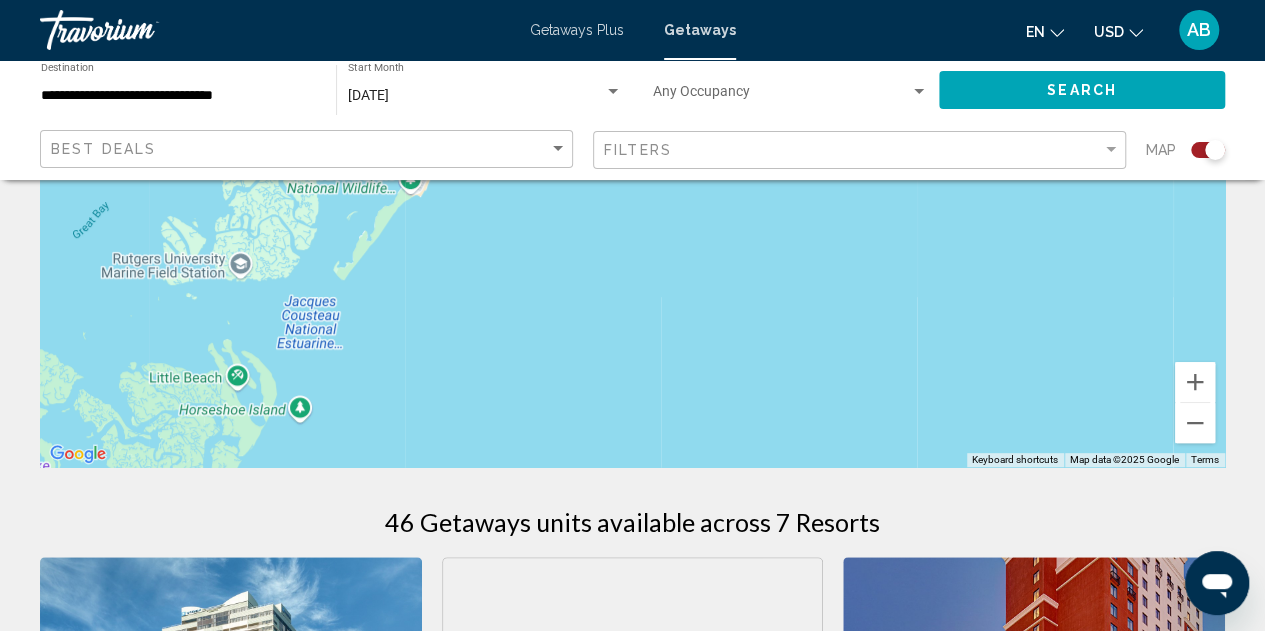 drag, startPoint x: 613, startPoint y: 420, endPoint x: 892, endPoint y: 12, distance: 494.2722 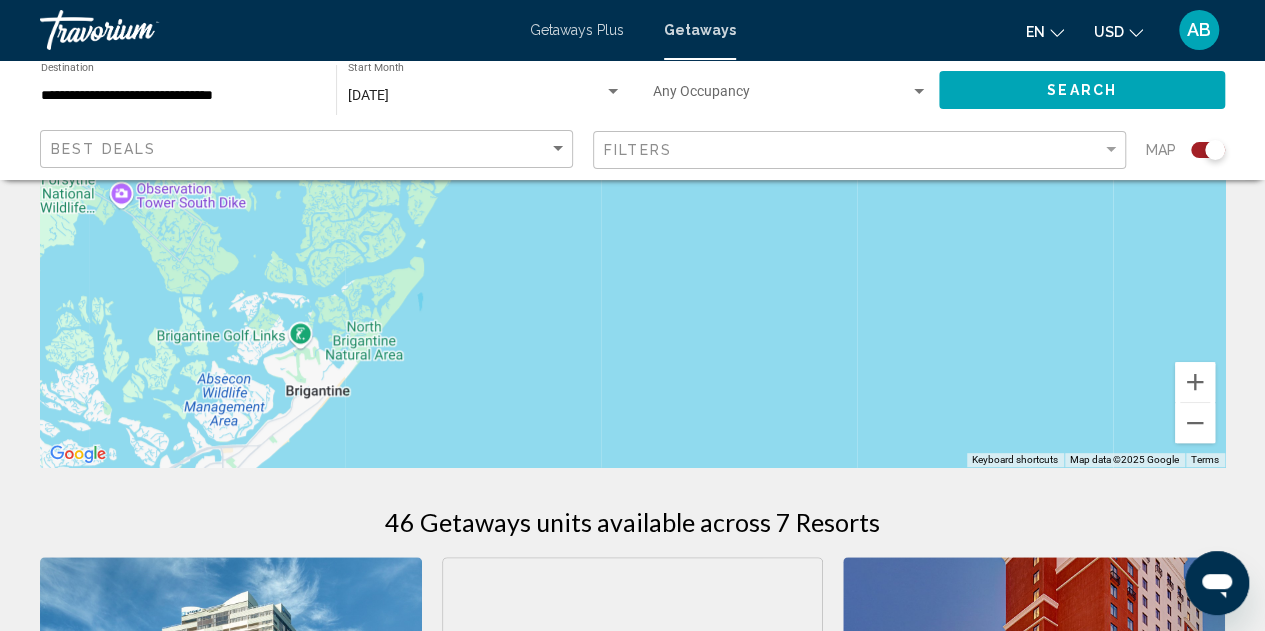 drag, startPoint x: 586, startPoint y: 320, endPoint x: 762, endPoint y: 96, distance: 284.8719 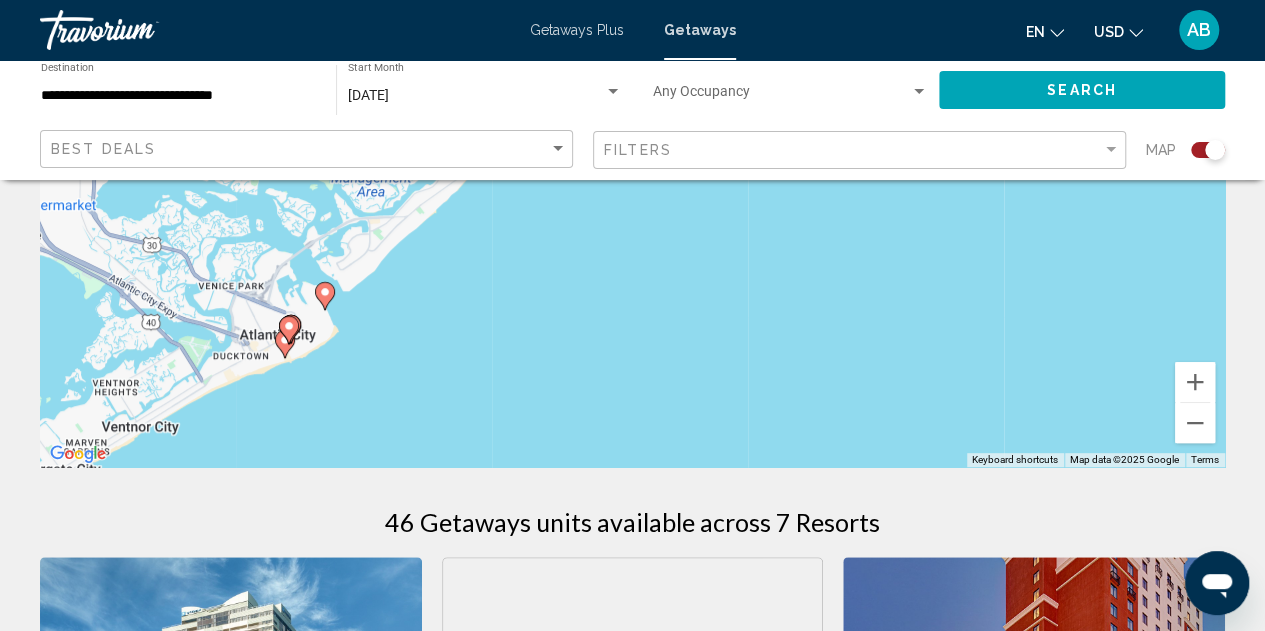 drag, startPoint x: 634, startPoint y: 307, endPoint x: 818, endPoint y: 24, distance: 337.5574 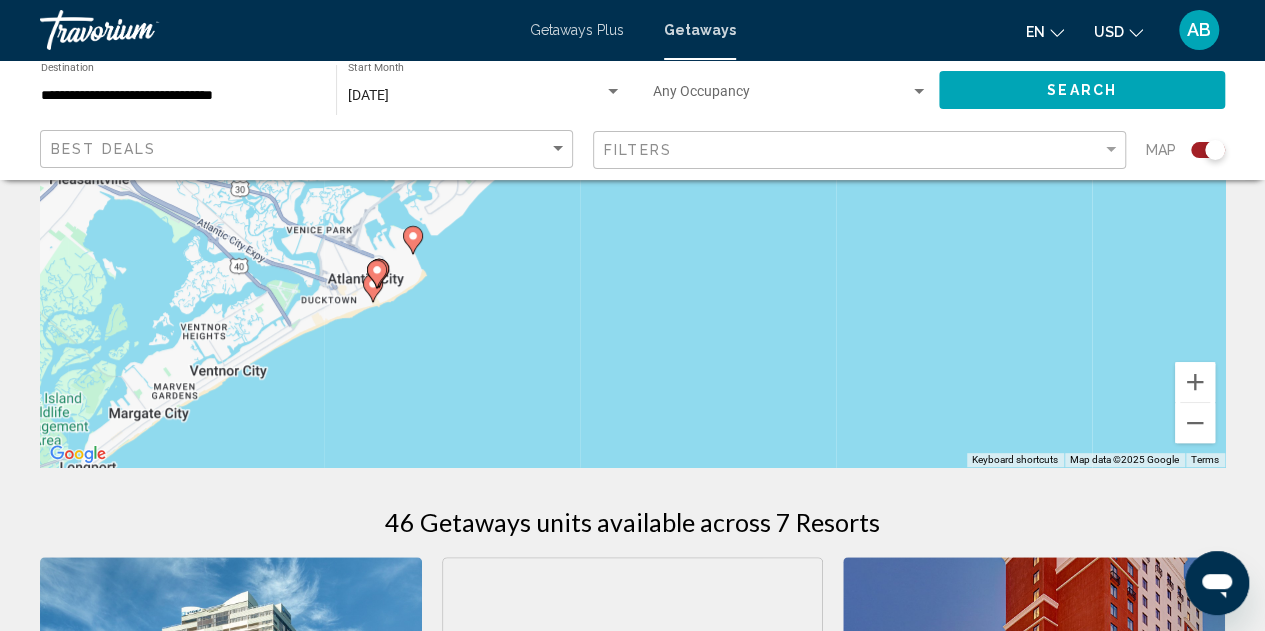 drag, startPoint x: 532, startPoint y: 279, endPoint x: 665, endPoint y: 215, distance: 147.59743 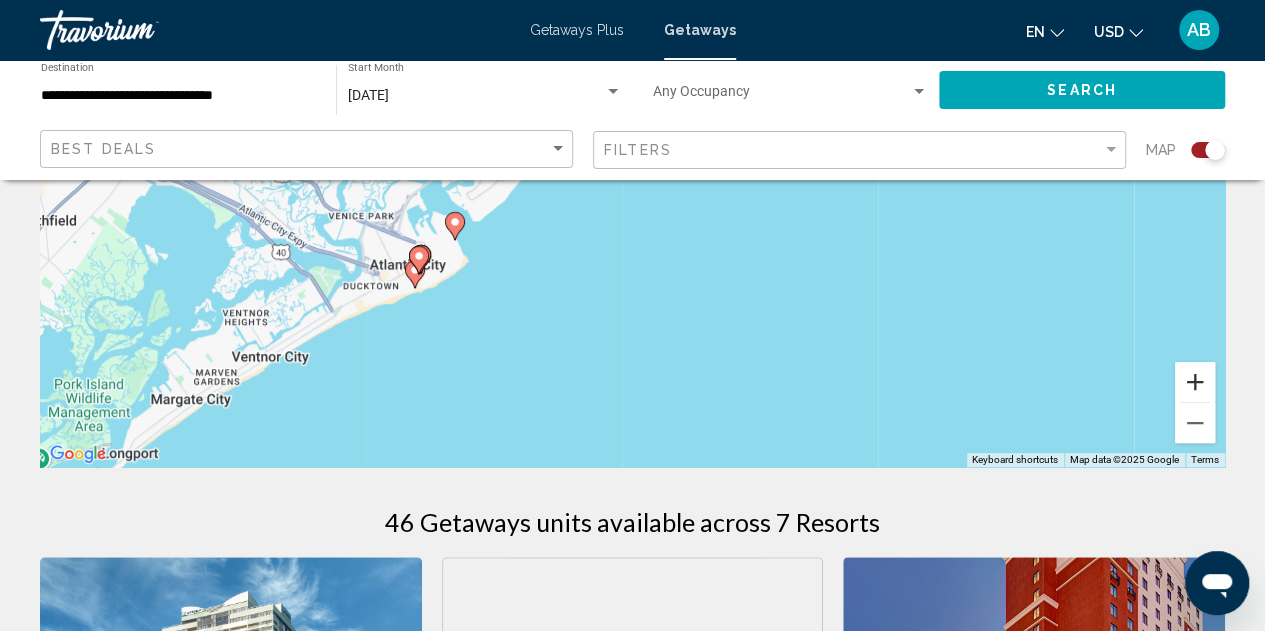 click at bounding box center (1195, 382) 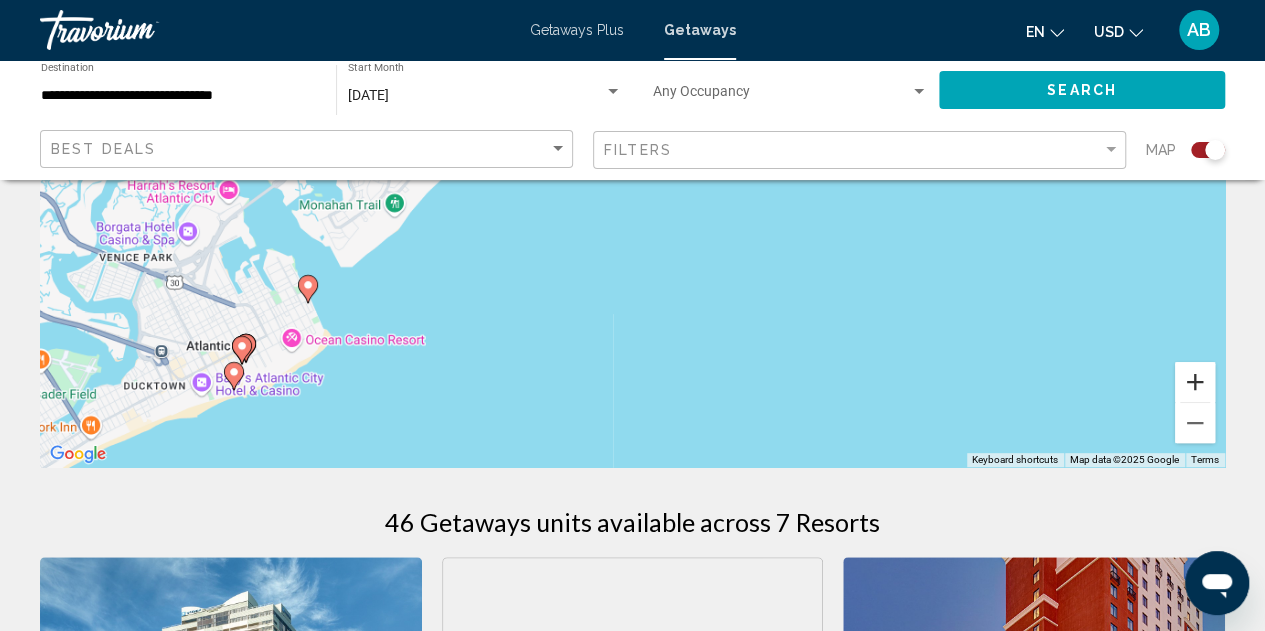 click at bounding box center (1195, 382) 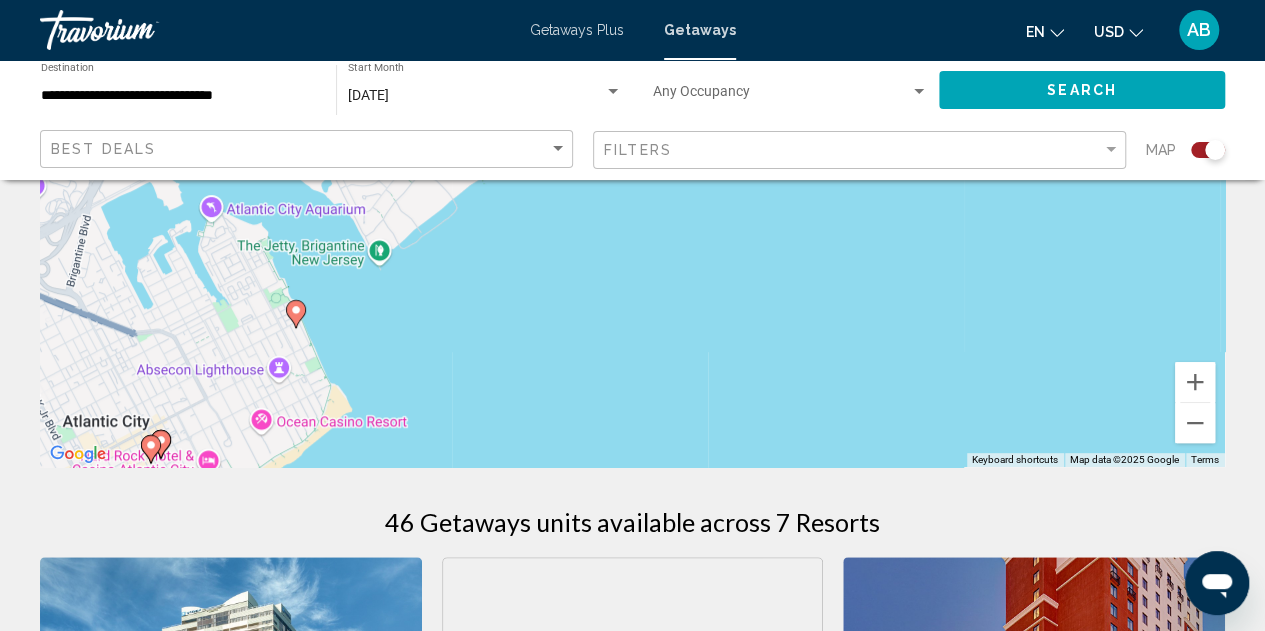 drag, startPoint x: 744, startPoint y: 399, endPoint x: 1118, endPoint y: 262, distance: 398.30264 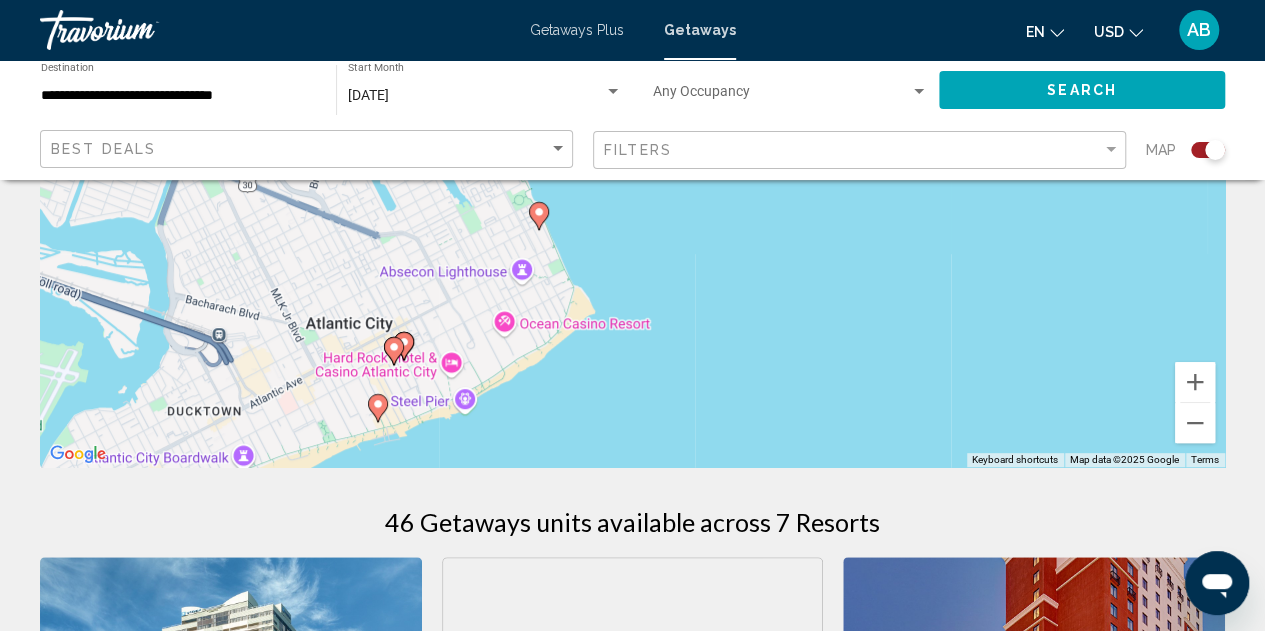 drag, startPoint x: 811, startPoint y: 315, endPoint x: 1066, endPoint y: 209, distance: 276.15393 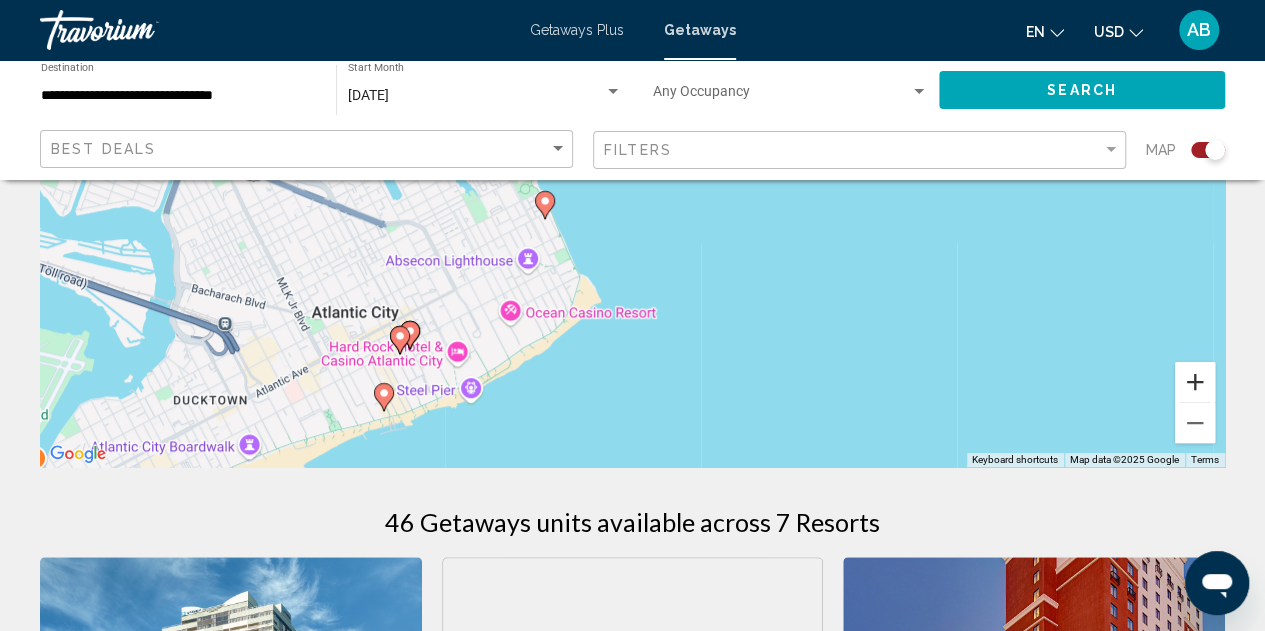 click at bounding box center (1195, 382) 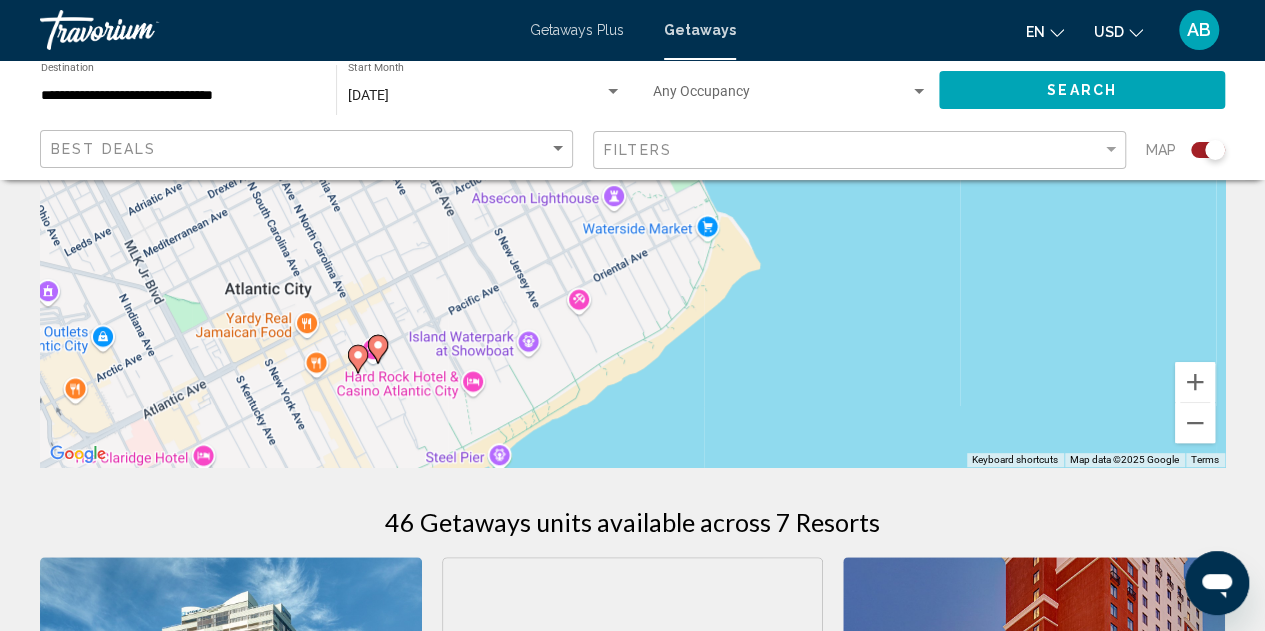 drag, startPoint x: 812, startPoint y: 340, endPoint x: 1012, endPoint y: 163, distance: 267.0749 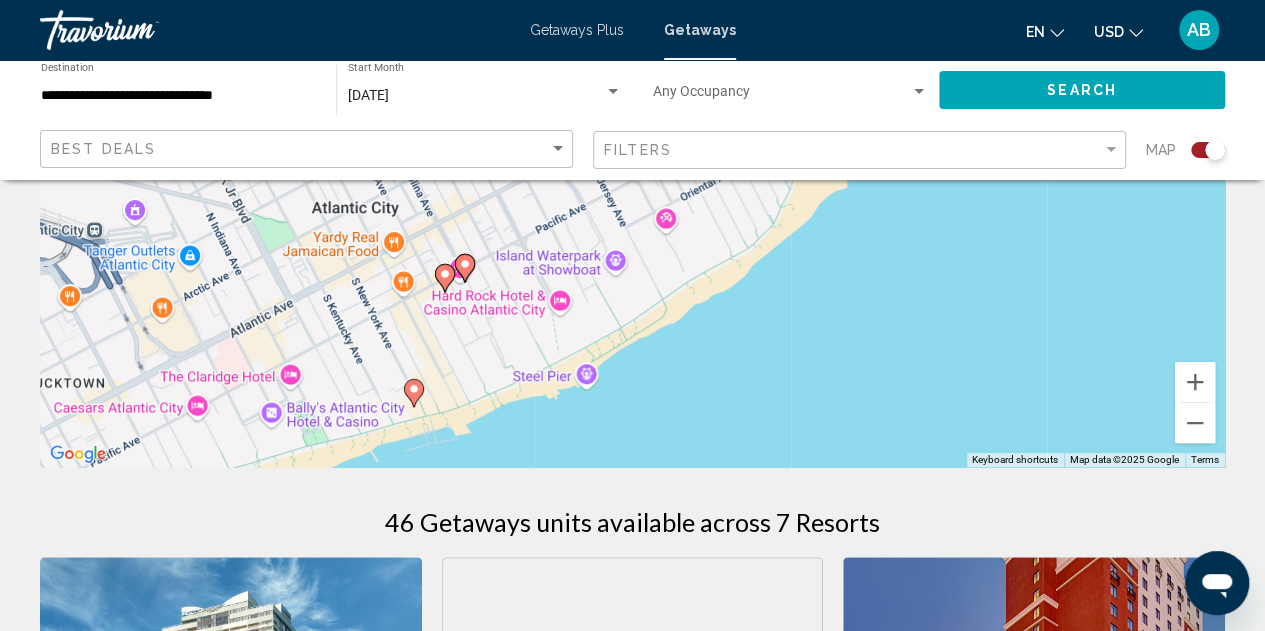 drag, startPoint x: 941, startPoint y: 386, endPoint x: 1033, endPoint y: 299, distance: 126.62148 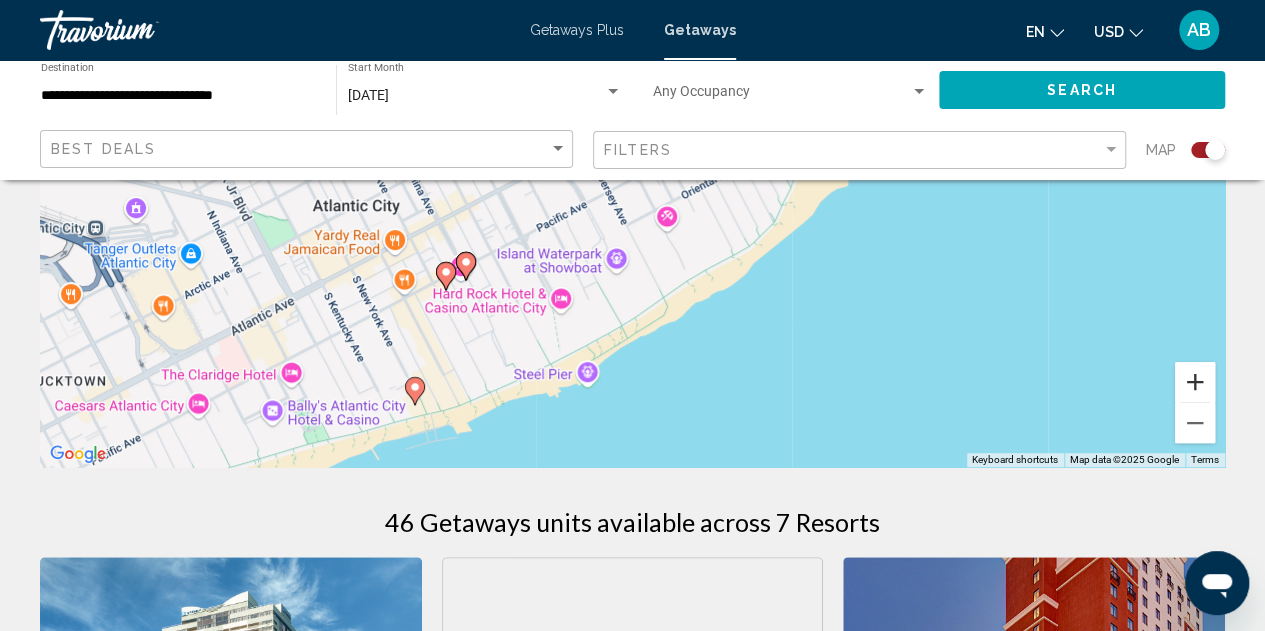 click at bounding box center [1195, 382] 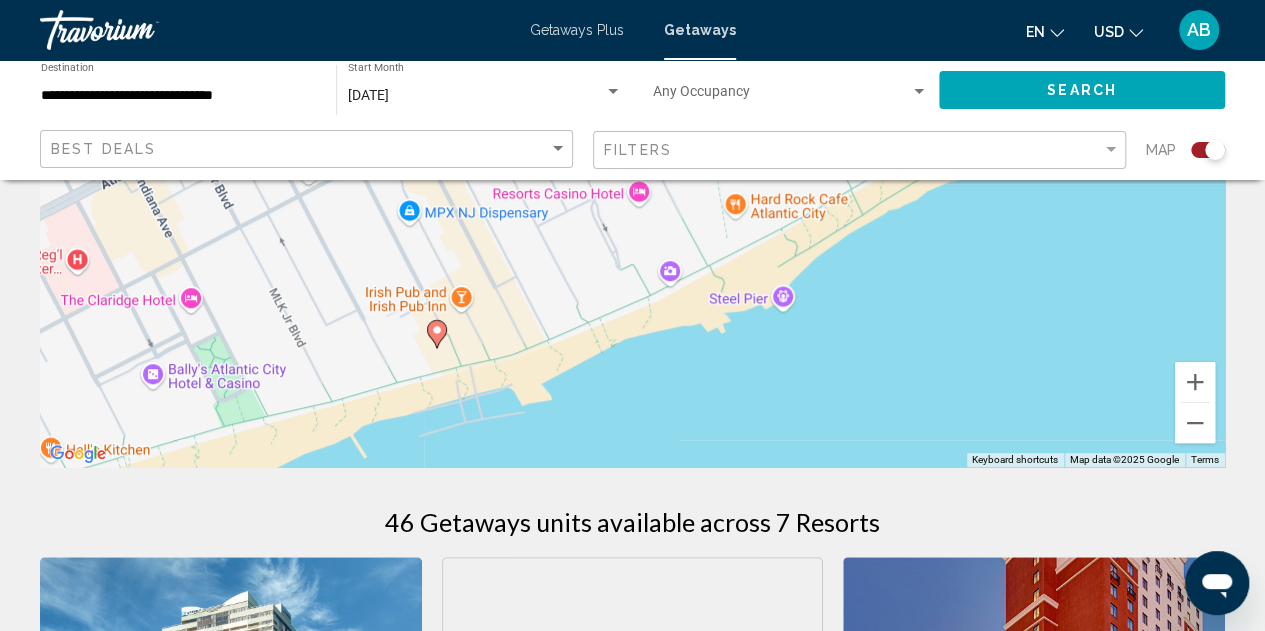 drag, startPoint x: 900, startPoint y: 429, endPoint x: 1148, endPoint y: 123, distance: 393.87814 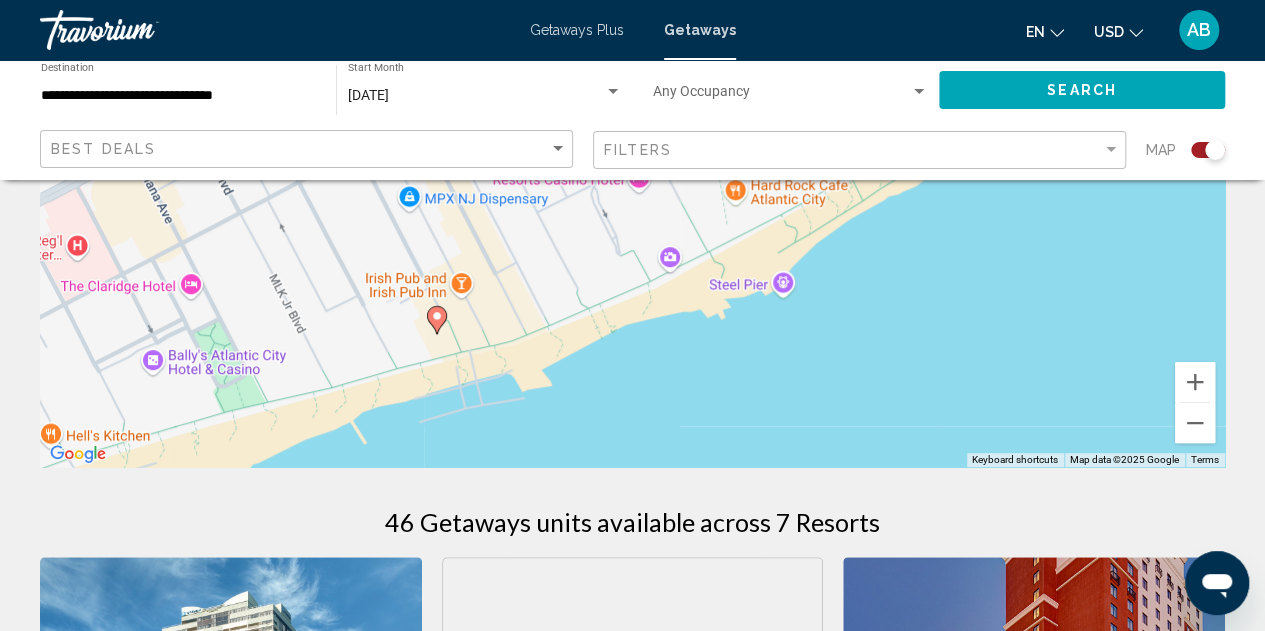 click 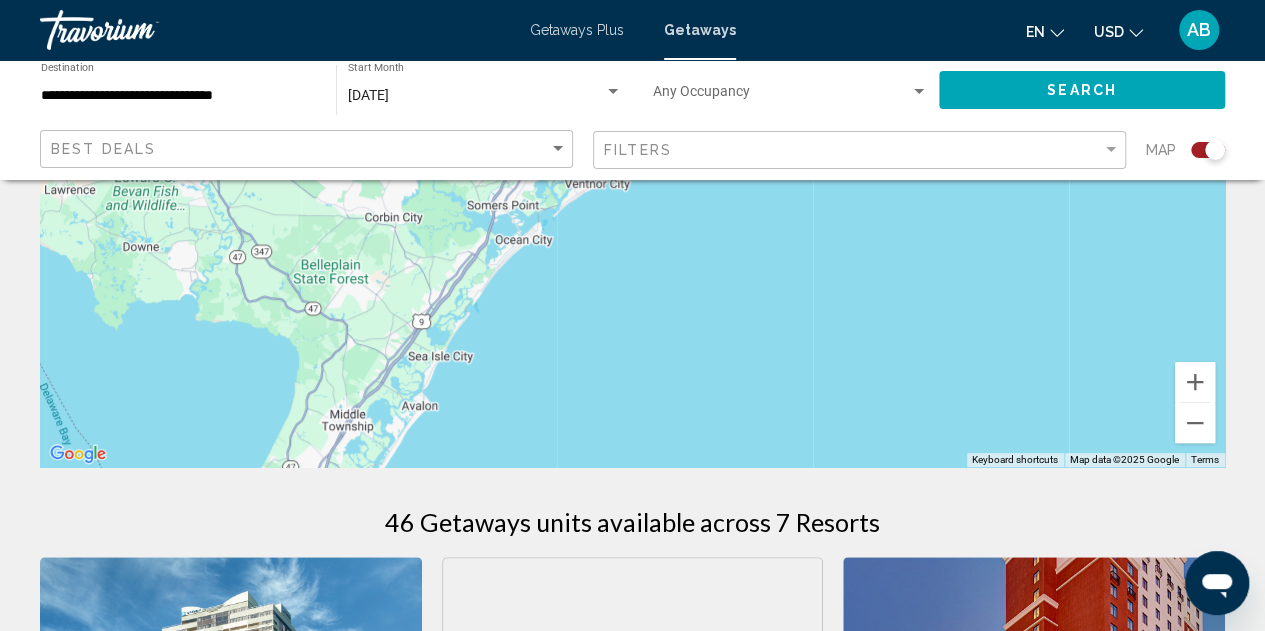 scroll, scrollTop: 0, scrollLeft: 0, axis: both 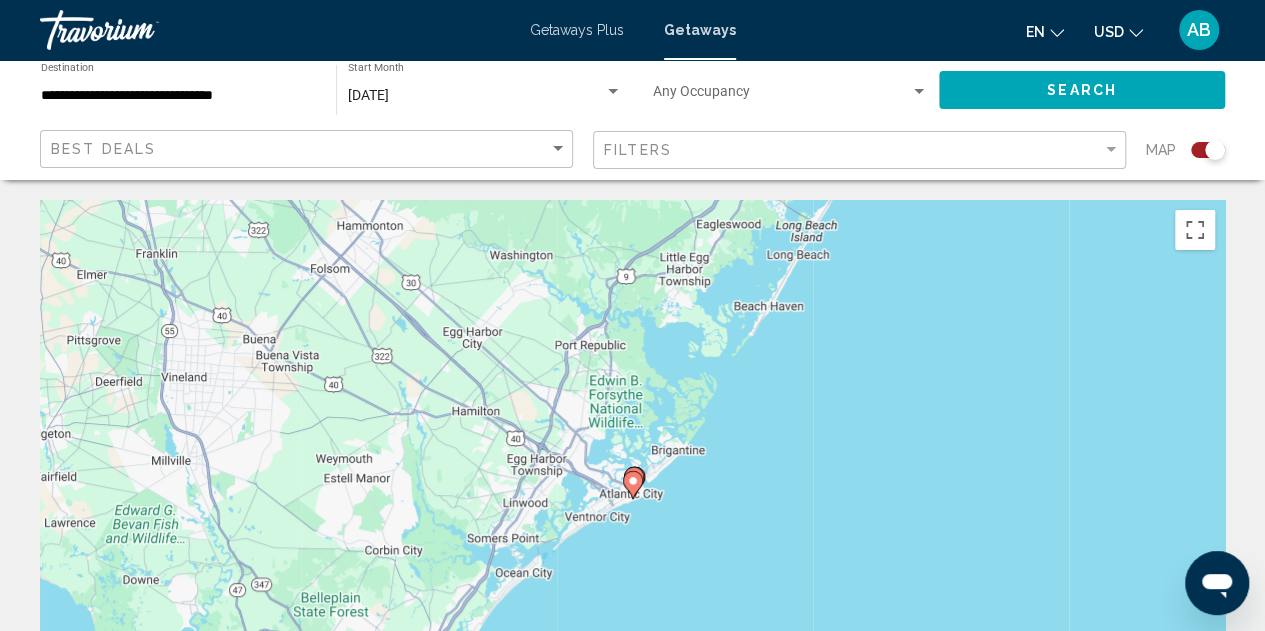 click on "To navigate, press the arrow keys. To activate drag with keyboard, press Alt + Enter. Once in keyboard drag state, use the arrow keys to move the marker. To complete the drag, press the Enter key. To cancel, press Escape." at bounding box center (632, 500) 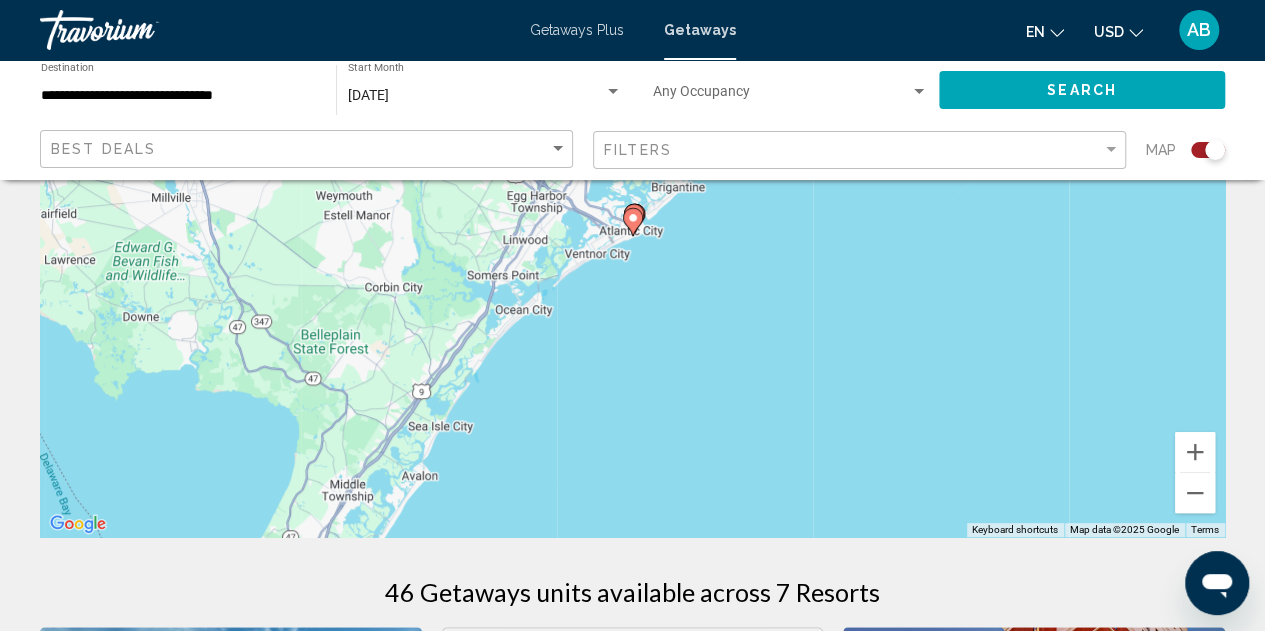 scroll, scrollTop: 270, scrollLeft: 0, axis: vertical 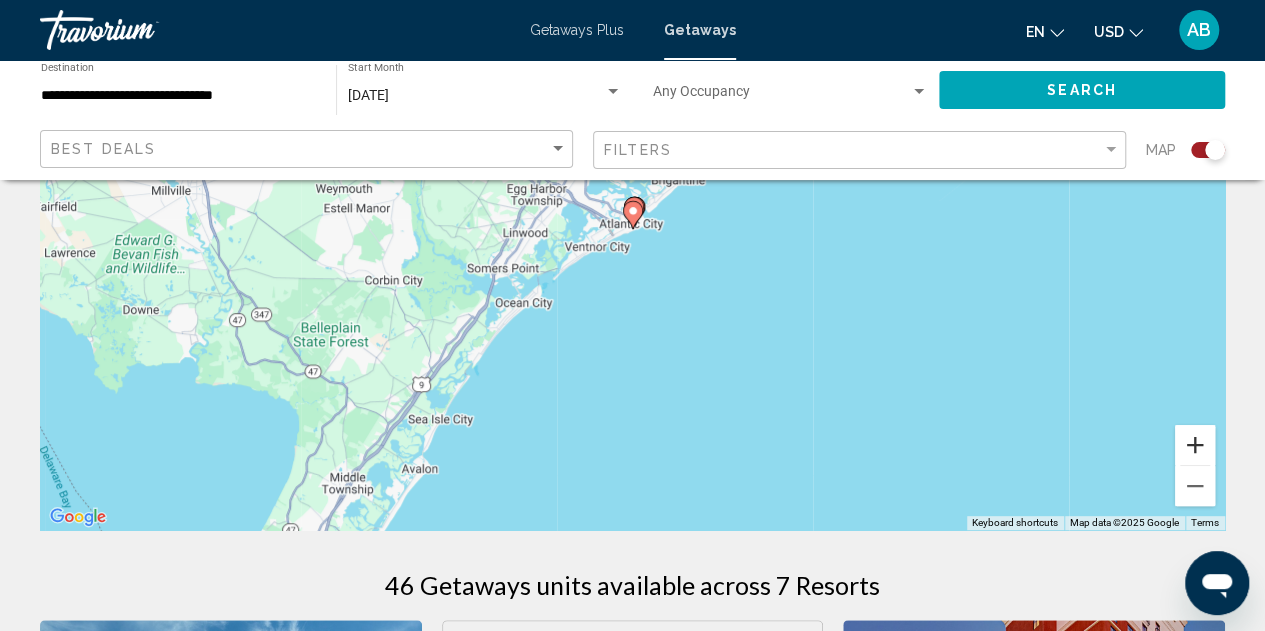 click at bounding box center (1195, 445) 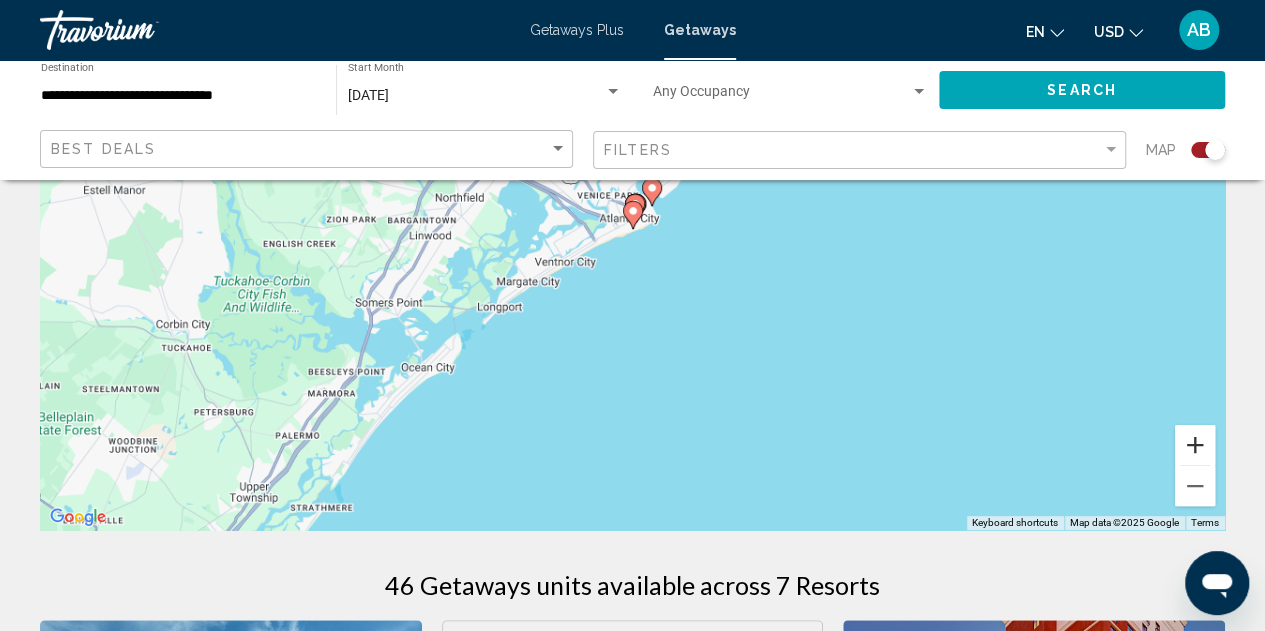 click at bounding box center (1195, 445) 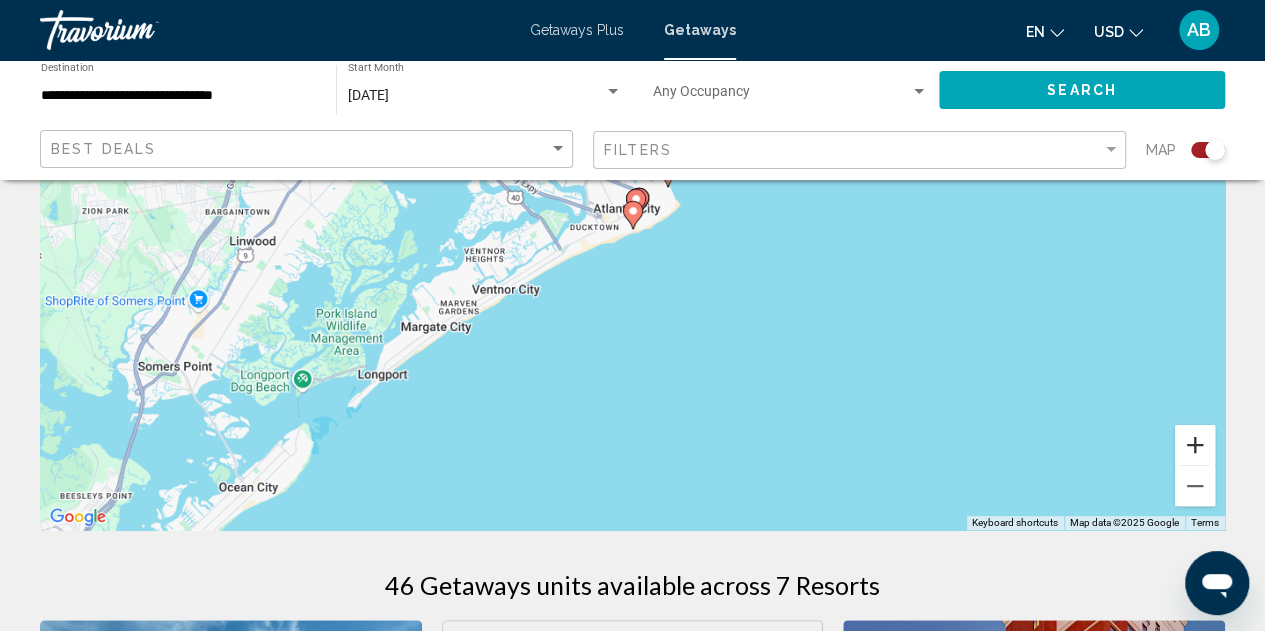 click at bounding box center (1195, 445) 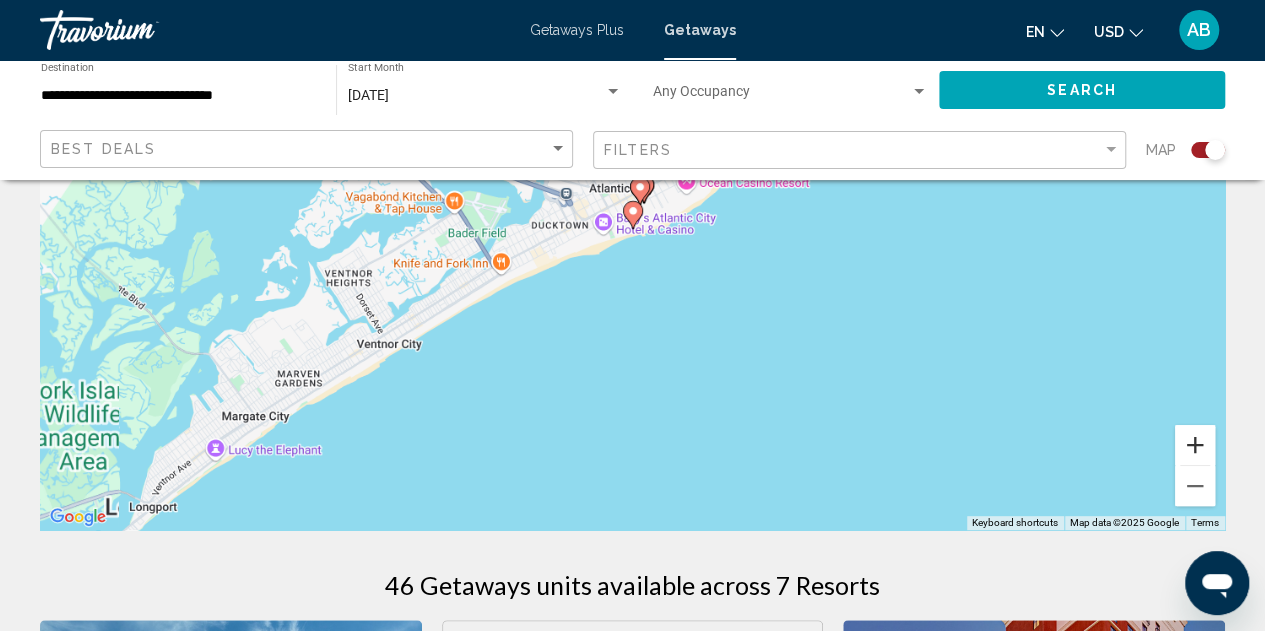 click at bounding box center (1195, 445) 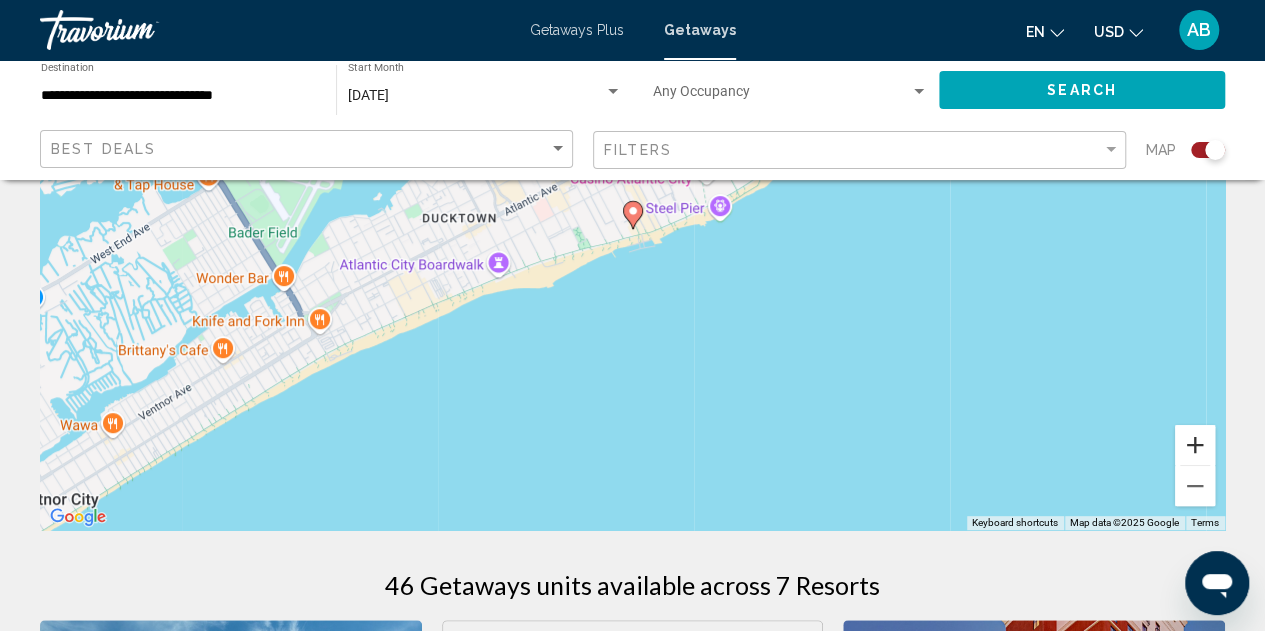 click at bounding box center [1195, 445] 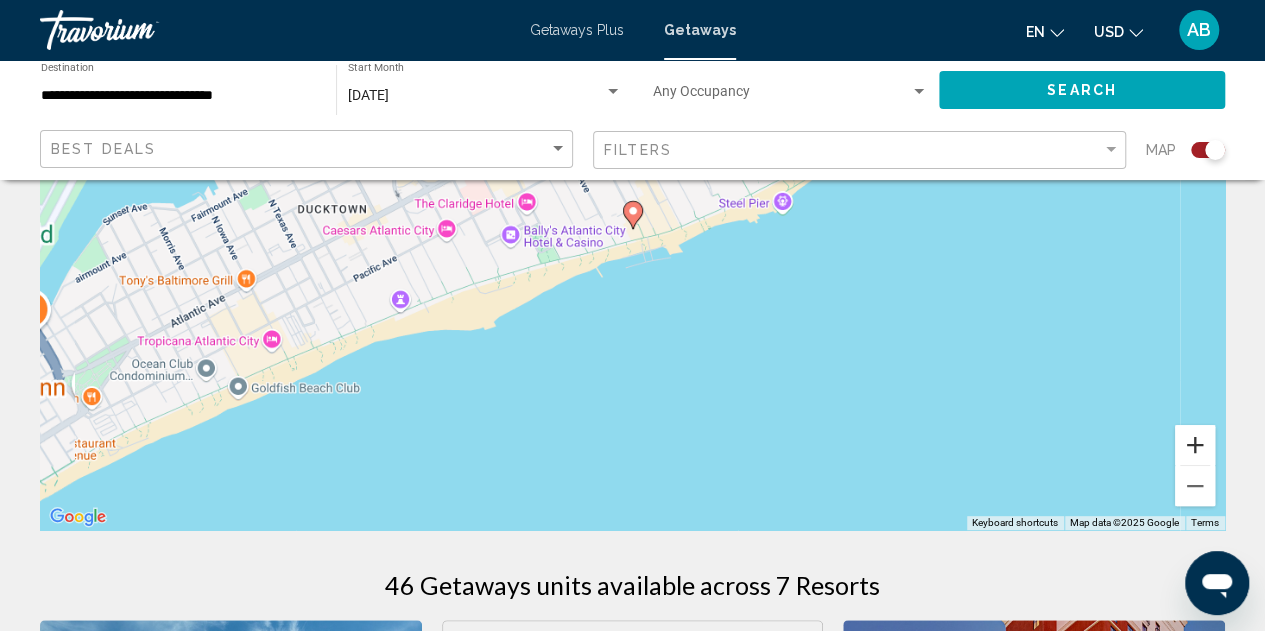 click at bounding box center [1195, 445] 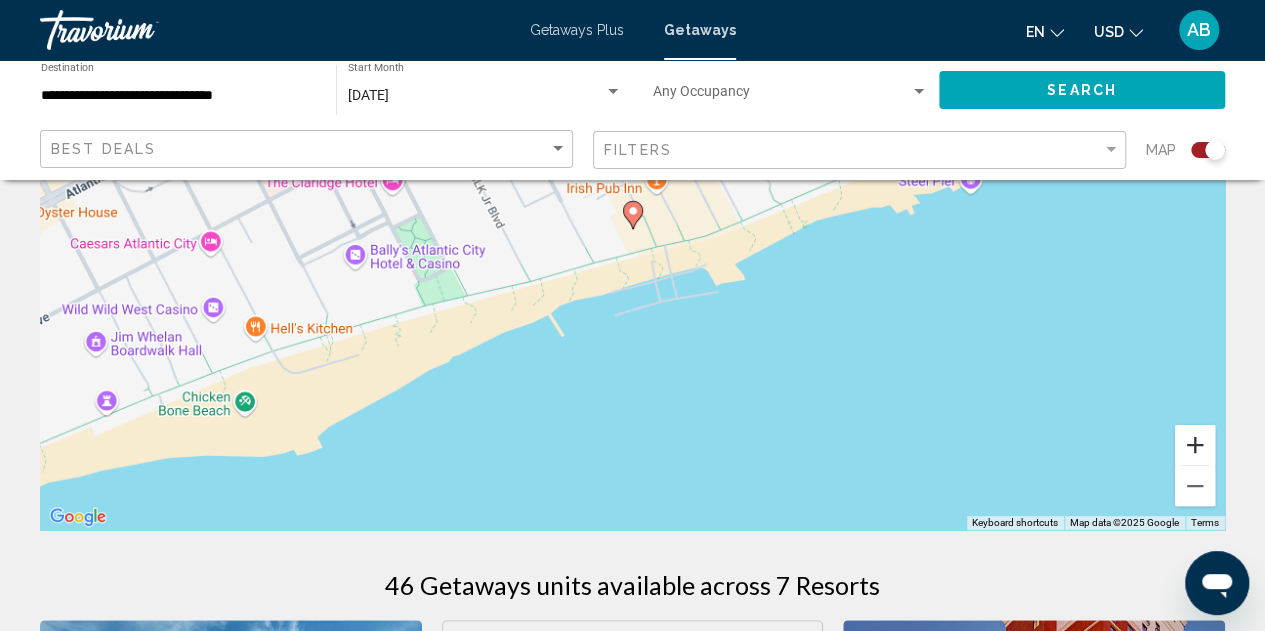 click at bounding box center (1195, 445) 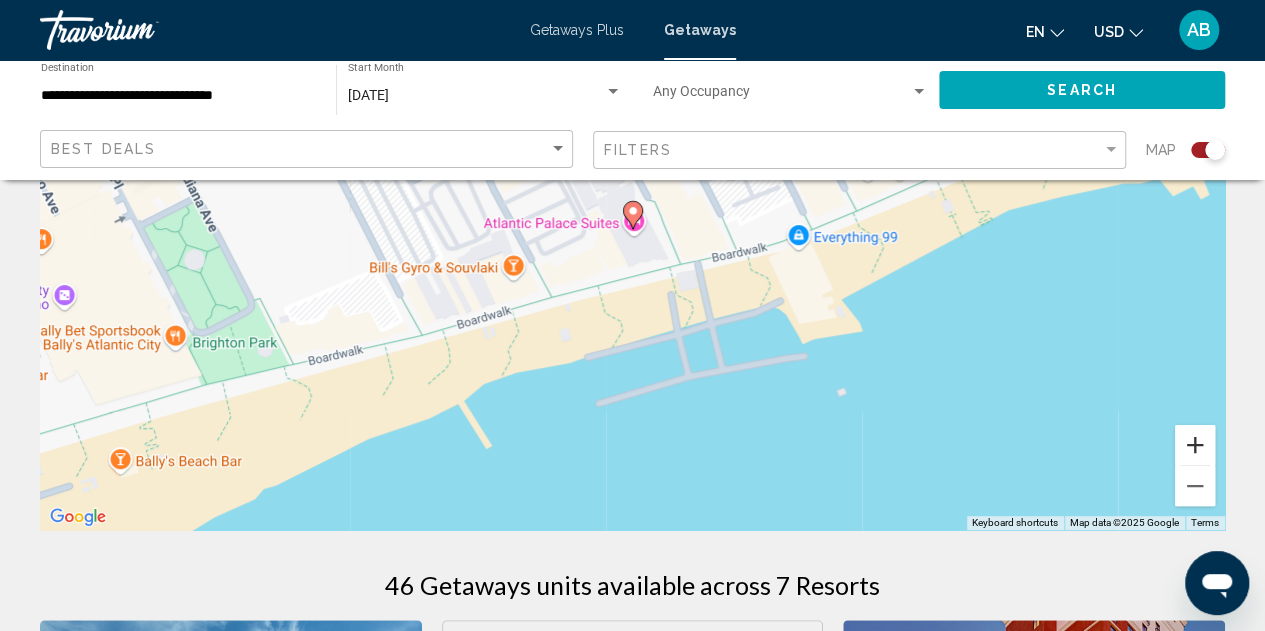 click at bounding box center [1195, 445] 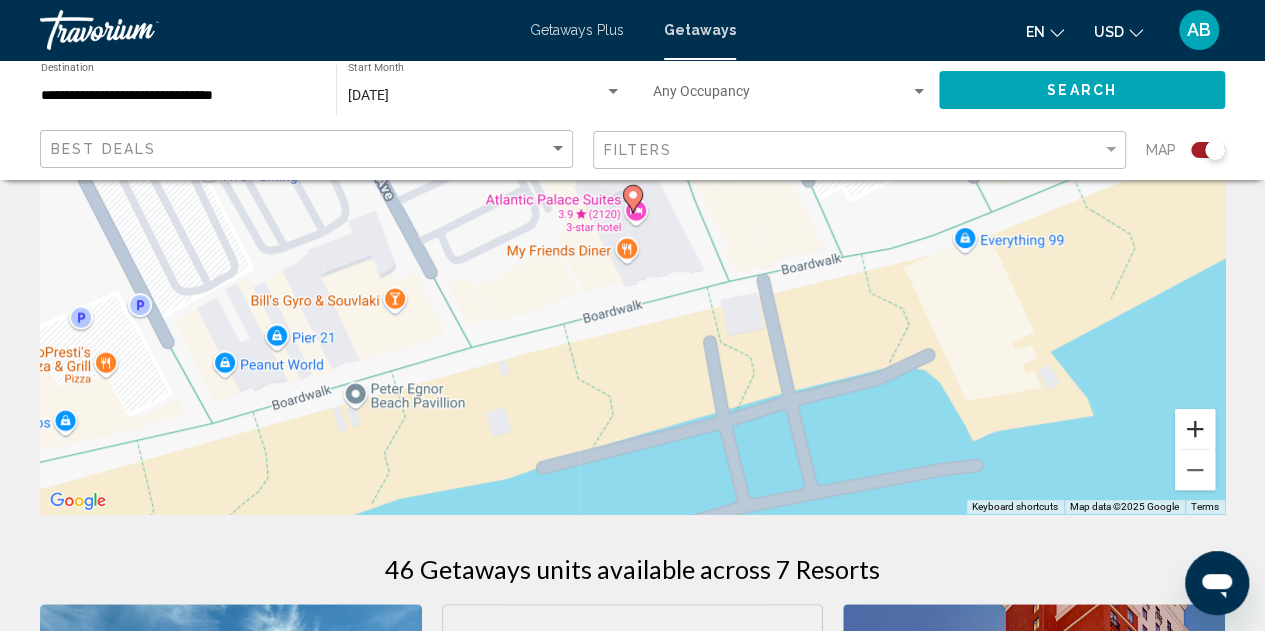 scroll, scrollTop: 274, scrollLeft: 0, axis: vertical 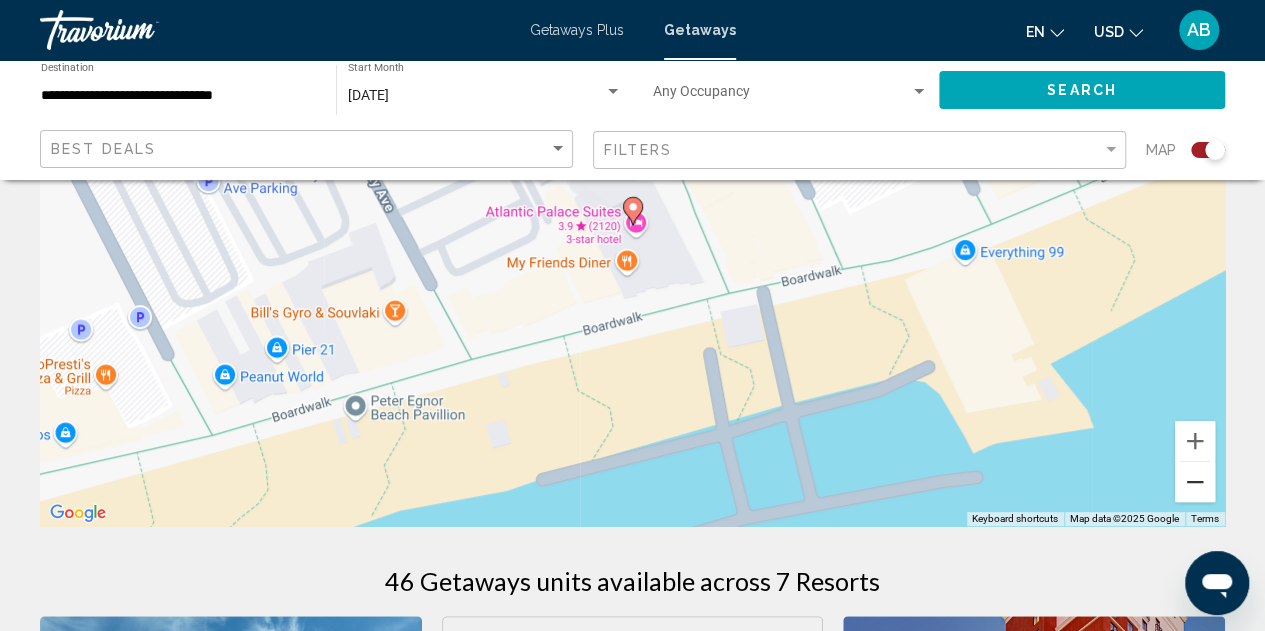 click at bounding box center (1195, 482) 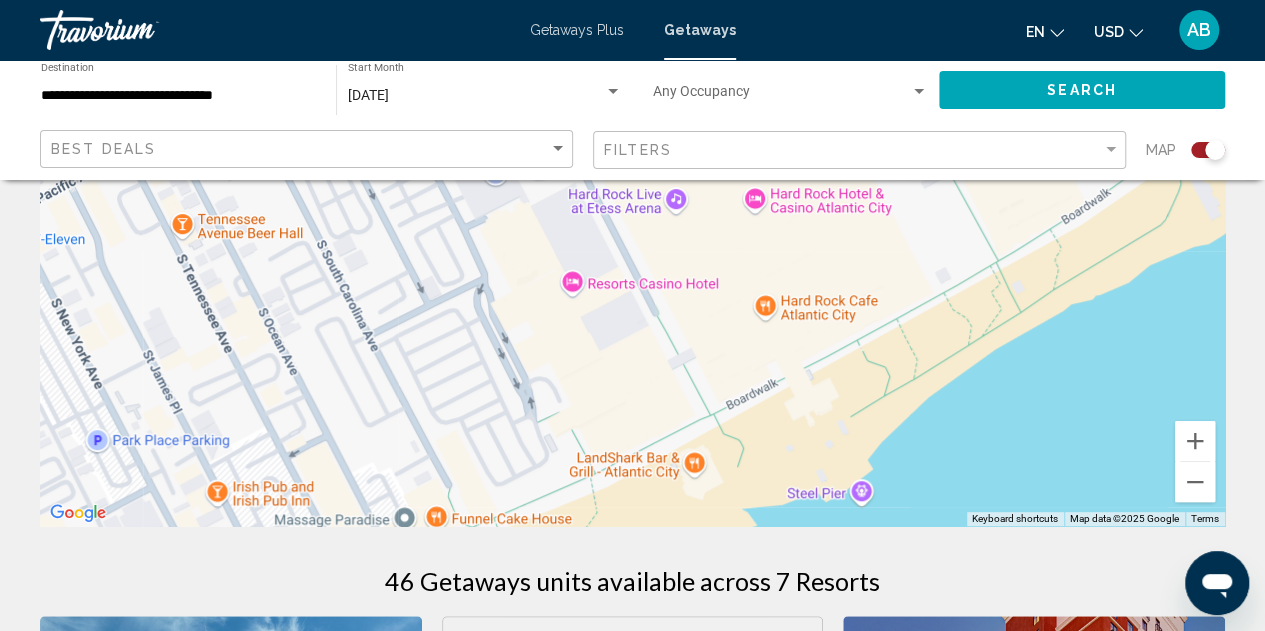 drag, startPoint x: 1016, startPoint y: 310, endPoint x: 530, endPoint y: 673, distance: 606.6012 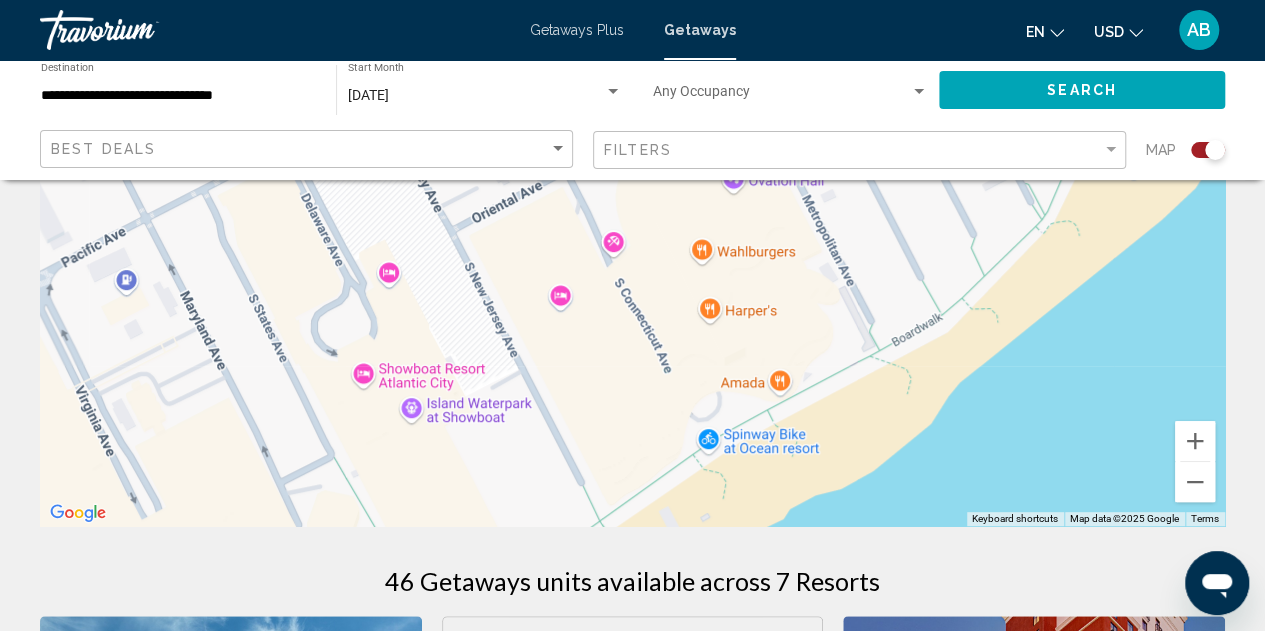 drag, startPoint x: 983, startPoint y: 273, endPoint x: 414, endPoint y: 675, distance: 696.6814 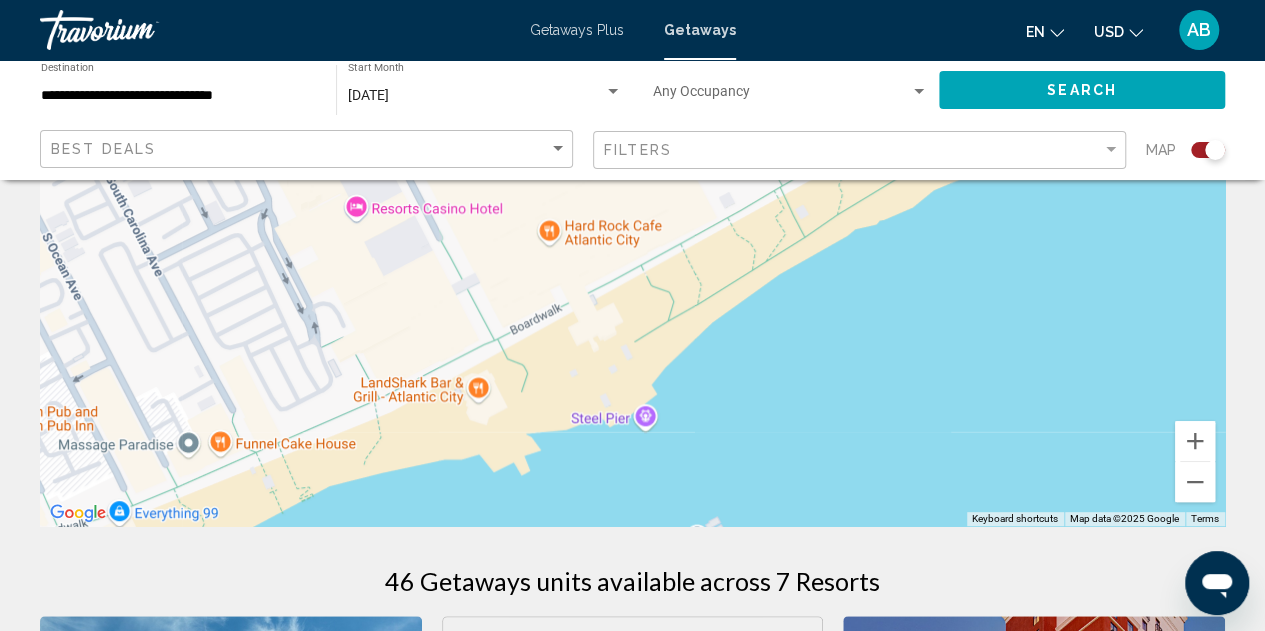 drag, startPoint x: 946, startPoint y: 292, endPoint x: 1258, endPoint y: -121, distance: 517.60315 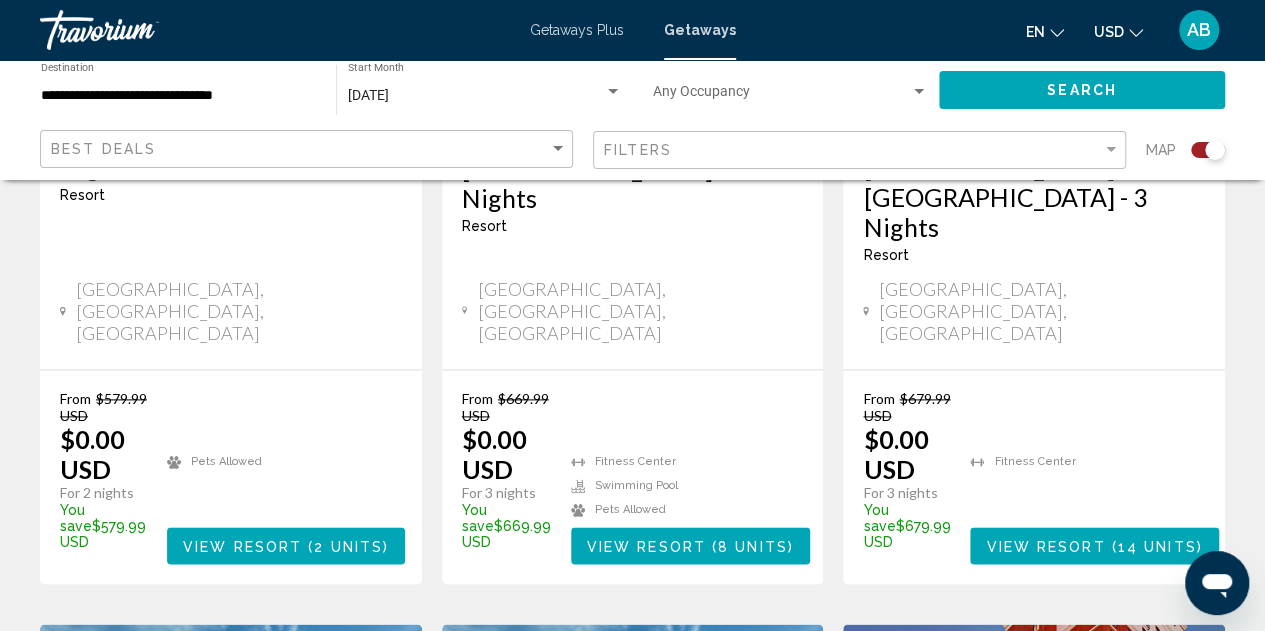 scroll, scrollTop: 1109, scrollLeft: 0, axis: vertical 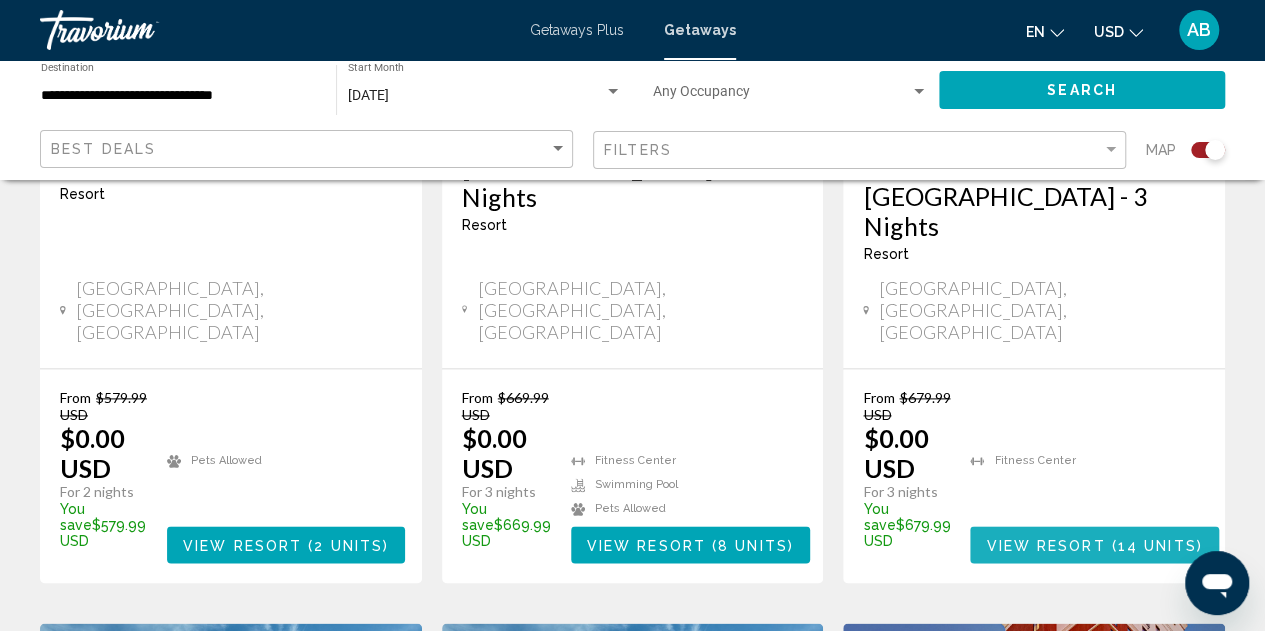 click at bounding box center (1108, 545) 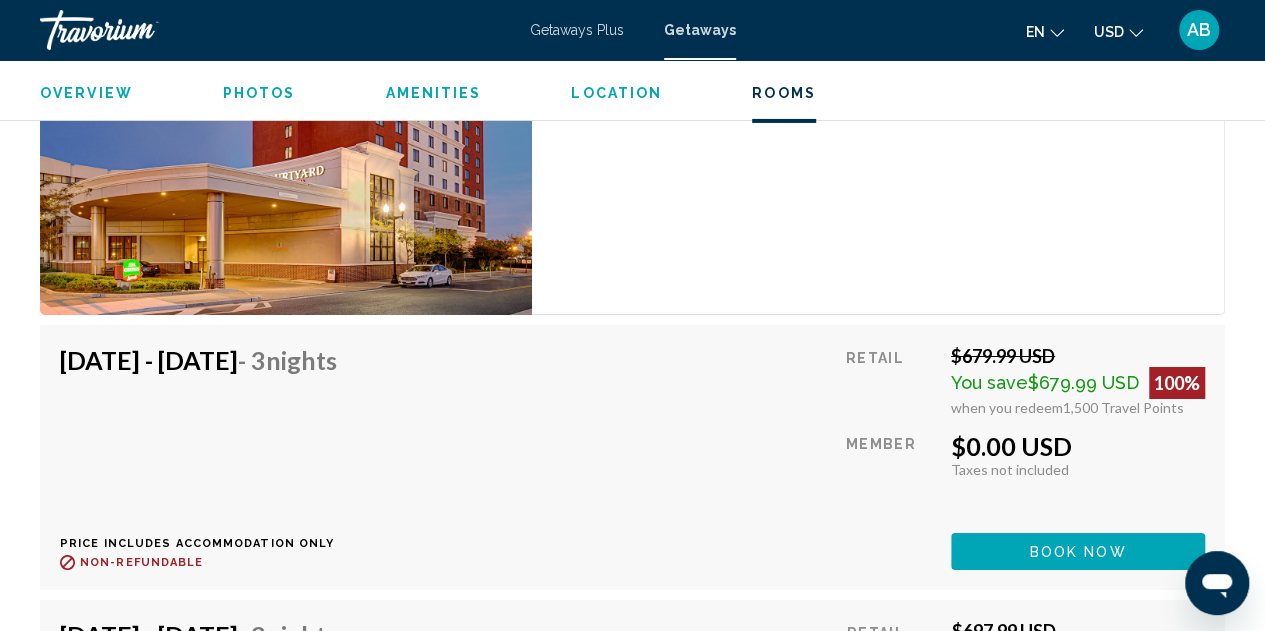 scroll, scrollTop: 3351, scrollLeft: 0, axis: vertical 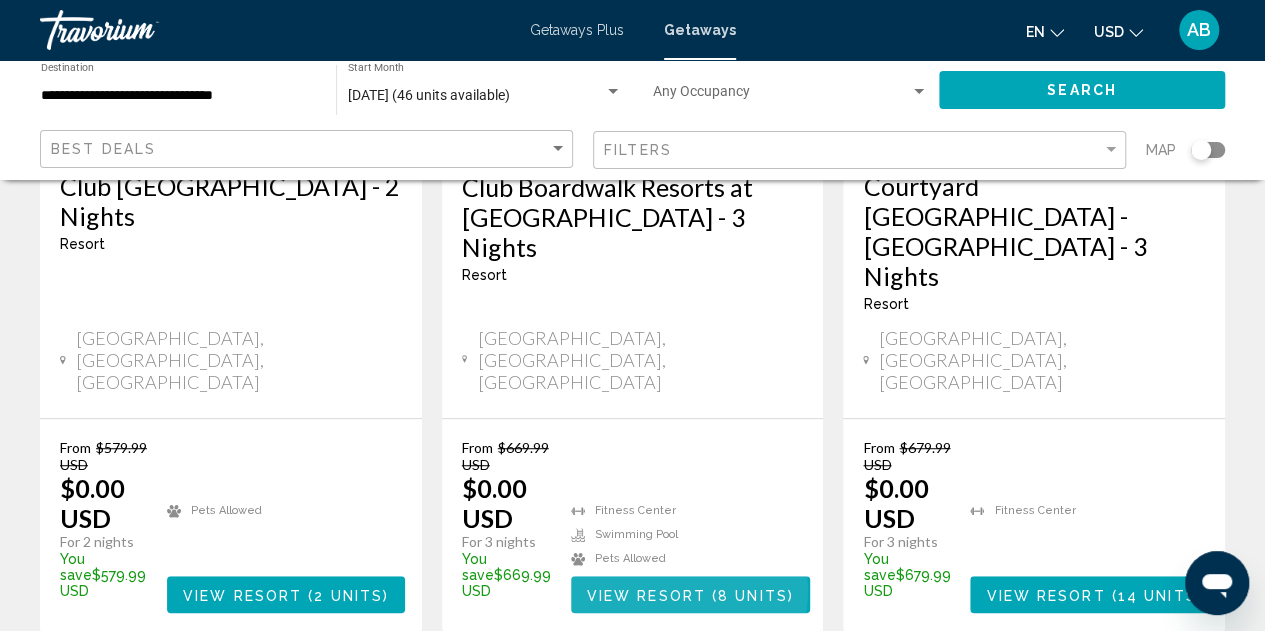 click on "View Resort" at bounding box center [646, 595] 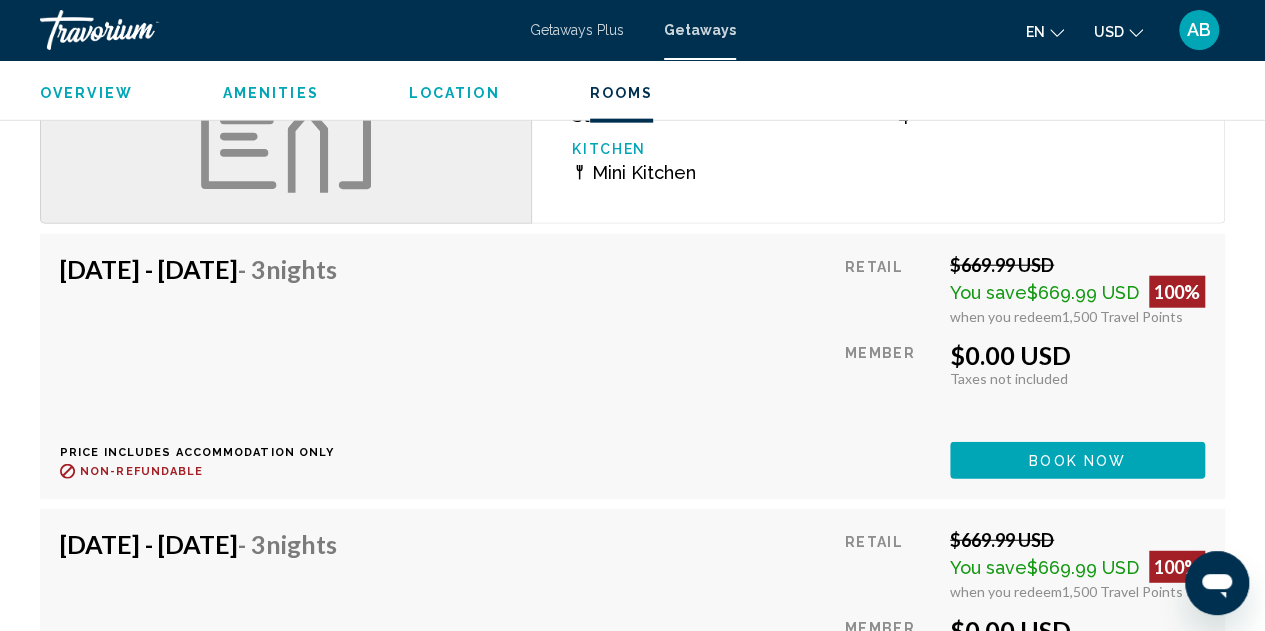 scroll, scrollTop: 2337, scrollLeft: 0, axis: vertical 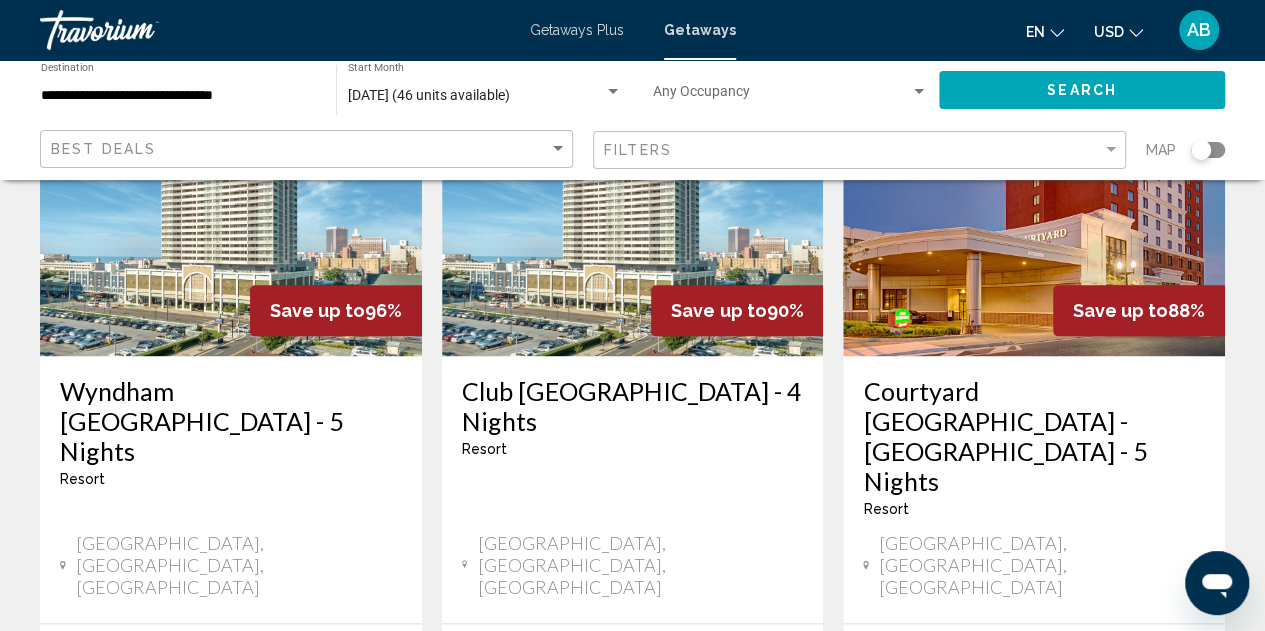 click on "2 units" at bounding box center (348, 800) 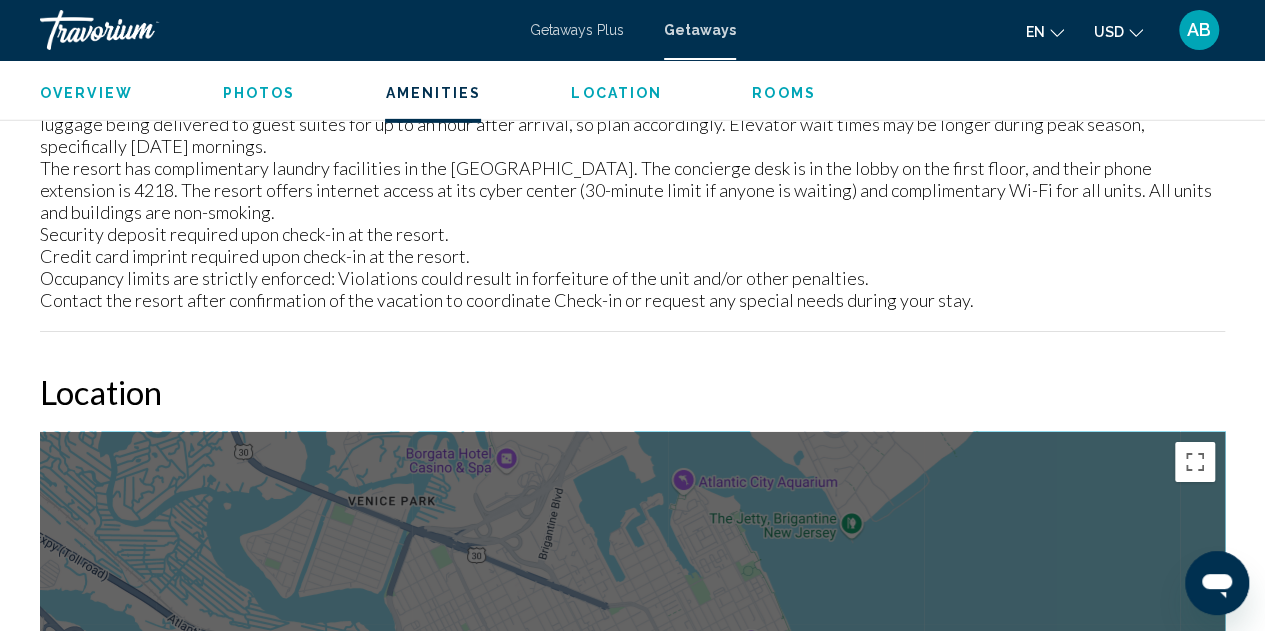 scroll, scrollTop: 3150, scrollLeft: 0, axis: vertical 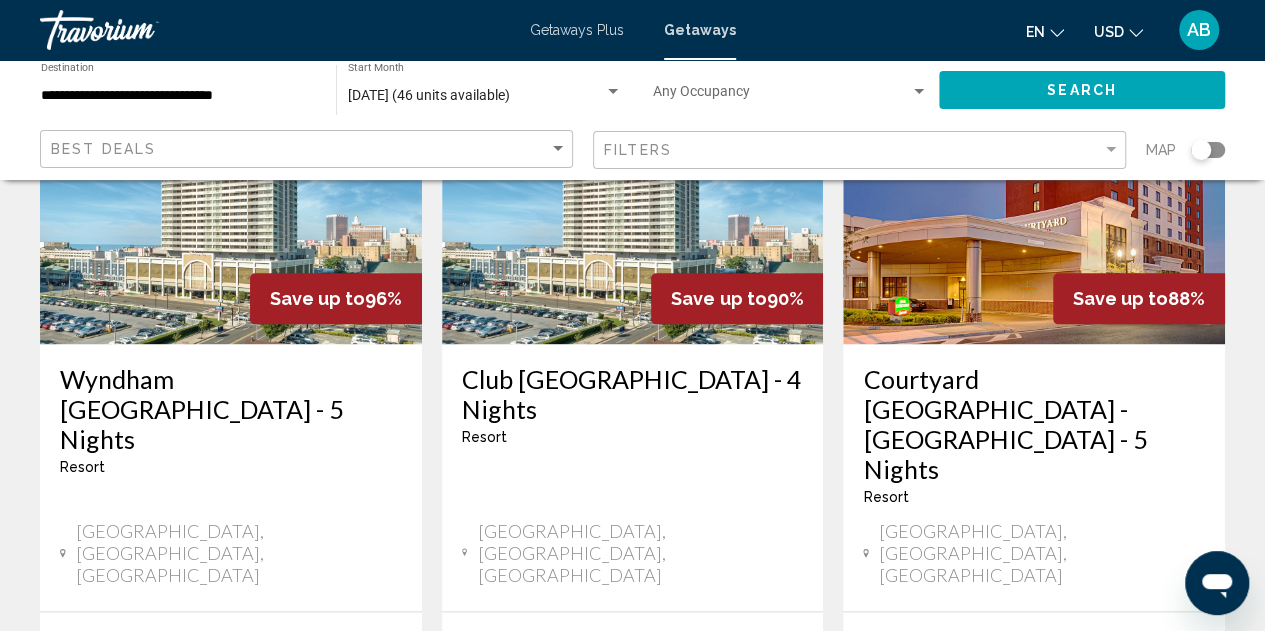 click on "View Resort" at bounding box center (644, 788) 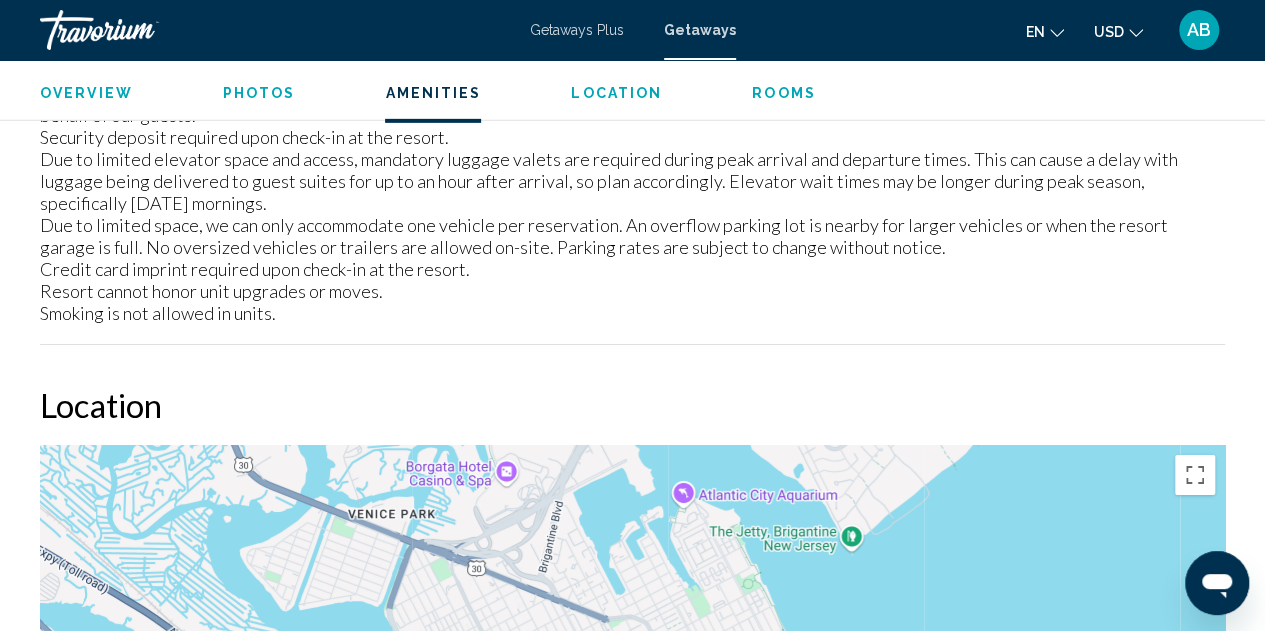 scroll, scrollTop: 3104, scrollLeft: 0, axis: vertical 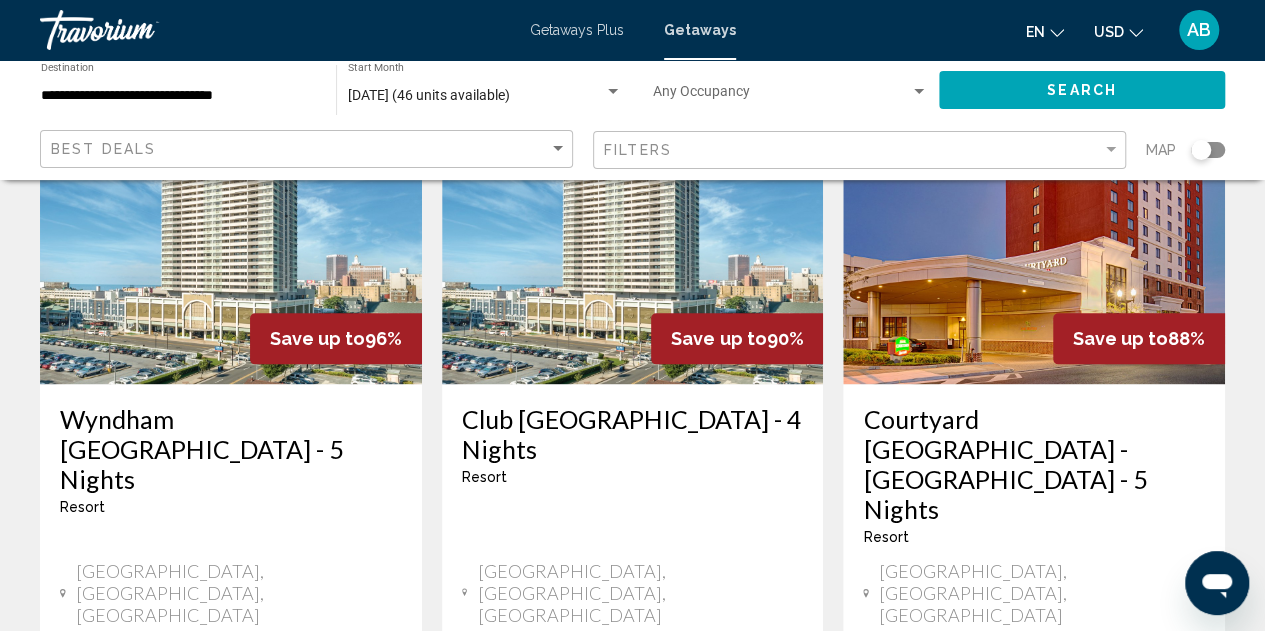 click on "Courtyard Atlantic City - Beach Block - 5 Nights" at bounding box center (1034, 464) 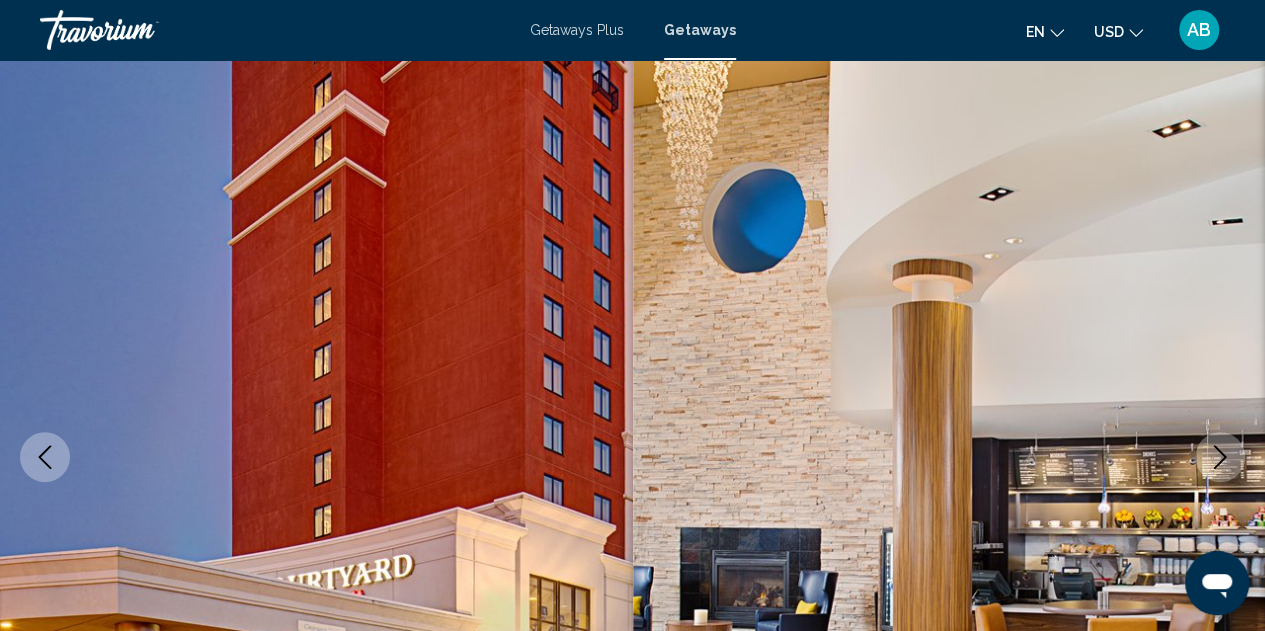 scroll, scrollTop: 0, scrollLeft: 0, axis: both 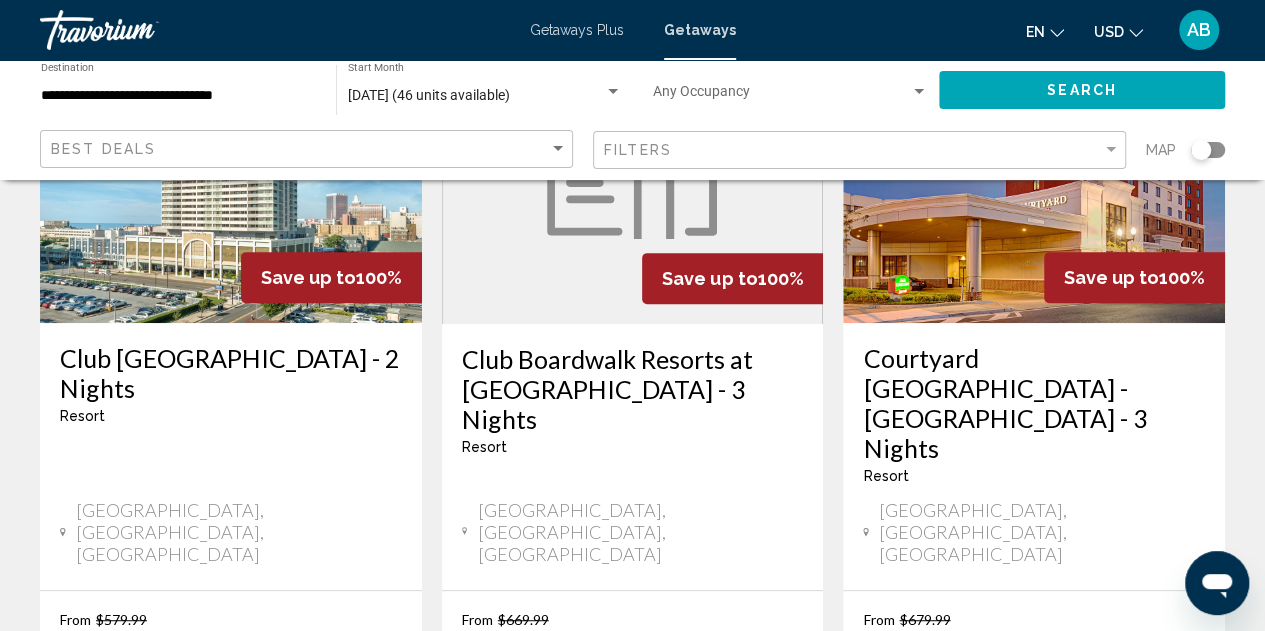 click on "Club Wyndham Skyline Tower - 2 Nights" at bounding box center (231, 373) 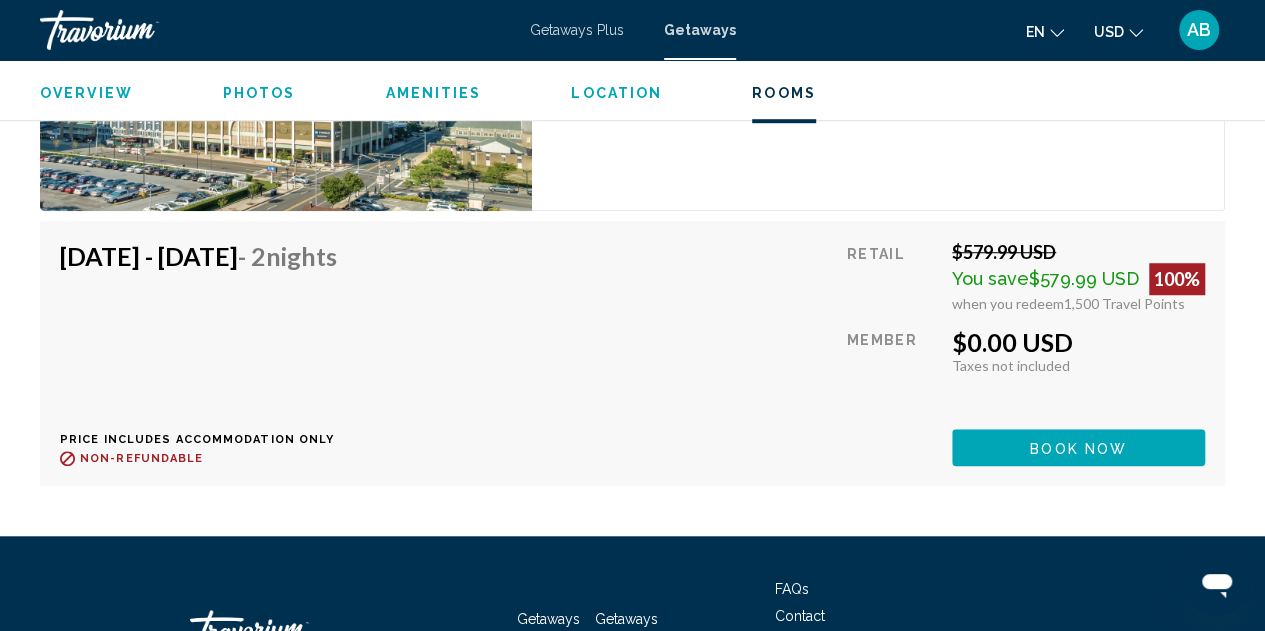 scroll, scrollTop: 4405, scrollLeft: 0, axis: vertical 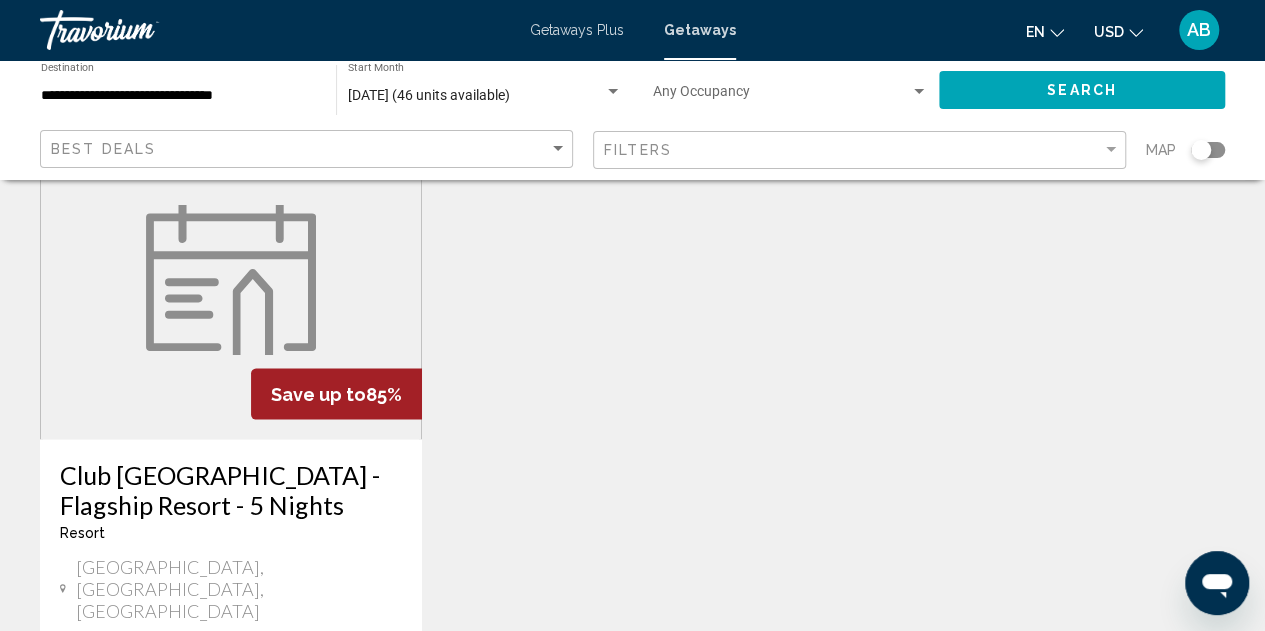 click on "Club Boardwalk Resorts - Flagship Resort - 5 Nights" at bounding box center (231, 489) 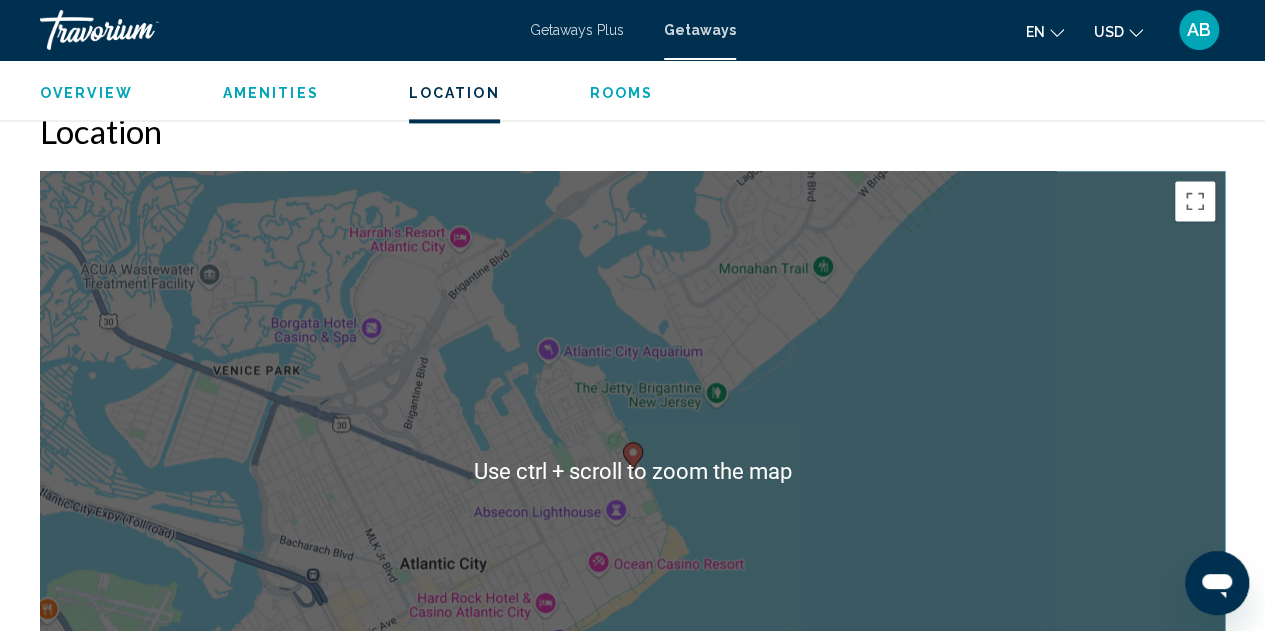 scroll, scrollTop: 1366, scrollLeft: 0, axis: vertical 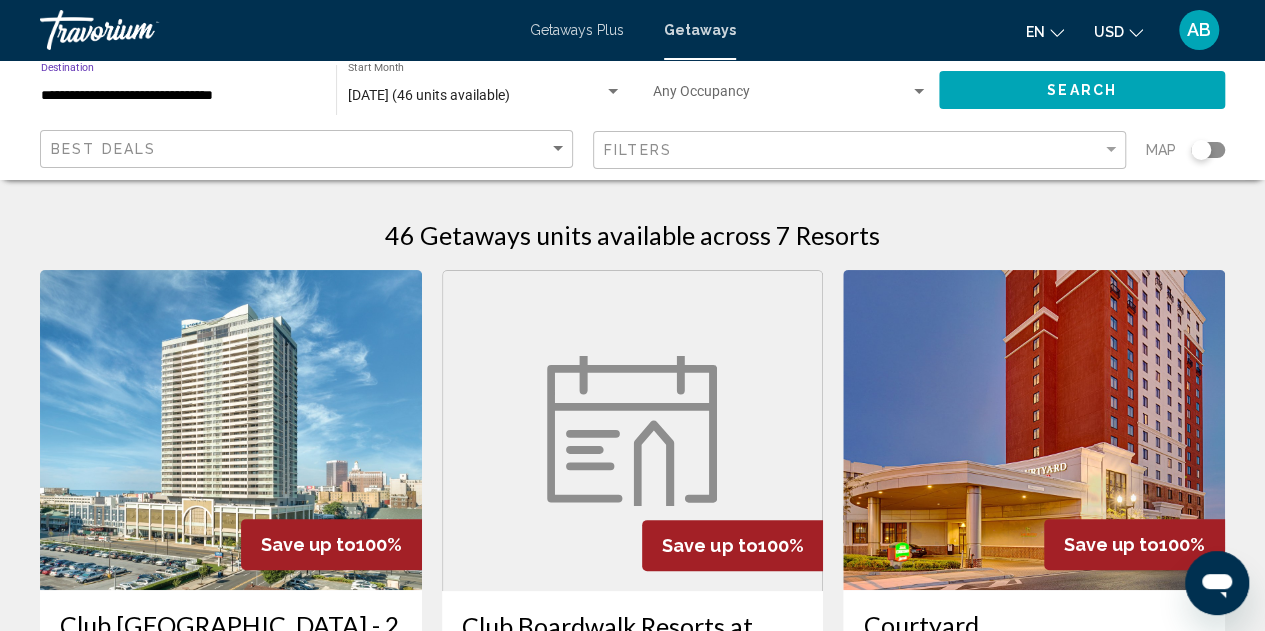 click on "**********" at bounding box center [178, 96] 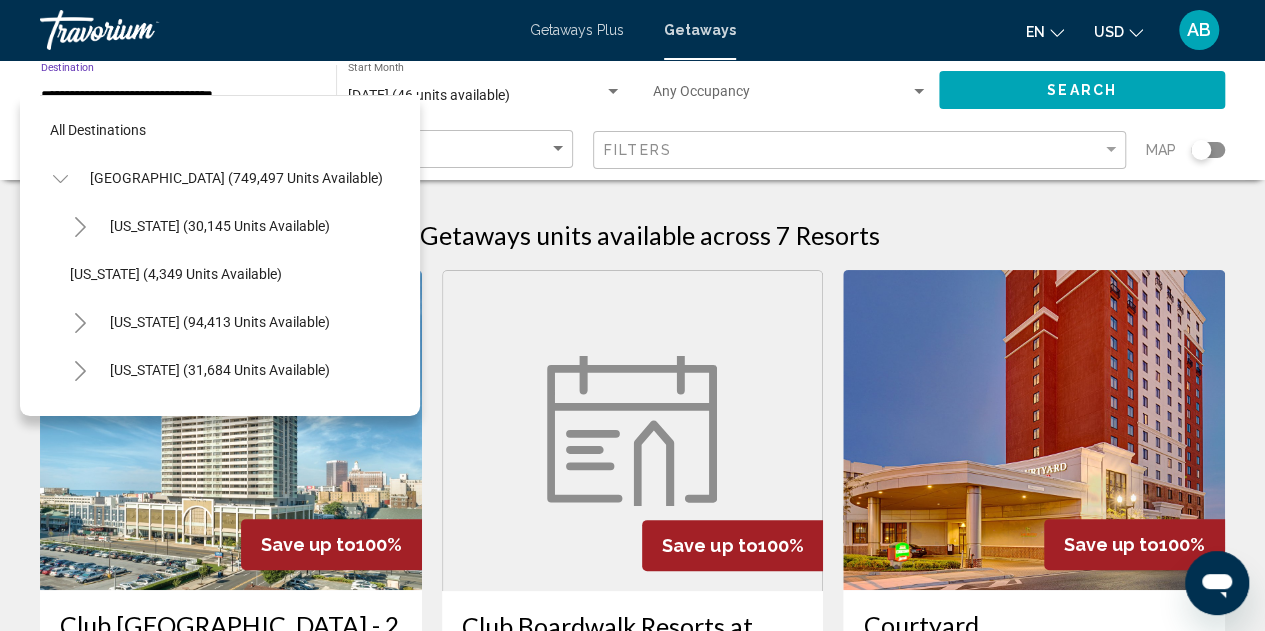 scroll, scrollTop: 1182, scrollLeft: 0, axis: vertical 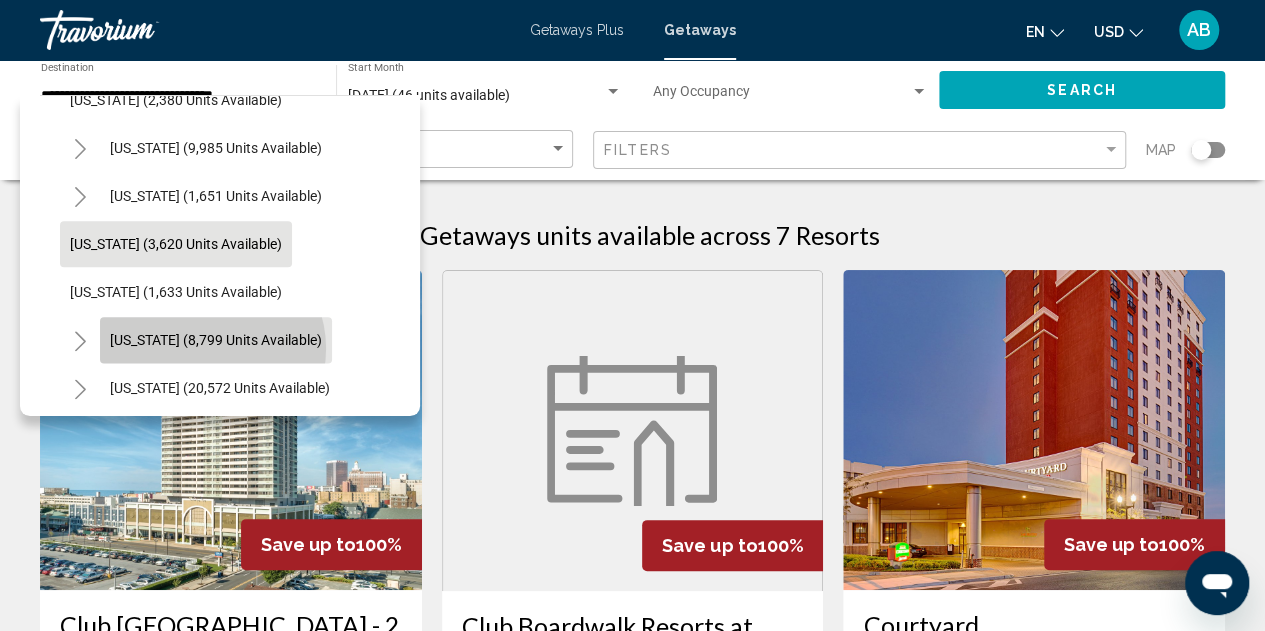 click on "New York (8,799 units available)" 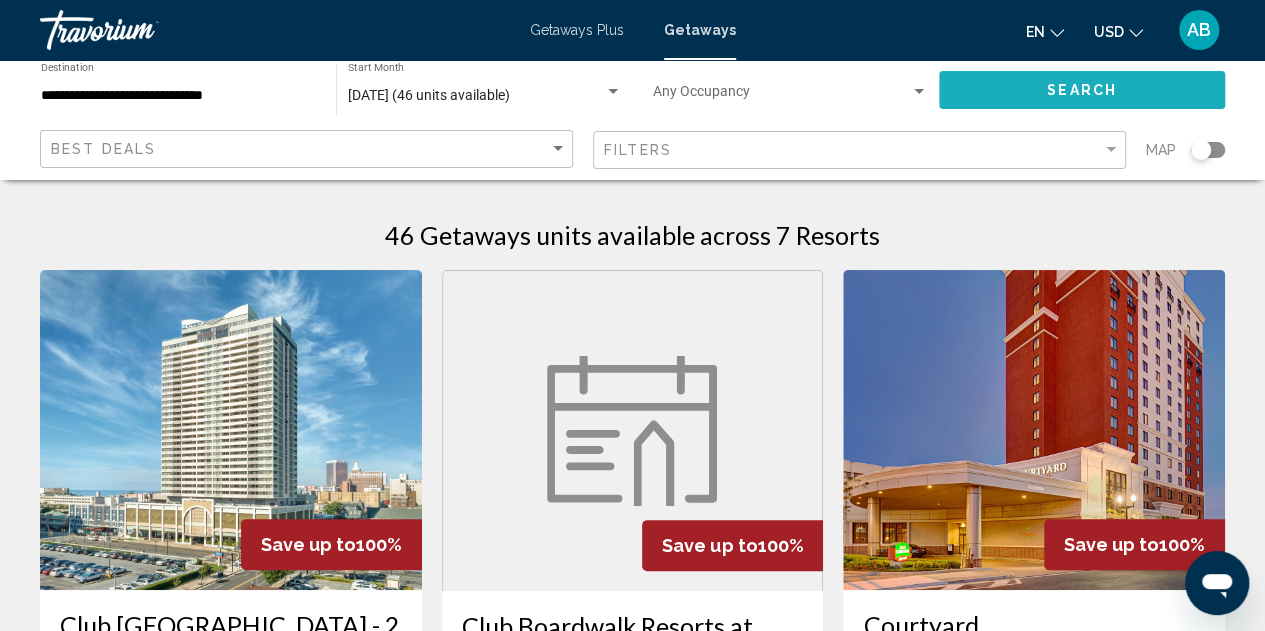 click on "Search" 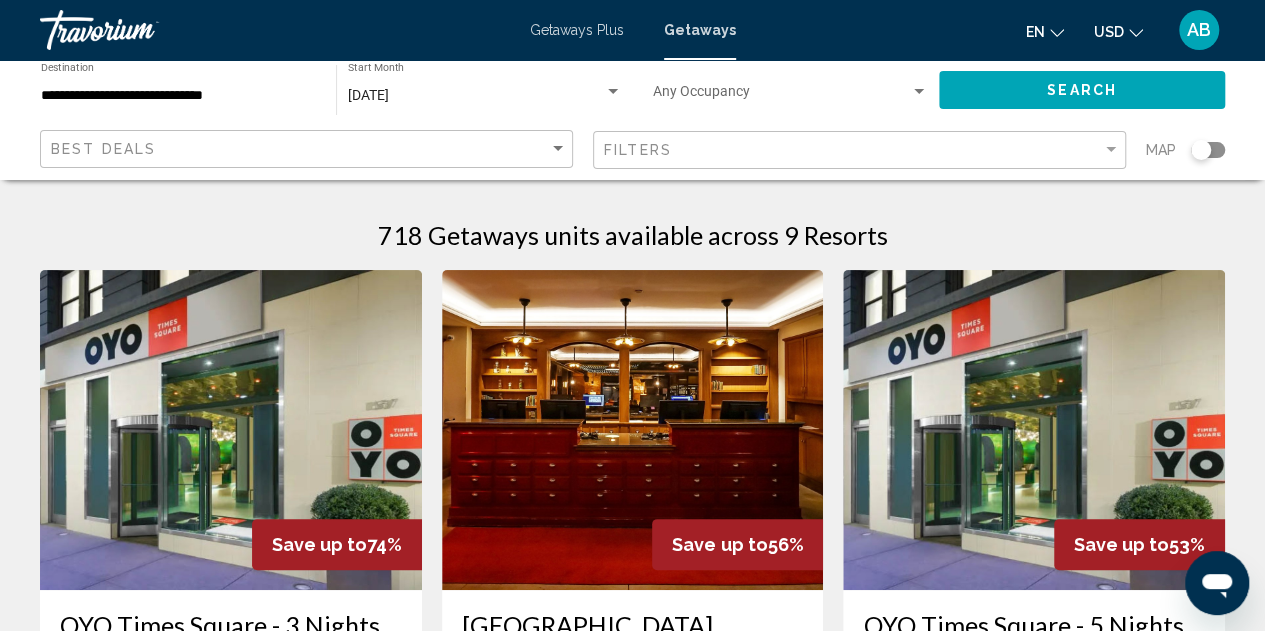 click 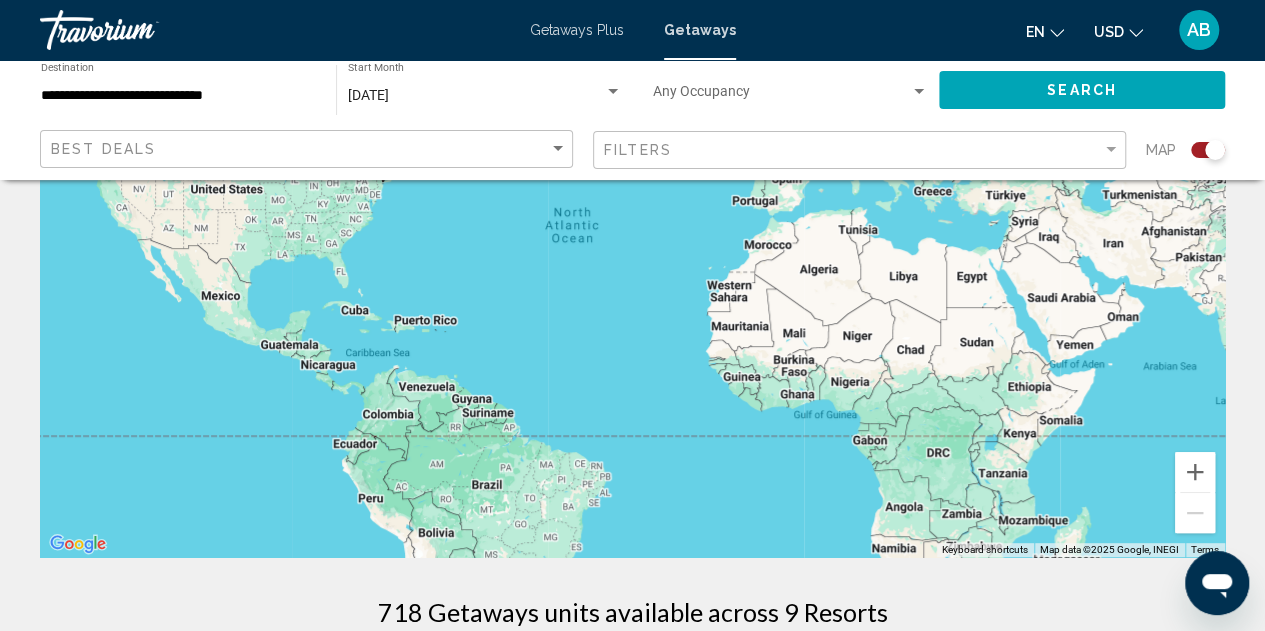 scroll, scrollTop: 244, scrollLeft: 0, axis: vertical 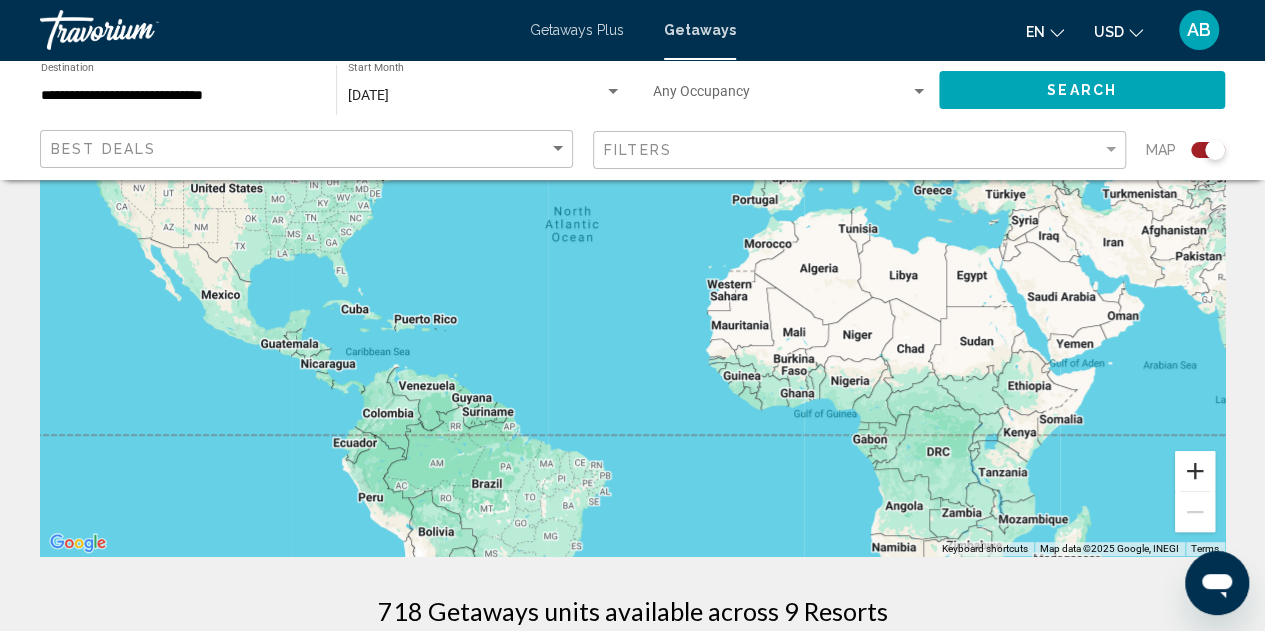 click at bounding box center [1195, 471] 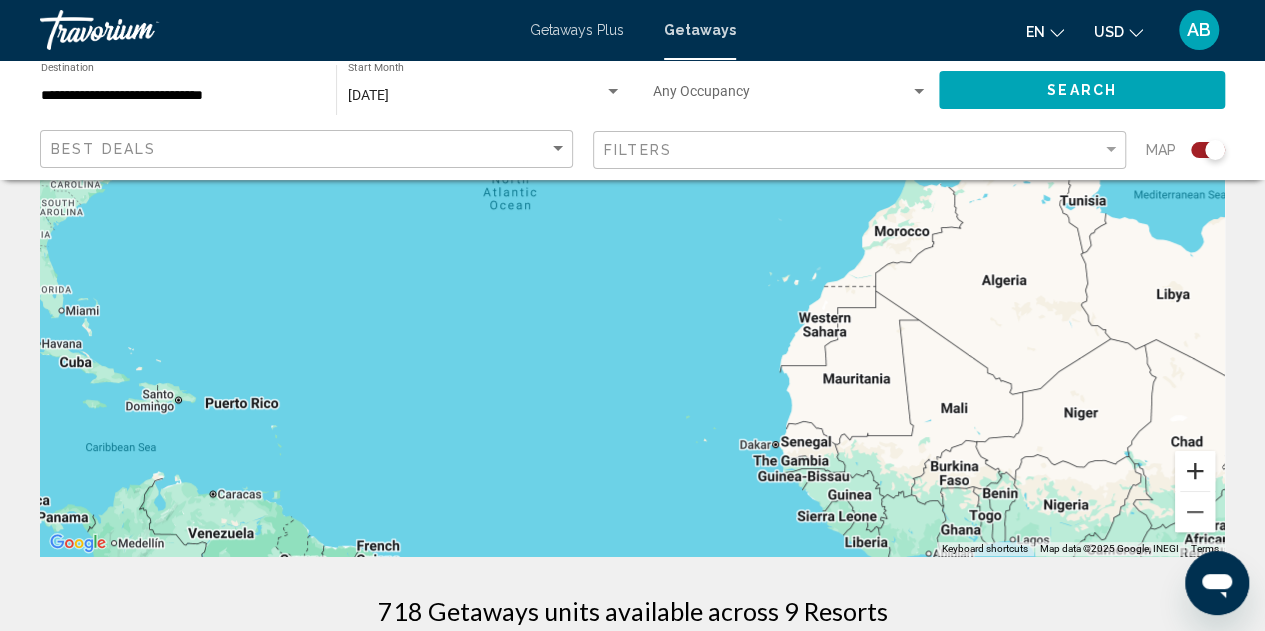 click at bounding box center [1195, 471] 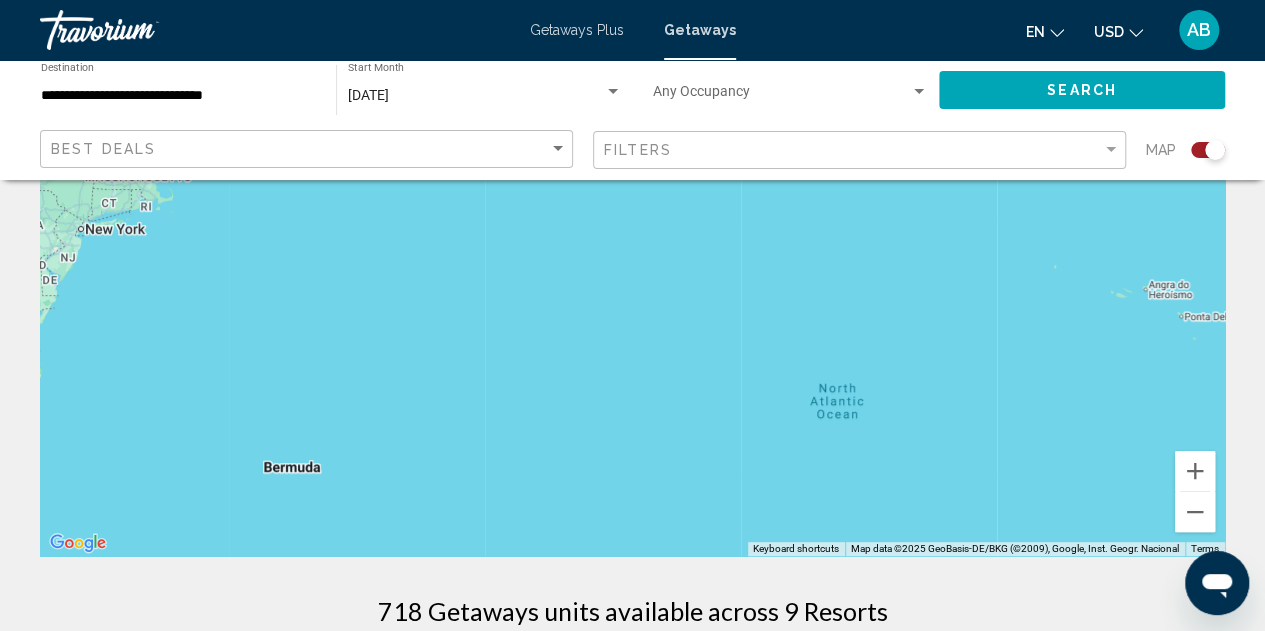drag, startPoint x: 376, startPoint y: 327, endPoint x: 851, endPoint y: 635, distance: 566.1175 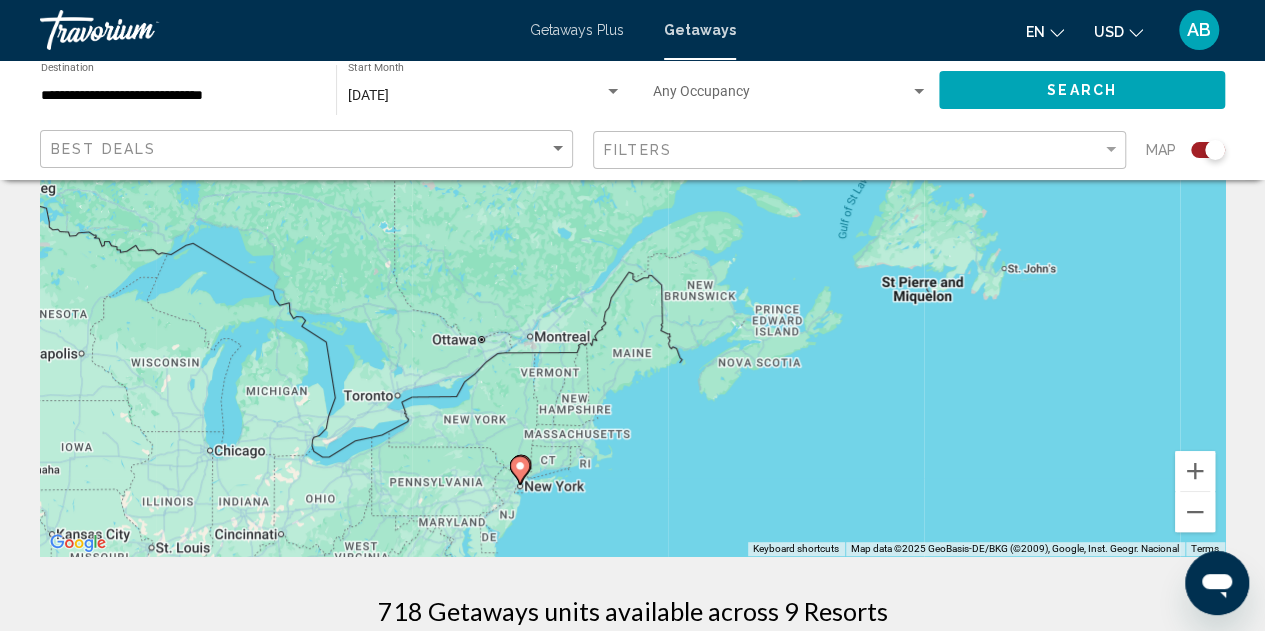 drag, startPoint x: 278, startPoint y: 298, endPoint x: 673, endPoint y: 479, distance: 434.49512 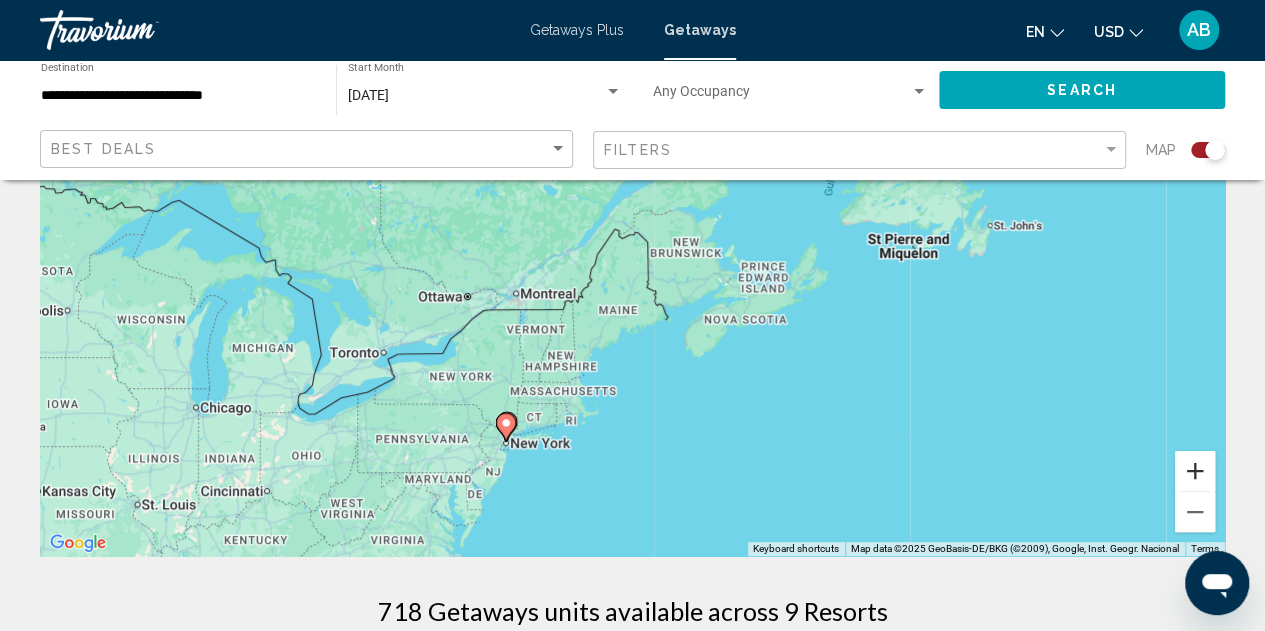 click at bounding box center [1195, 471] 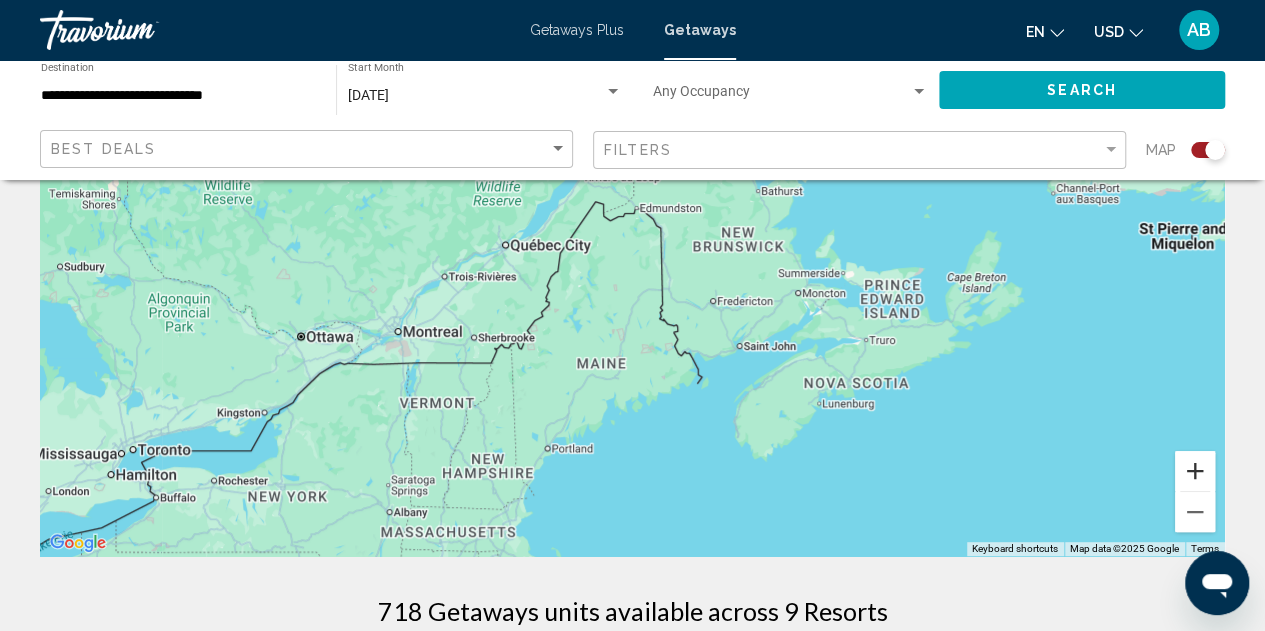click at bounding box center (1195, 471) 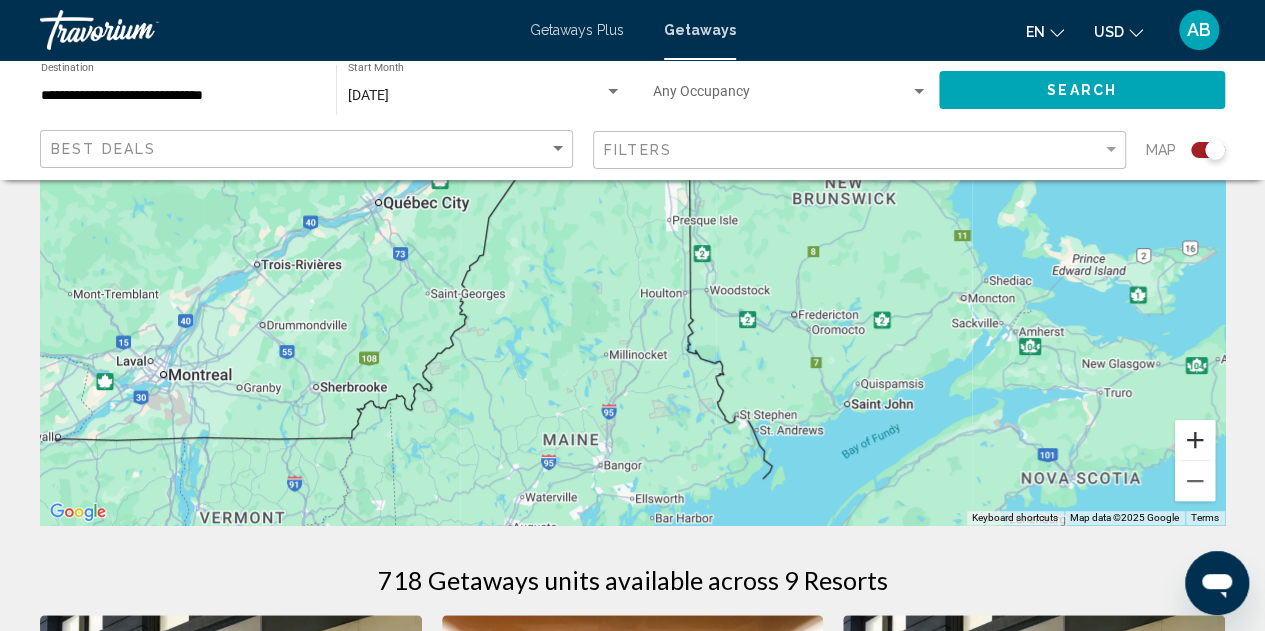 scroll, scrollTop: 269, scrollLeft: 0, axis: vertical 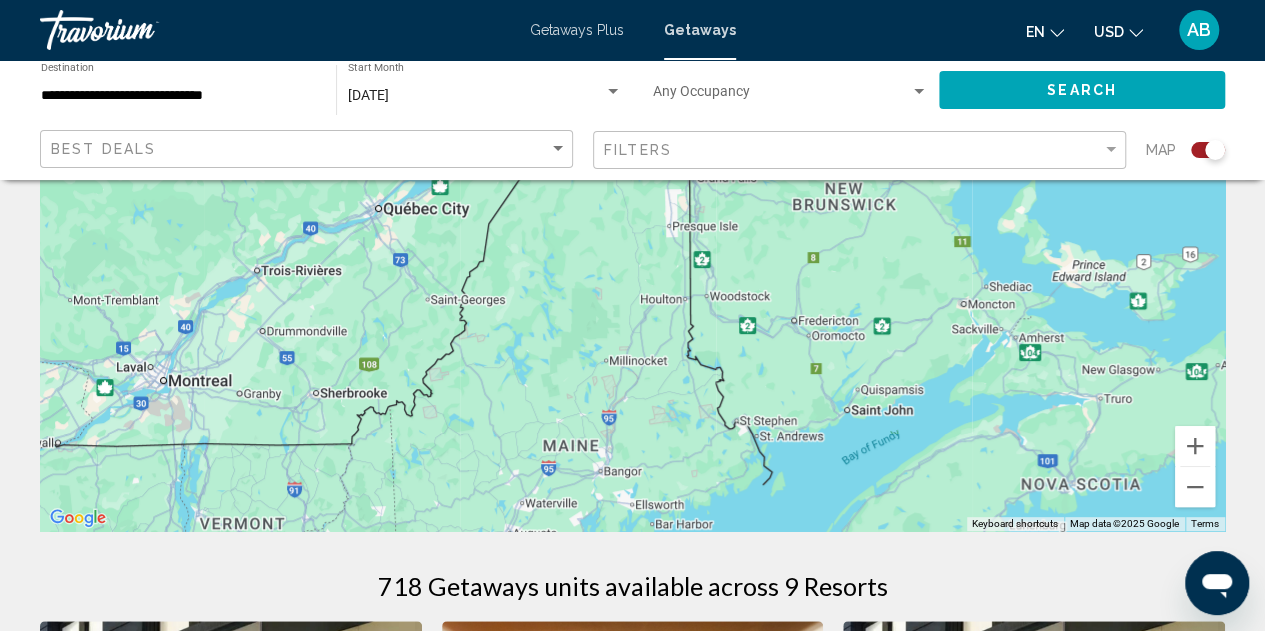 click on "To navigate, press the arrow keys." at bounding box center [632, 231] 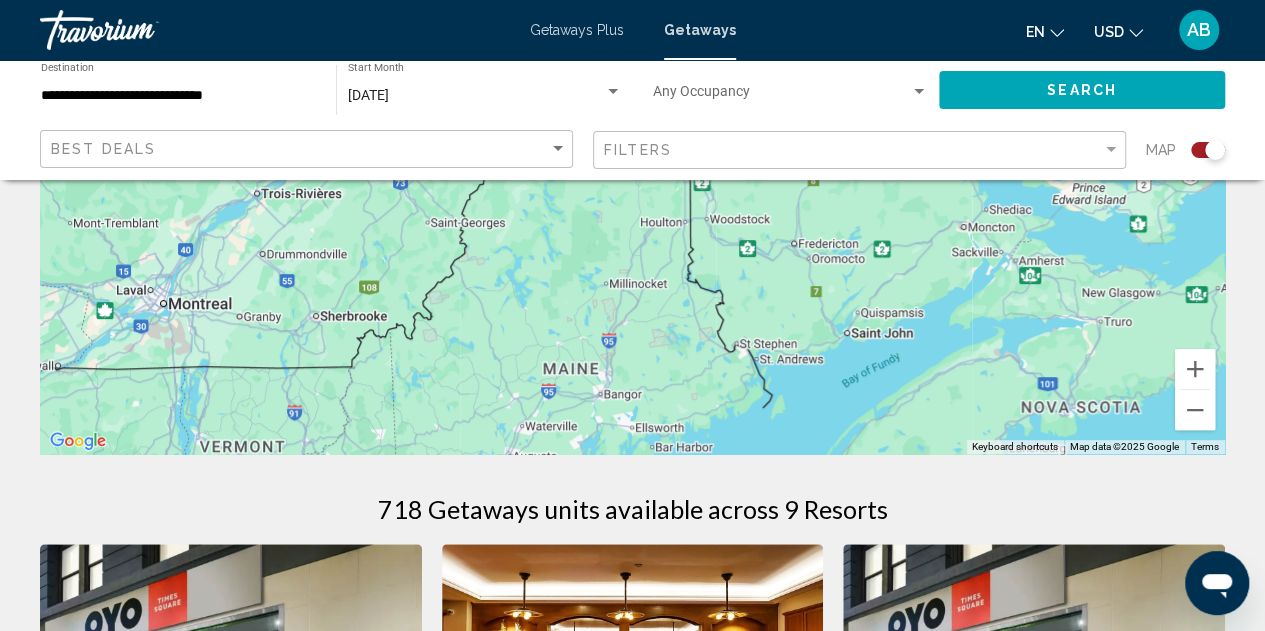 scroll, scrollTop: 286, scrollLeft: 0, axis: vertical 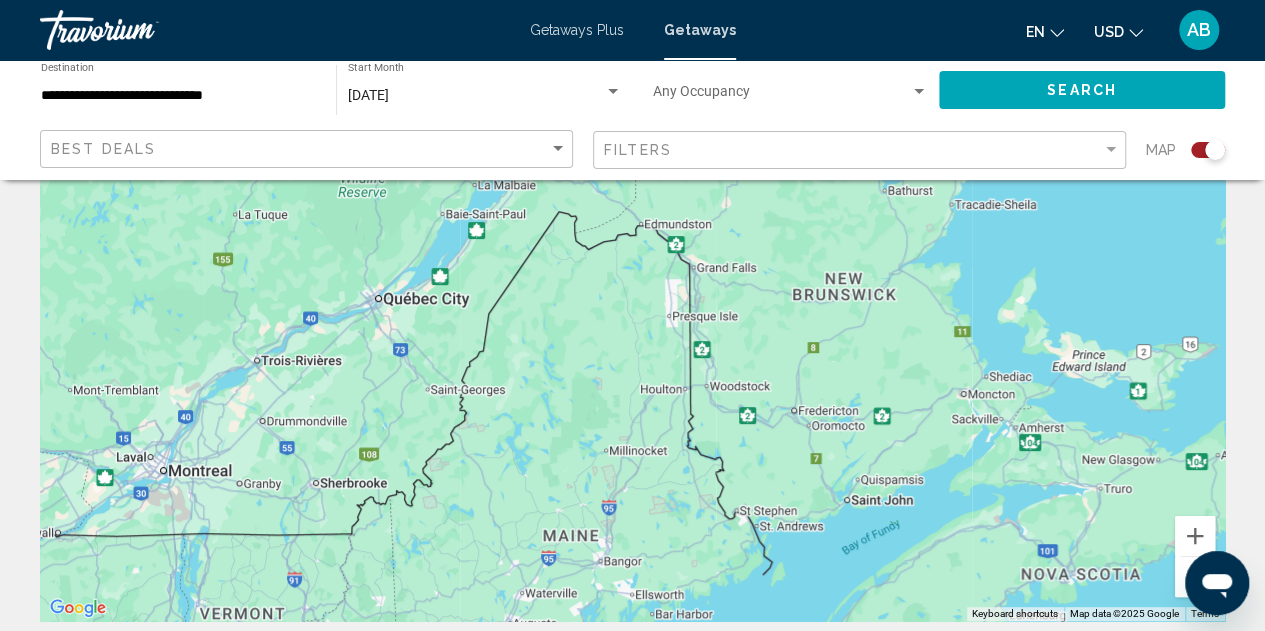 click on "To navigate, press the arrow keys." at bounding box center [632, 321] 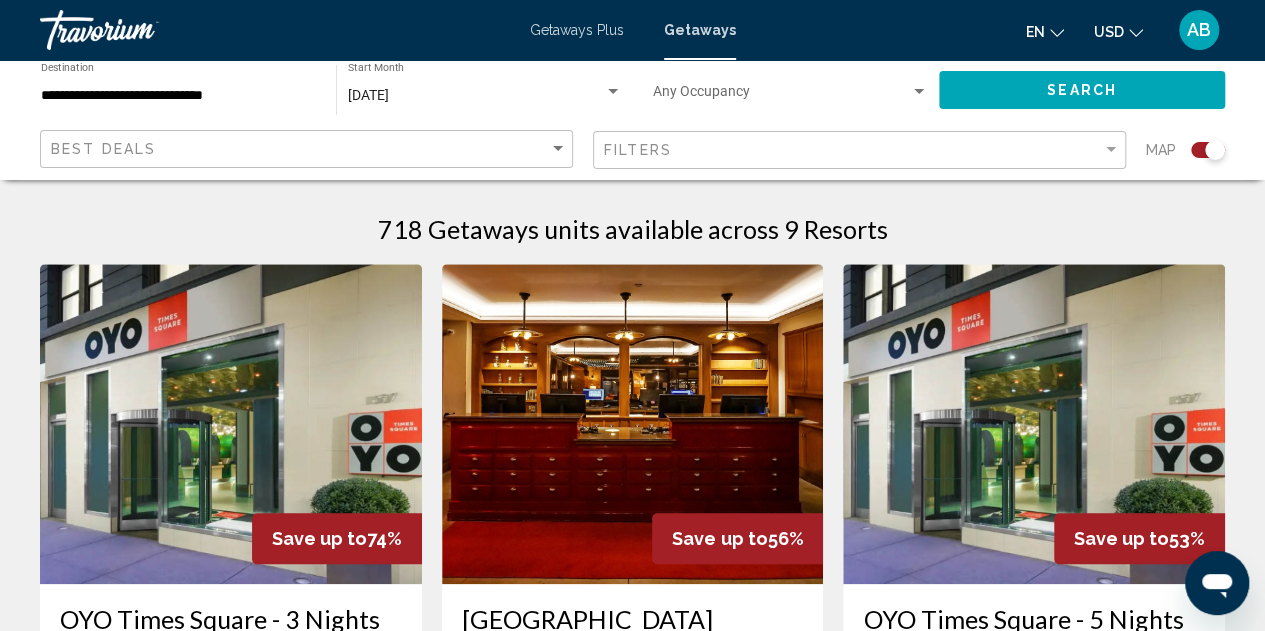 scroll, scrollTop: 665, scrollLeft: 0, axis: vertical 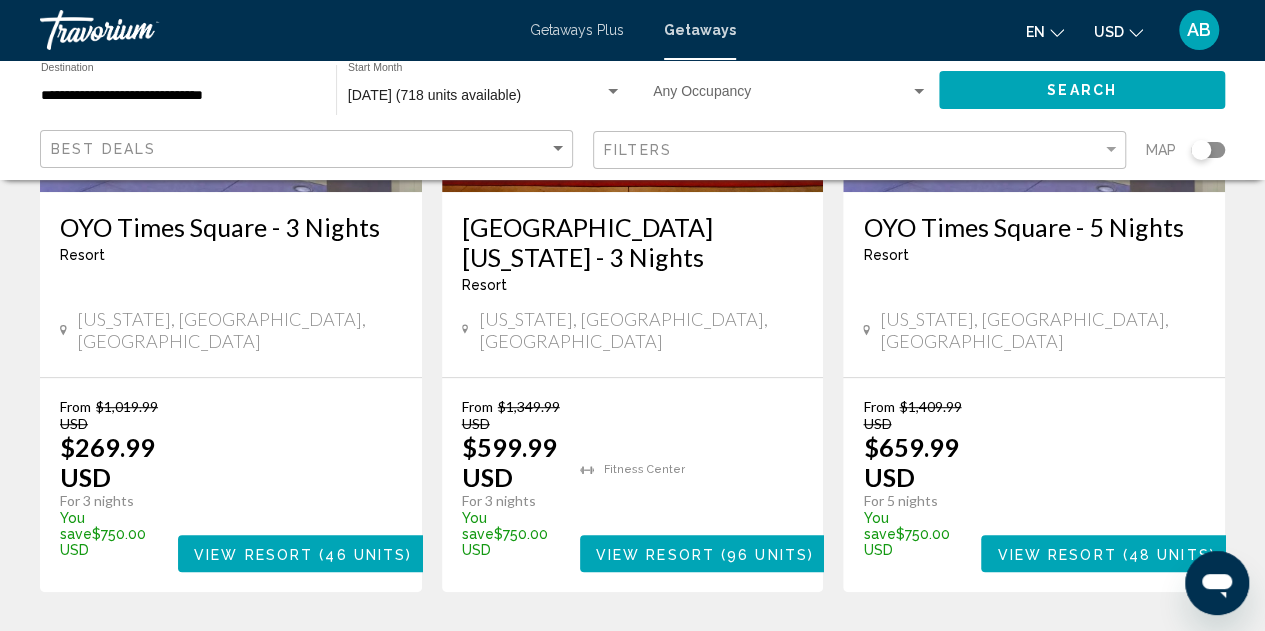 click at bounding box center (316, 554) 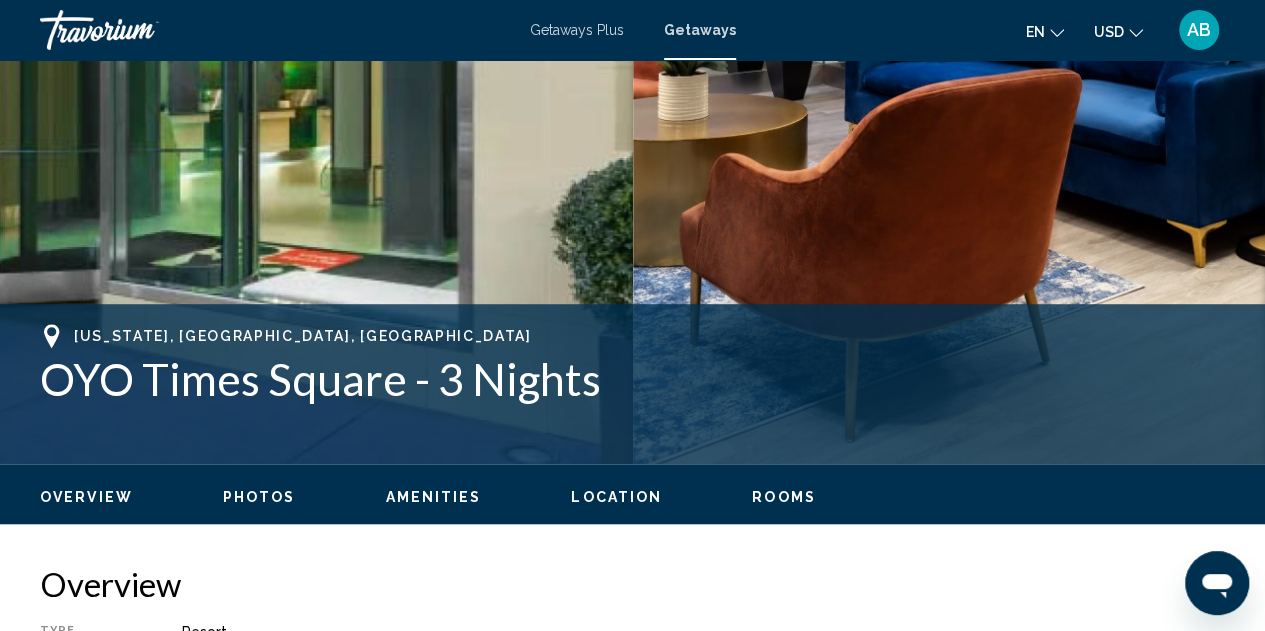 scroll, scrollTop: 735, scrollLeft: 0, axis: vertical 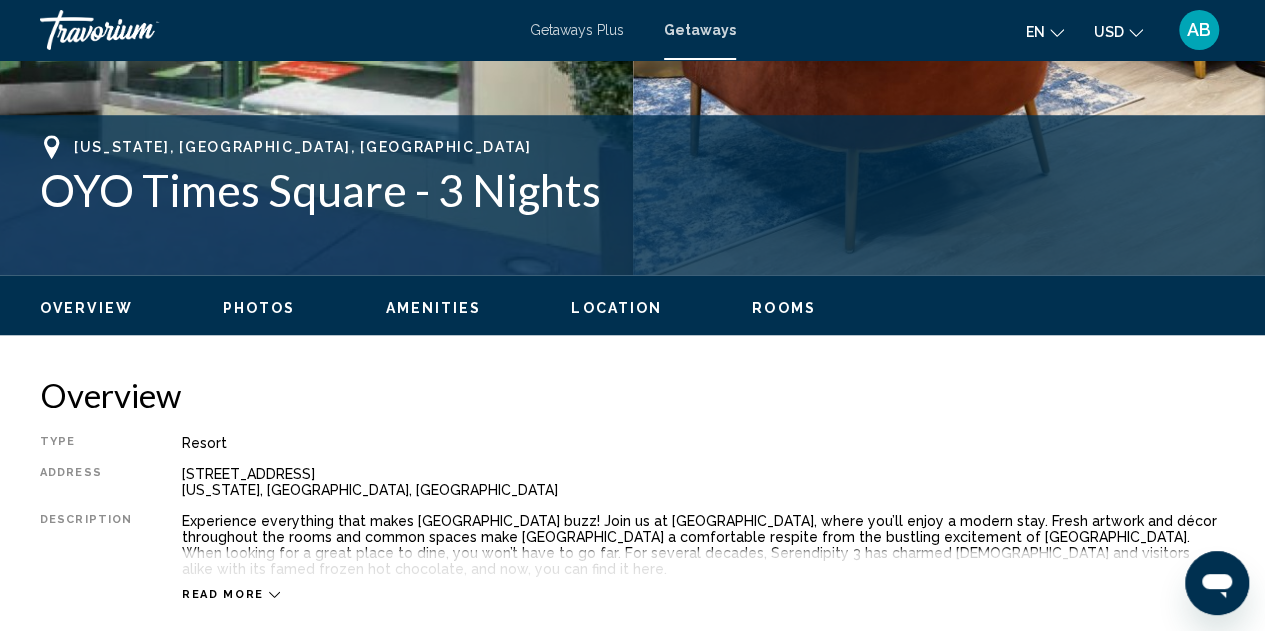 click on "Getaways" at bounding box center [700, 30] 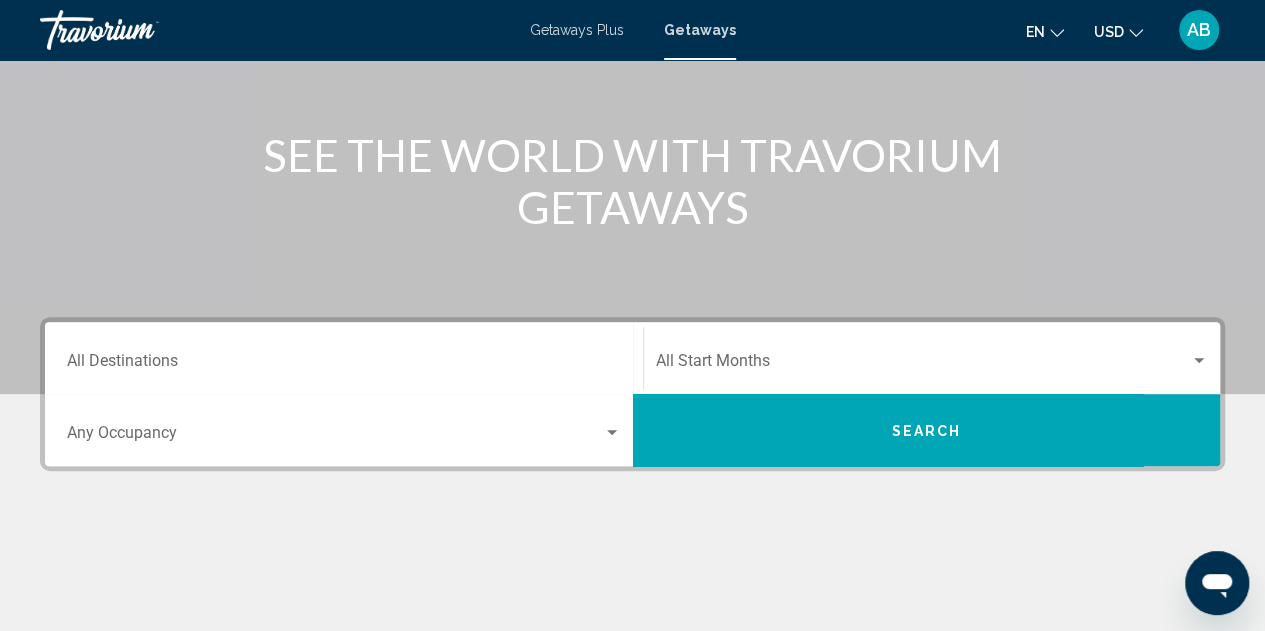 scroll, scrollTop: 306, scrollLeft: 0, axis: vertical 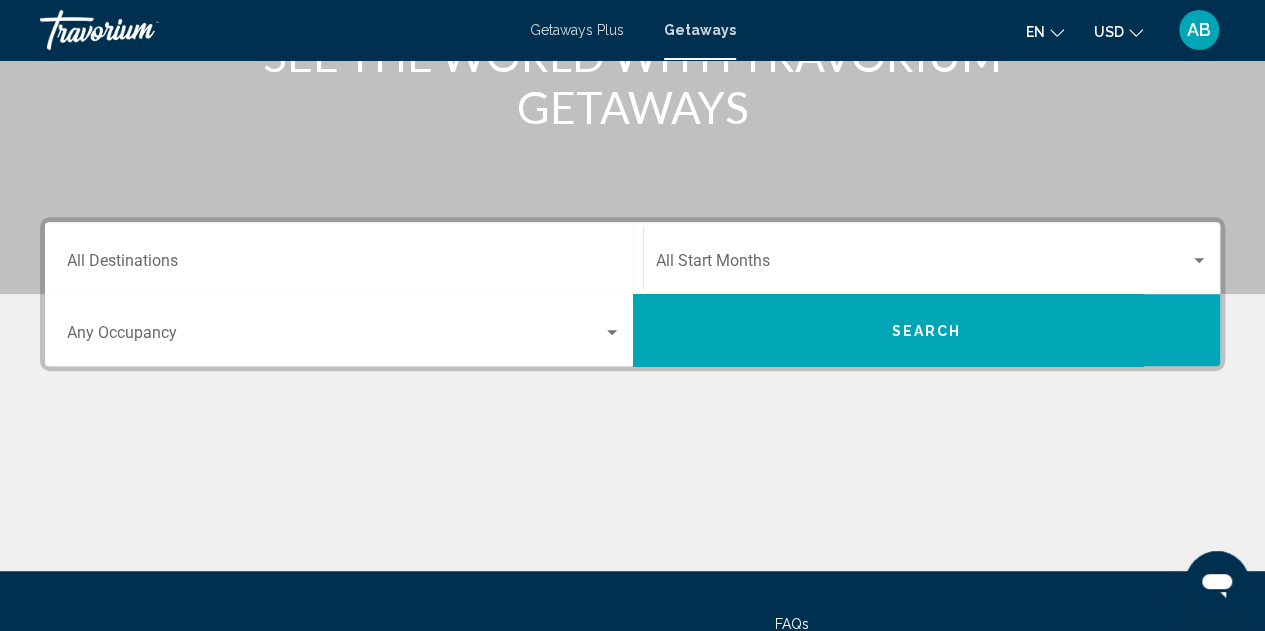 click at bounding box center (923, 265) 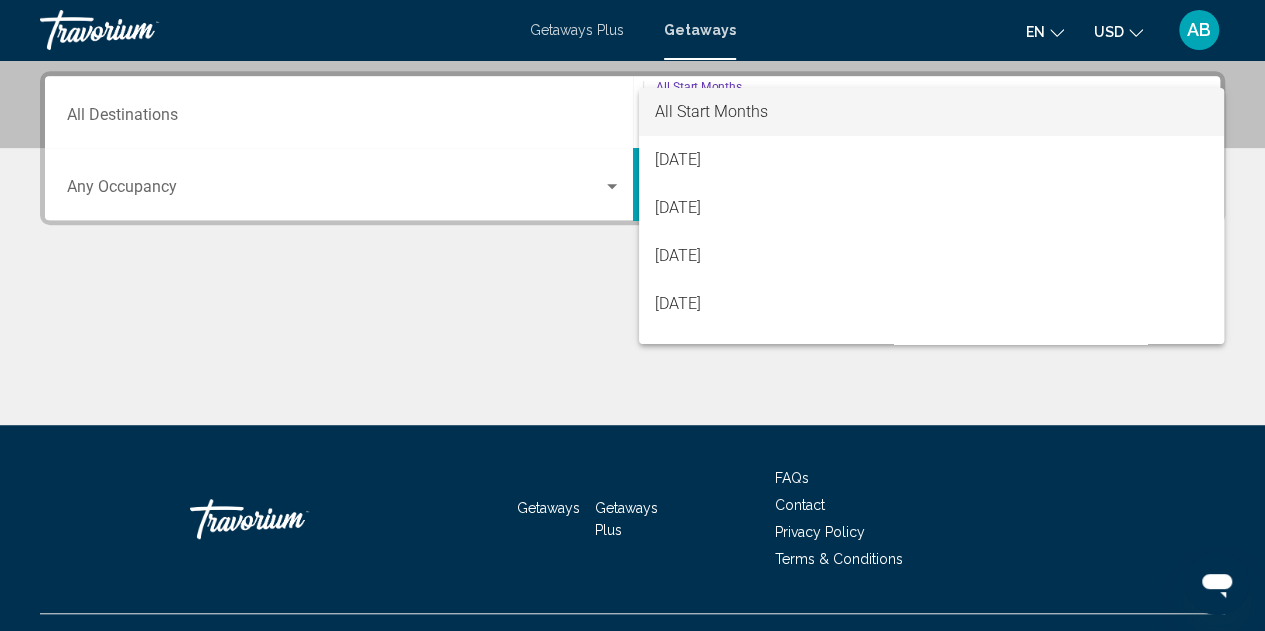 scroll, scrollTop: 458, scrollLeft: 0, axis: vertical 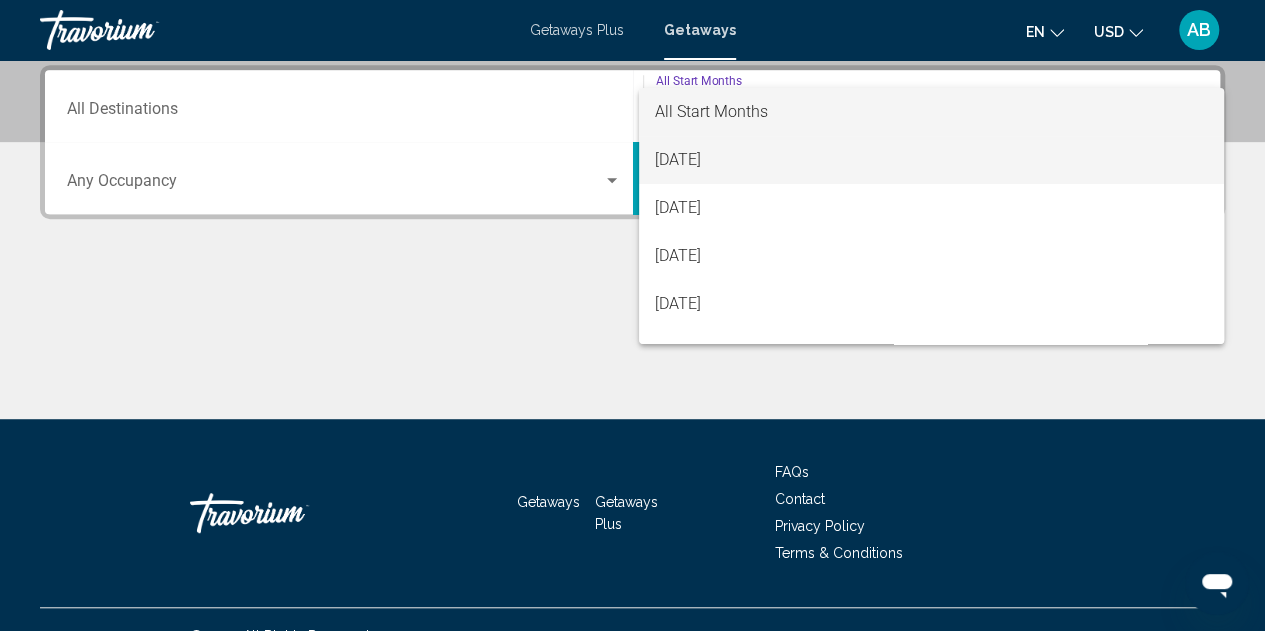 click on "[DATE]" at bounding box center [931, 160] 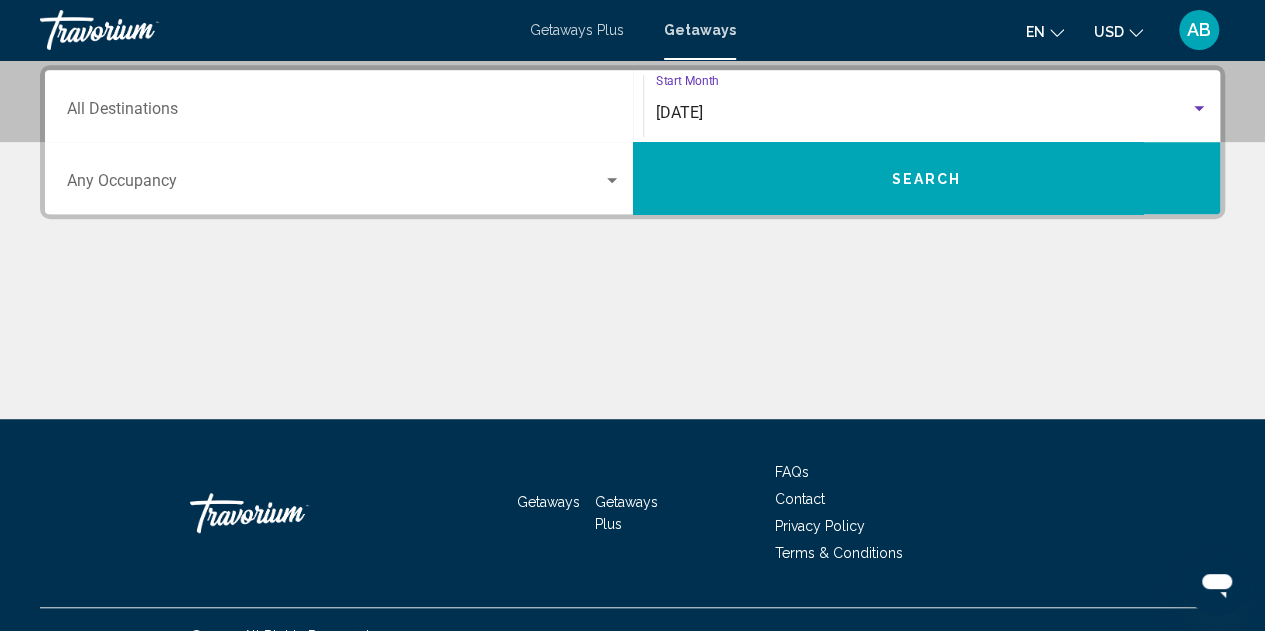 click on "Search" at bounding box center [927, 178] 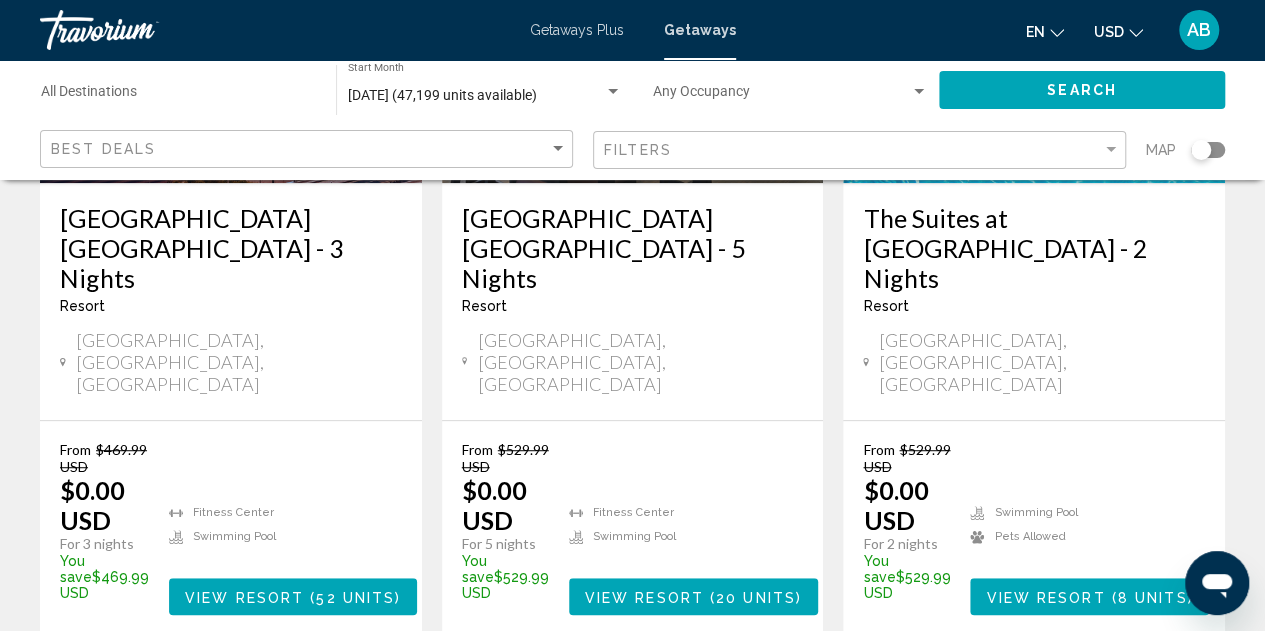 scroll, scrollTop: 411, scrollLeft: 0, axis: vertical 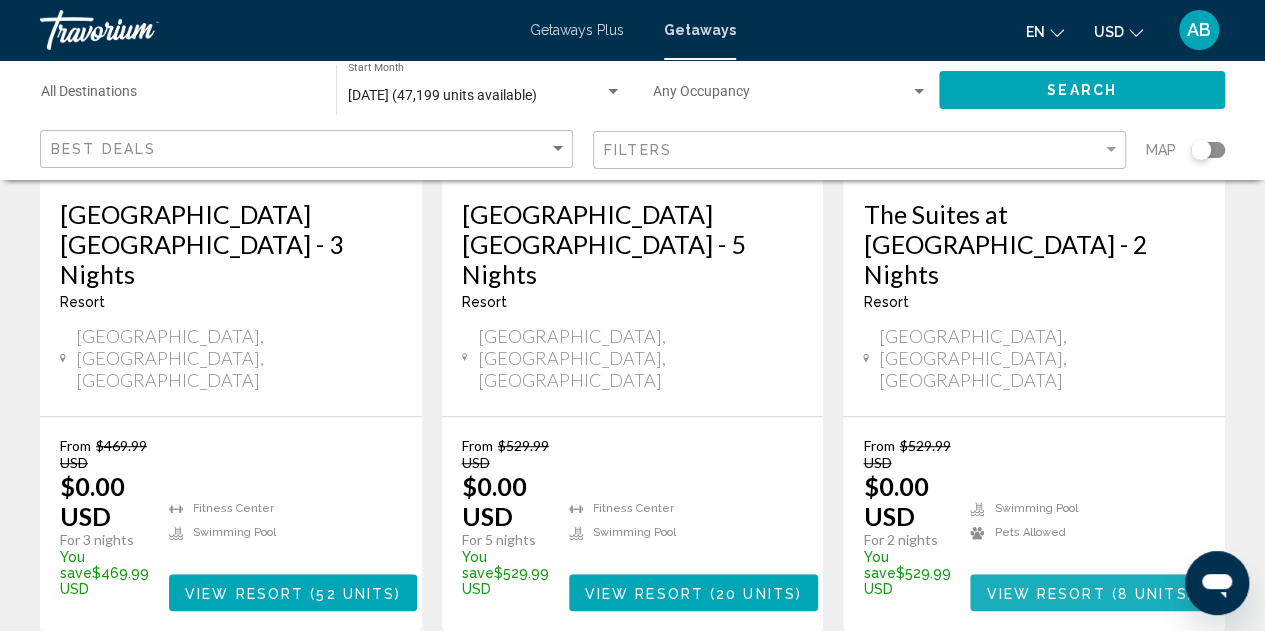 click on "View Resort" at bounding box center [1045, 593] 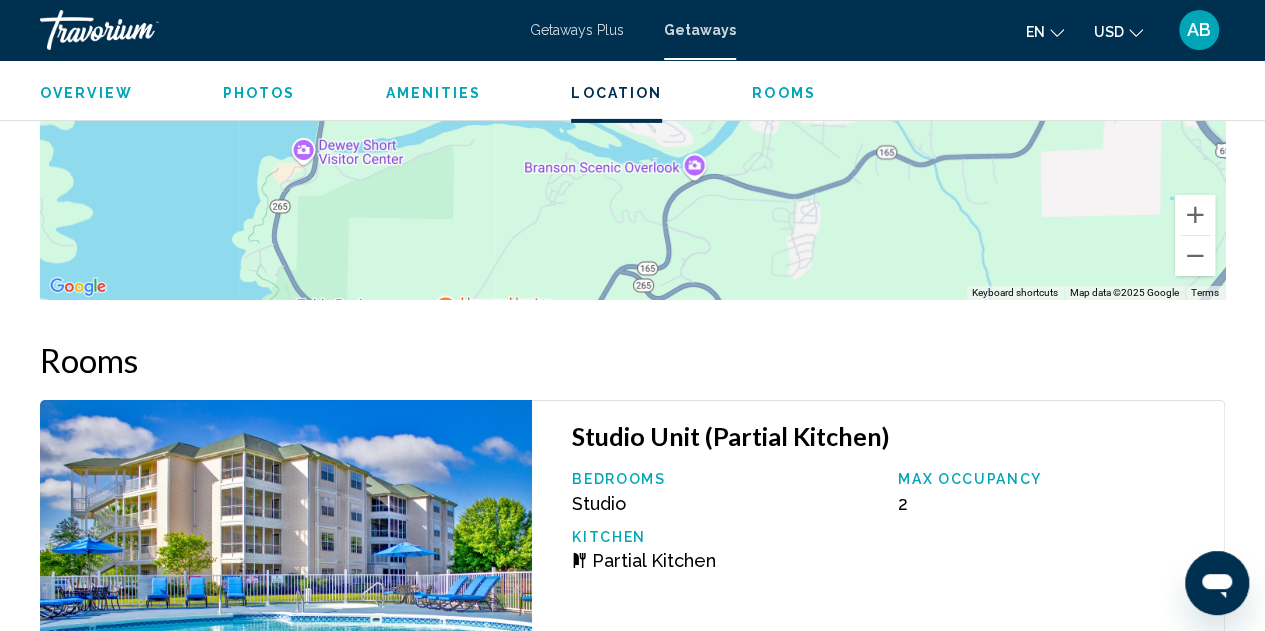 scroll, scrollTop: 3285, scrollLeft: 0, axis: vertical 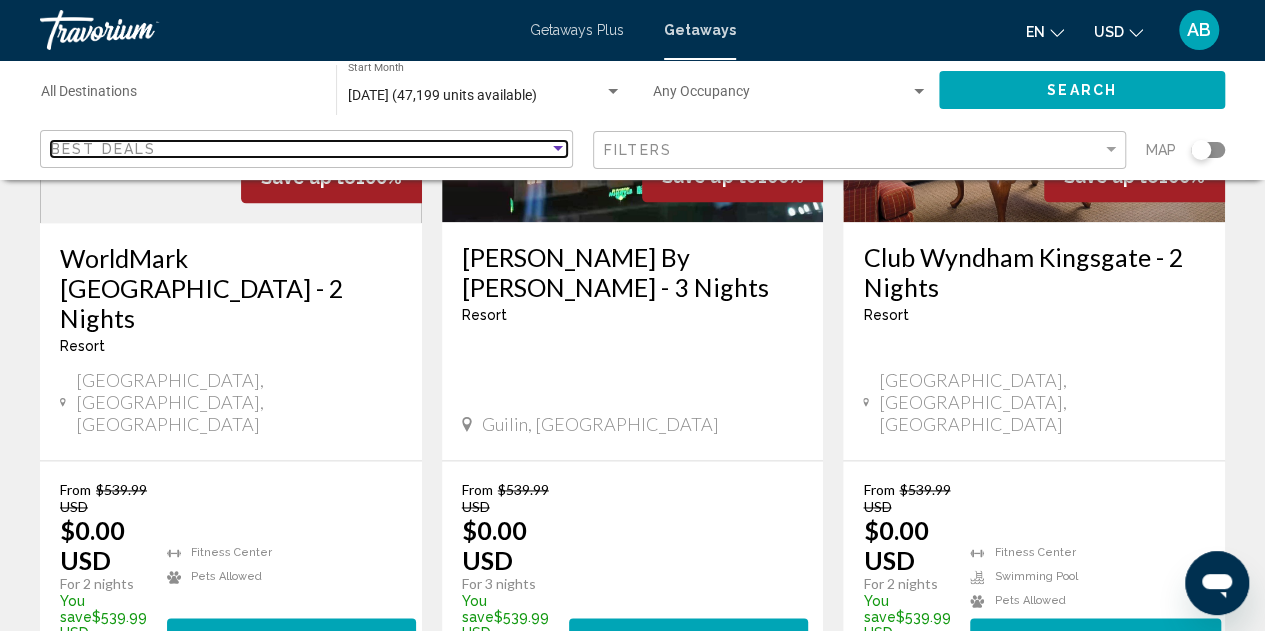 click at bounding box center [558, 148] 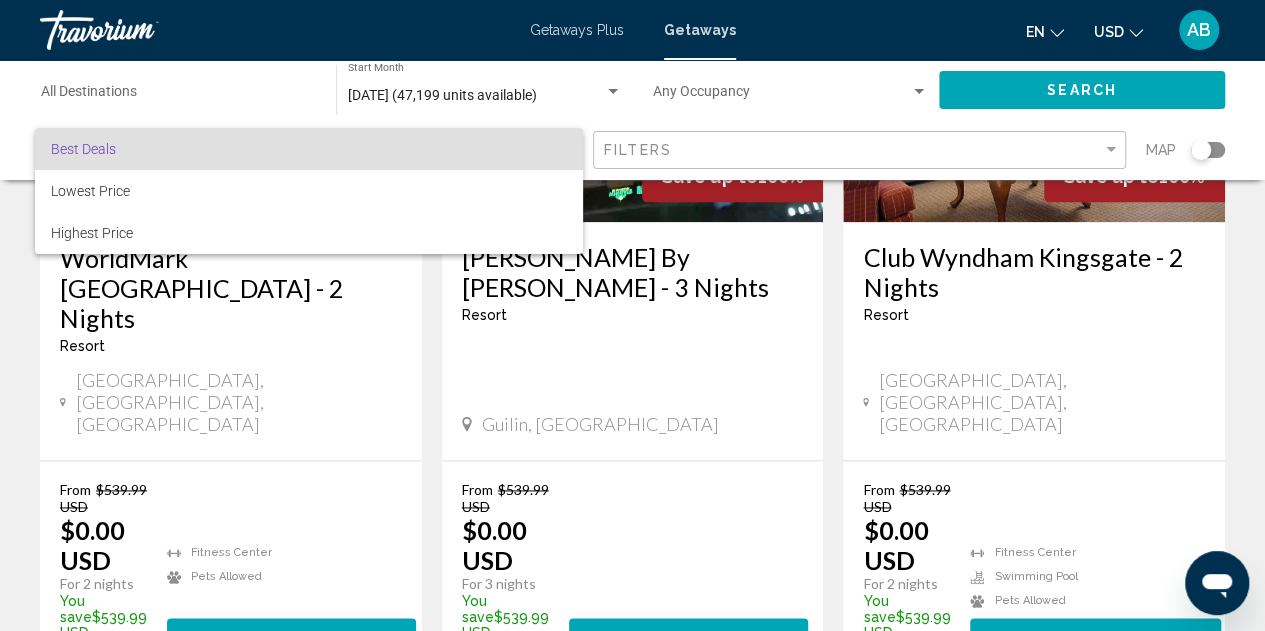click on "Best Deals" at bounding box center (309, 149) 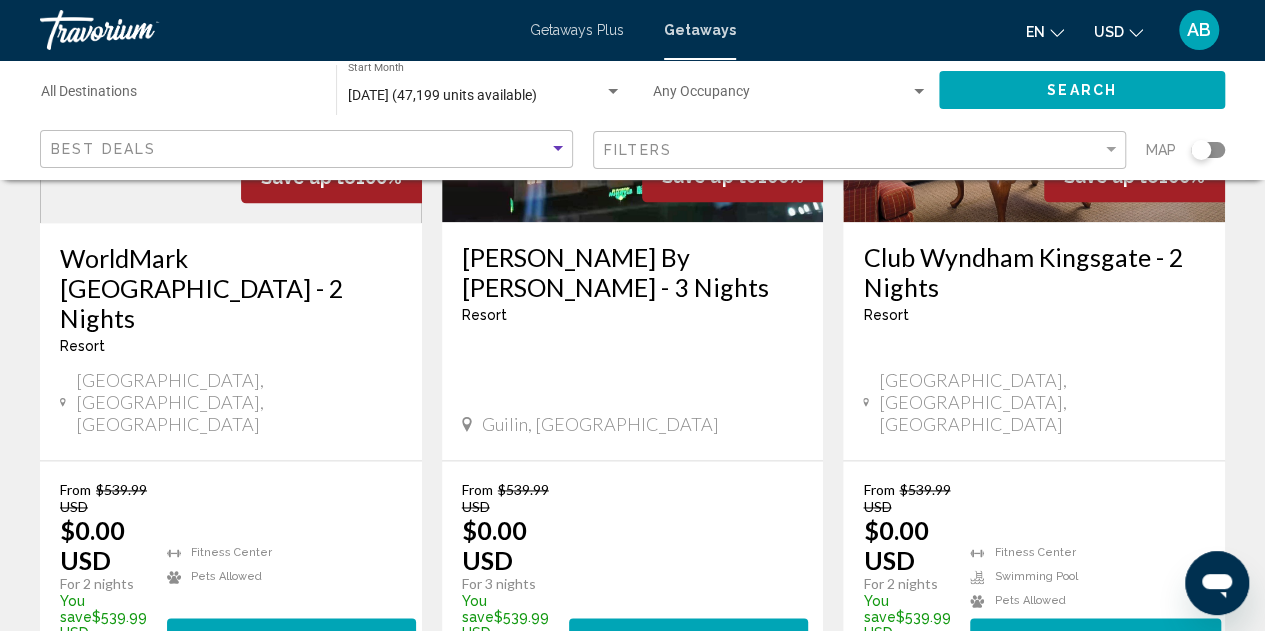 click on "Destination All Destinations" 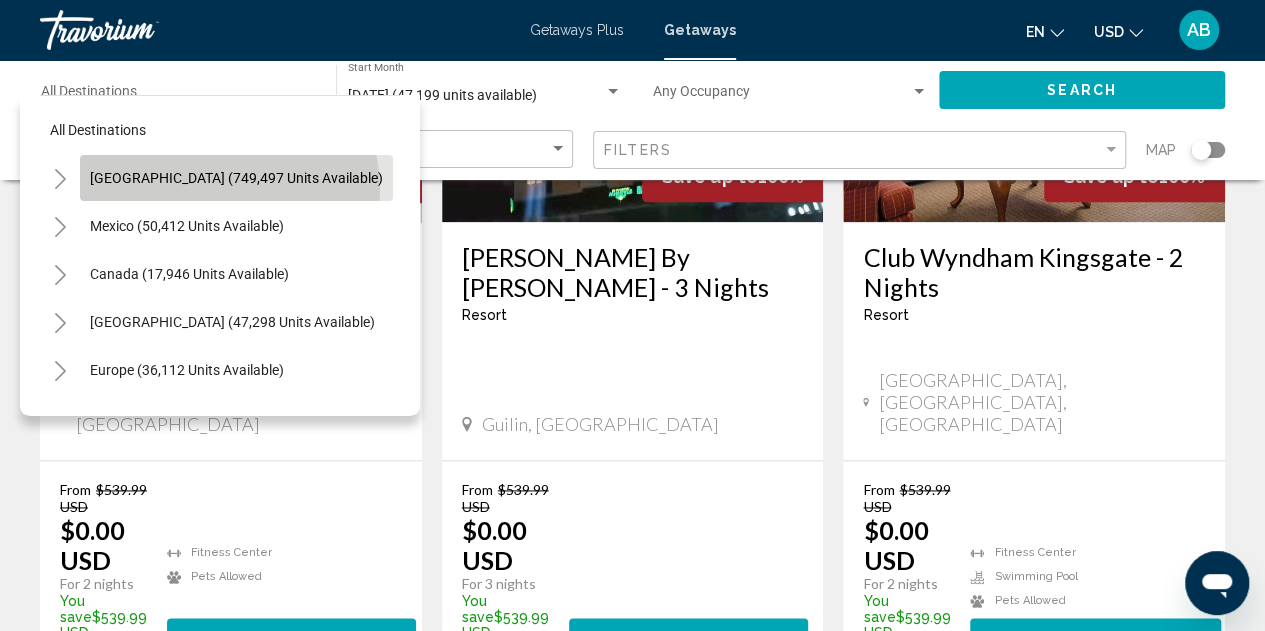 click on "[GEOGRAPHIC_DATA] (749,497 units available)" 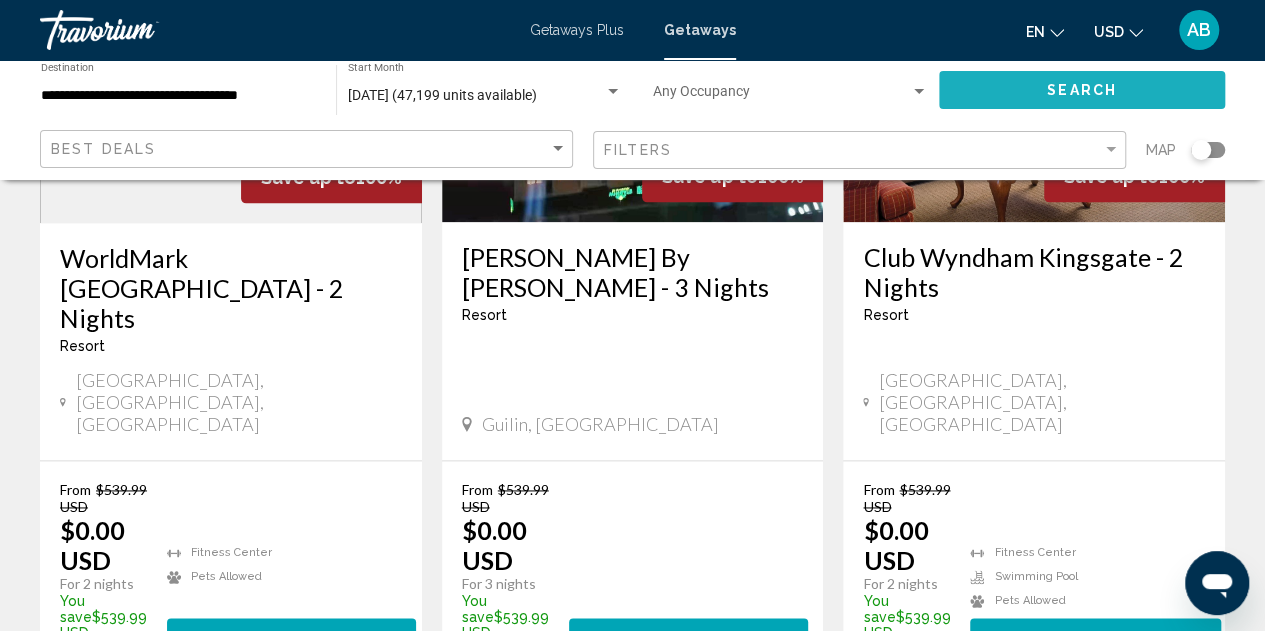 click on "Search" 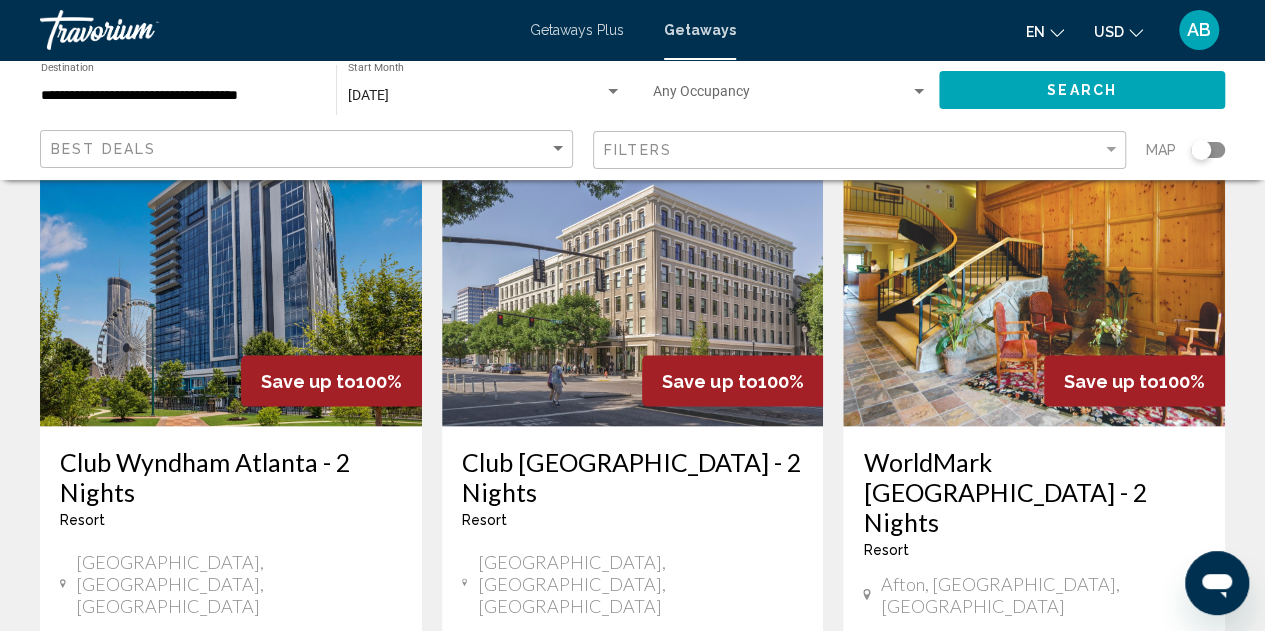 scroll, scrollTop: 1787, scrollLeft: 0, axis: vertical 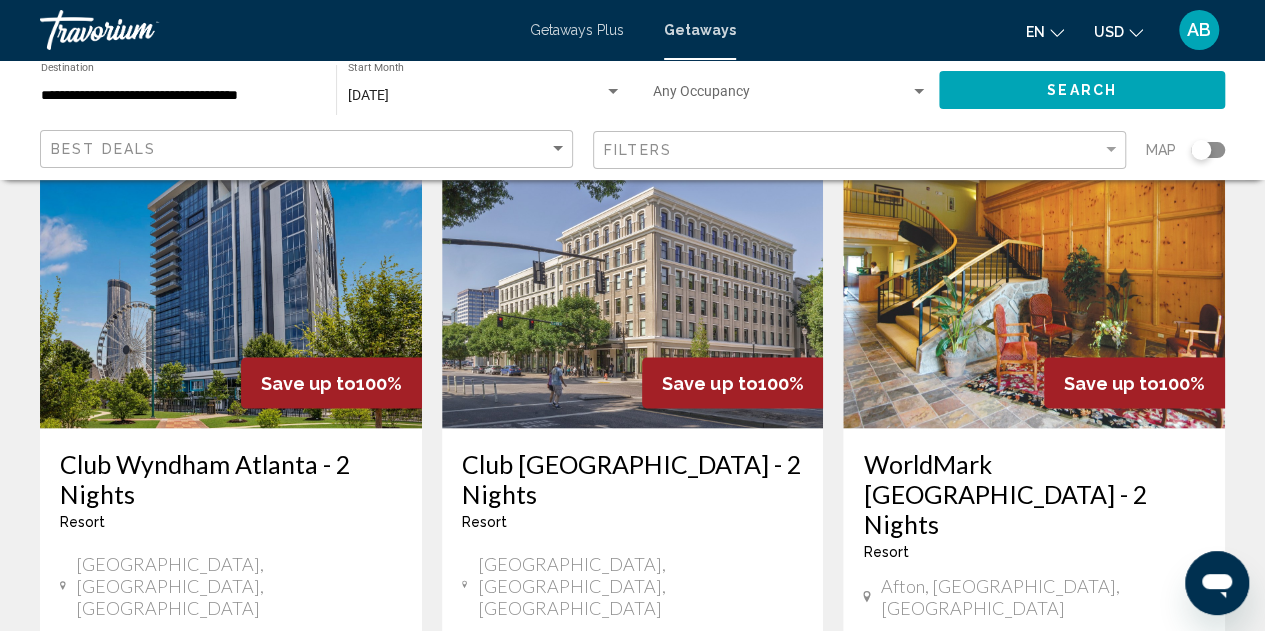 click on "2 units" at bounding box center (751, 820) 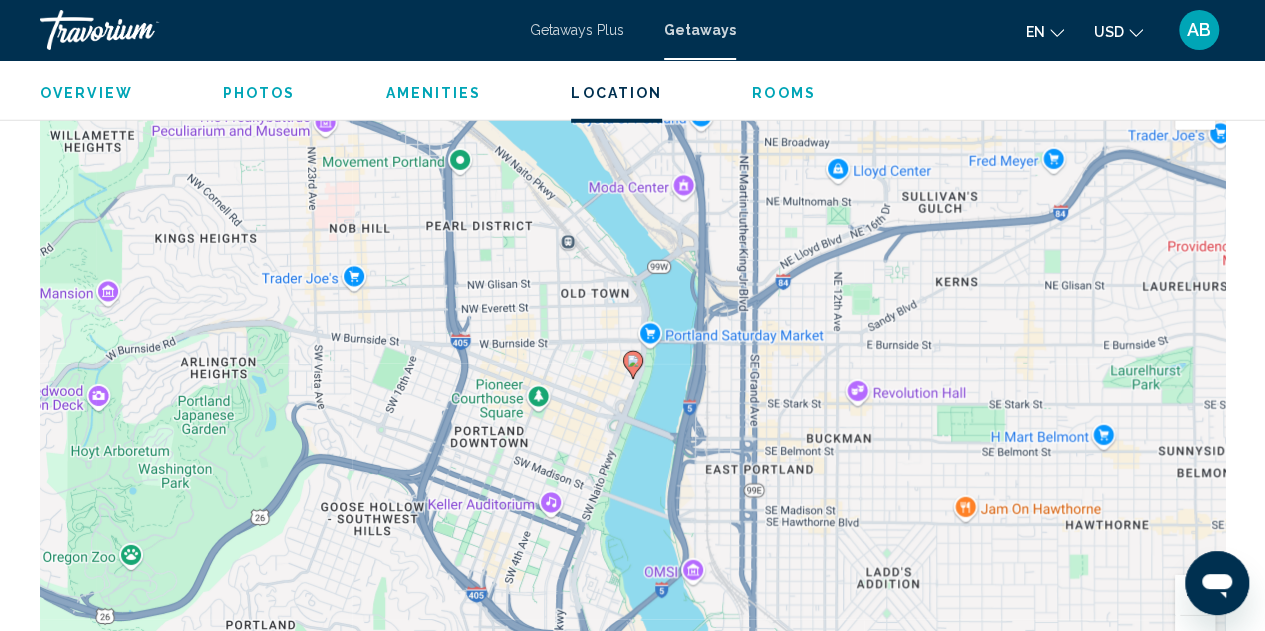 scroll, scrollTop: 2735, scrollLeft: 0, axis: vertical 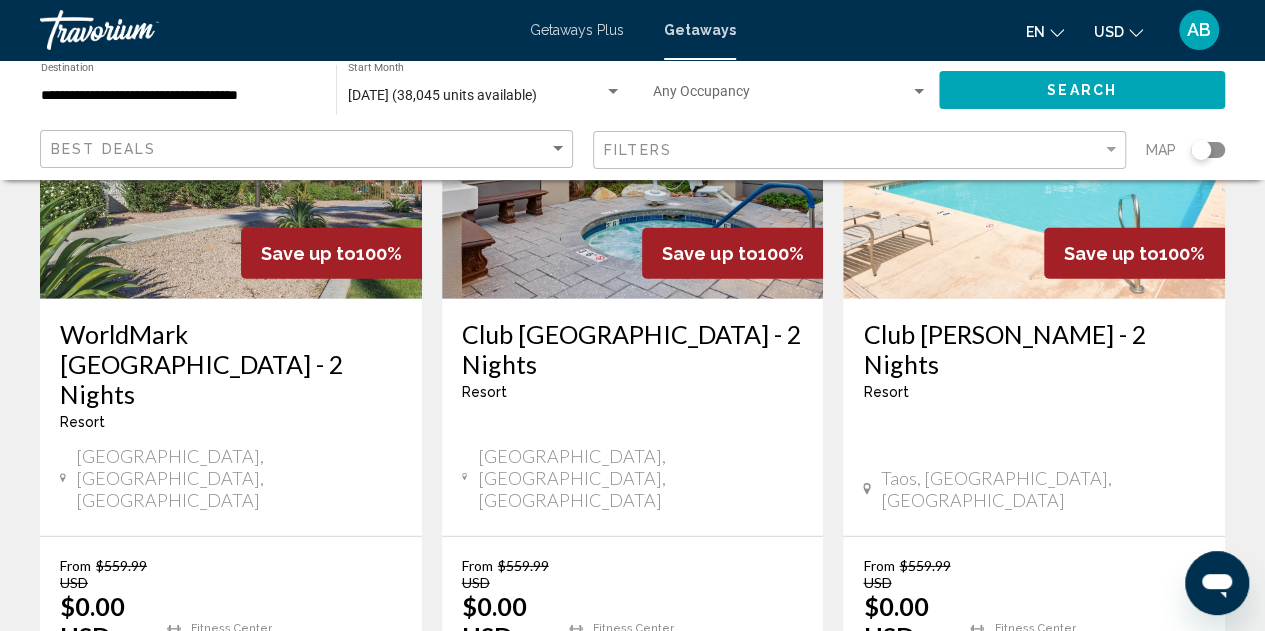 click on "page  2" at bounding box center (492, 811) 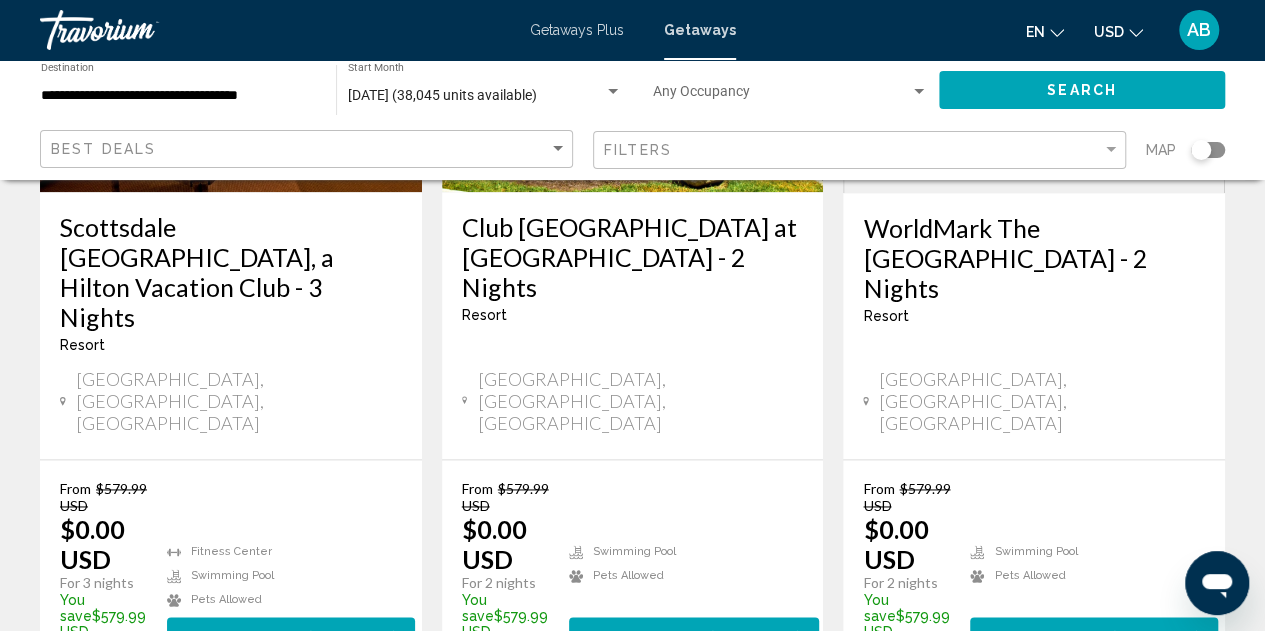 scroll, scrollTop: 1211, scrollLeft: 0, axis: vertical 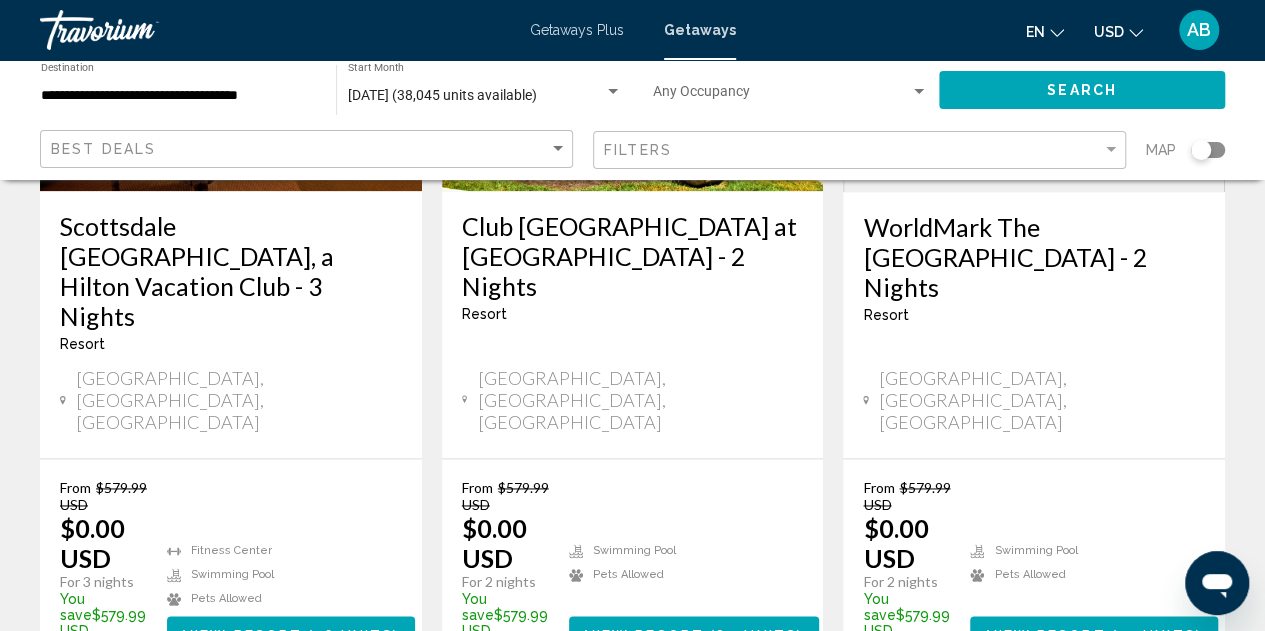 click on "View Resort" at bounding box center (1045, 635) 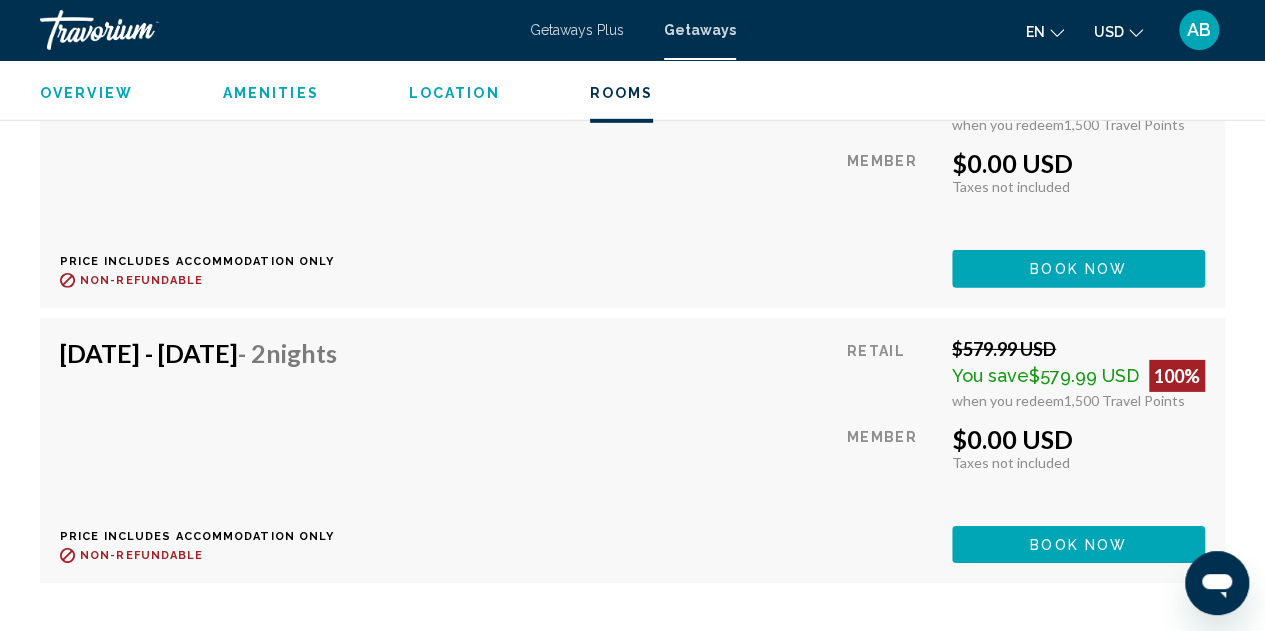 scroll, scrollTop: 2979, scrollLeft: 0, axis: vertical 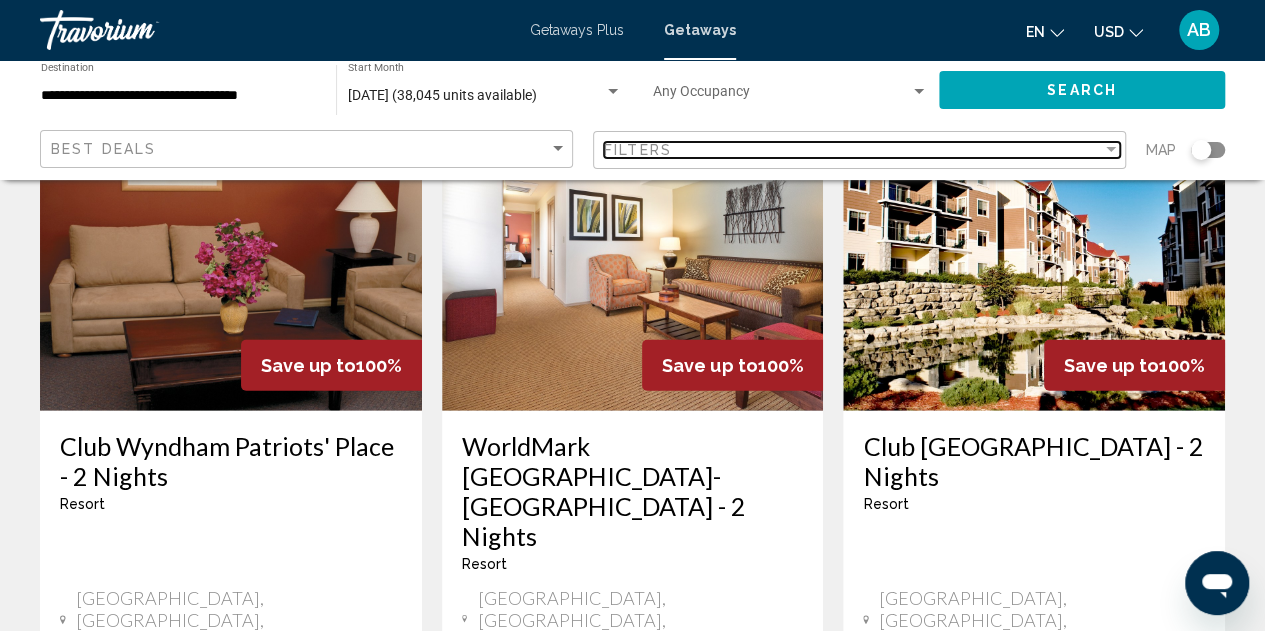 click on "Filters" at bounding box center (853, 150) 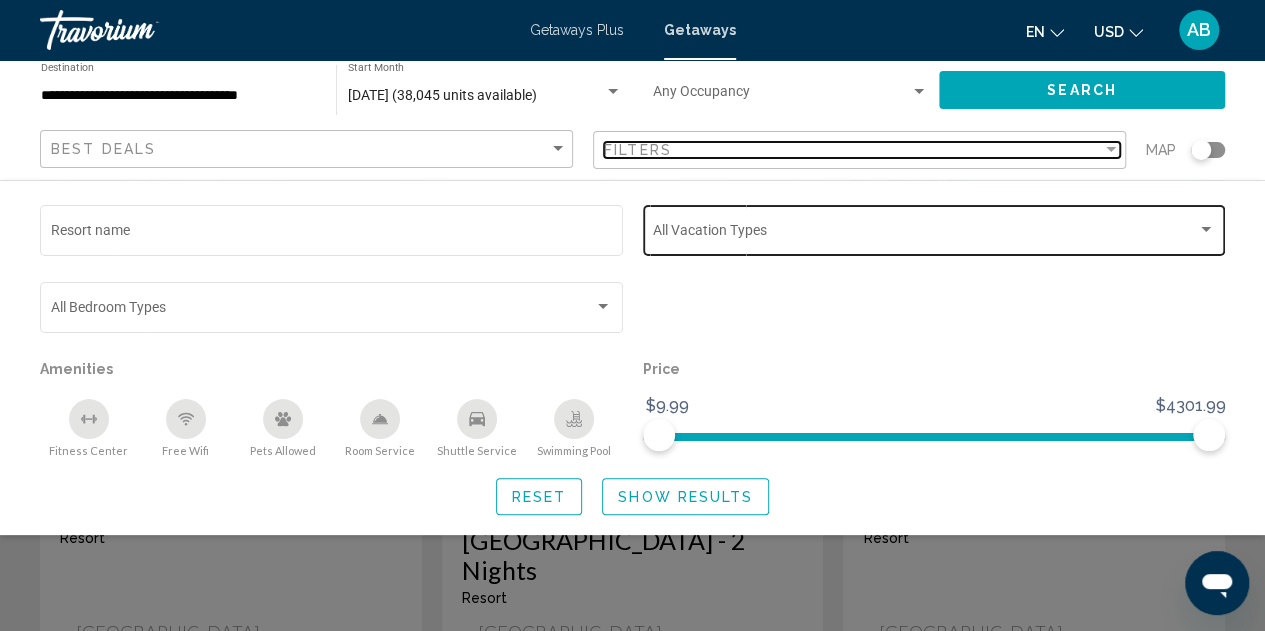 scroll, scrollTop: 2605, scrollLeft: 0, axis: vertical 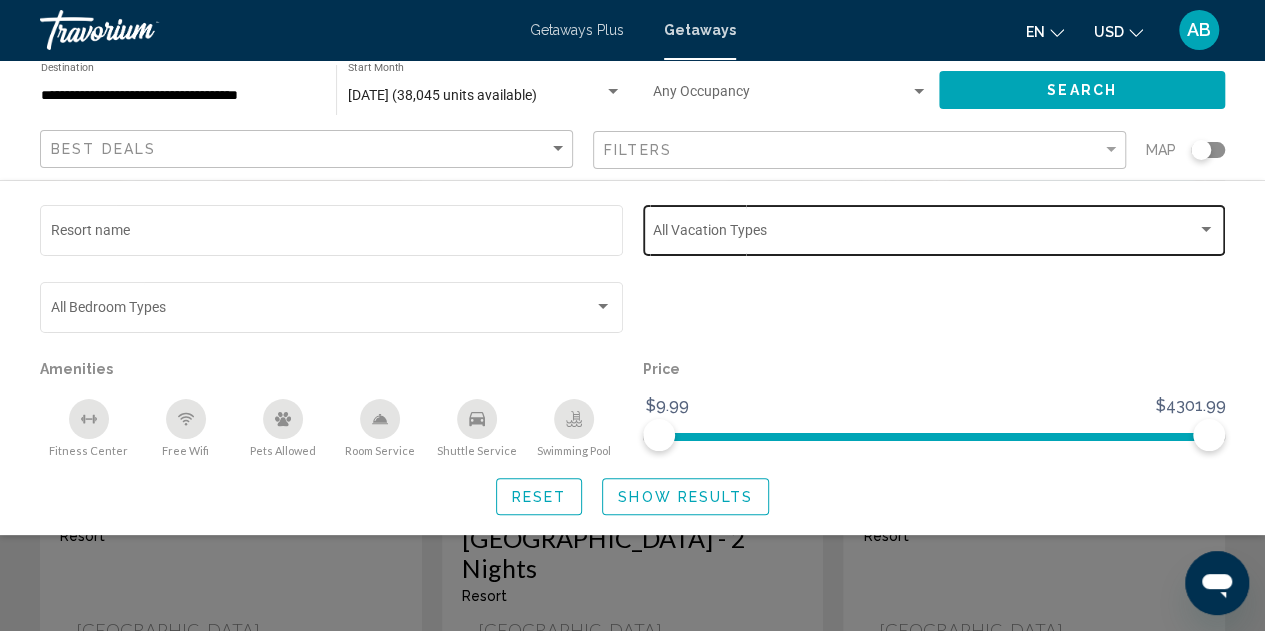 click on "Vacation Types All Vacation Types" 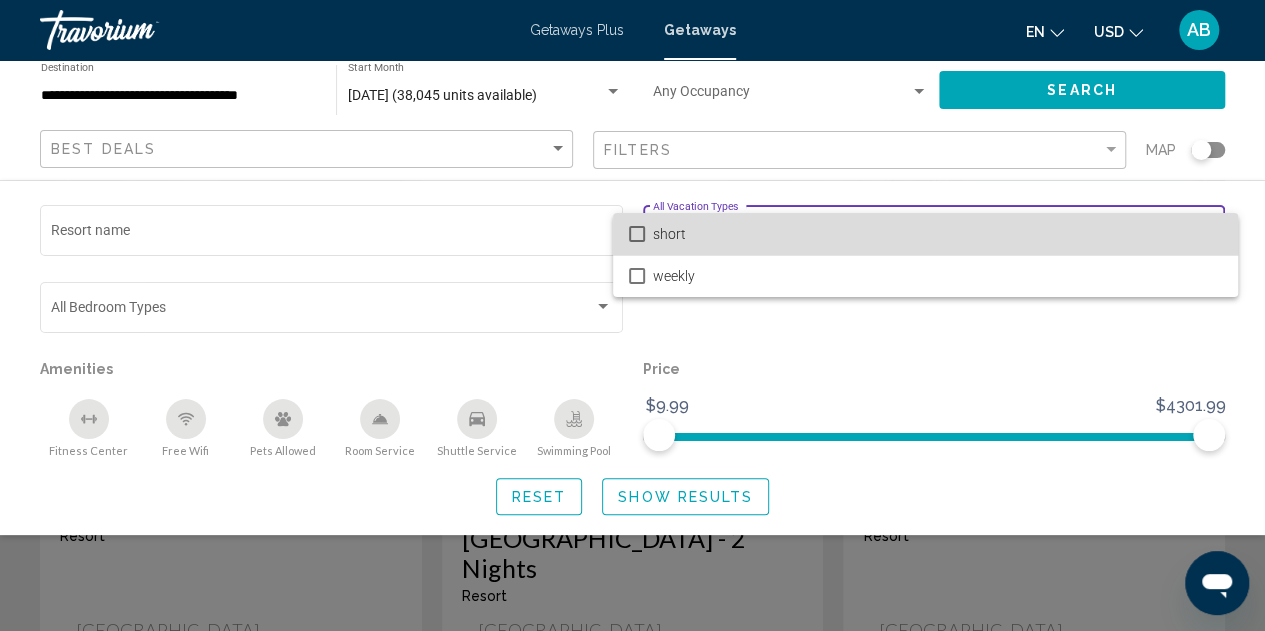 click at bounding box center (637, 234) 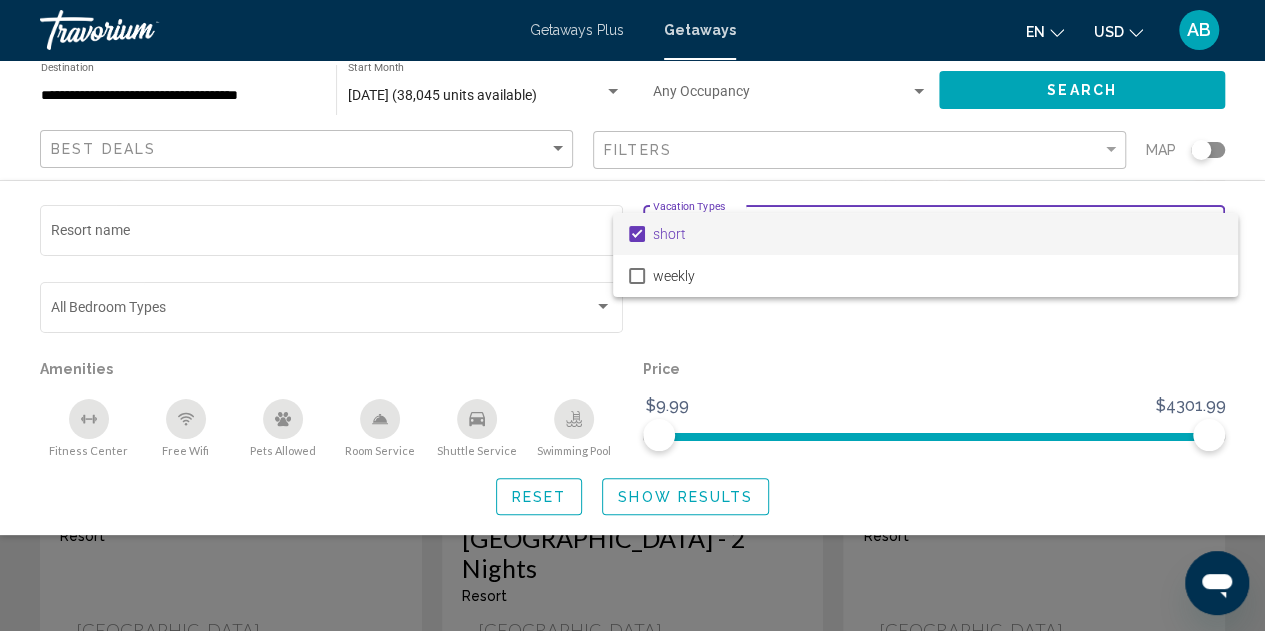 click at bounding box center [632, 315] 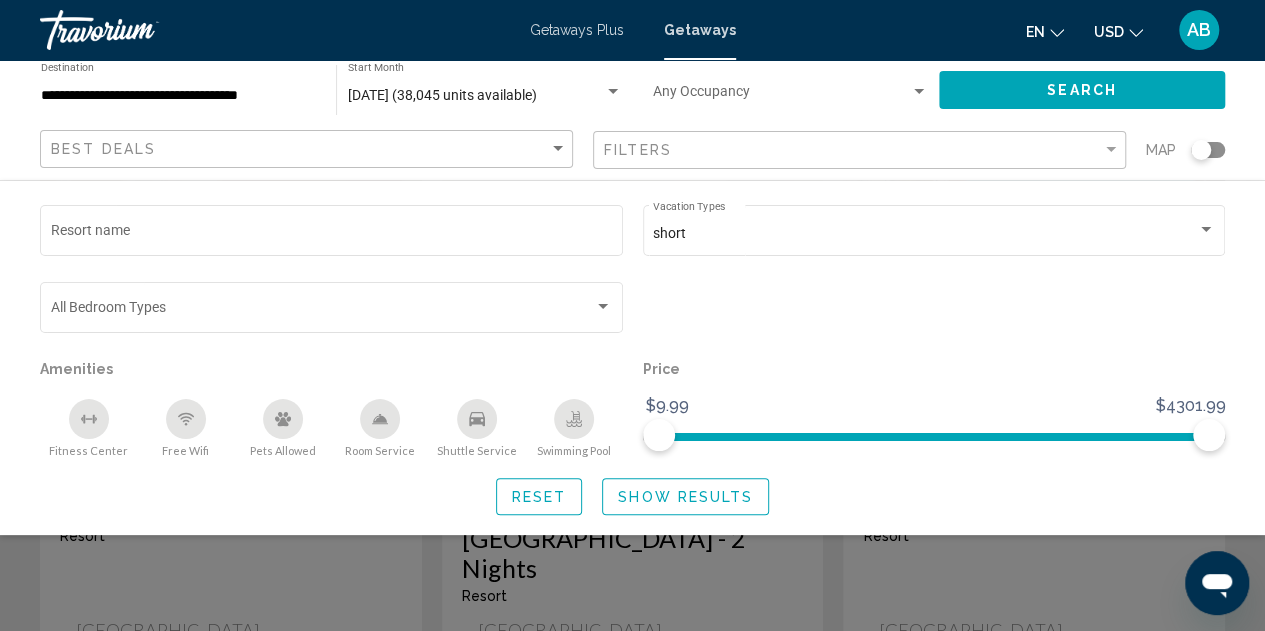 click on "Show Results" 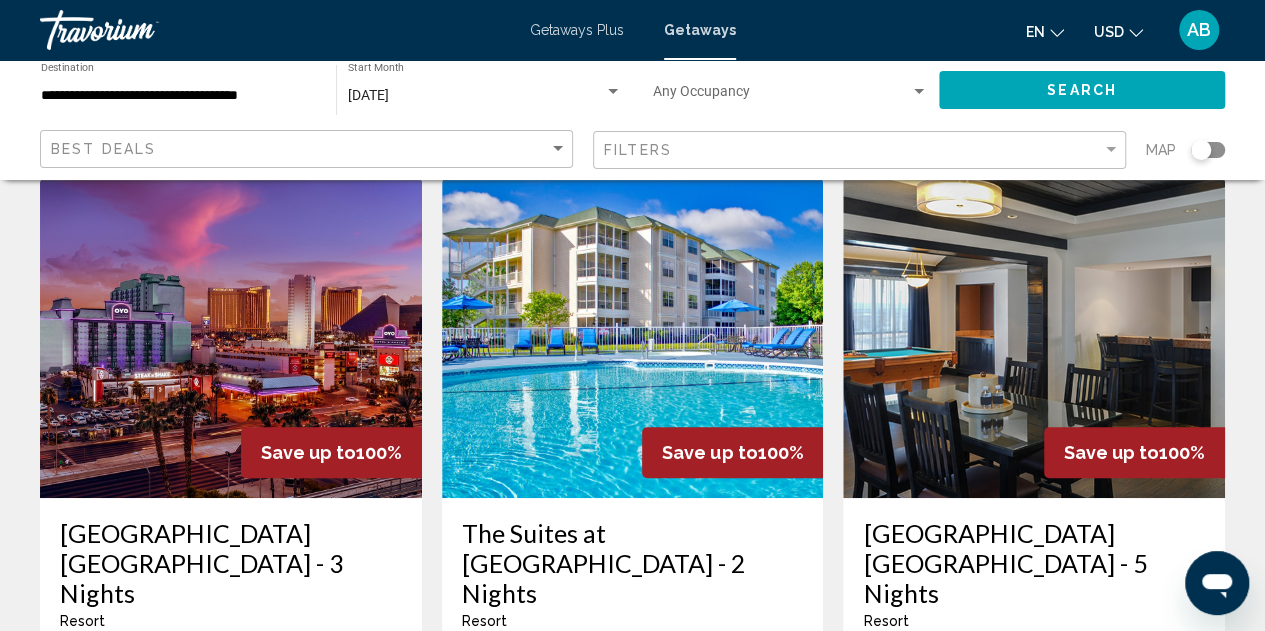 scroll, scrollTop: 28, scrollLeft: 0, axis: vertical 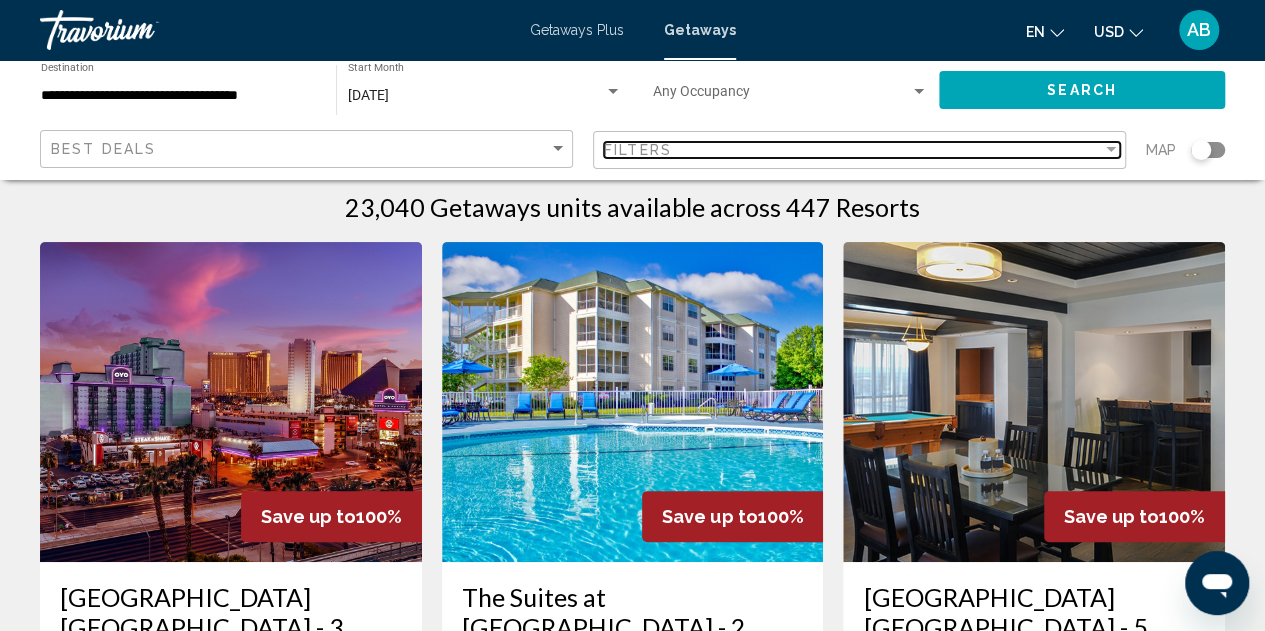 click on "Filters" at bounding box center [853, 150] 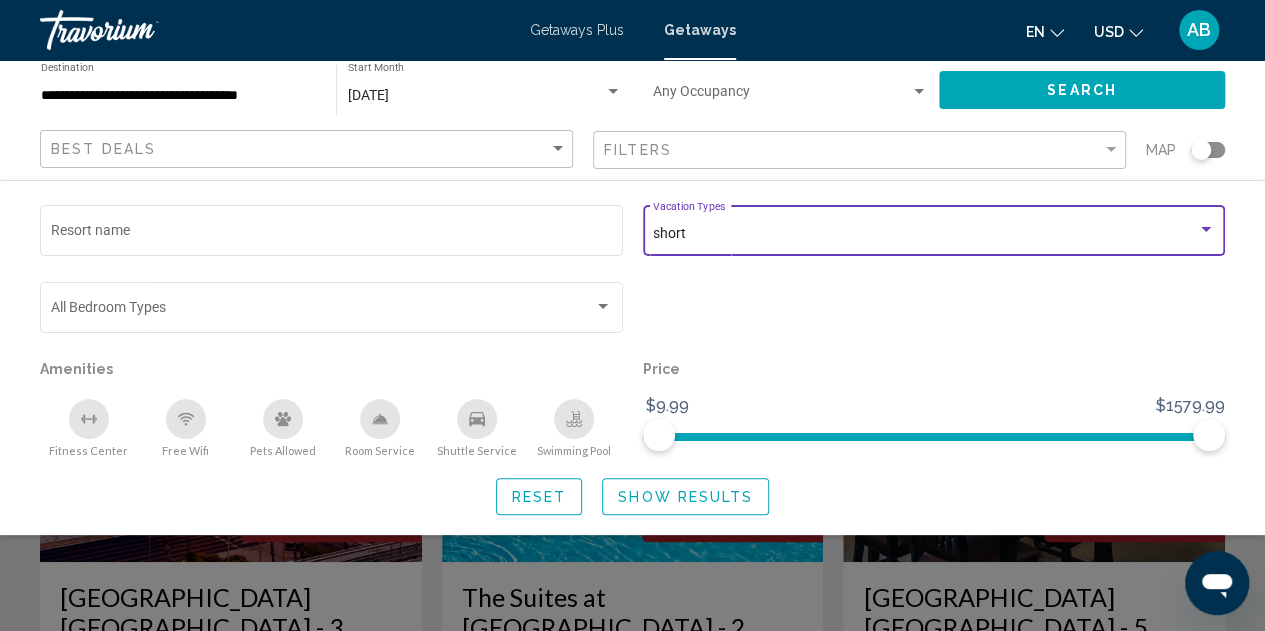 click on "short" at bounding box center (925, 234) 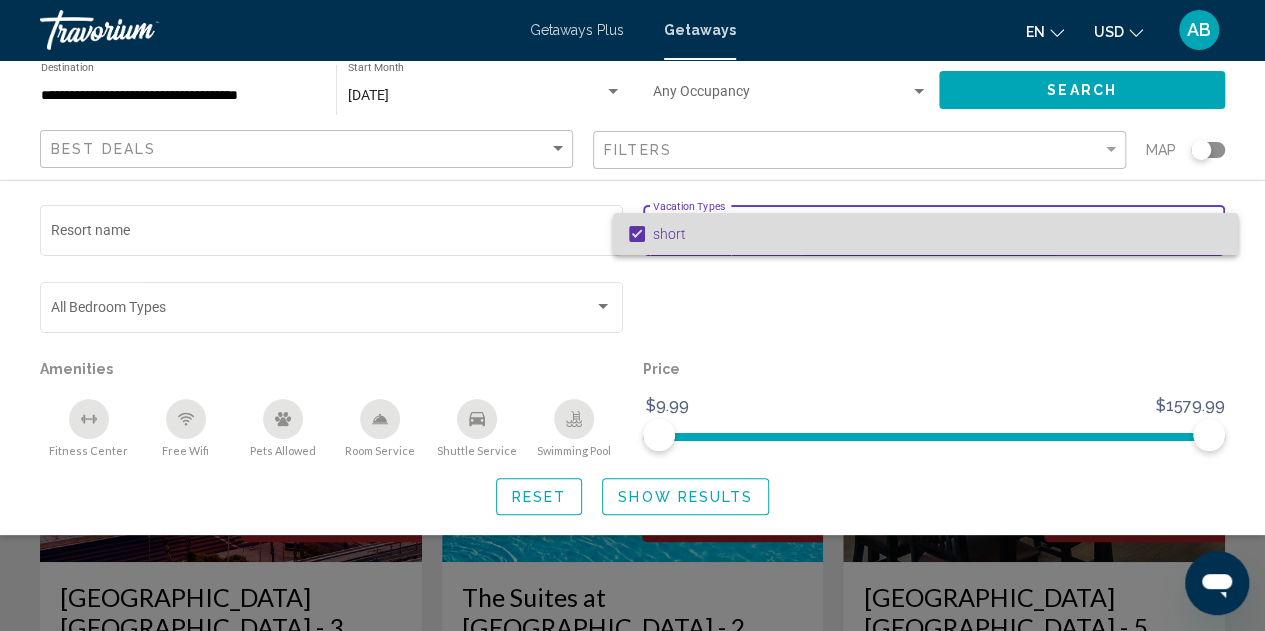 click at bounding box center [637, 234] 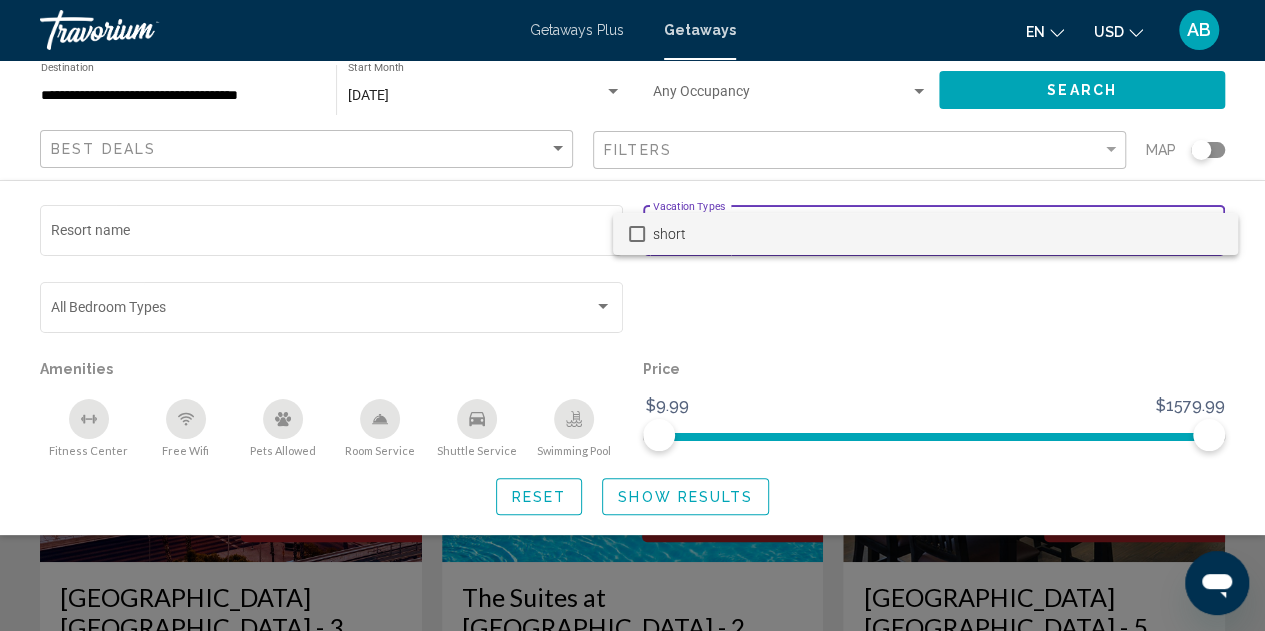 click at bounding box center [632, 315] 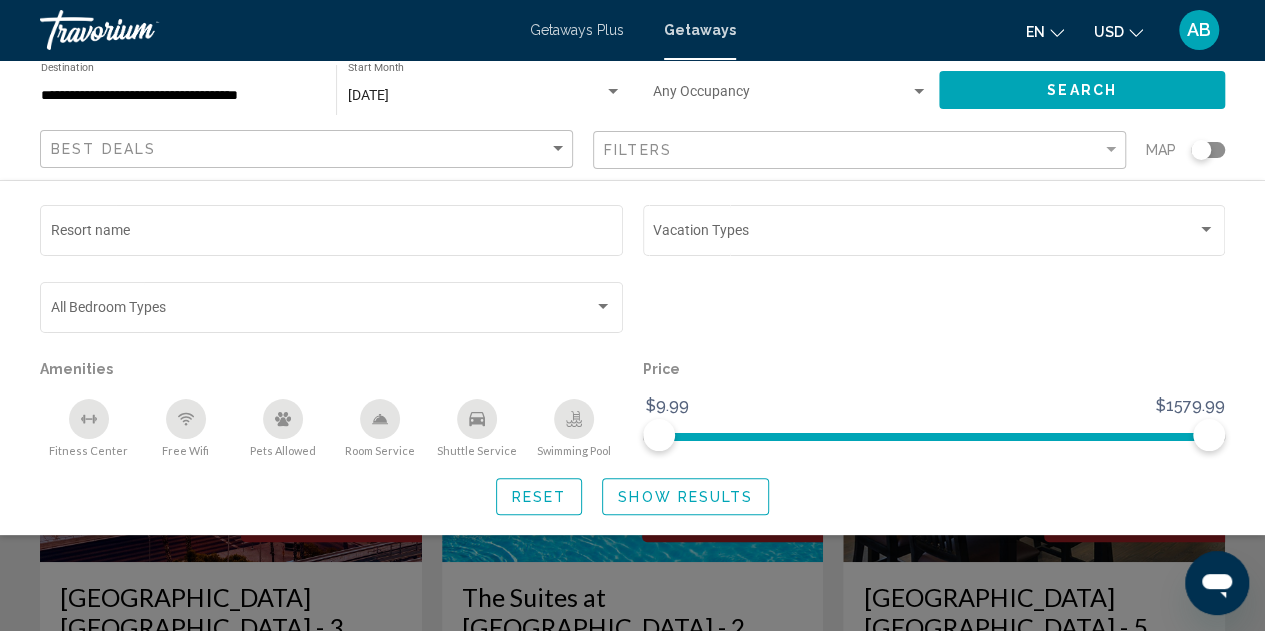 click on "Best Deals Filters Map Resort name Vacation Types All Vacation Types Bedroom Types All Bedroom Types Amenities
Fitness Center
Free Wifi
Pets Allowed
Room Service
Shuttle Service
Swimming Pool Price $9.99 $1579.99 $9.99 $1579.99 Reset Show Results" 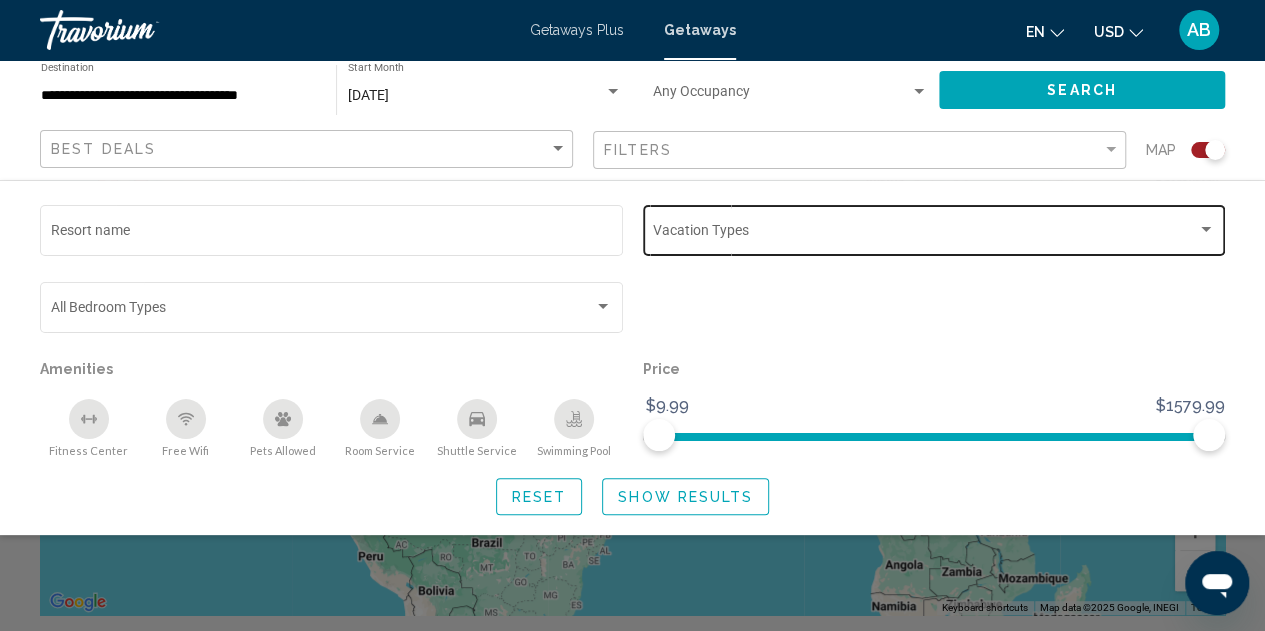scroll, scrollTop: 0, scrollLeft: 0, axis: both 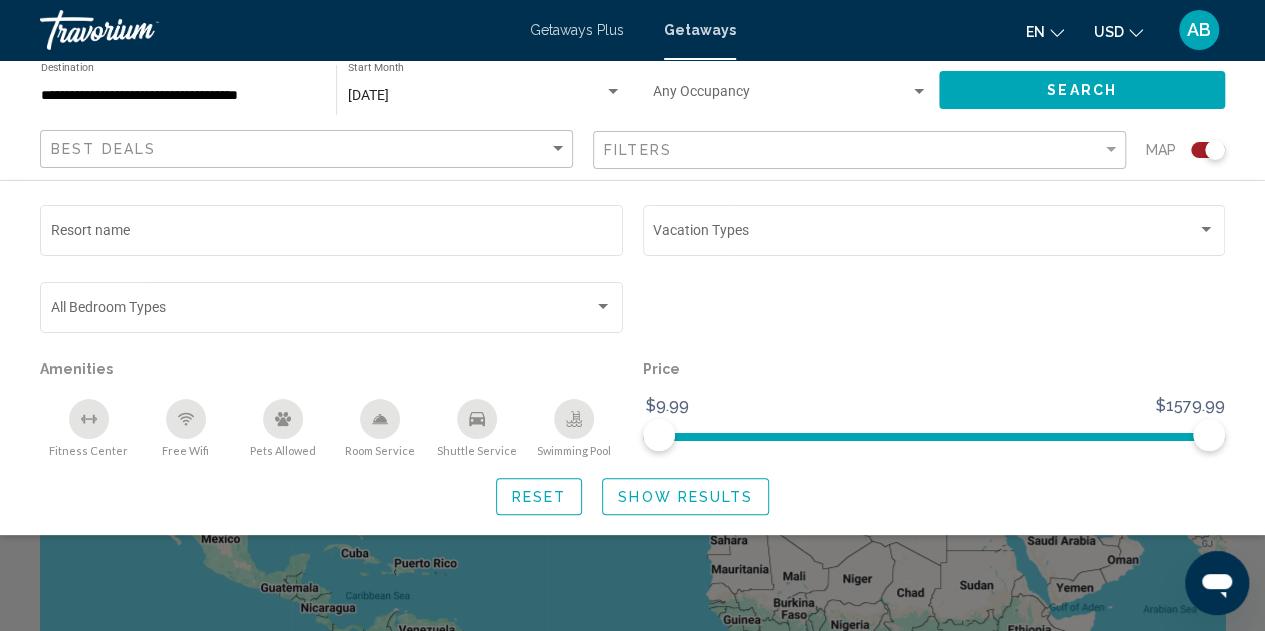 click on "Search" 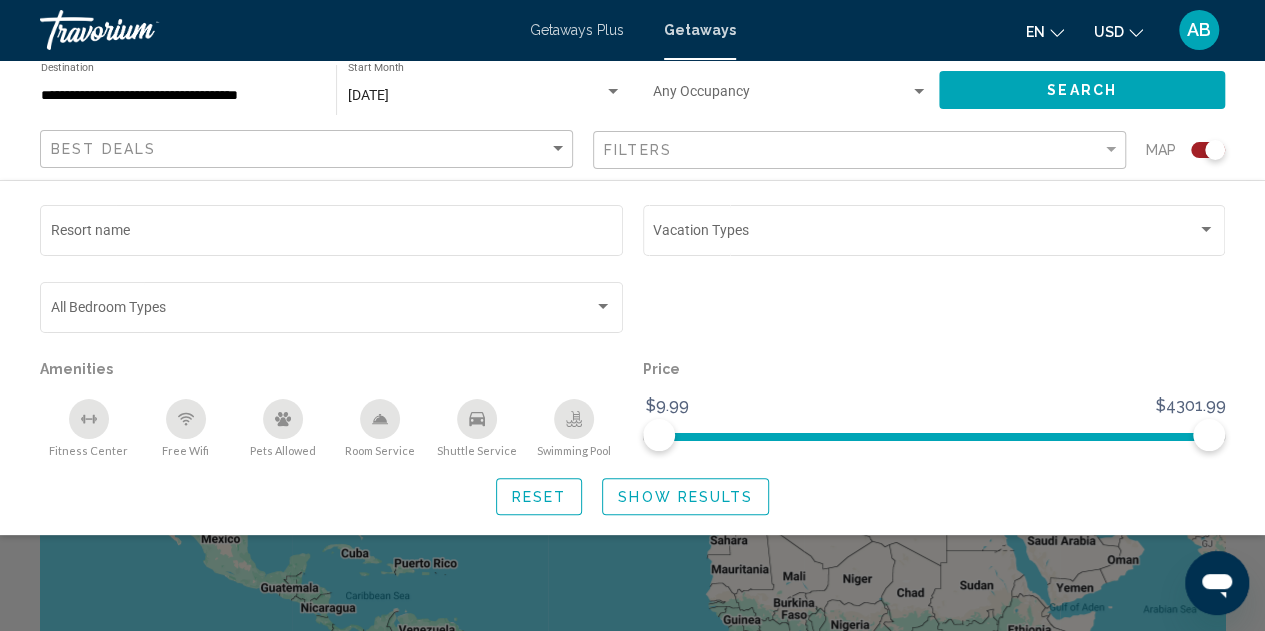 click 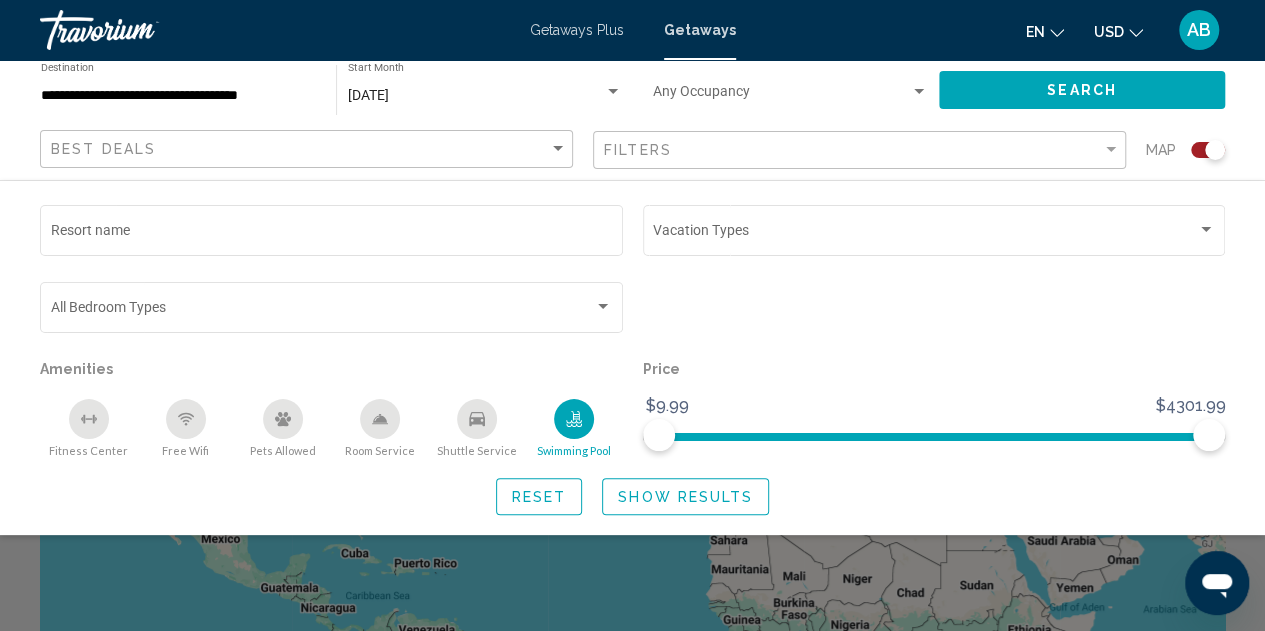 click 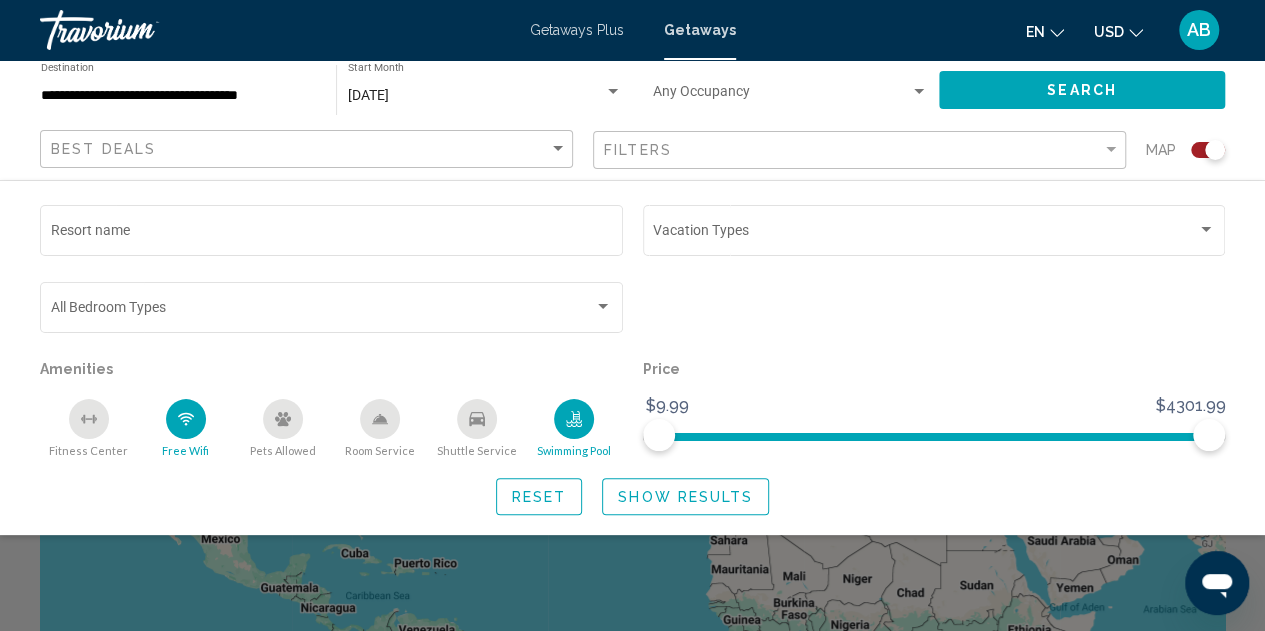 click 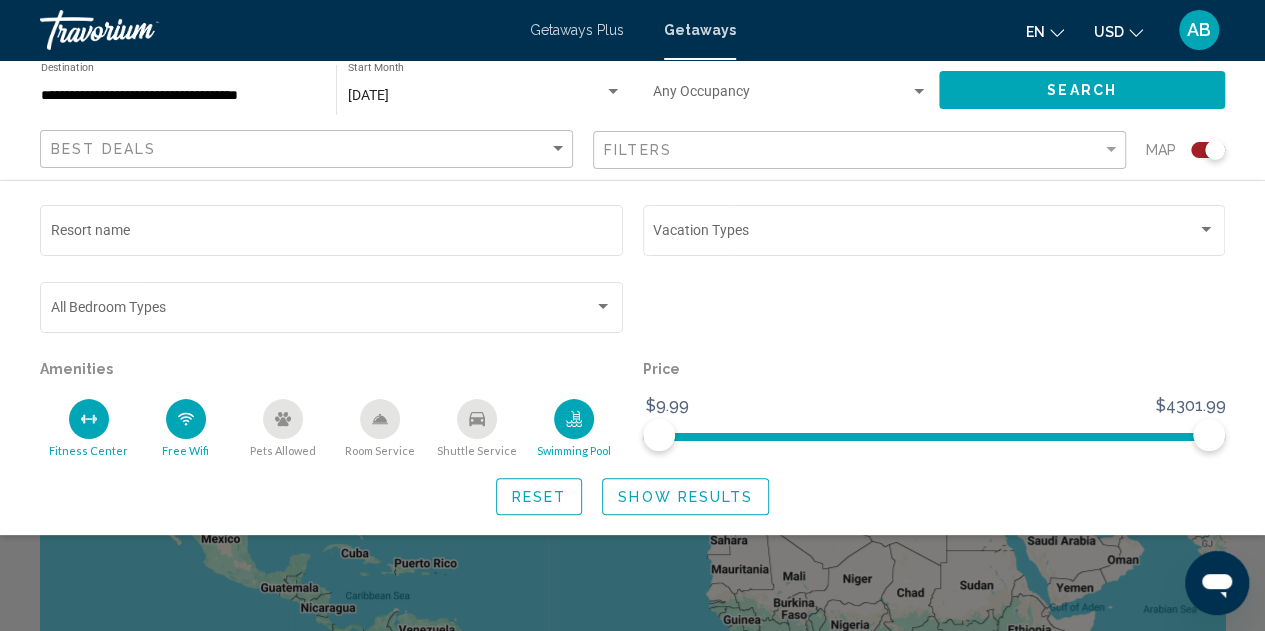 click 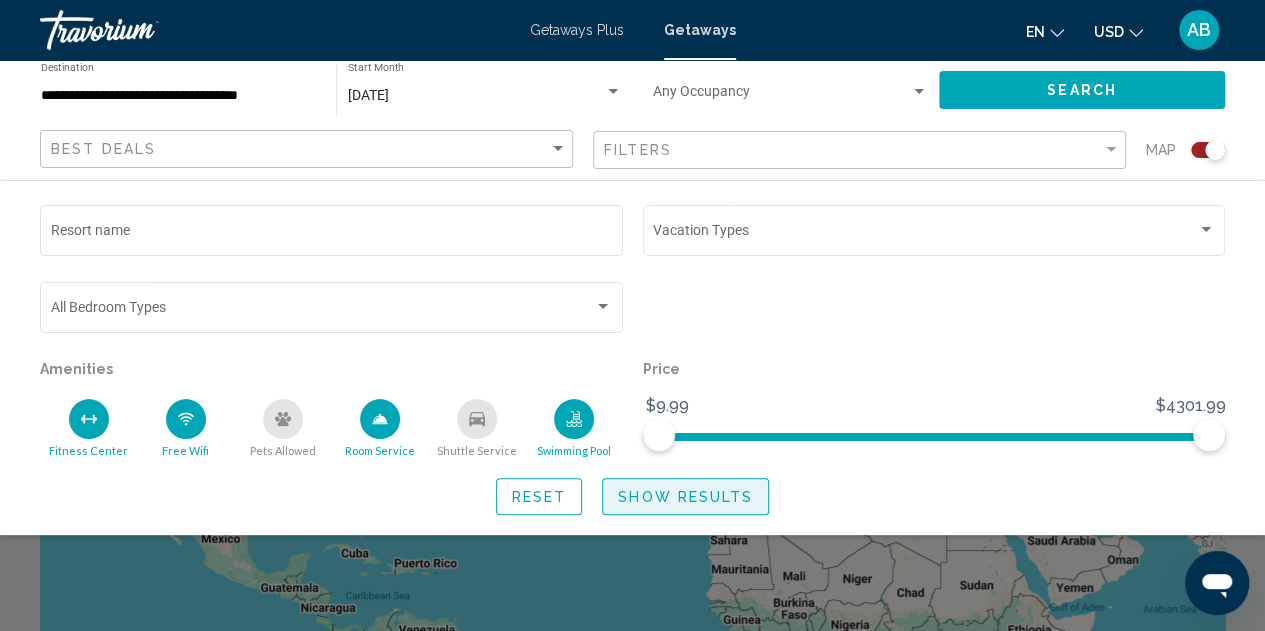 click on "Show Results" 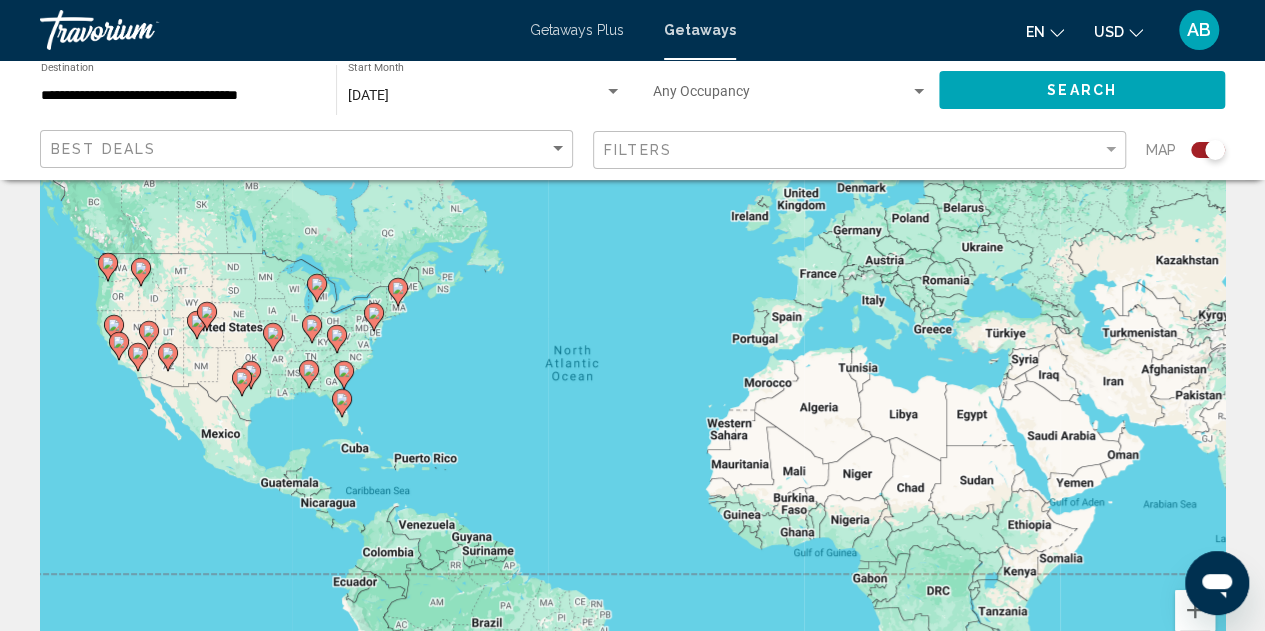 scroll, scrollTop: 106, scrollLeft: 0, axis: vertical 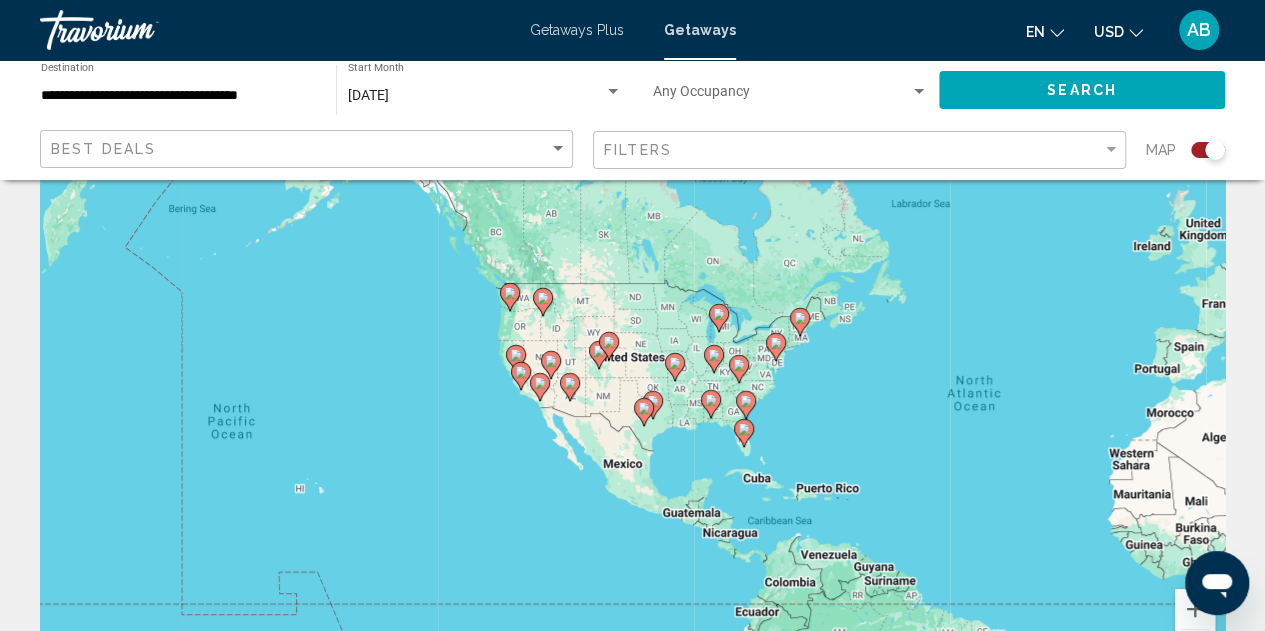 drag, startPoint x: 391, startPoint y: 355, endPoint x: 806, endPoint y: 386, distance: 416.15622 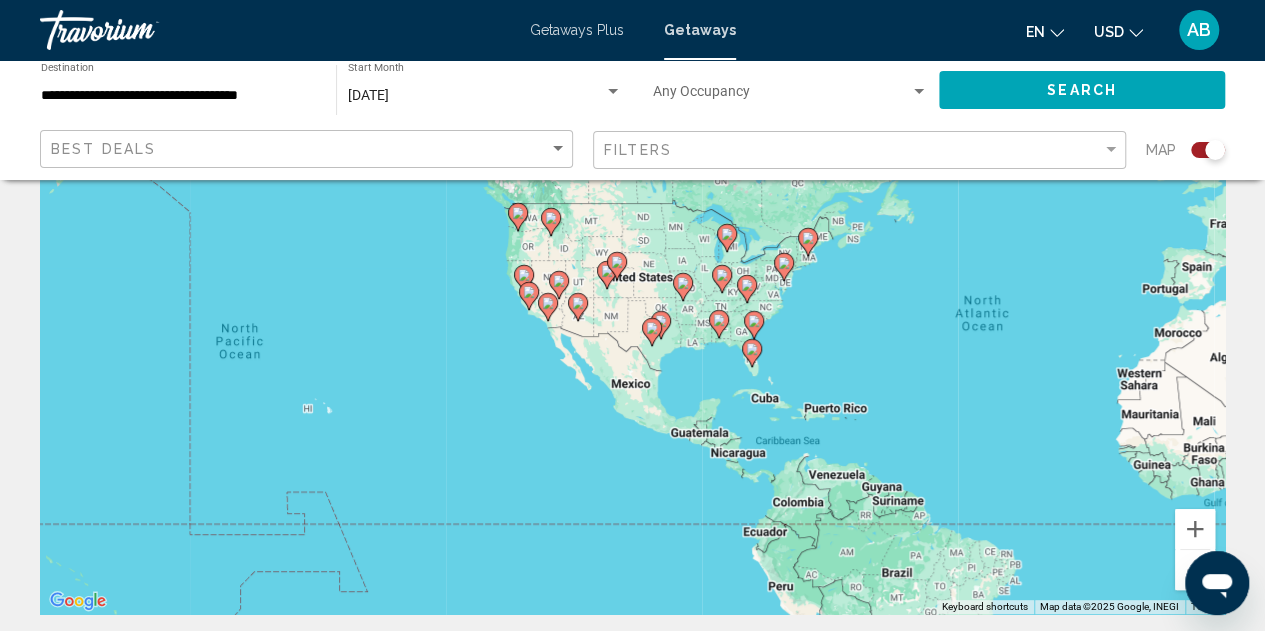 scroll, scrollTop: 195, scrollLeft: 0, axis: vertical 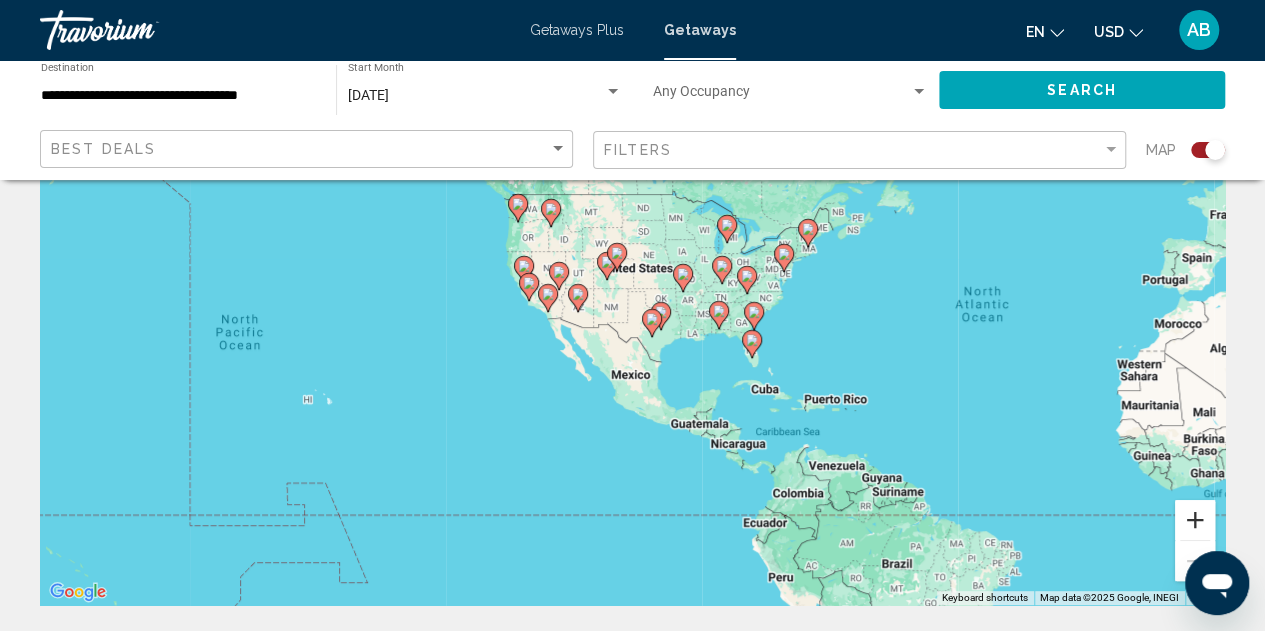 click at bounding box center [1195, 520] 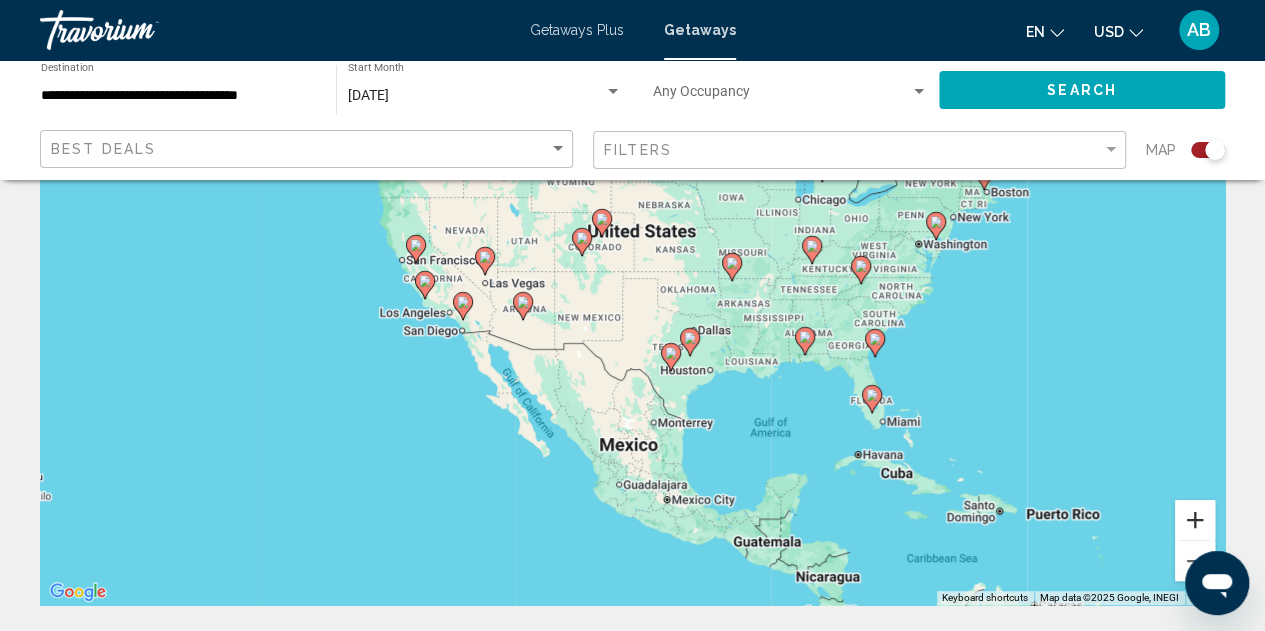 click at bounding box center [1195, 520] 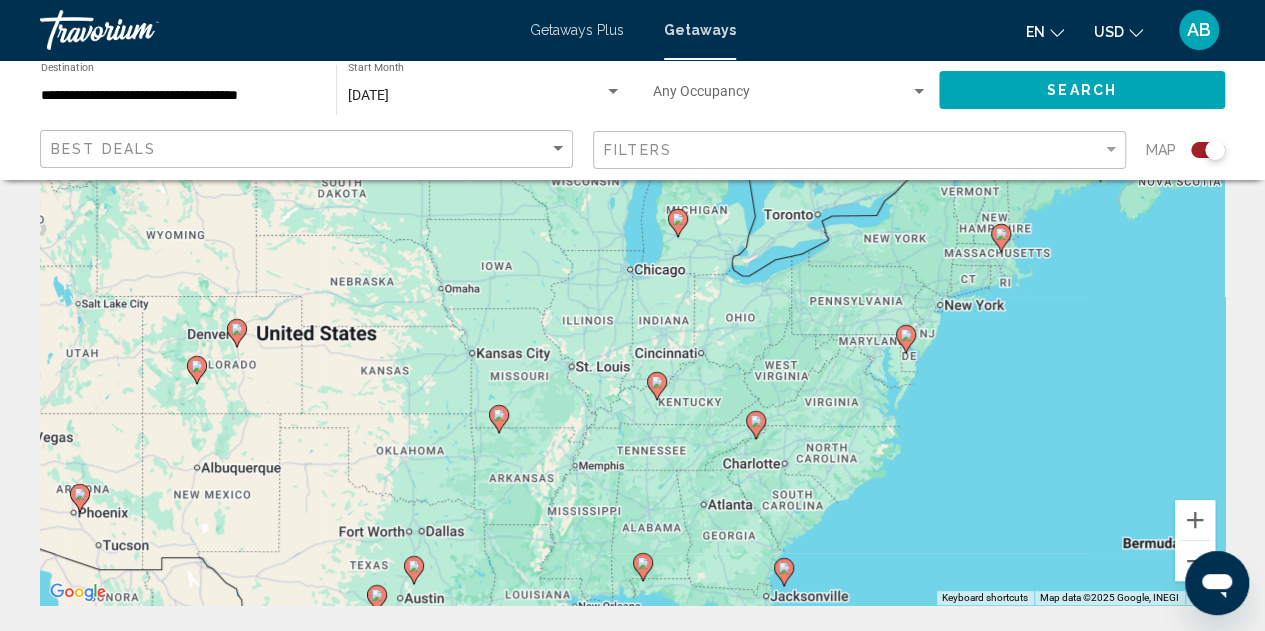 drag, startPoint x: 1180, startPoint y: 352, endPoint x: 832, endPoint y: 532, distance: 391.79587 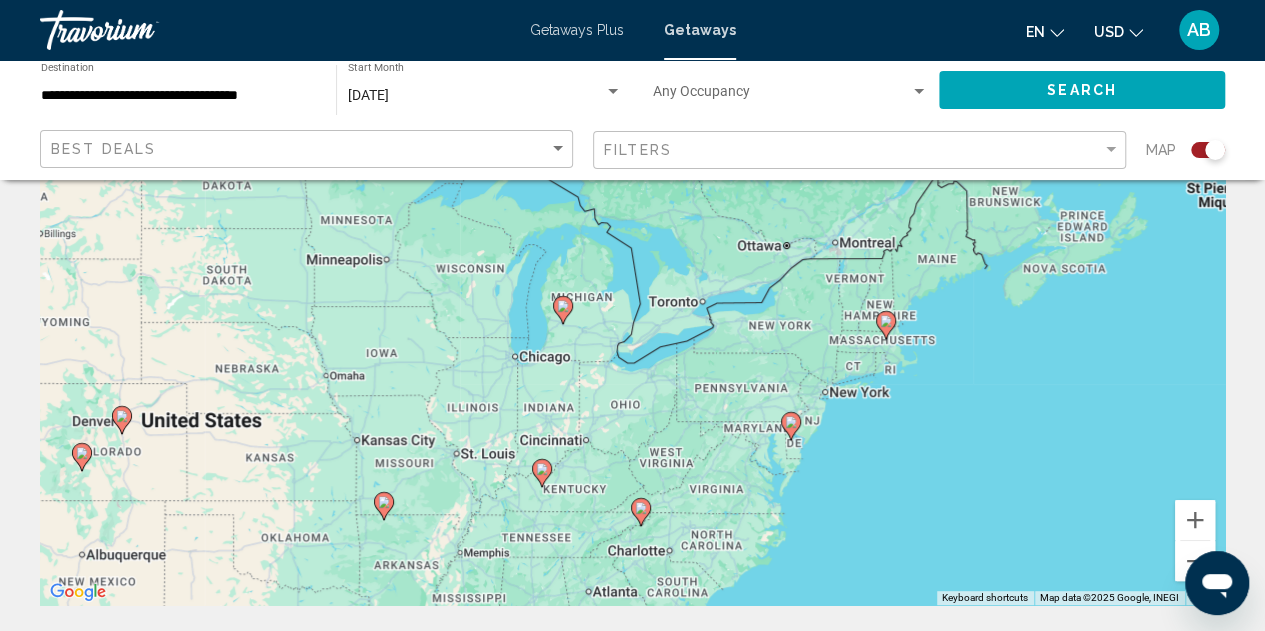drag, startPoint x: 1002, startPoint y: 401, endPoint x: 851, endPoint y: 523, distance: 194.12625 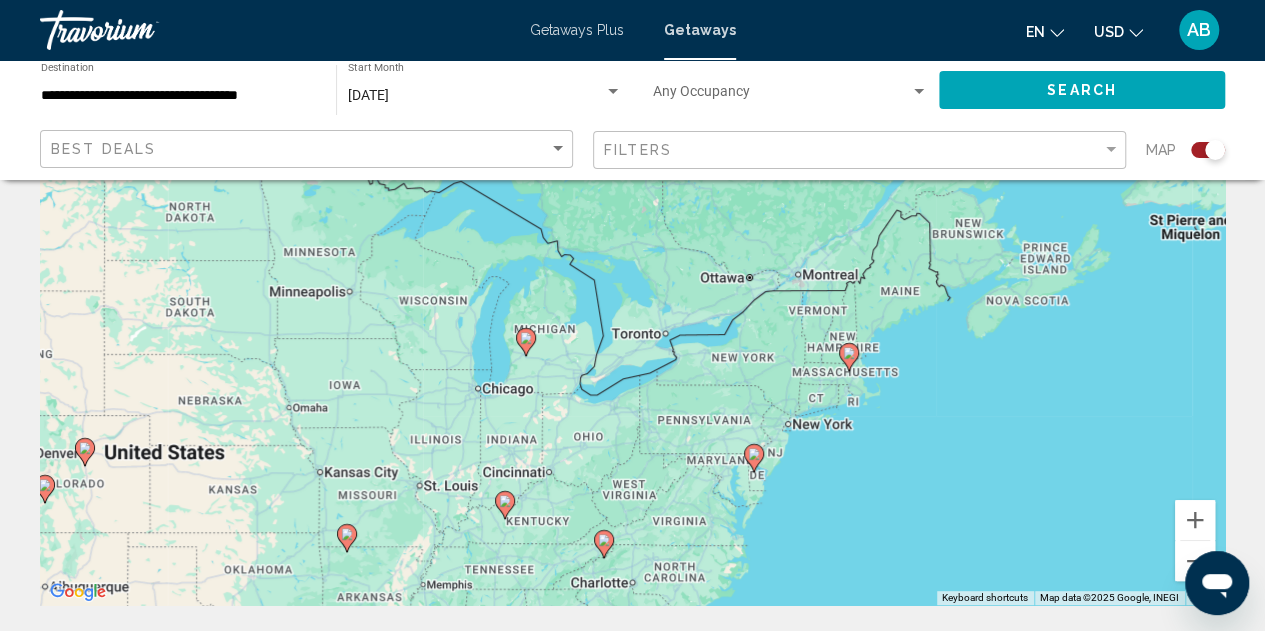 click 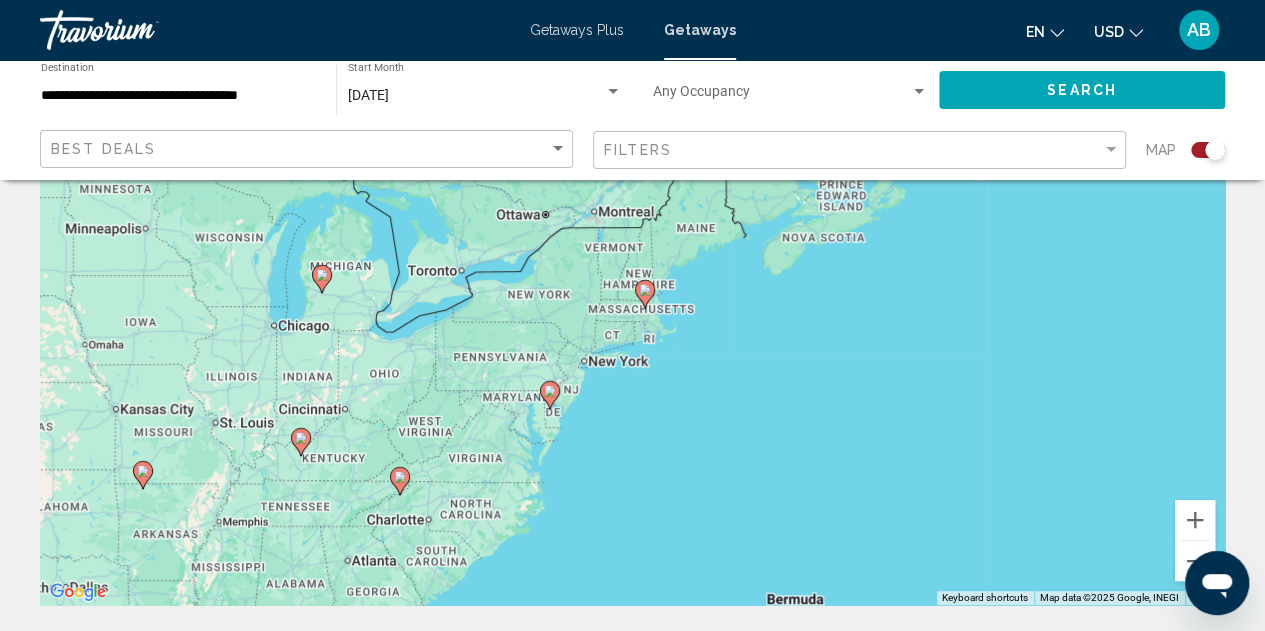 click 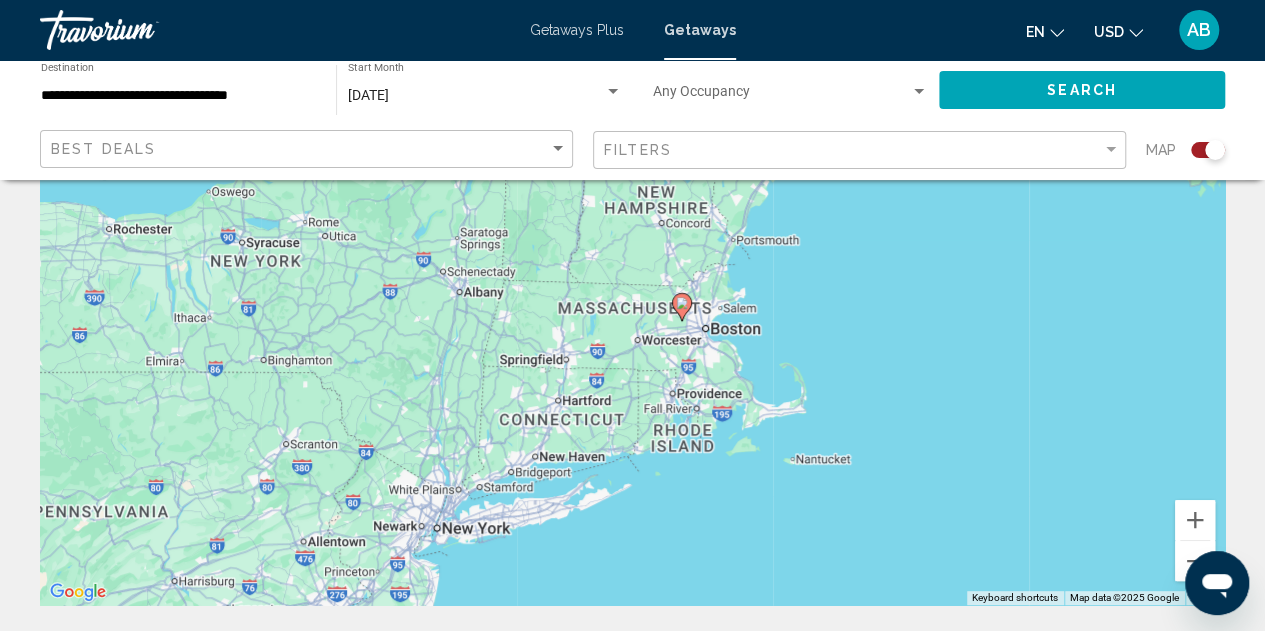 click 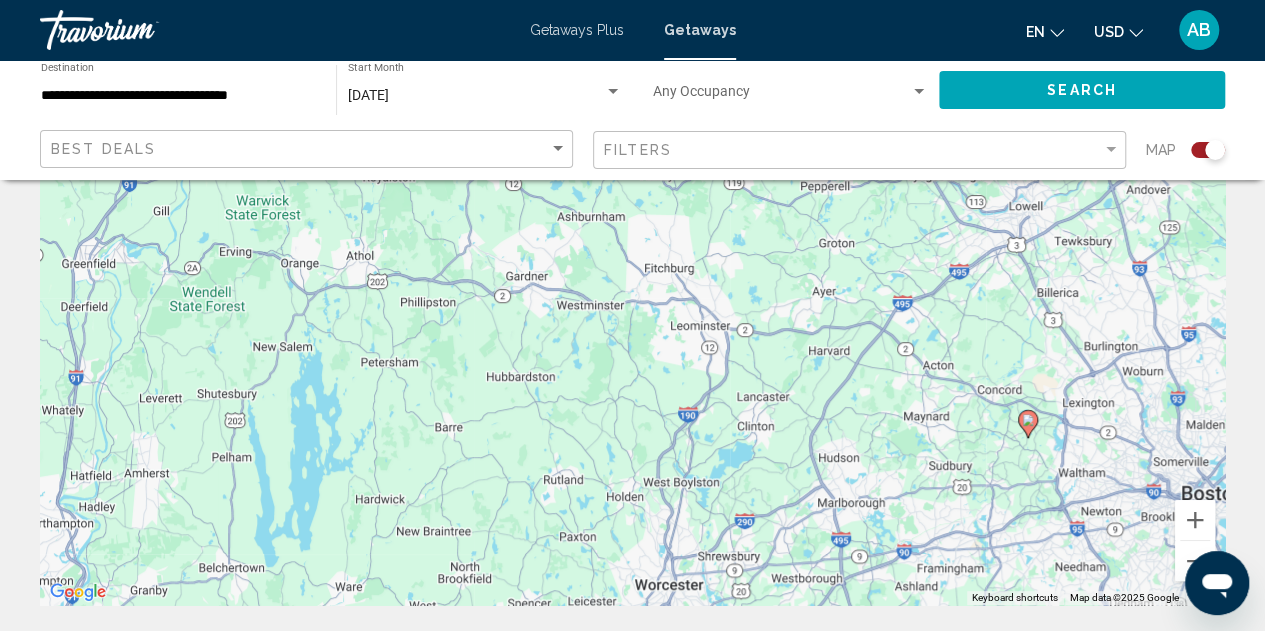 click 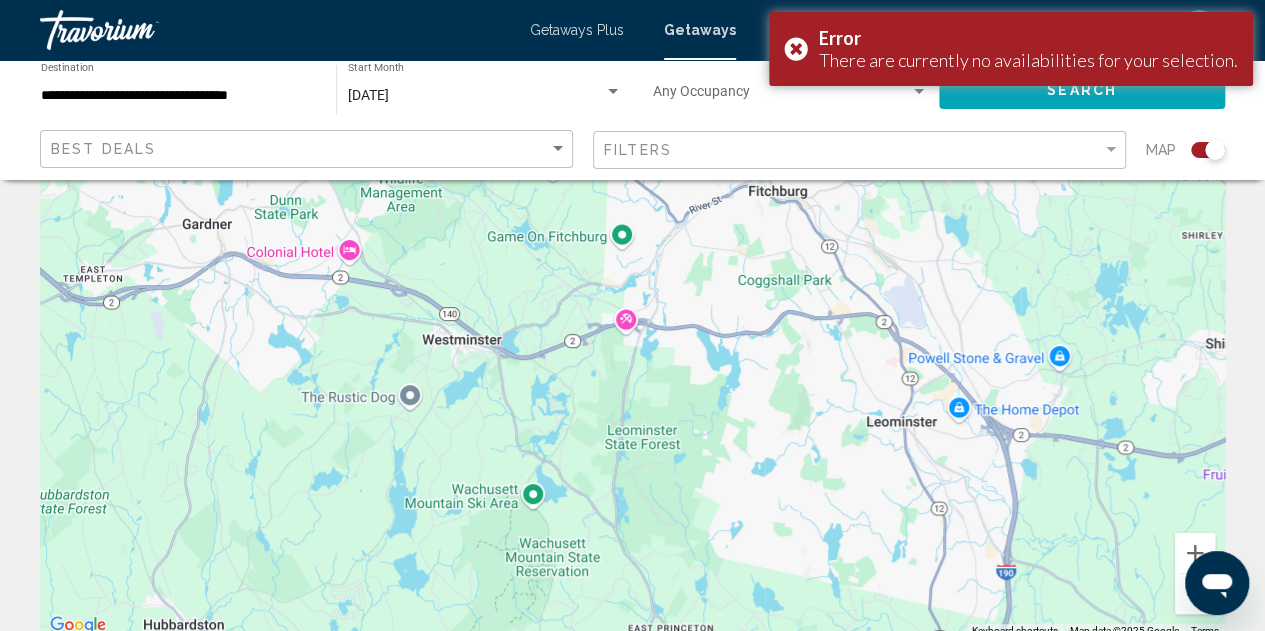 scroll, scrollTop: 116, scrollLeft: 0, axis: vertical 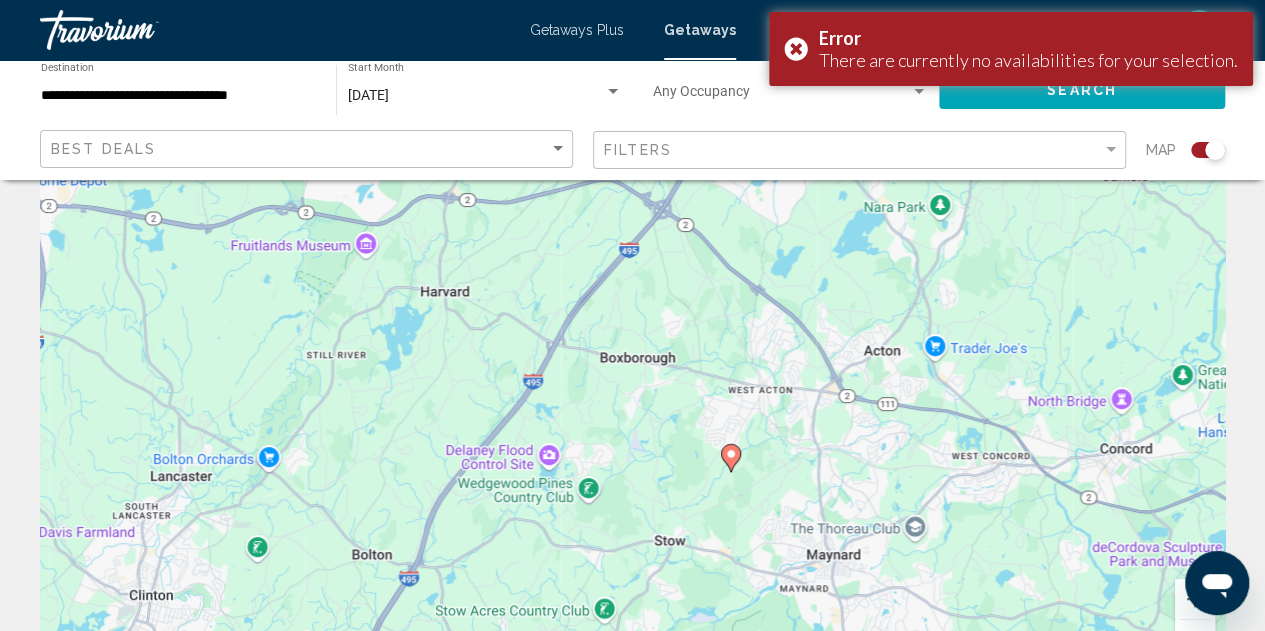 drag, startPoint x: 1044, startPoint y: 425, endPoint x: 68, endPoint y: 150, distance: 1014.00244 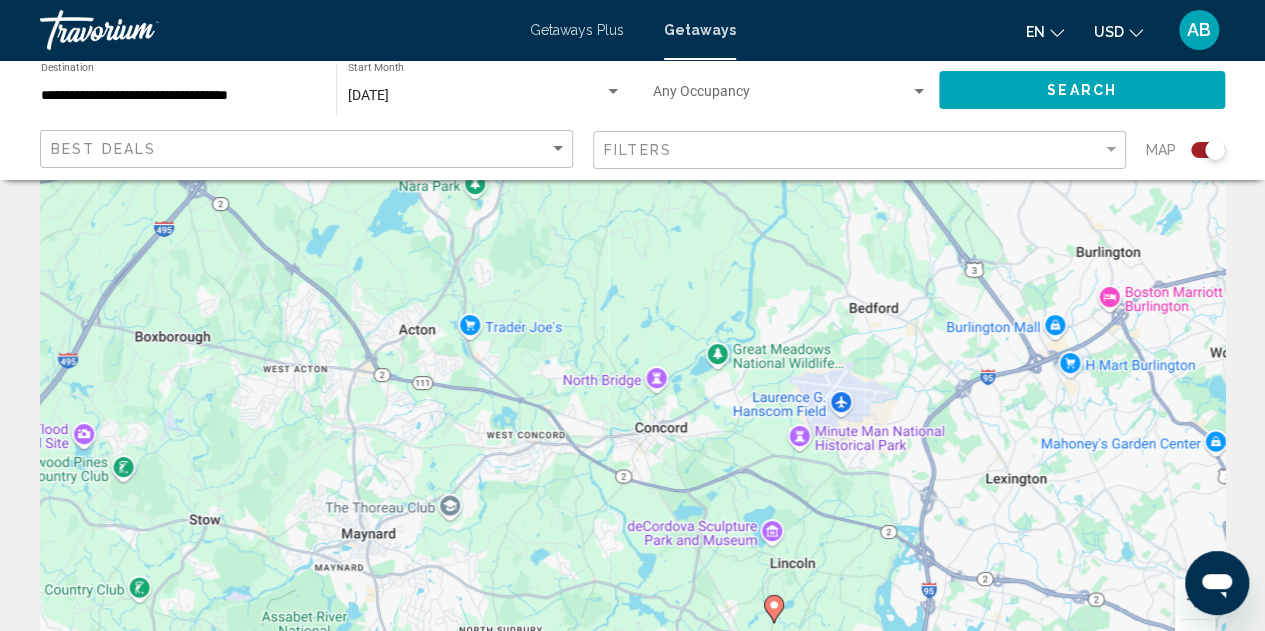 drag, startPoint x: 448, startPoint y: 357, endPoint x: 194, endPoint y: 370, distance: 254.33246 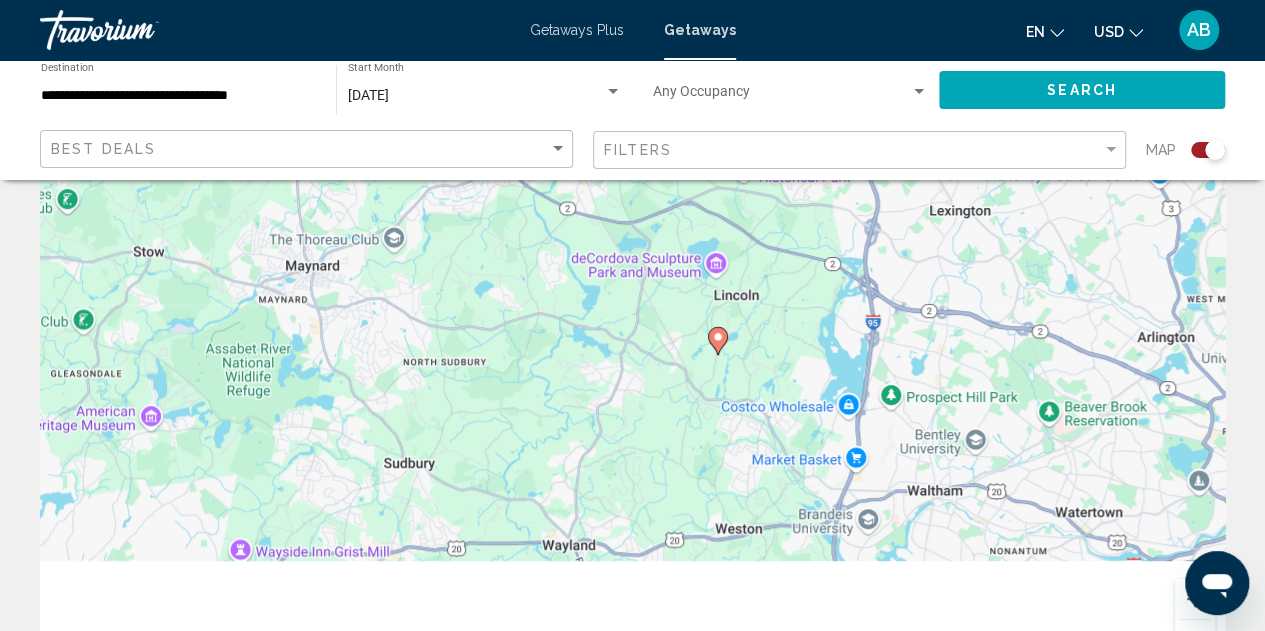 drag, startPoint x: 860, startPoint y: 555, endPoint x: 800, endPoint y: 279, distance: 282.44644 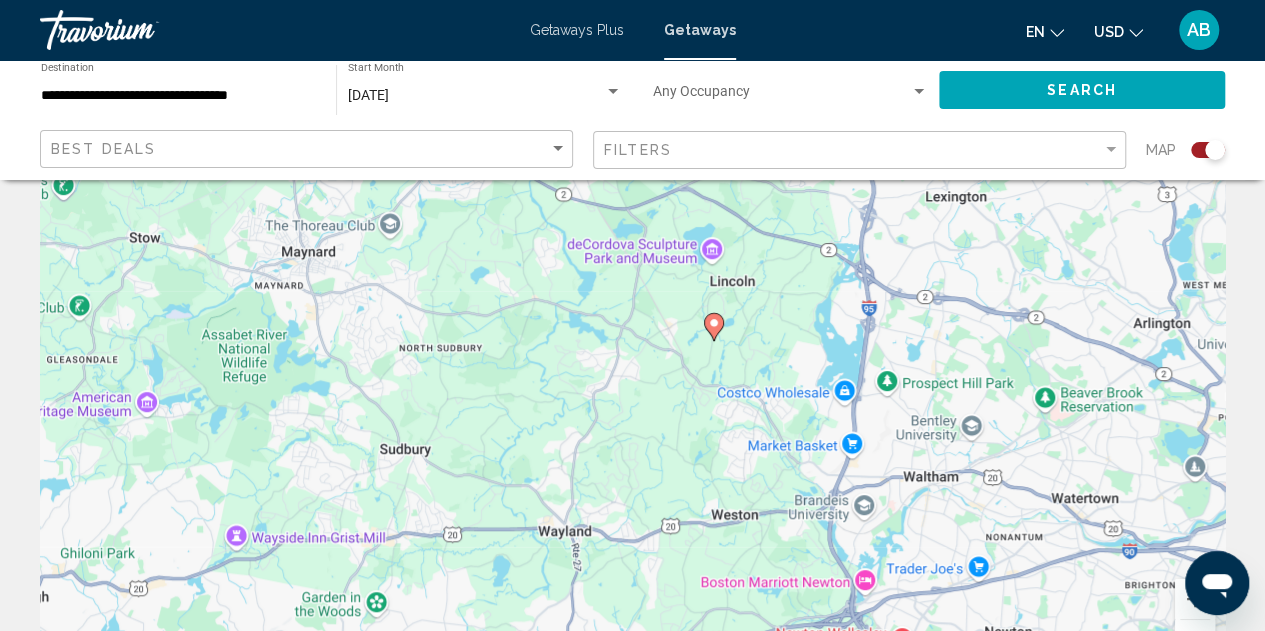 click 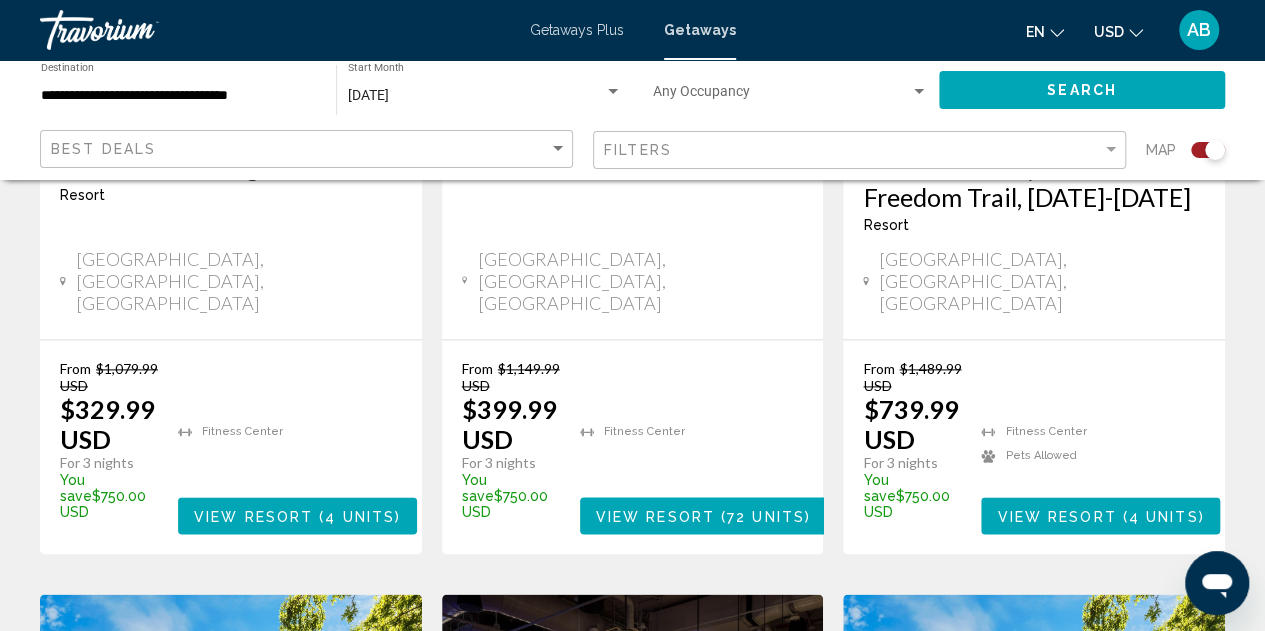 scroll, scrollTop: 734, scrollLeft: 0, axis: vertical 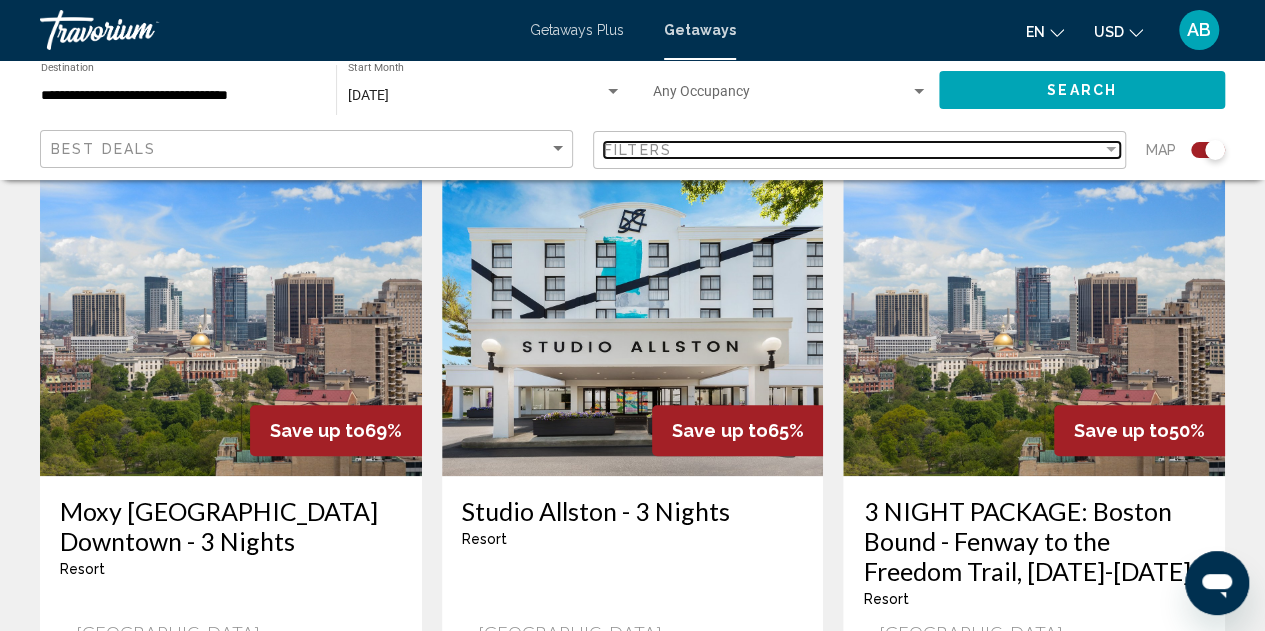 click on "Filters" at bounding box center (853, 150) 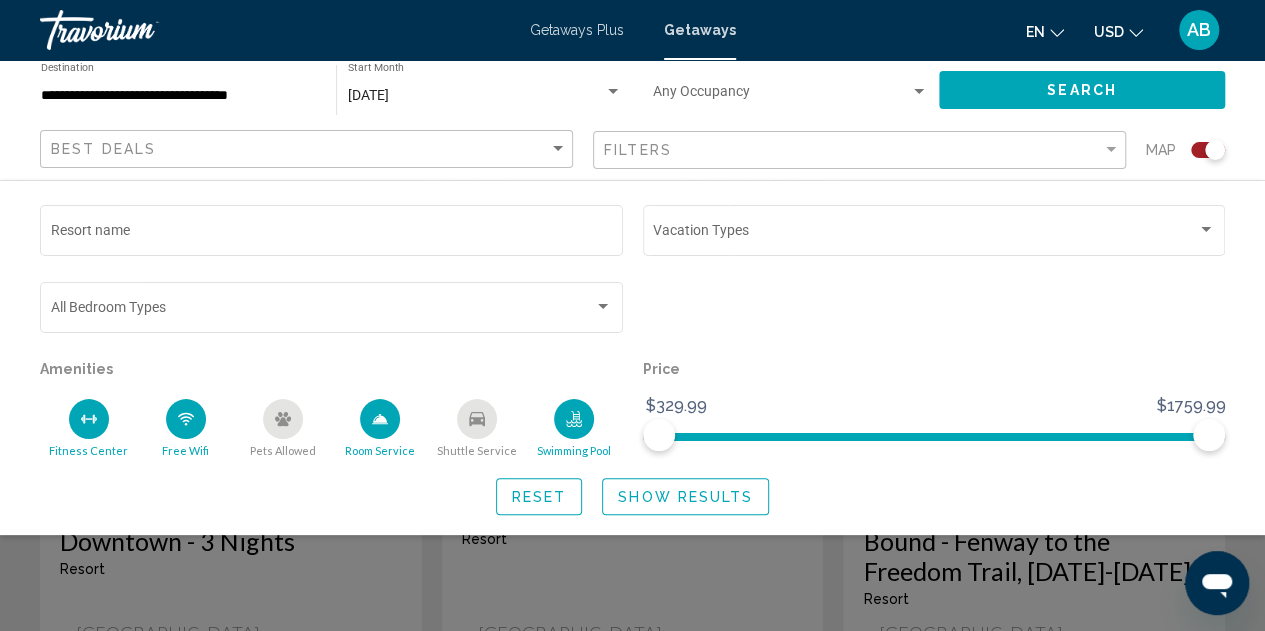 click 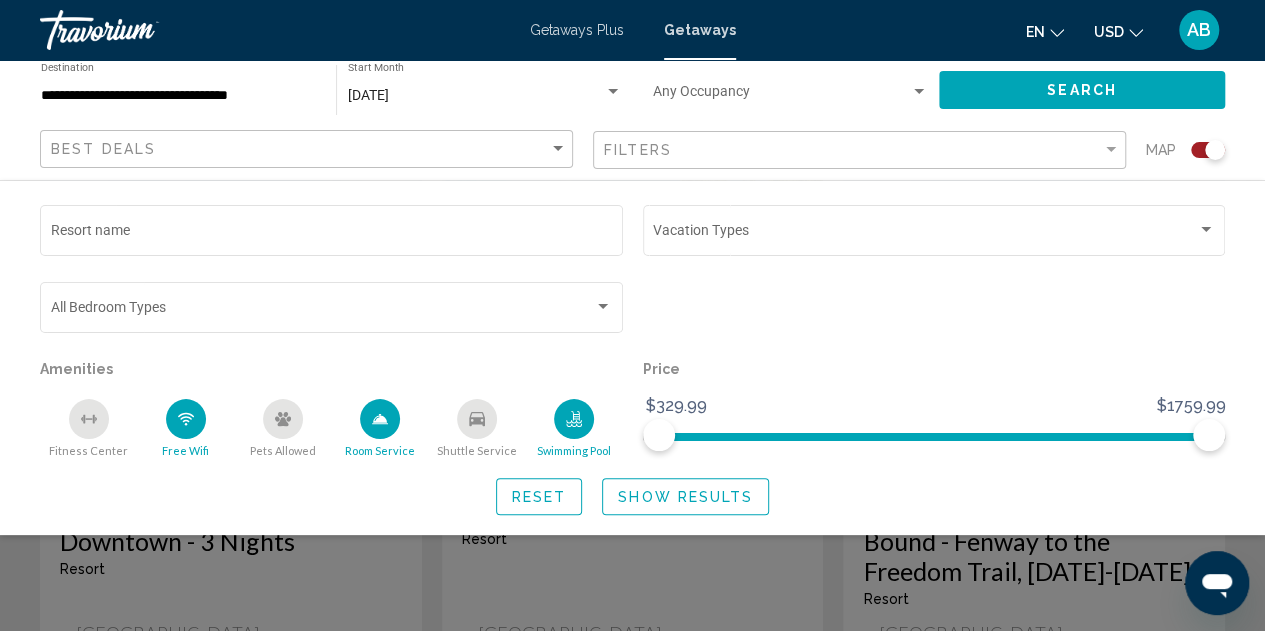 click 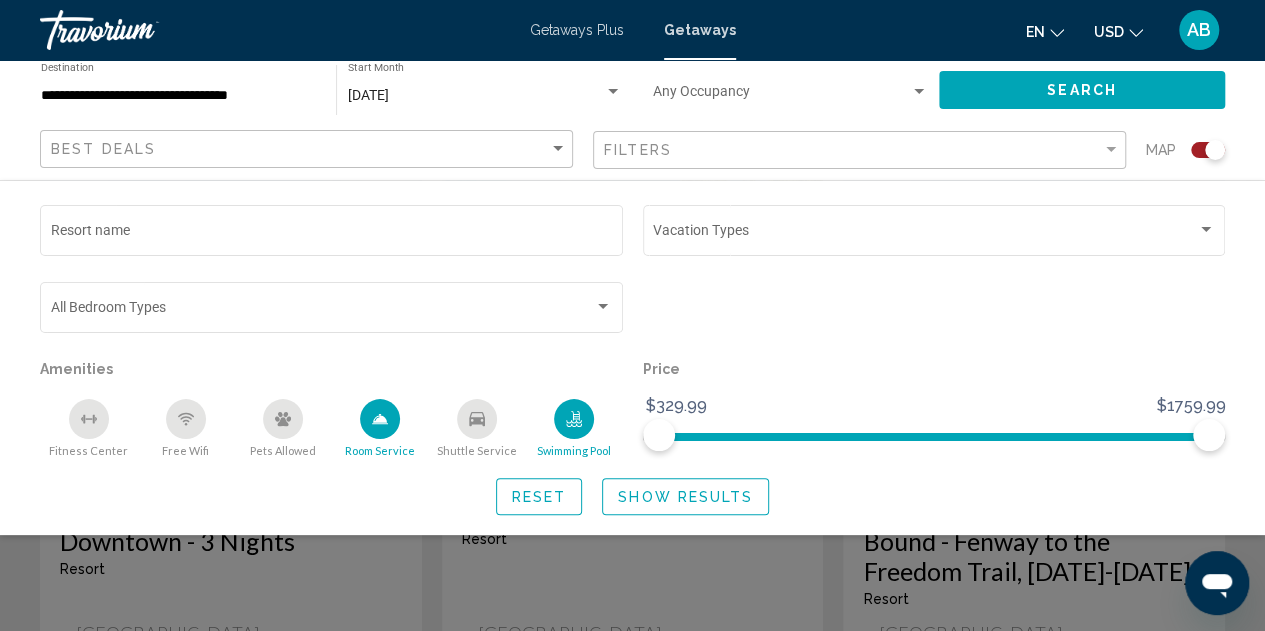click 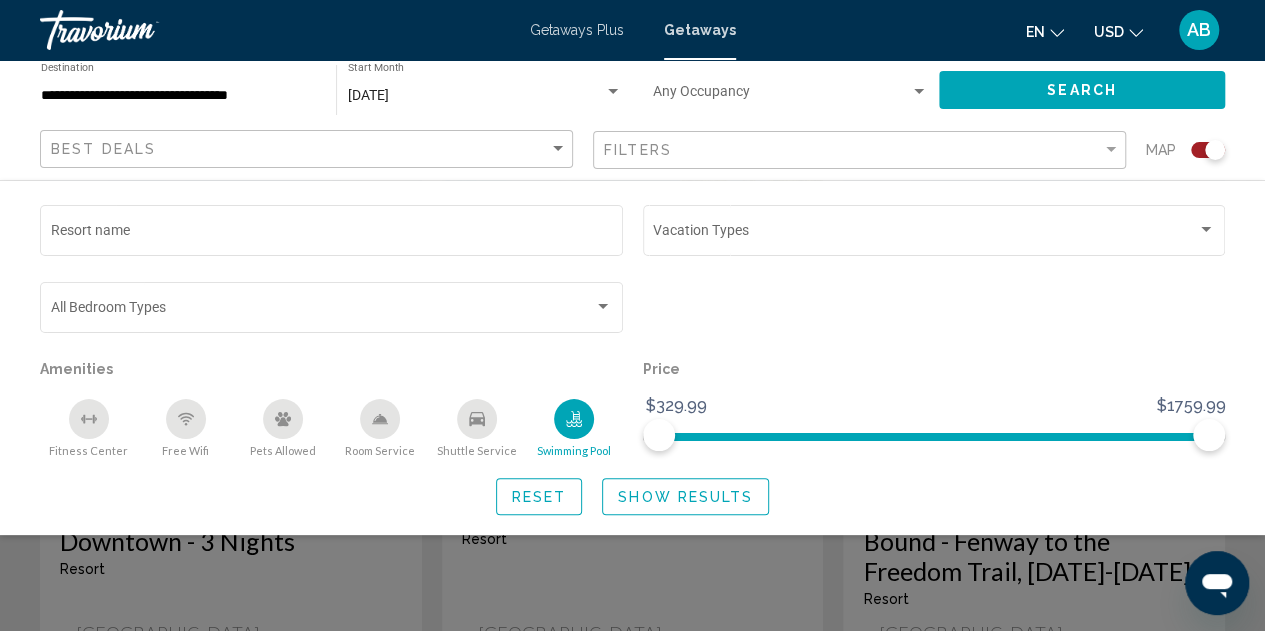click 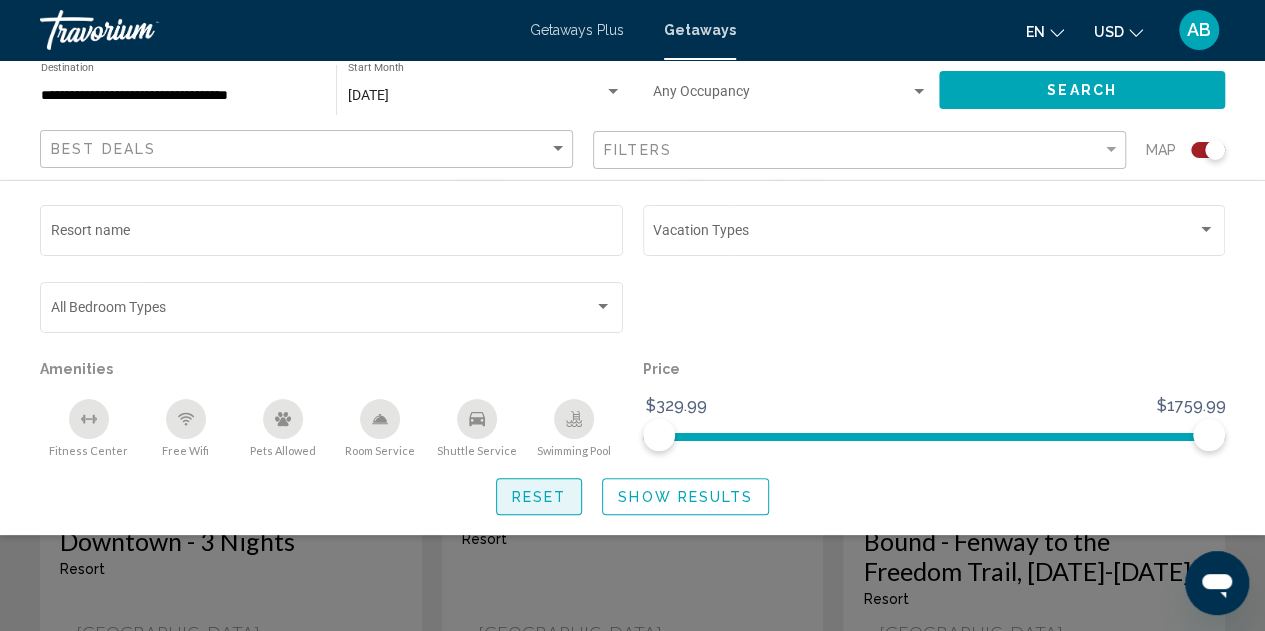 click on "Reset" 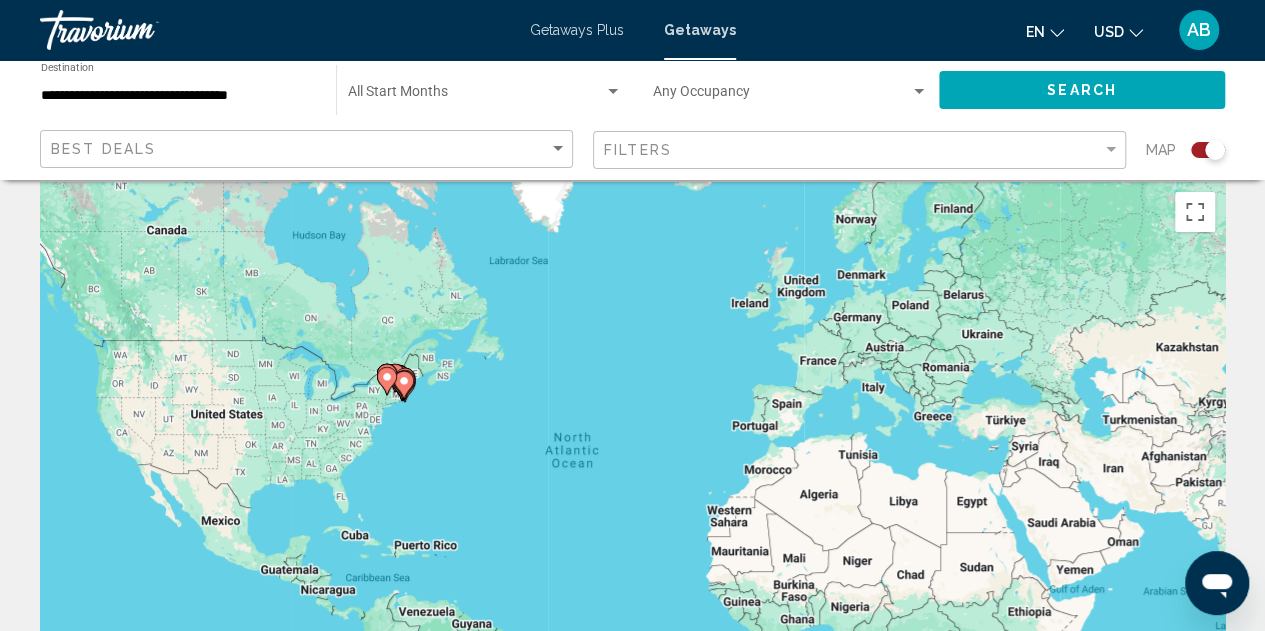 scroll, scrollTop: 16, scrollLeft: 0, axis: vertical 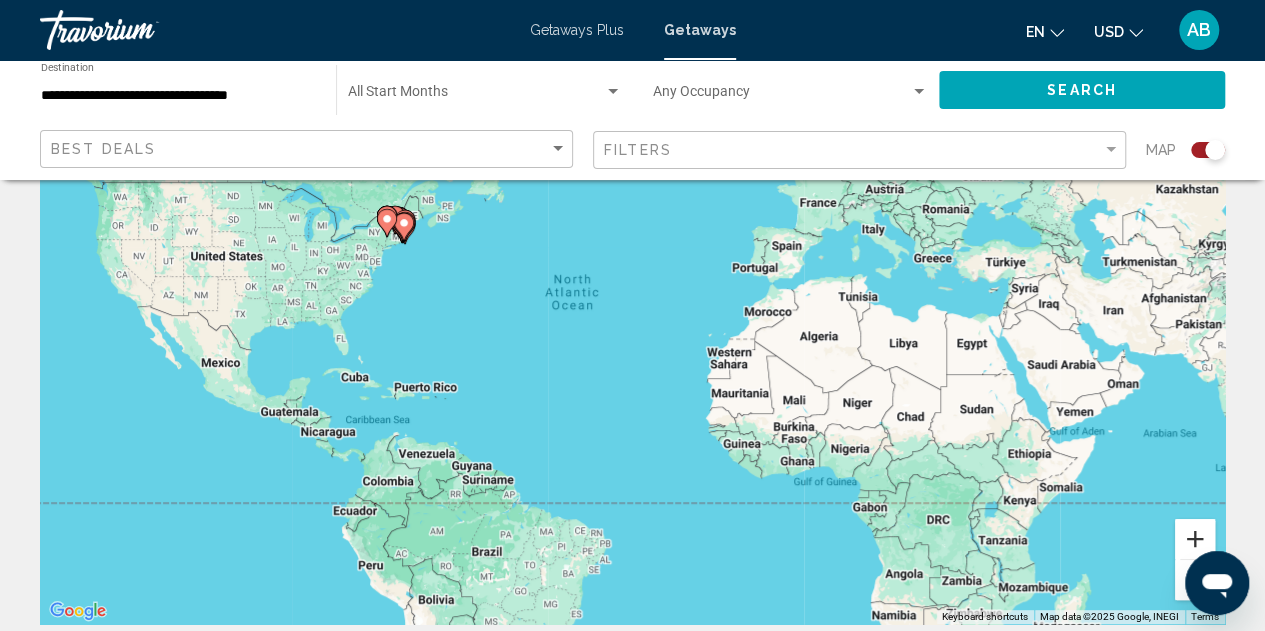 click at bounding box center (1195, 539) 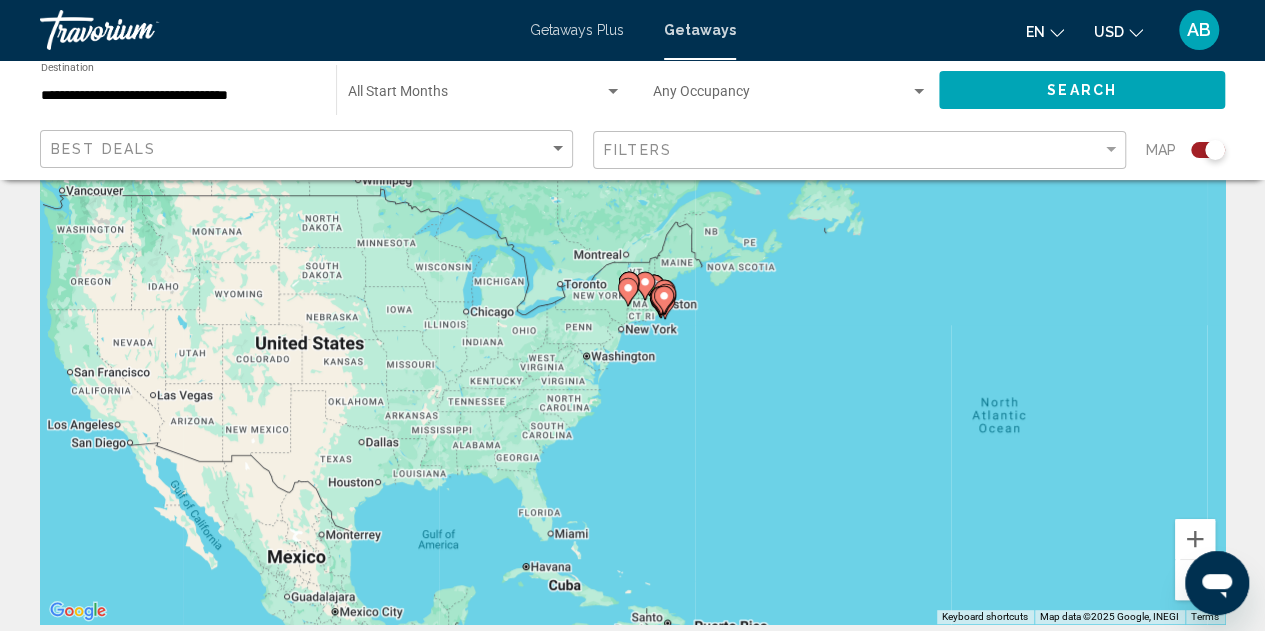 drag, startPoint x: 132, startPoint y: 262, endPoint x: 634, endPoint y: 422, distance: 526.8814 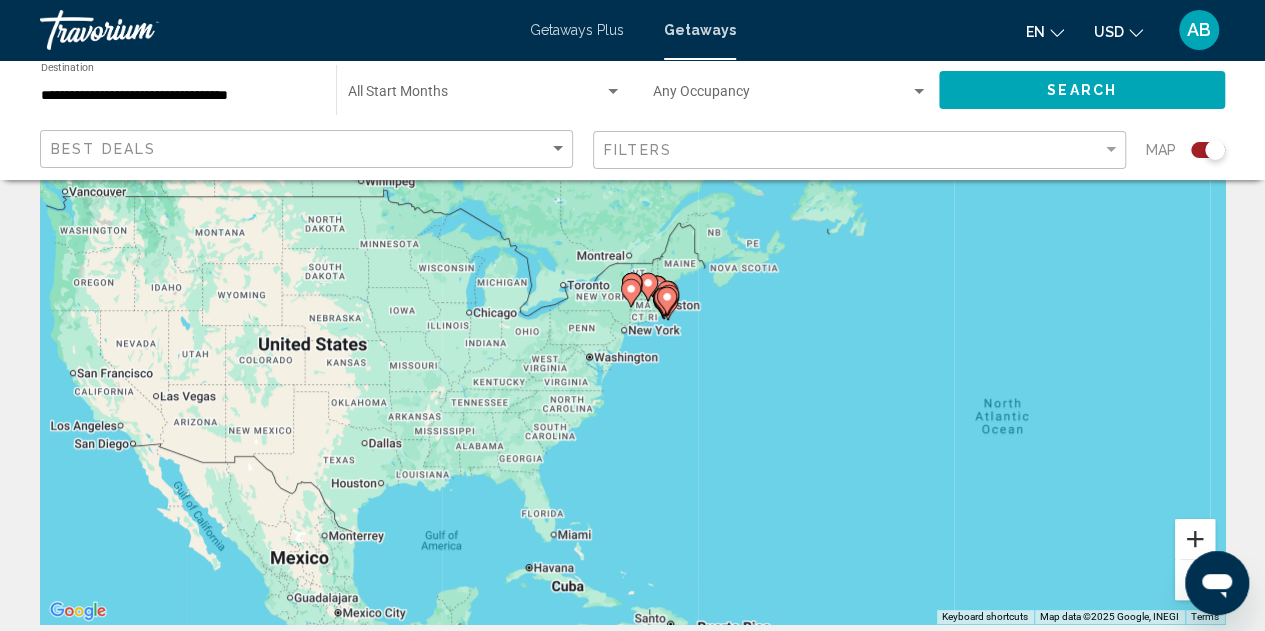 click at bounding box center (1195, 539) 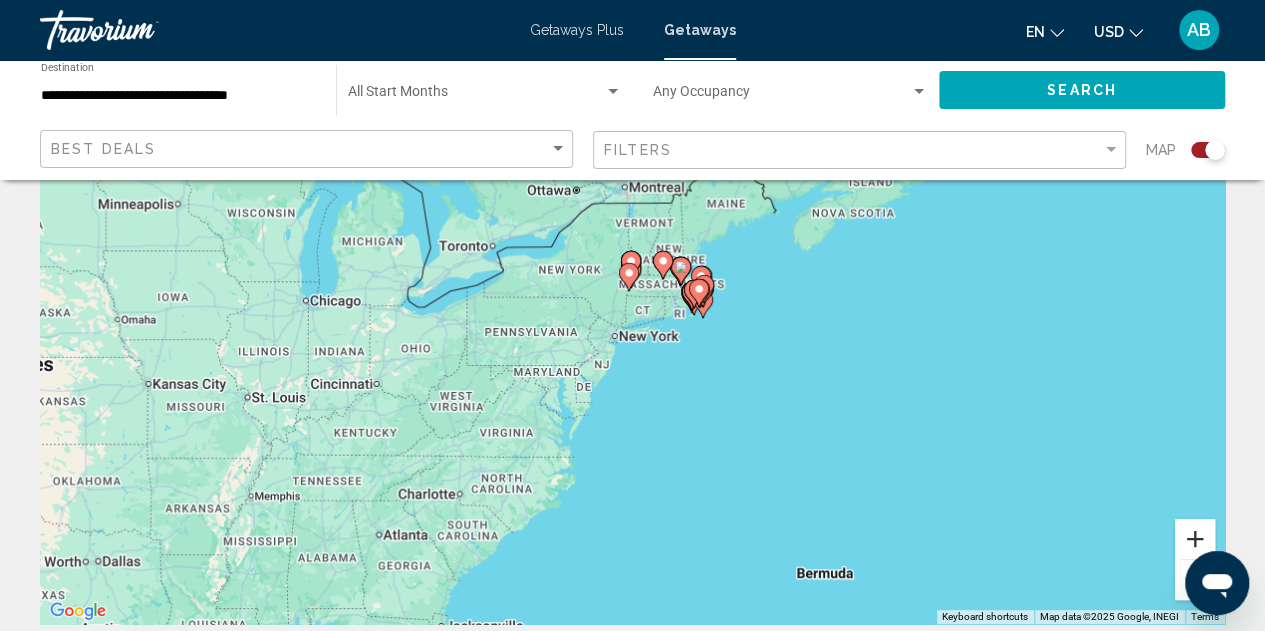 click at bounding box center [1195, 539] 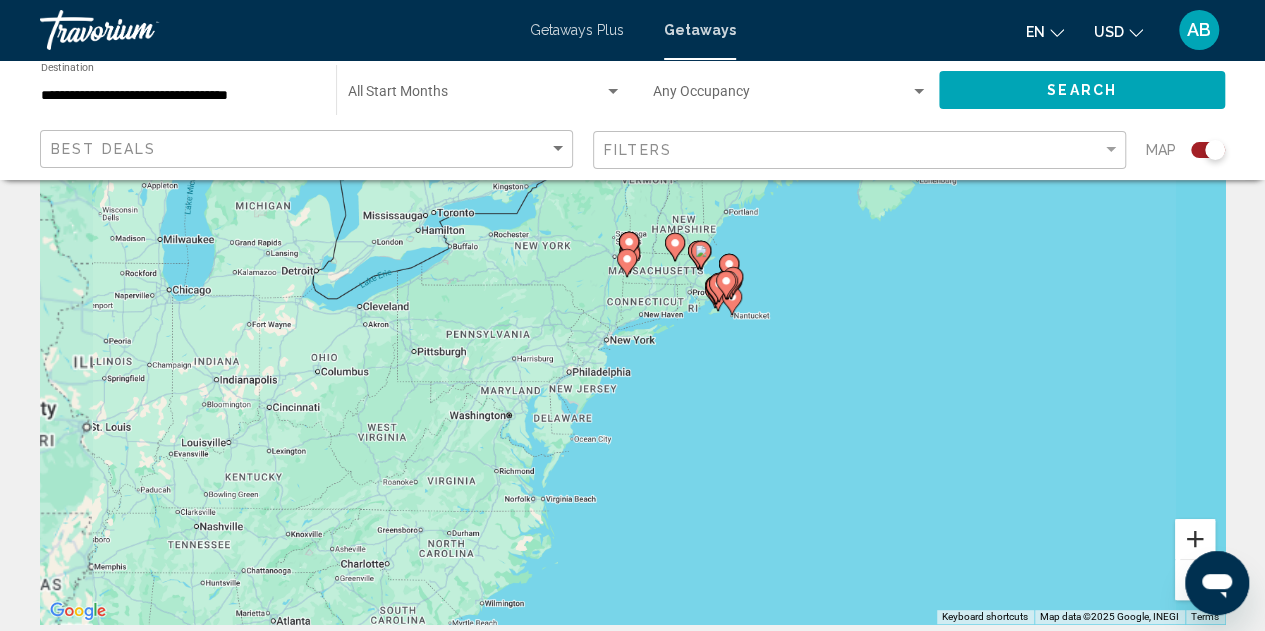click at bounding box center (1195, 539) 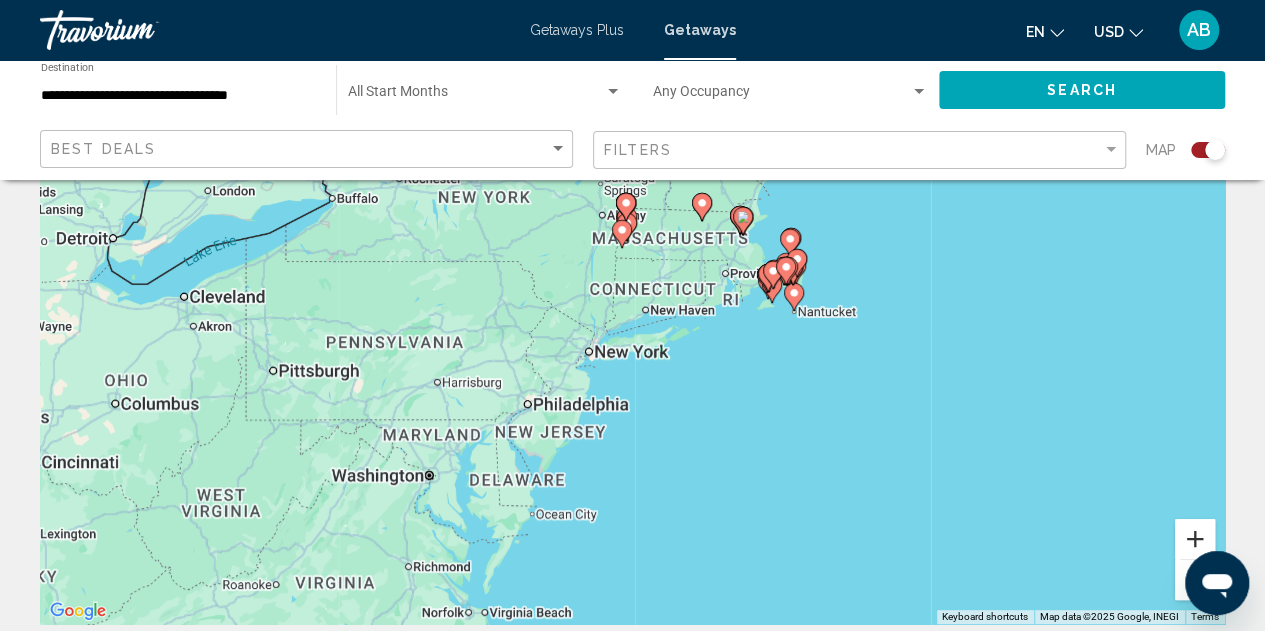 click at bounding box center (1195, 539) 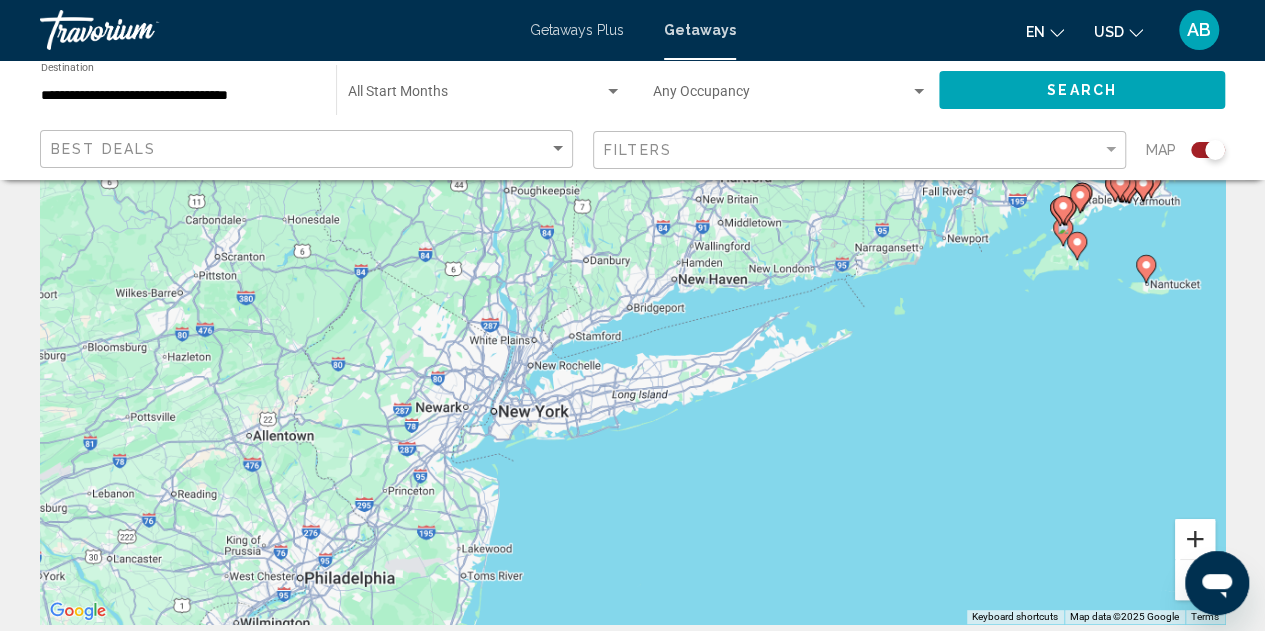 click at bounding box center (1195, 539) 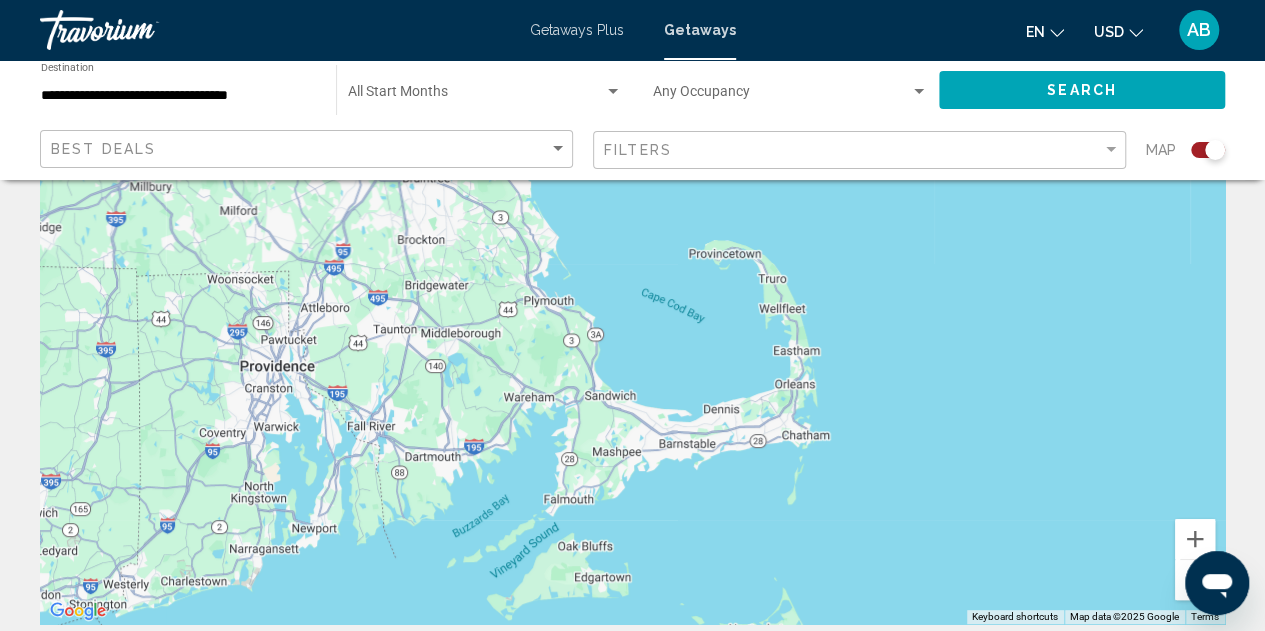 drag, startPoint x: 1098, startPoint y: 286, endPoint x: 98, endPoint y: 674, distance: 1072.6342 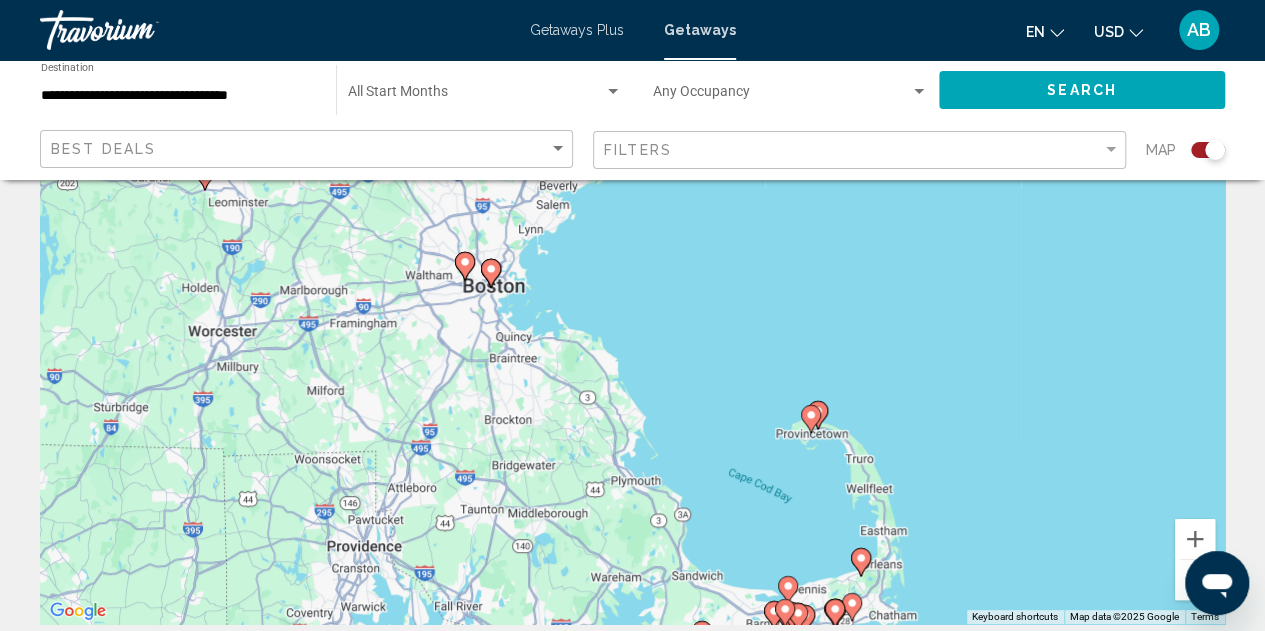 drag, startPoint x: 844, startPoint y: 379, endPoint x: 934, endPoint y: 573, distance: 213.85977 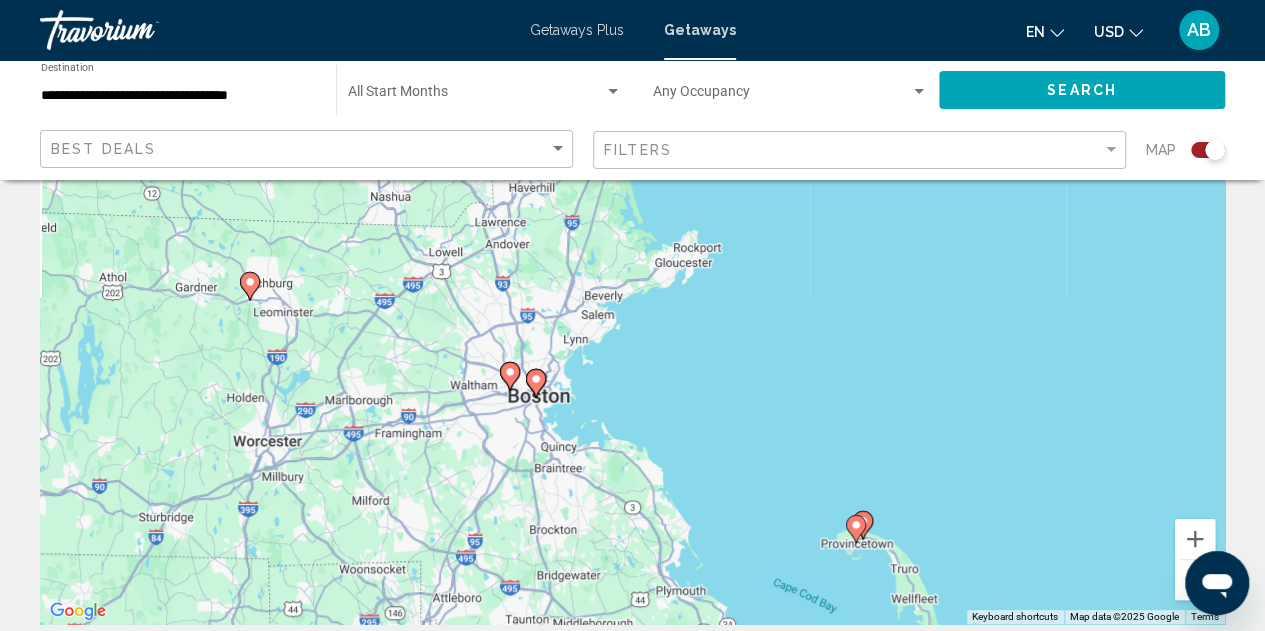 drag, startPoint x: 513, startPoint y: 343, endPoint x: 558, endPoint y: 453, distance: 118.84864 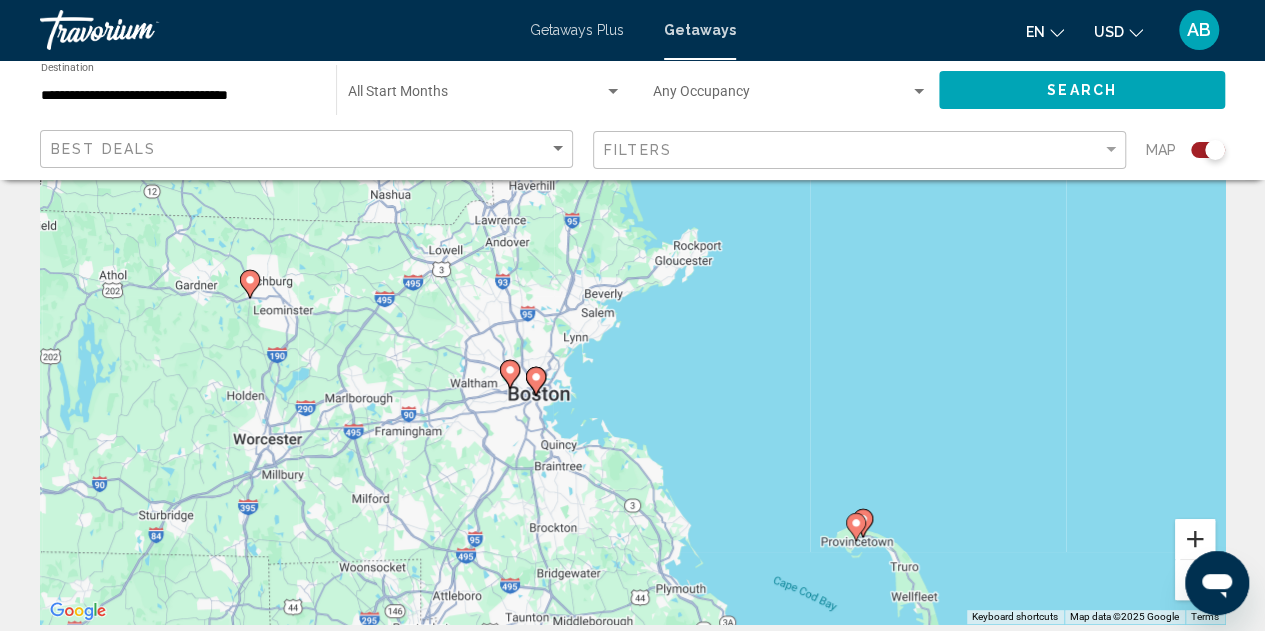 click at bounding box center [1195, 539] 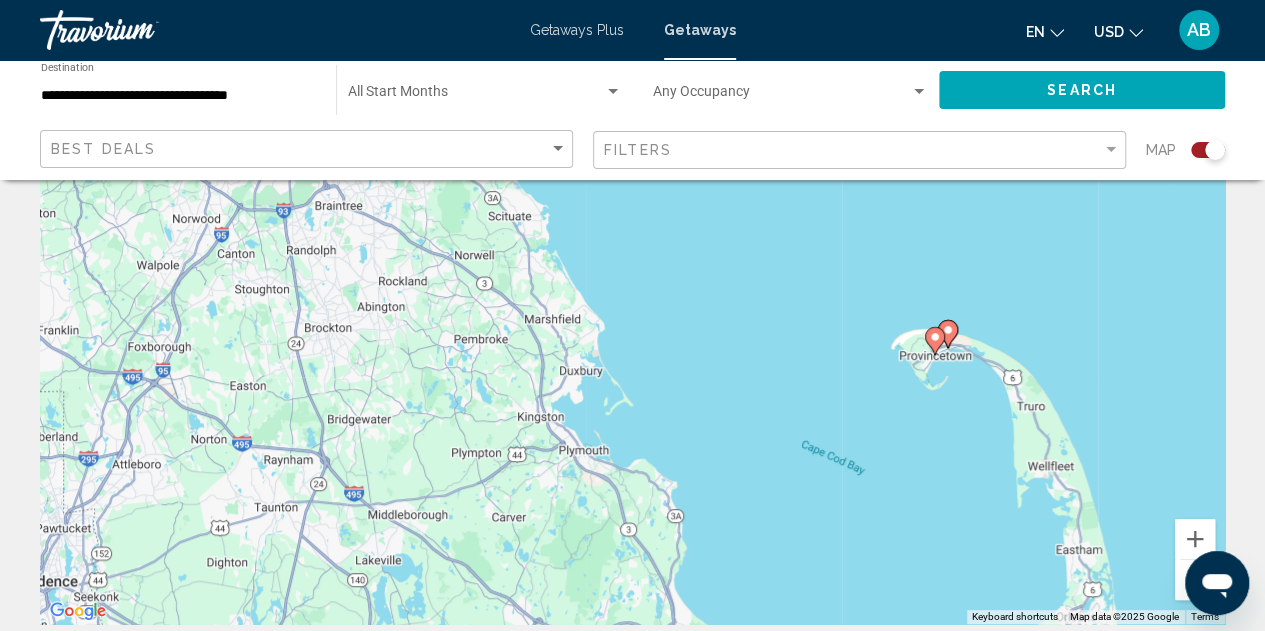 drag, startPoint x: 461, startPoint y: 439, endPoint x: 321, endPoint y: 31, distance: 431.35138 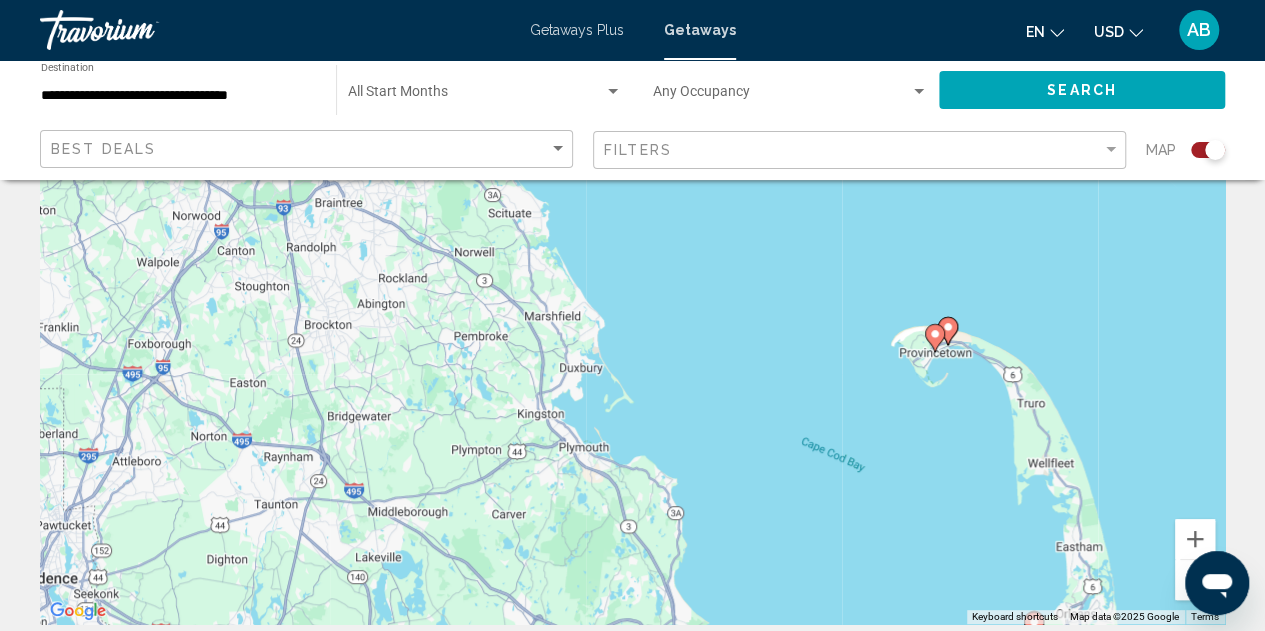click 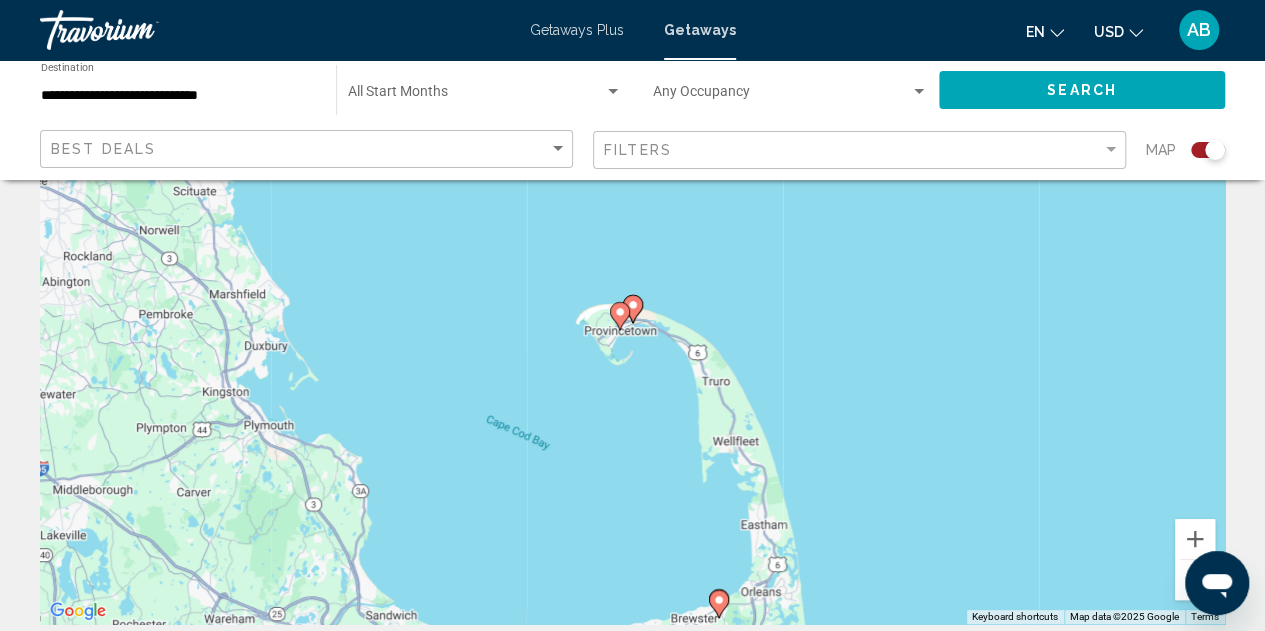 click 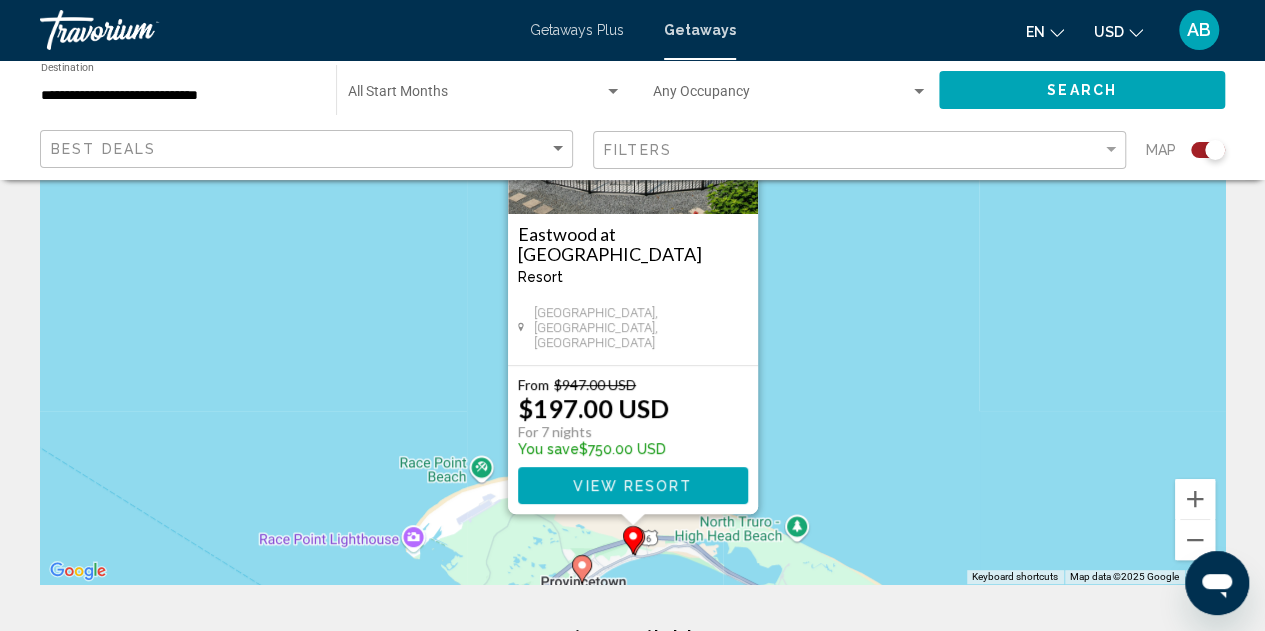 scroll, scrollTop: 217, scrollLeft: 0, axis: vertical 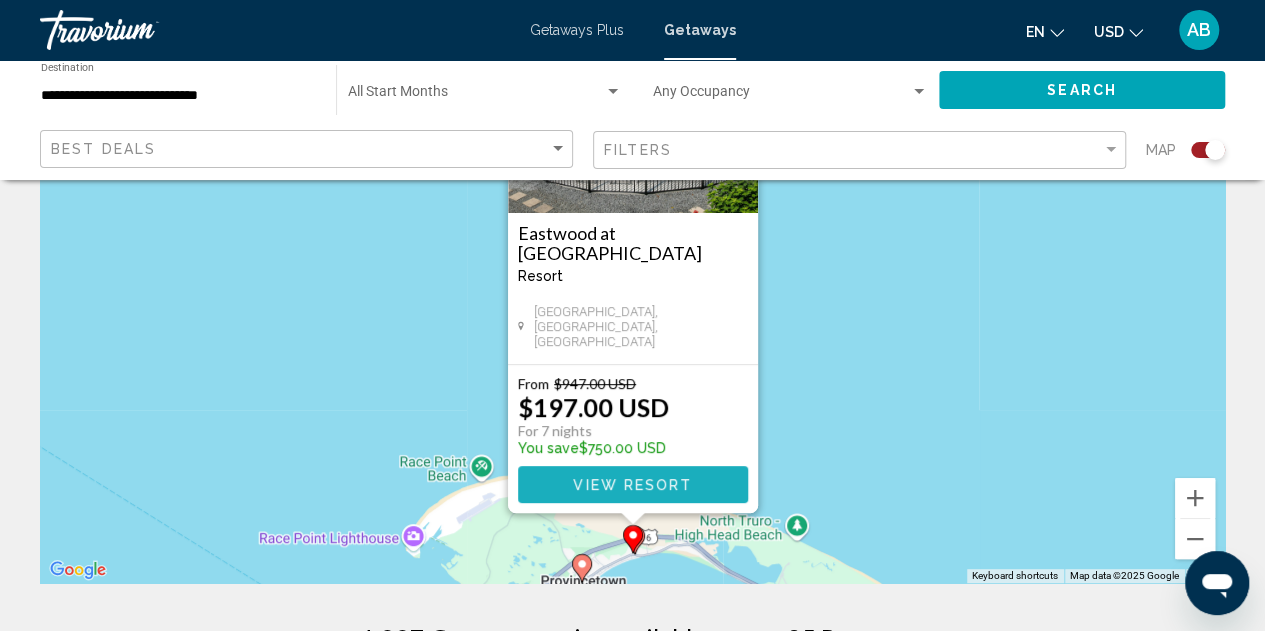 click on "View Resort" at bounding box center [632, 485] 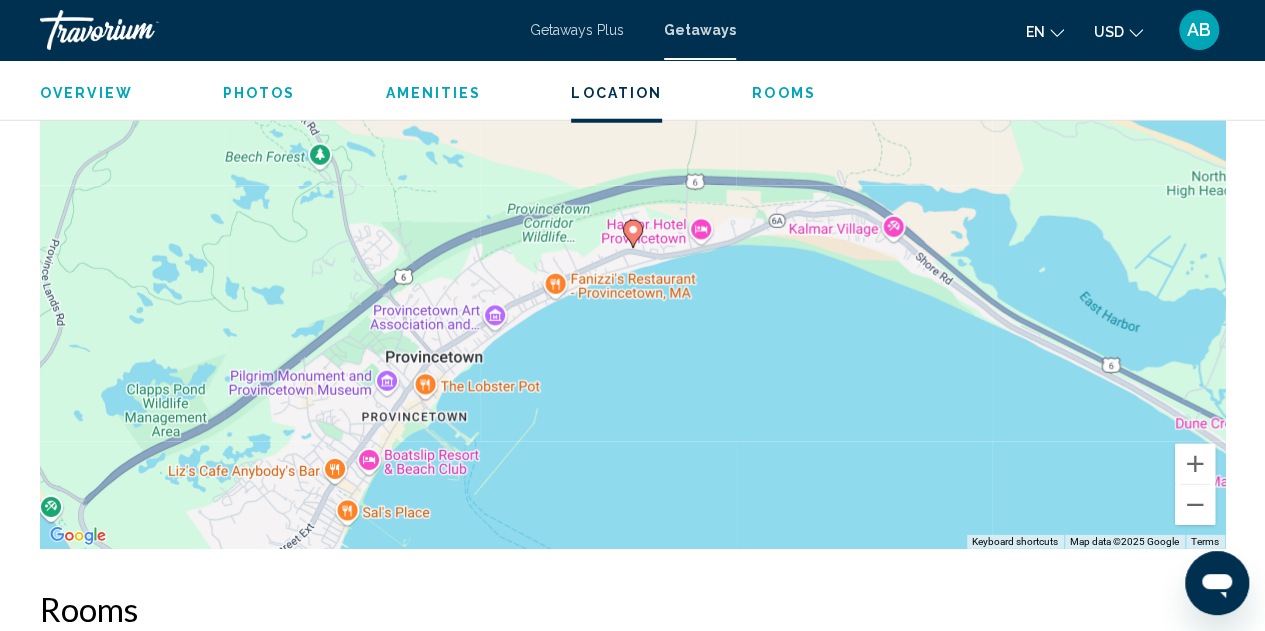 scroll, scrollTop: 2644, scrollLeft: 0, axis: vertical 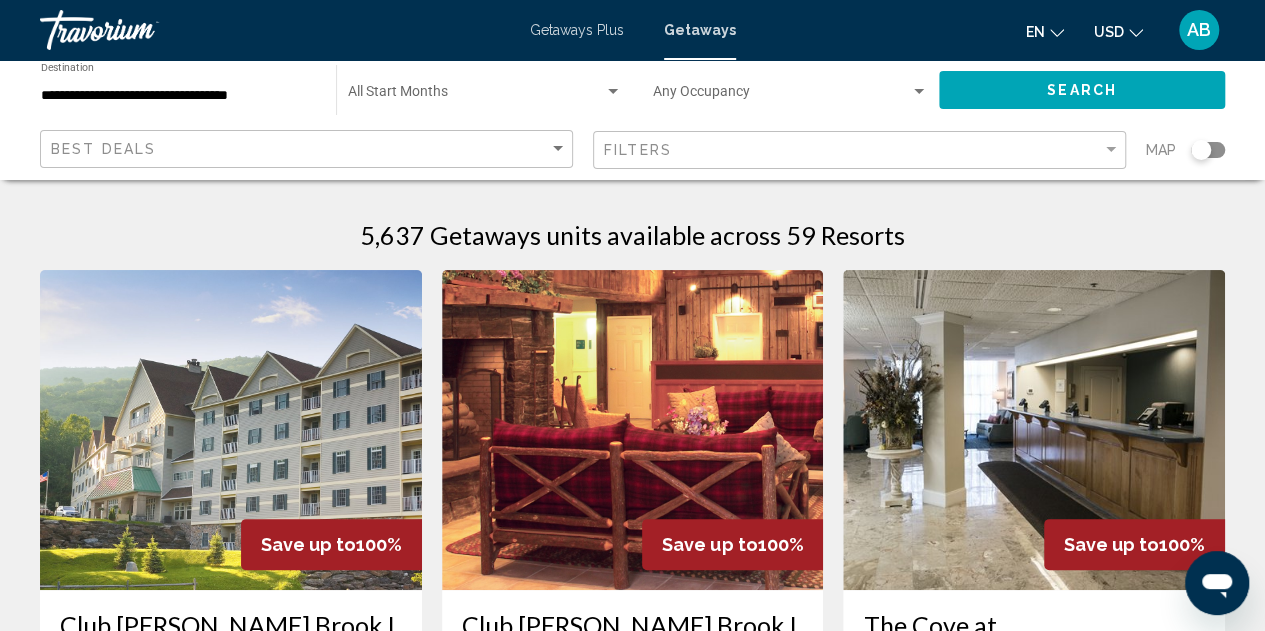 click at bounding box center (476, 96) 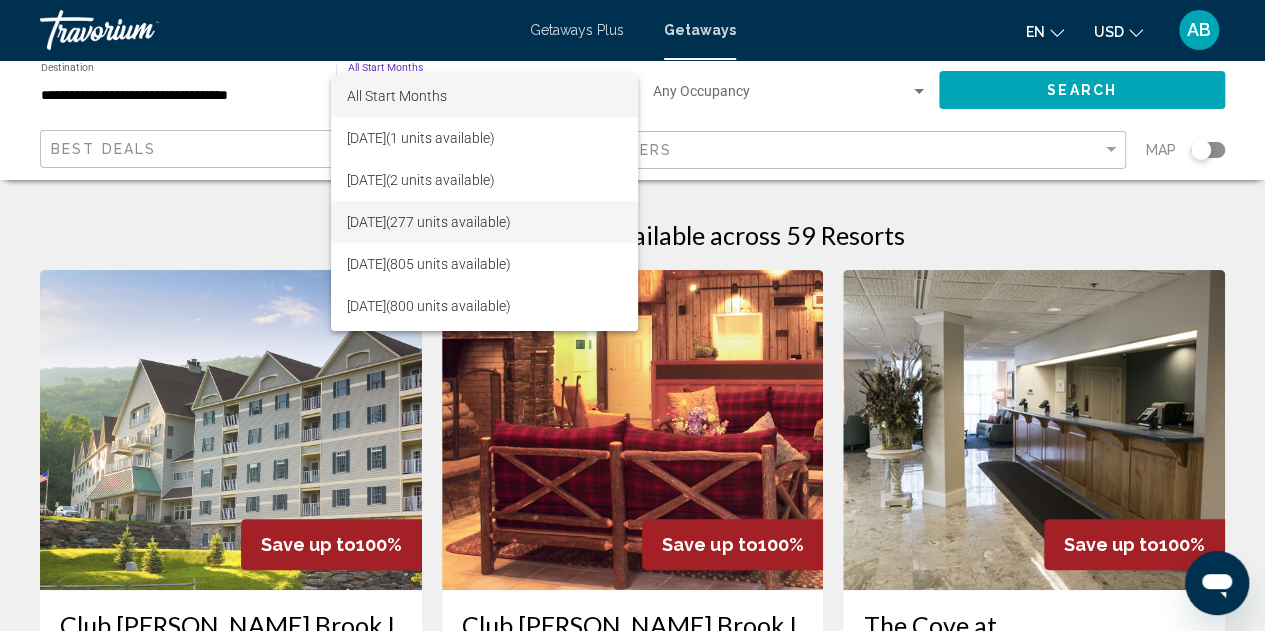 click on "July 2025  (277 units available)" at bounding box center [484, 222] 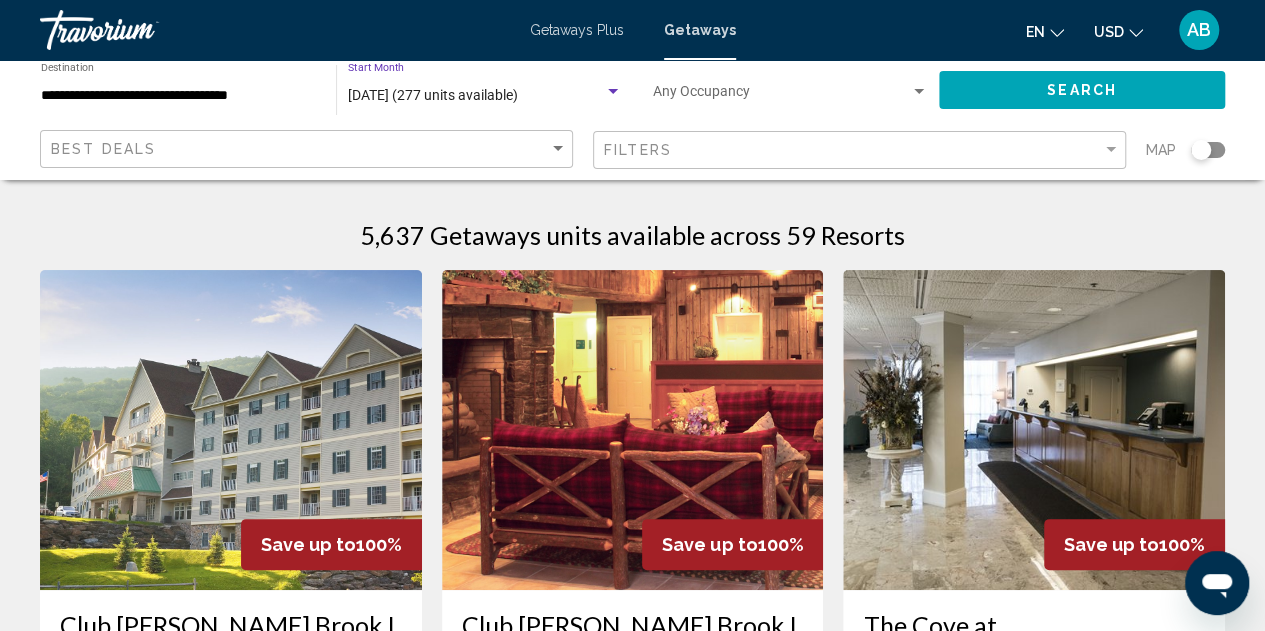click on "Search" 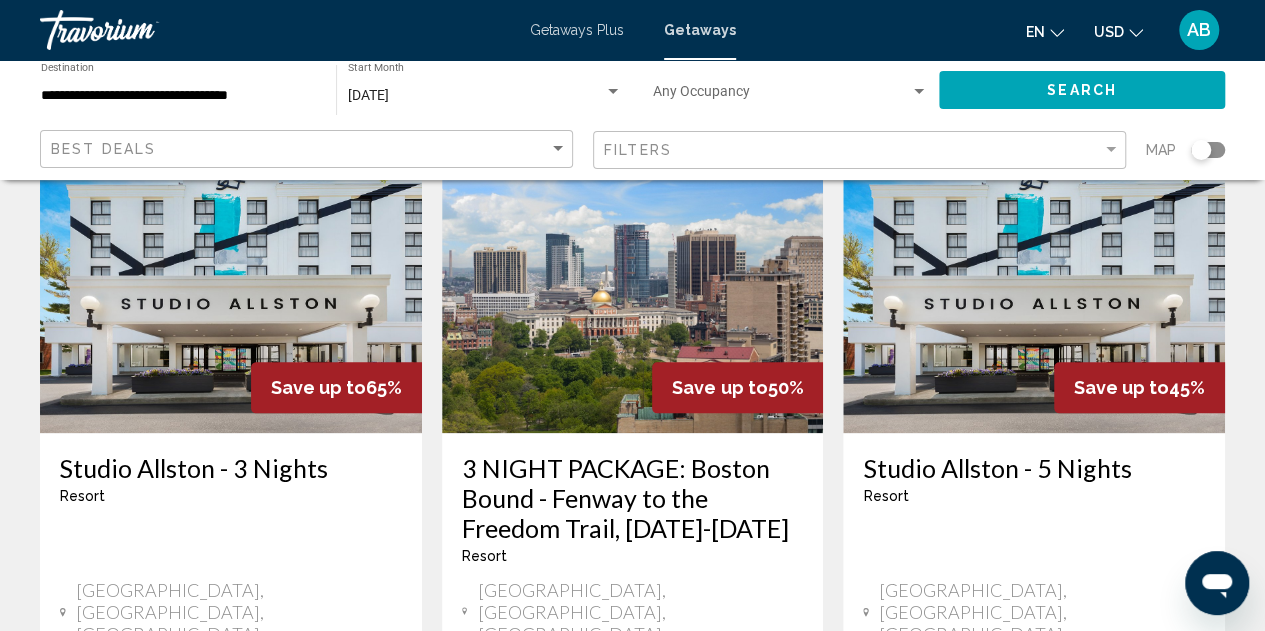 scroll, scrollTop: 973, scrollLeft: 0, axis: vertical 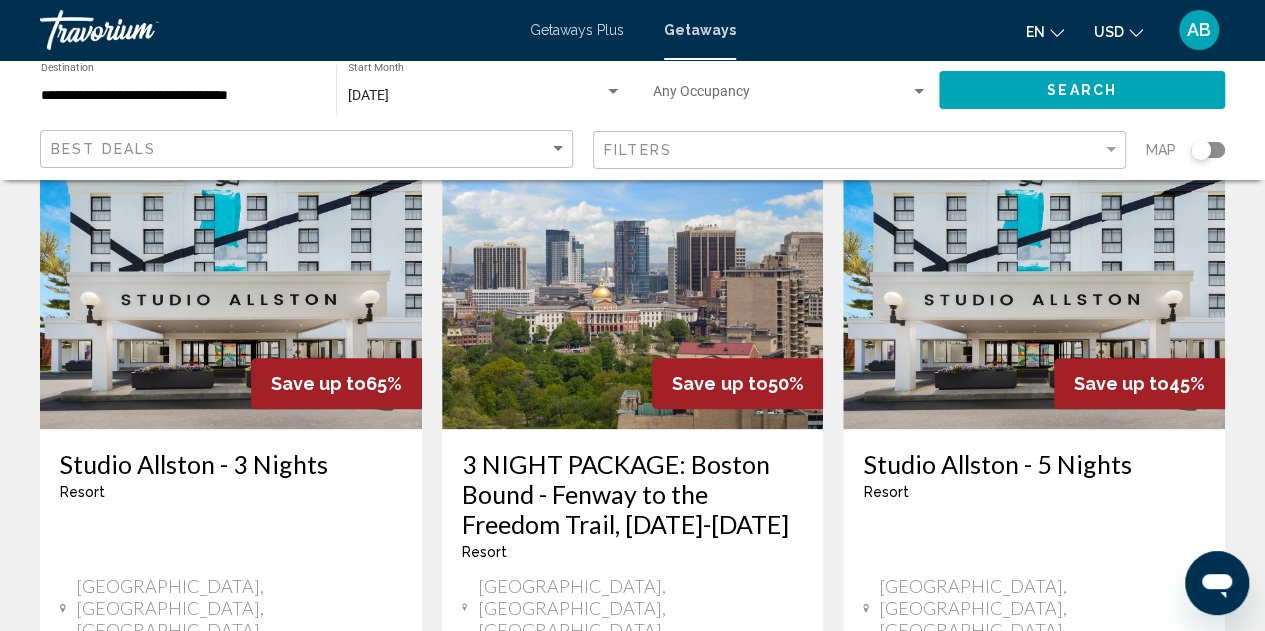 click on "Studio Allston - 5 Nights" at bounding box center [1034, 464] 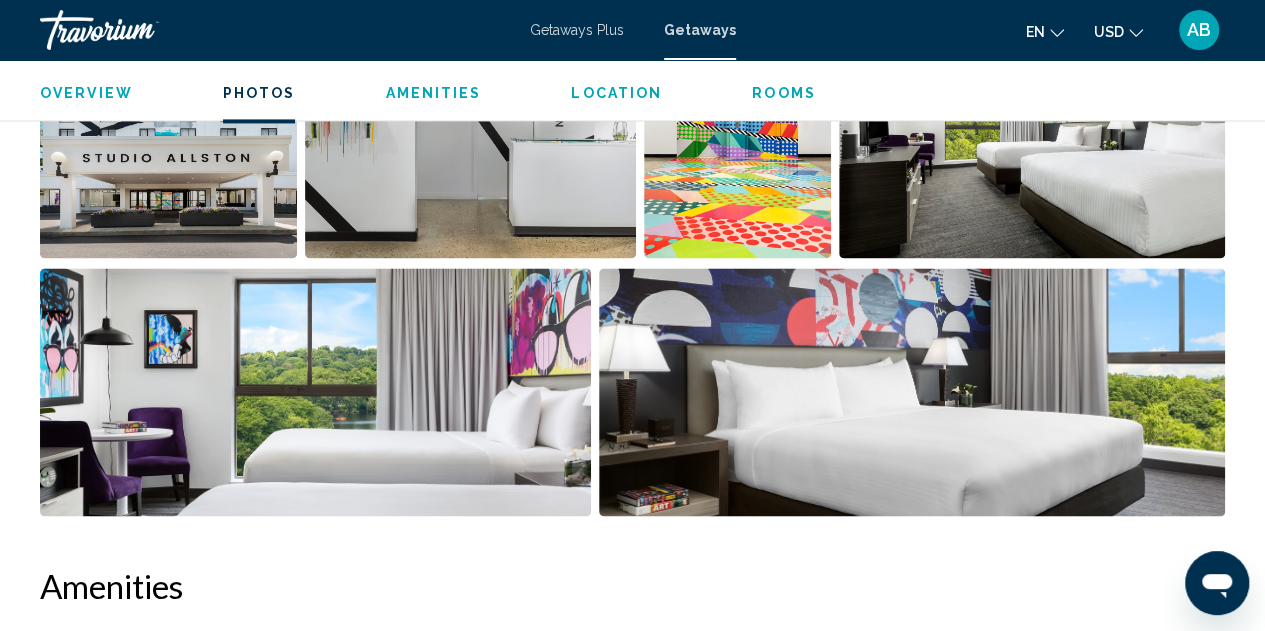 scroll, scrollTop: 1431, scrollLeft: 0, axis: vertical 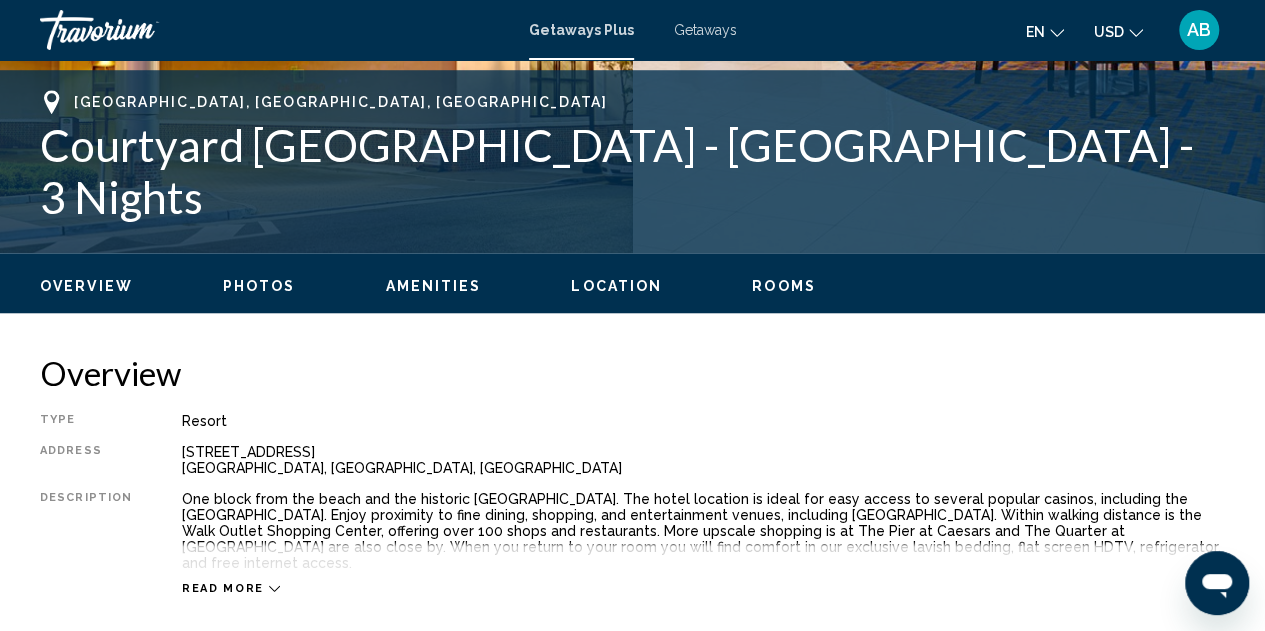 click on "Getaways Plus" at bounding box center (581, 30) 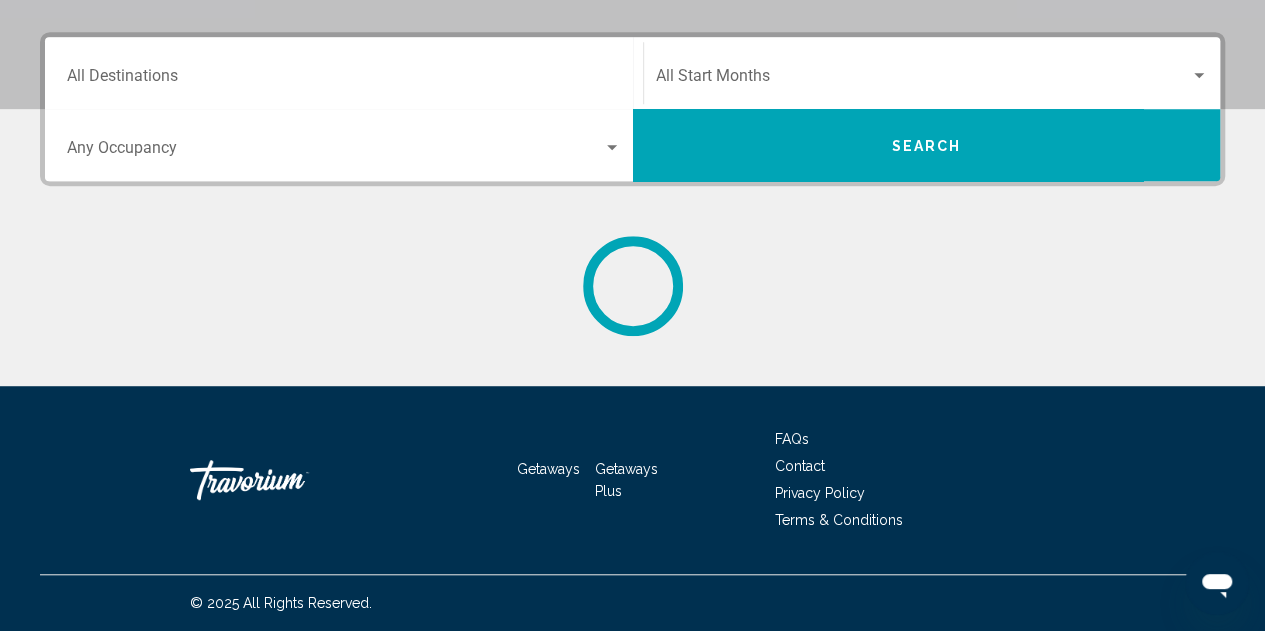 scroll, scrollTop: 0, scrollLeft: 0, axis: both 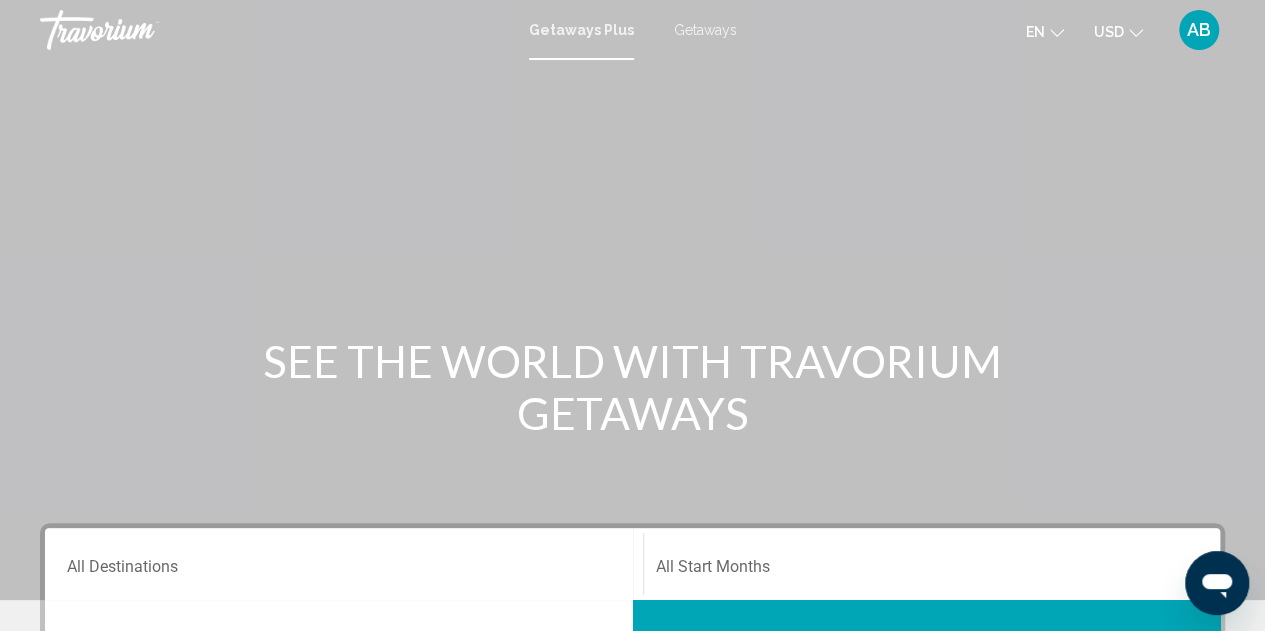 click at bounding box center [632, 300] 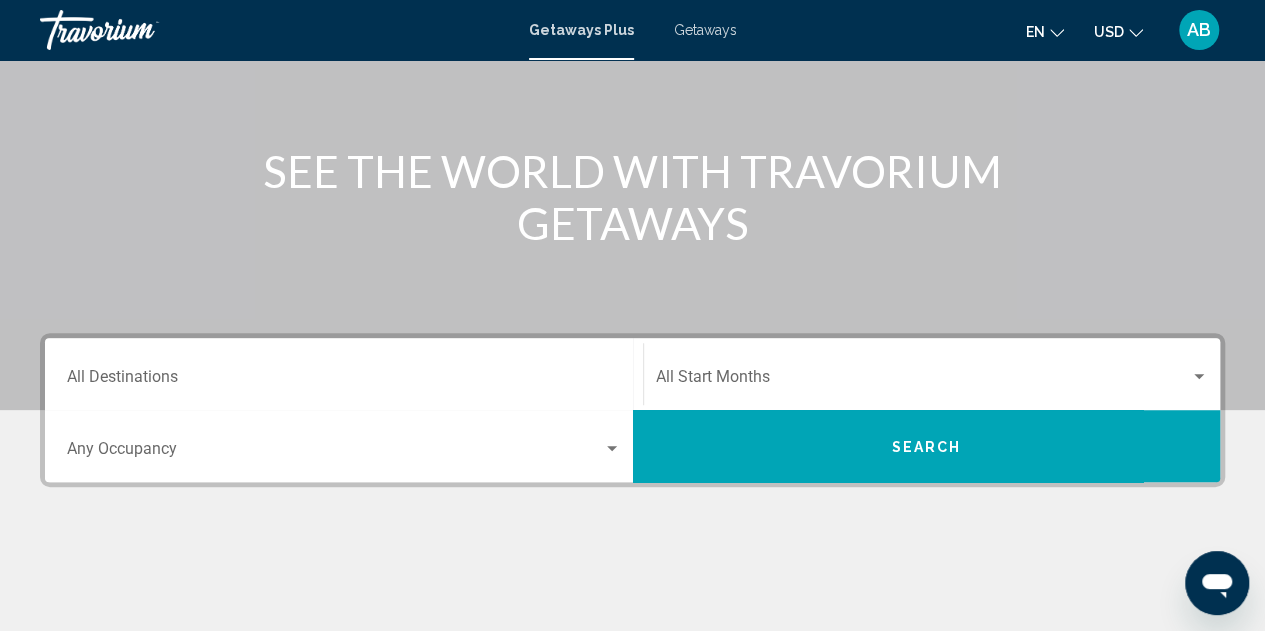 click at bounding box center (923, 381) 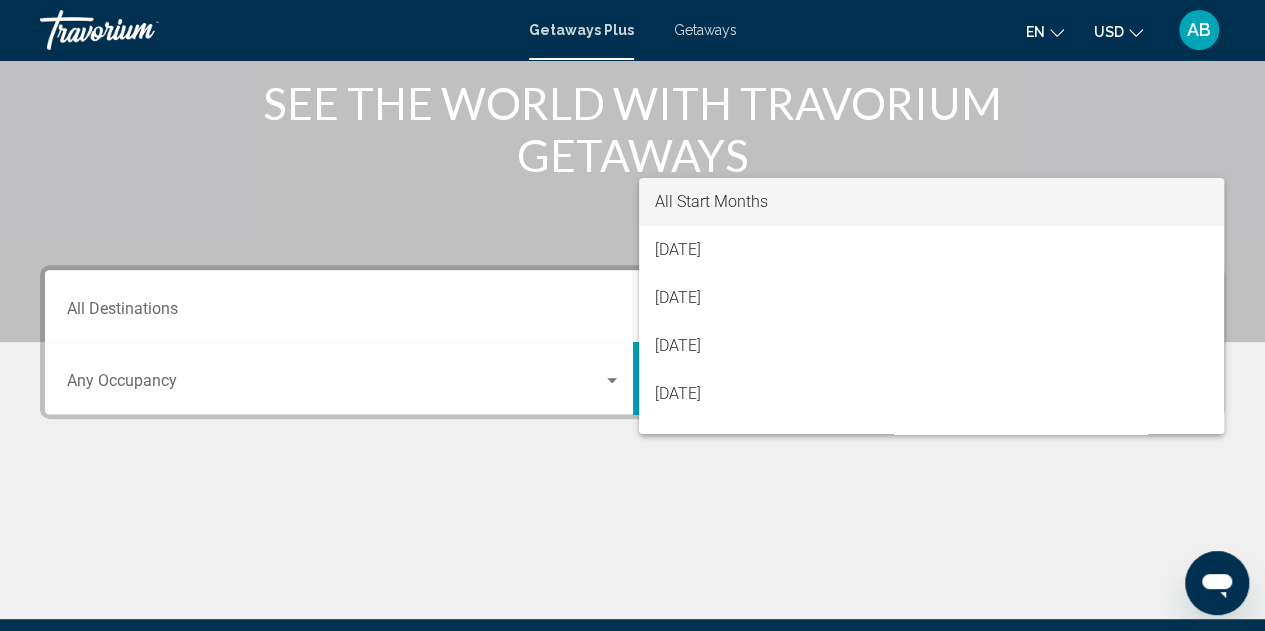 scroll, scrollTop: 458, scrollLeft: 0, axis: vertical 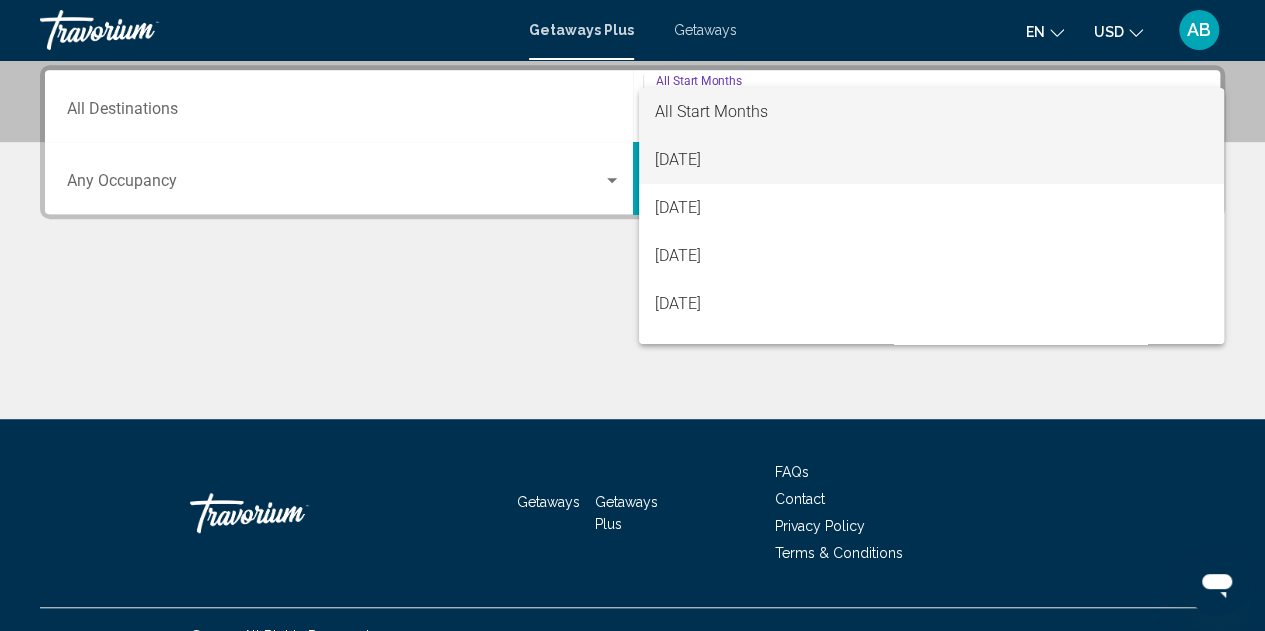 click on "[DATE]" at bounding box center (931, 160) 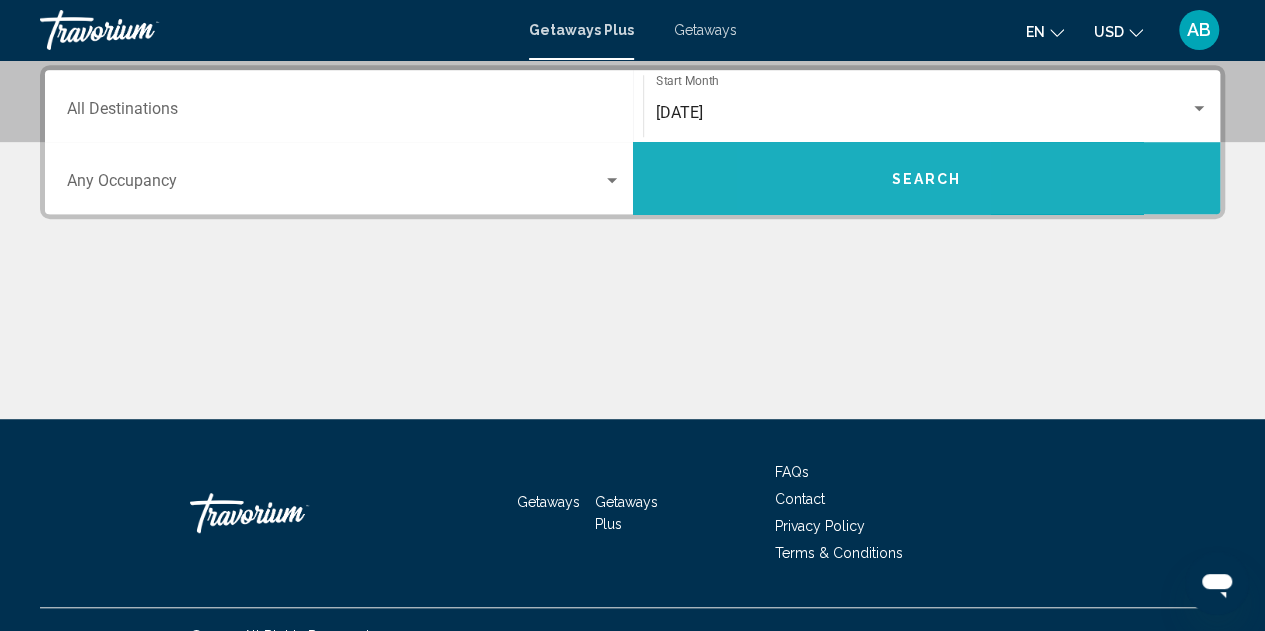 click on "Search" at bounding box center (927, 178) 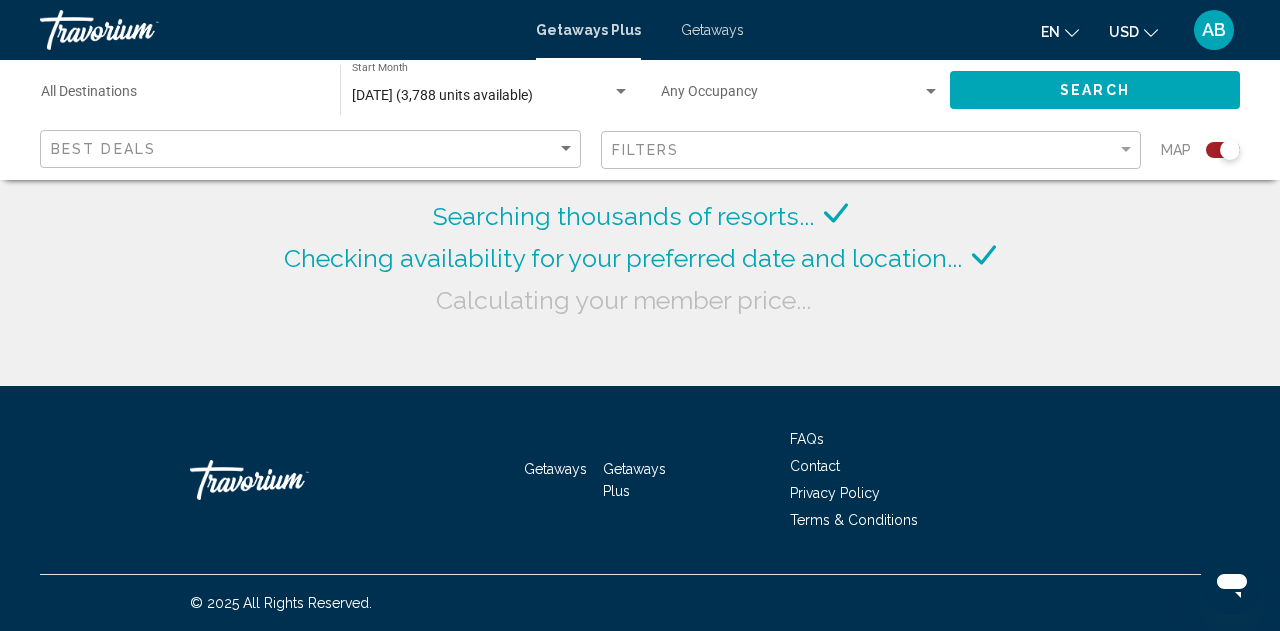 click on "Destination All Destinations" 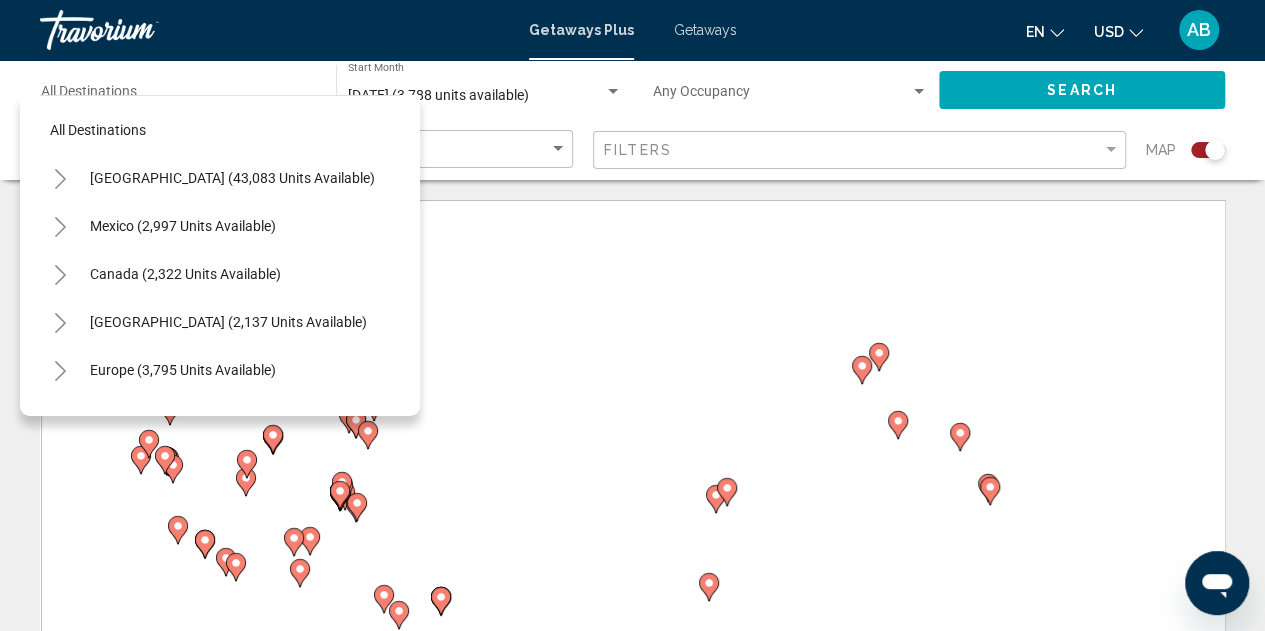 click on "Destination All Destinations" 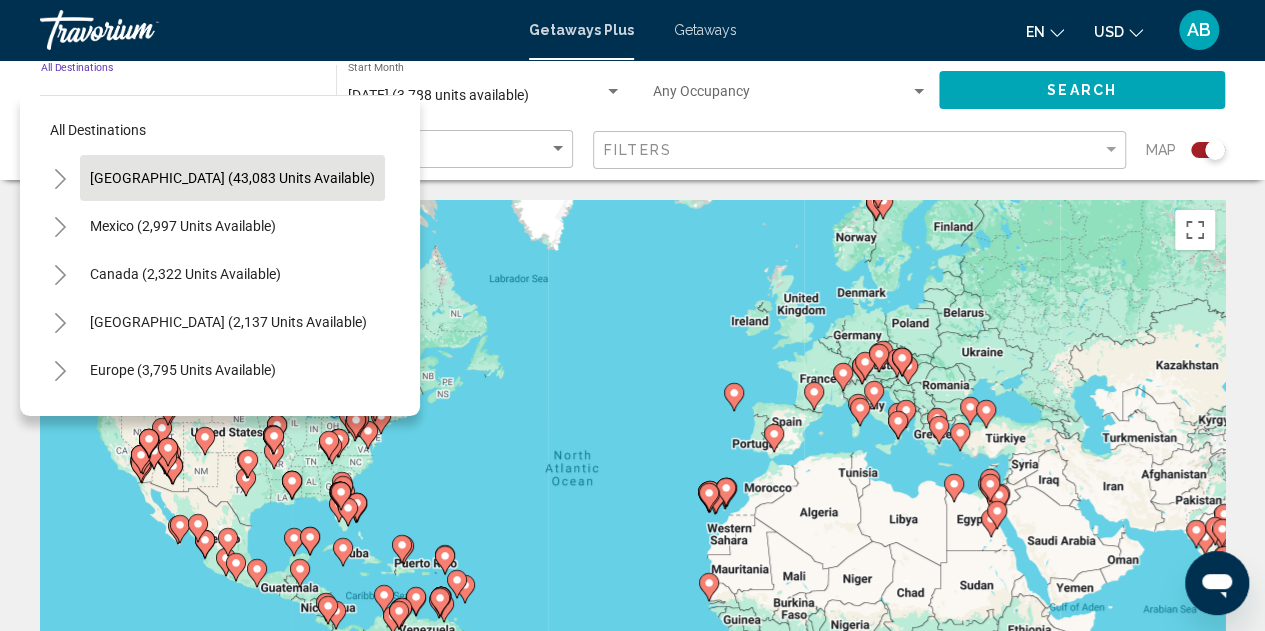 click on "[GEOGRAPHIC_DATA] (43,083 units available)" at bounding box center (183, 226) 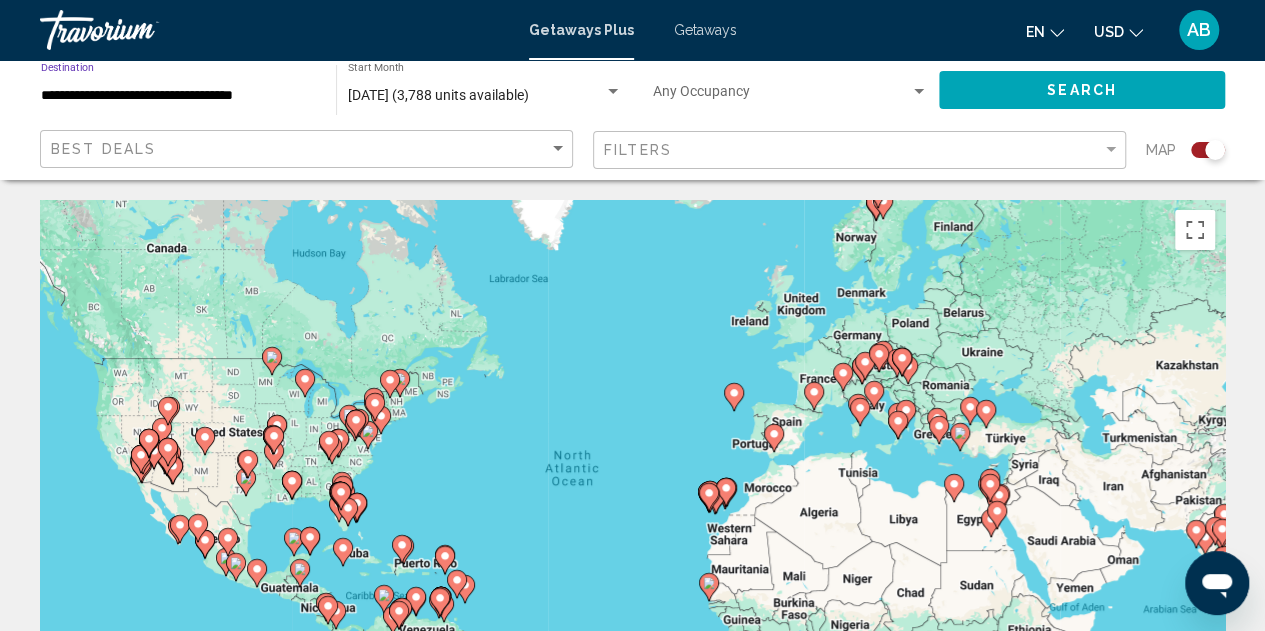 click on "**********" at bounding box center [178, 96] 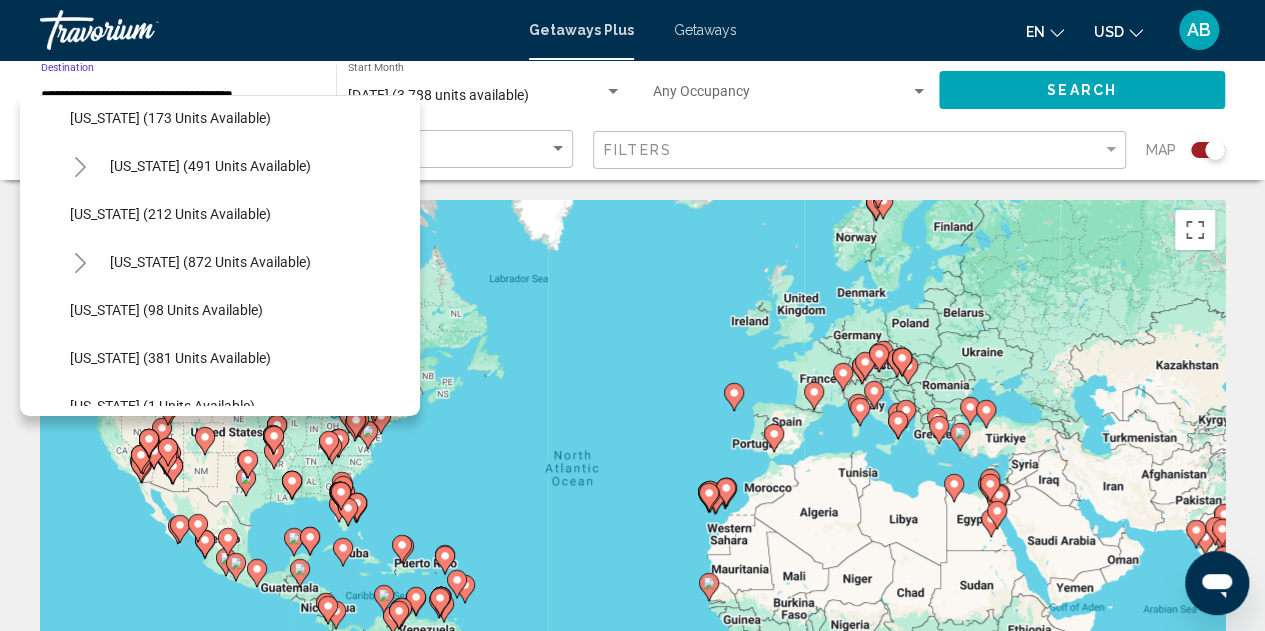 scroll, scrollTop: 646, scrollLeft: 0, axis: vertical 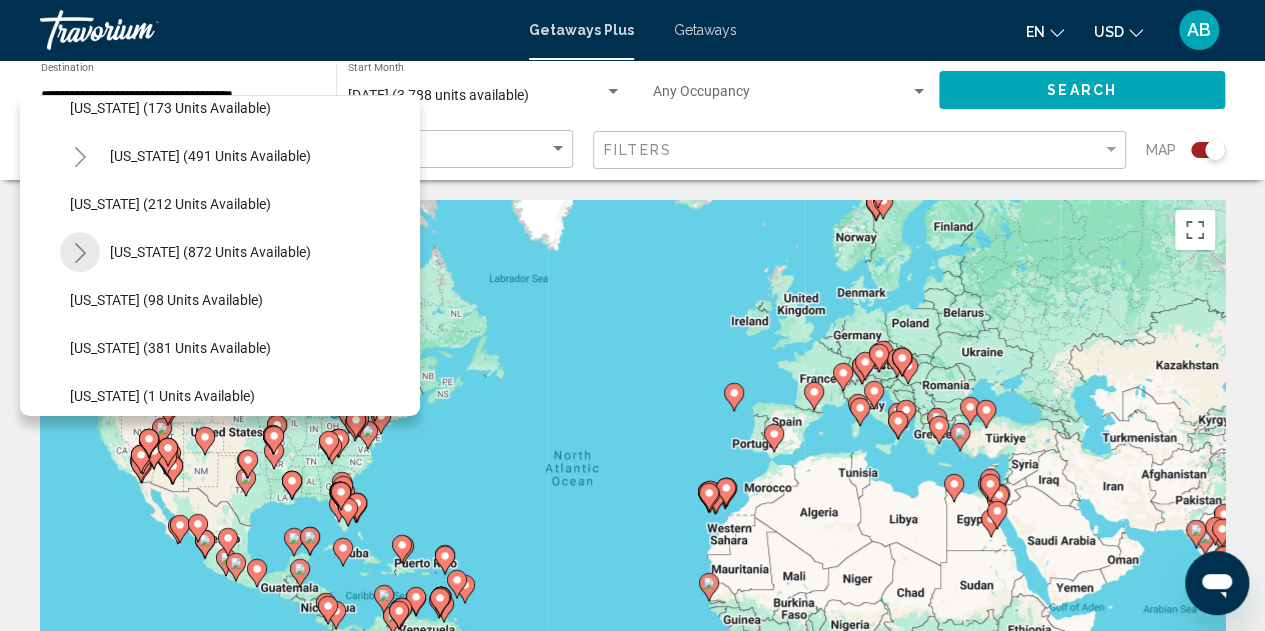 click 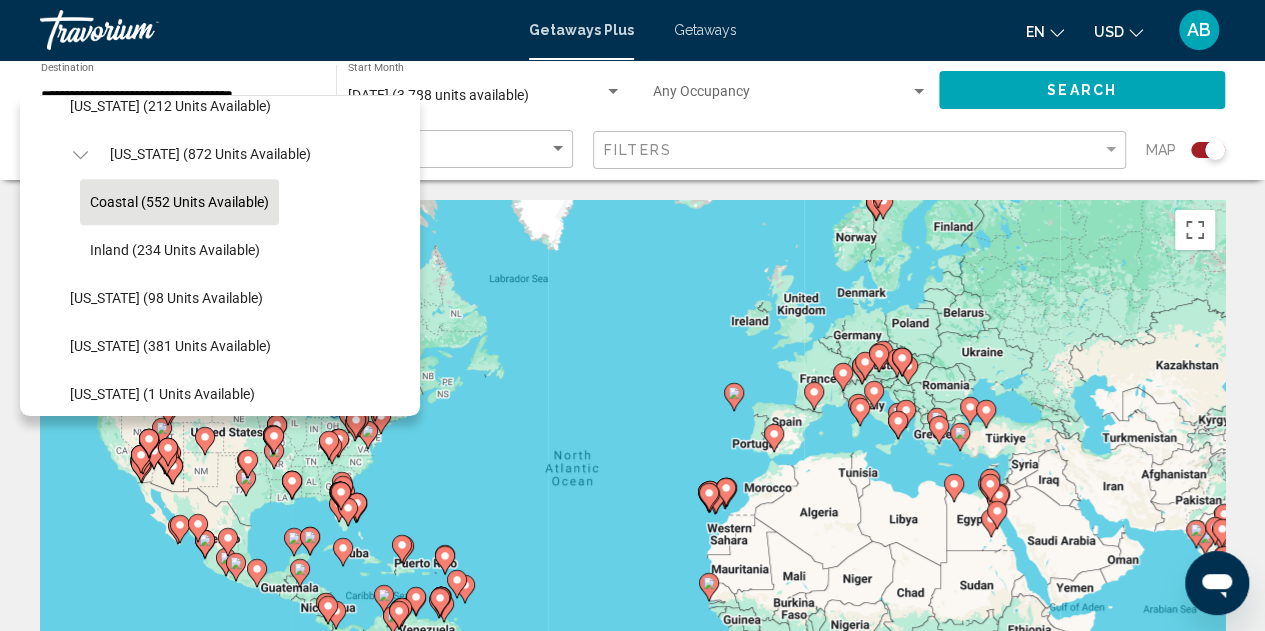scroll, scrollTop: 730, scrollLeft: 0, axis: vertical 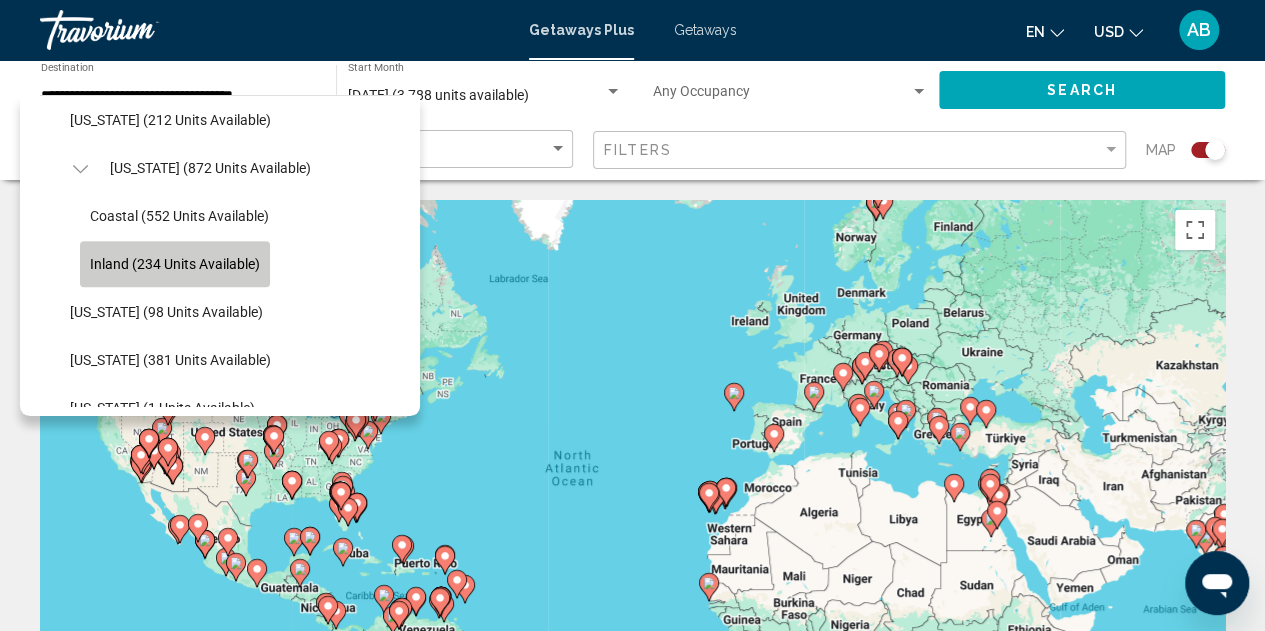 click on "Inland (234 units available)" 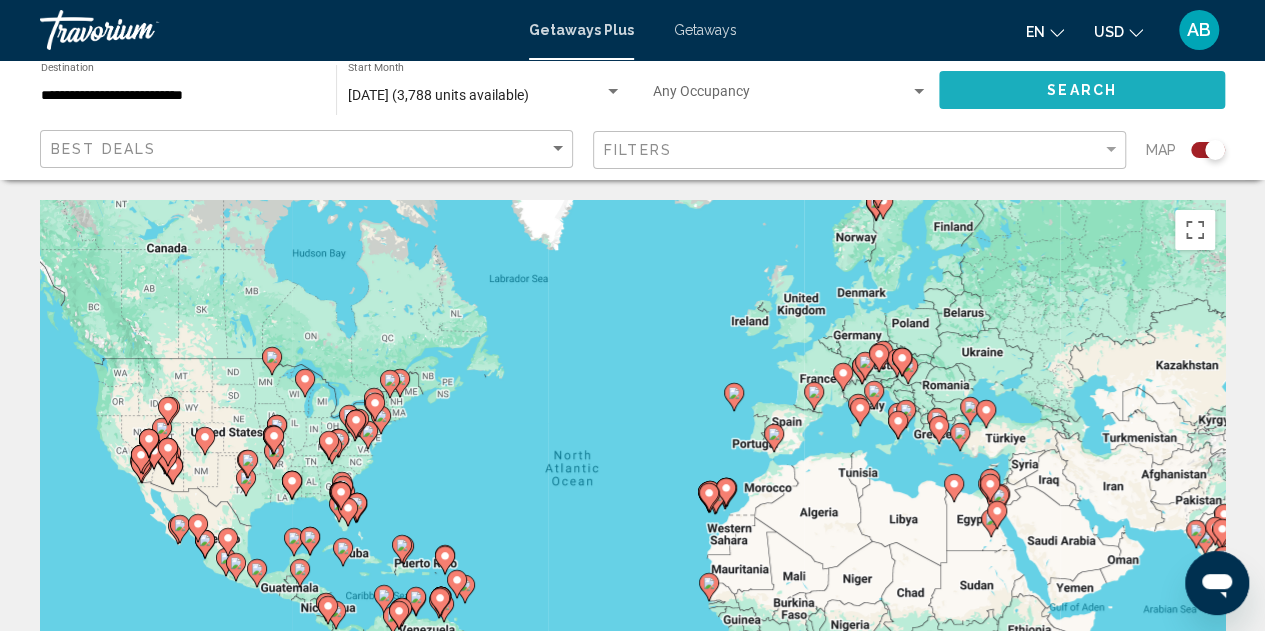 drag, startPoint x: 1058, startPoint y: 87, endPoint x: 1082, endPoint y: 87, distance: 24 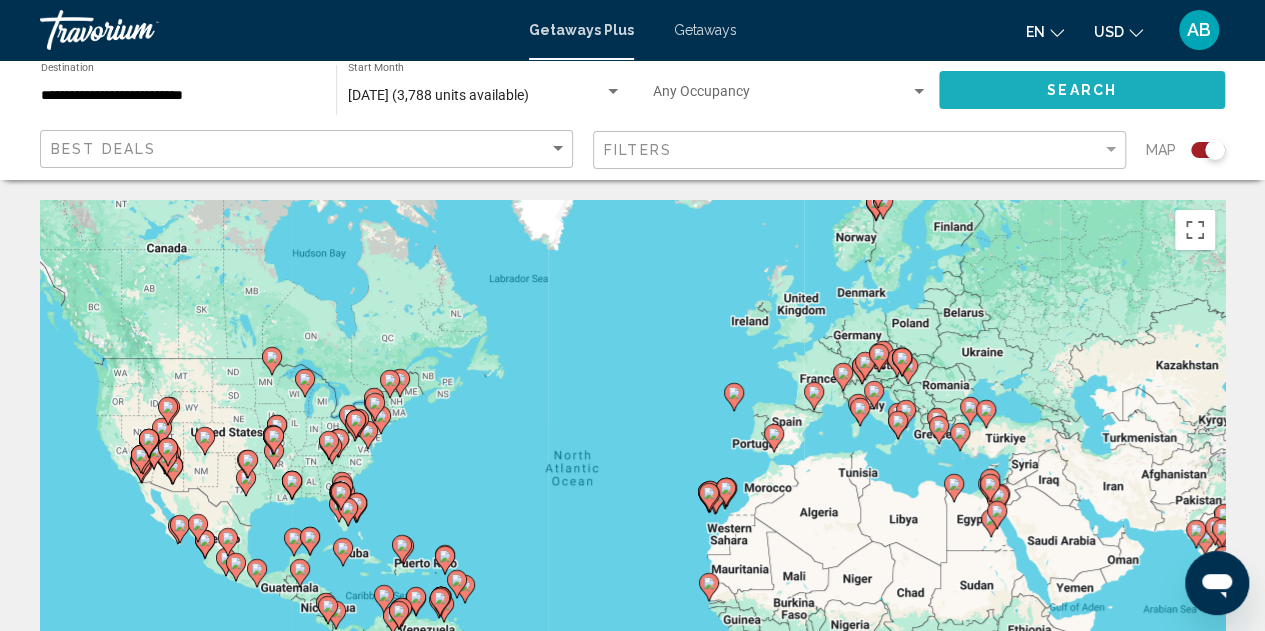 click on "Search" 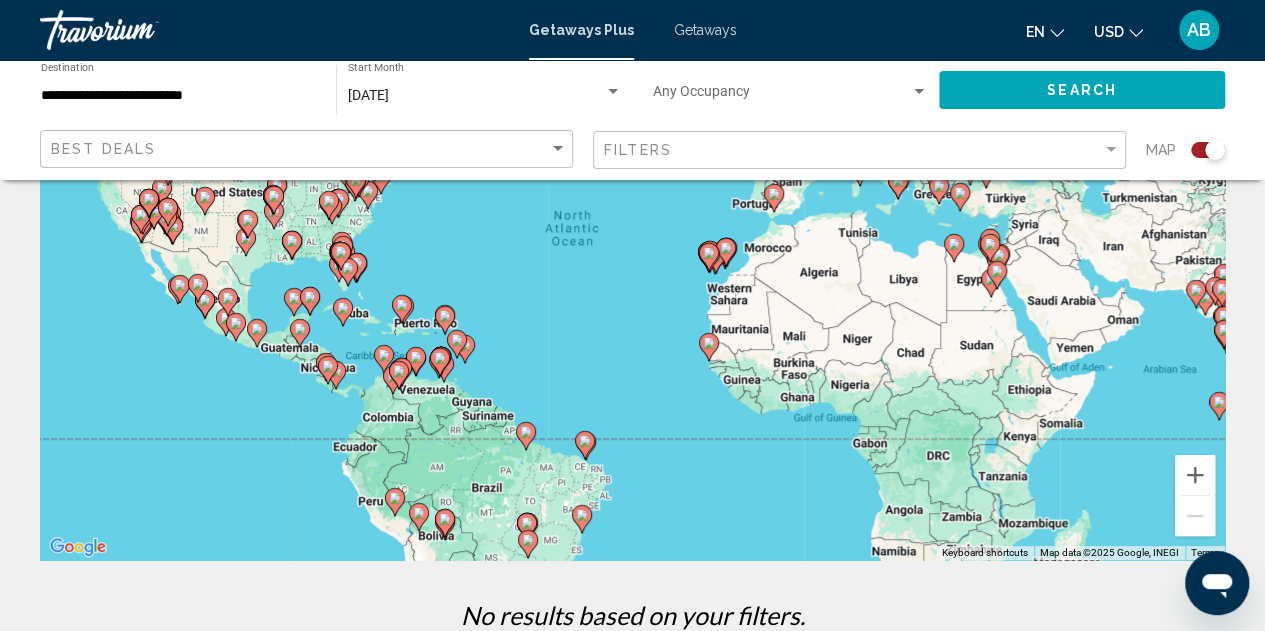 scroll, scrollTop: 236, scrollLeft: 0, axis: vertical 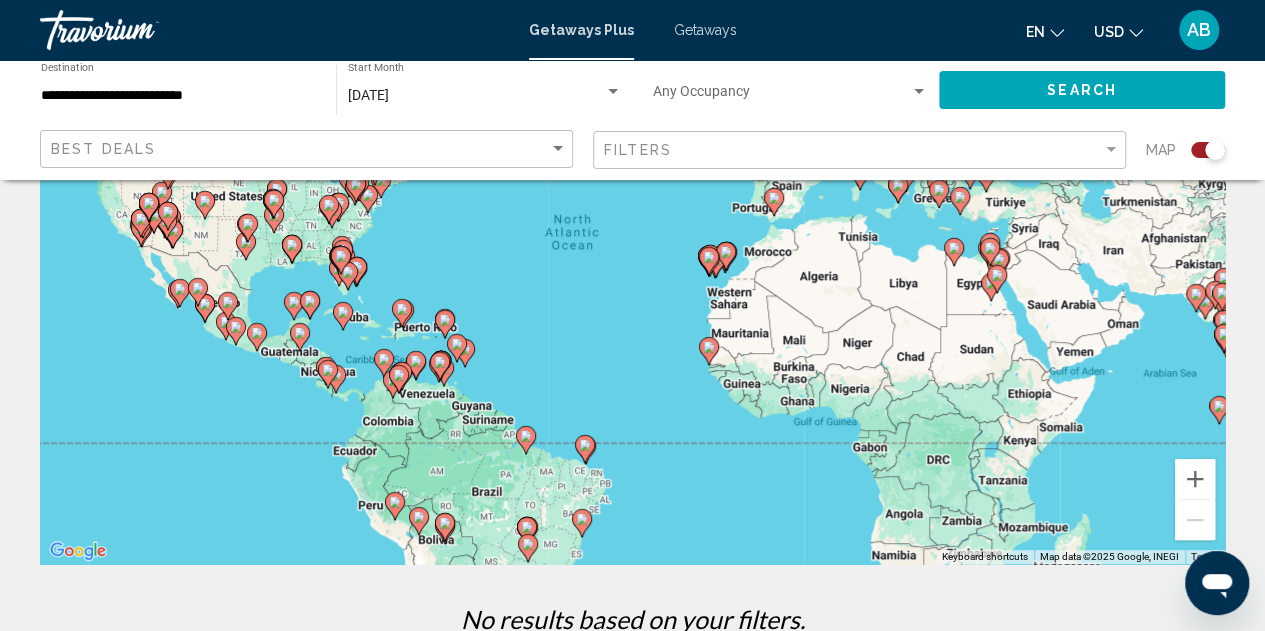 click on "**********" 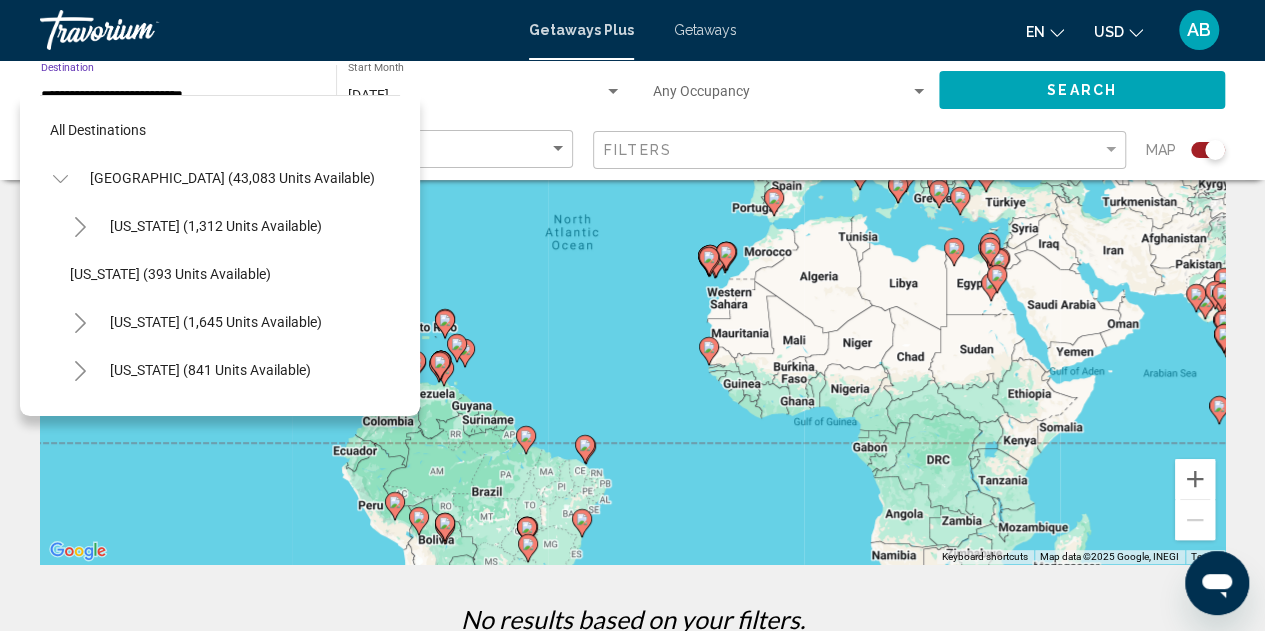 scroll, scrollTop: 750, scrollLeft: 0, axis: vertical 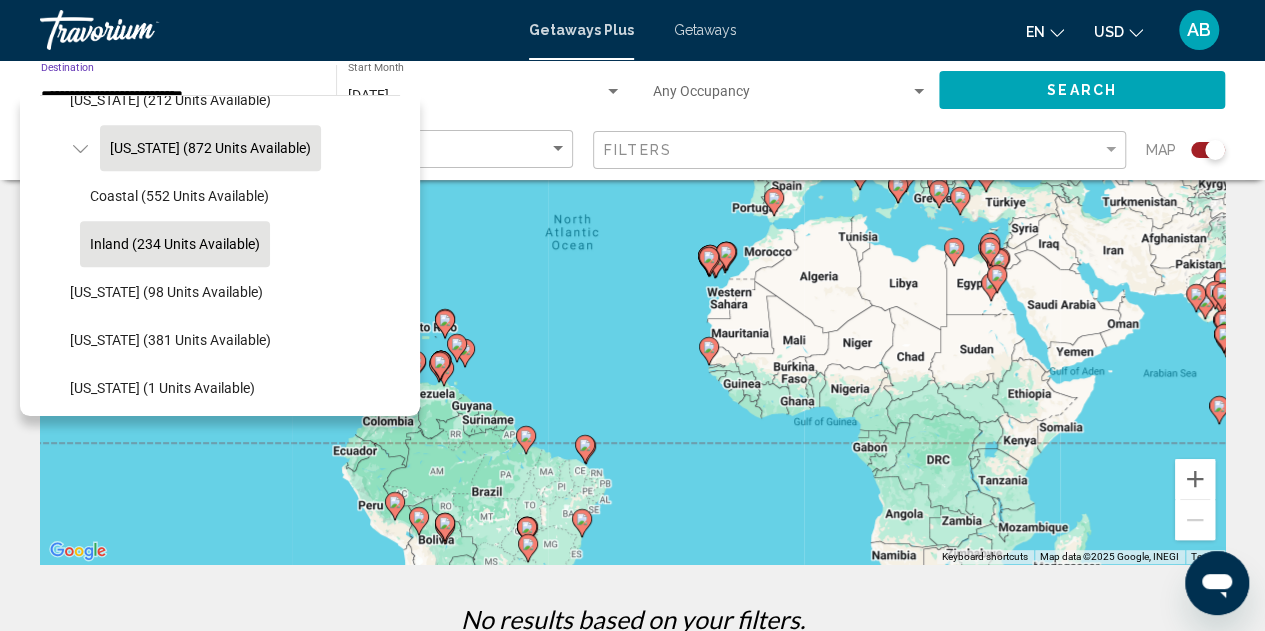 click on "Massachusetts (872 units available)" 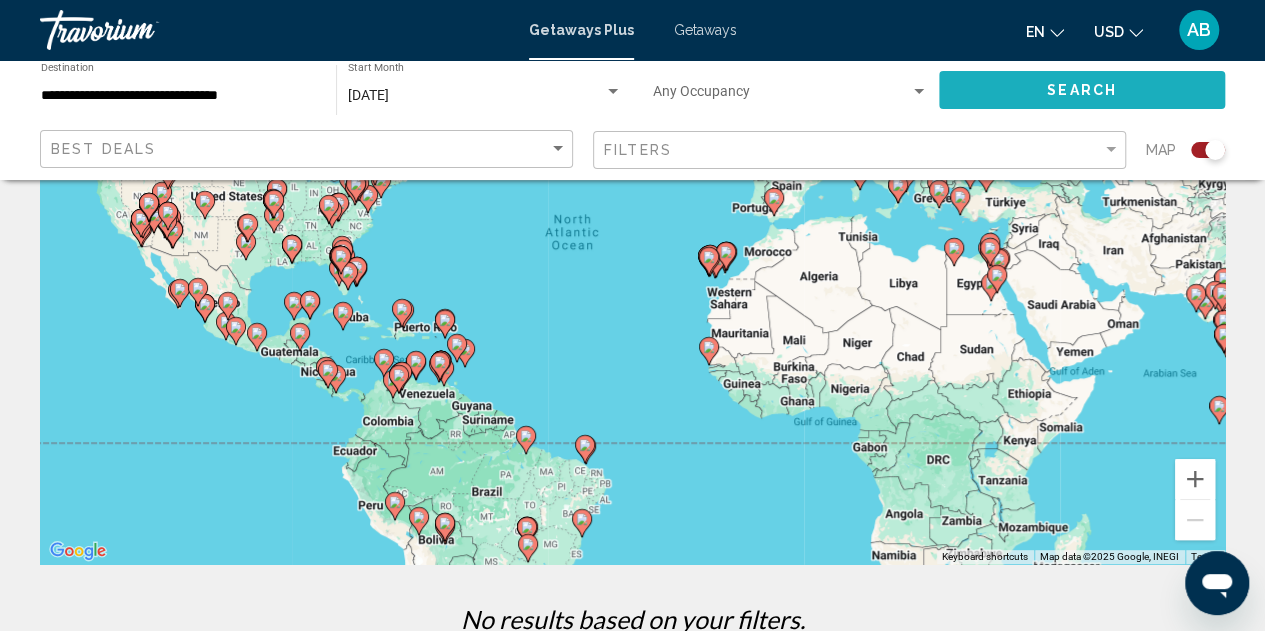 click on "Search" 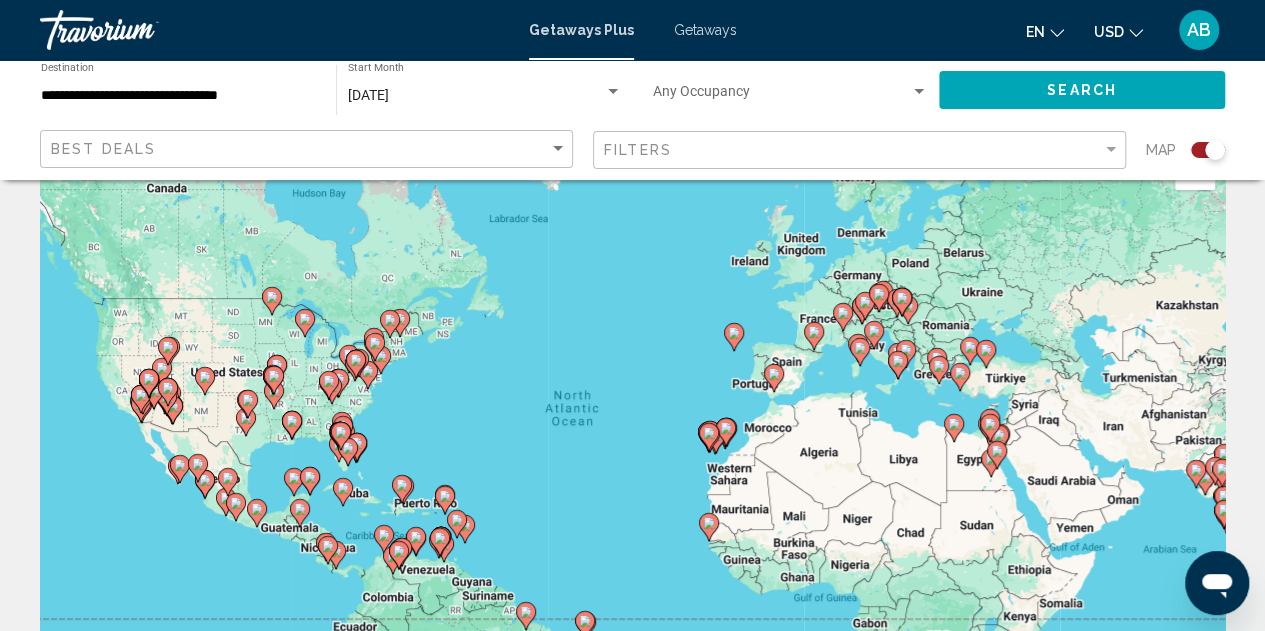 scroll, scrollTop: 0, scrollLeft: 0, axis: both 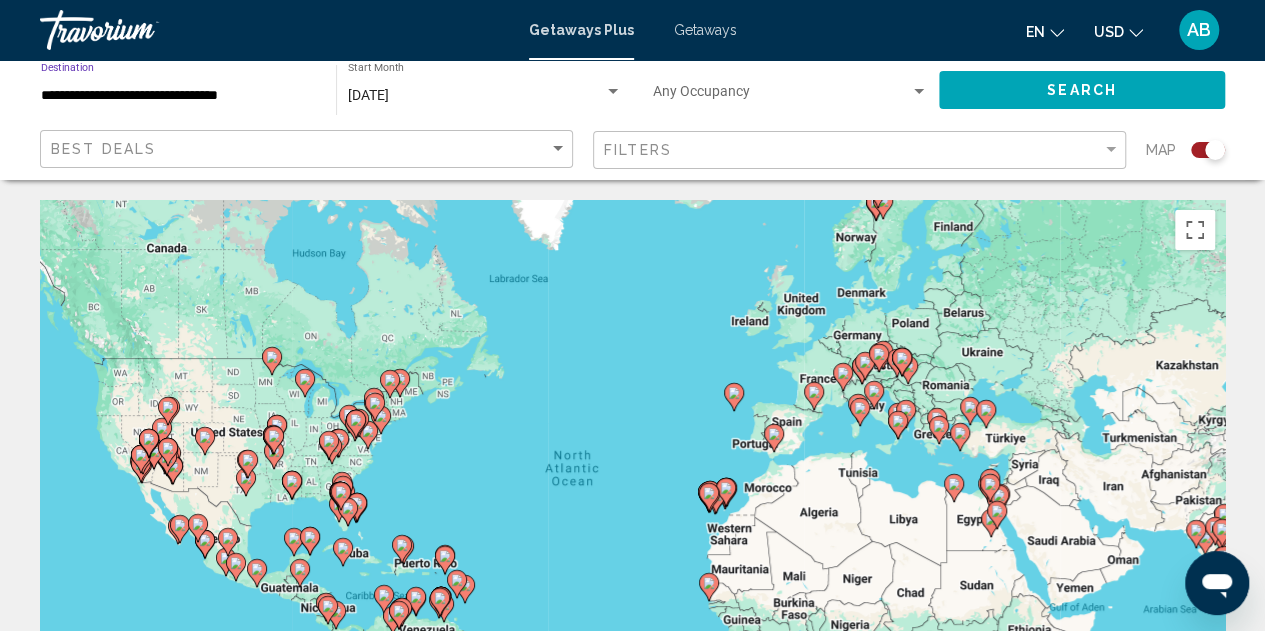 drag, startPoint x: 215, startPoint y: 95, endPoint x: 174, endPoint y: 96, distance: 41.01219 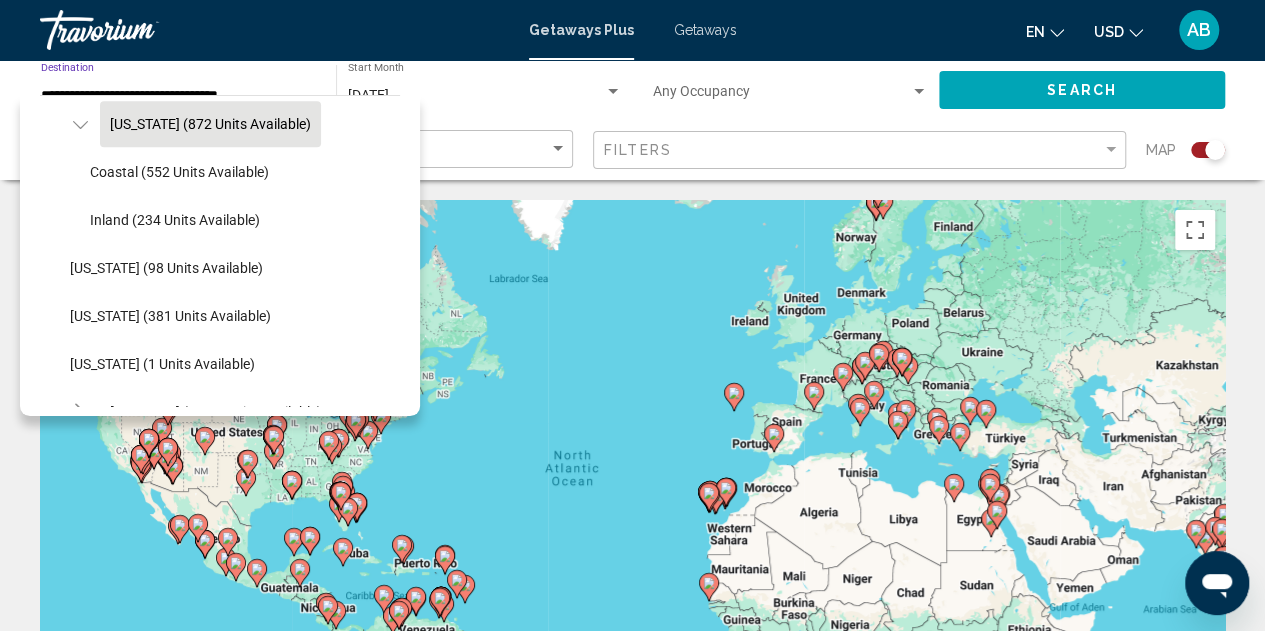 scroll, scrollTop: 780, scrollLeft: 0, axis: vertical 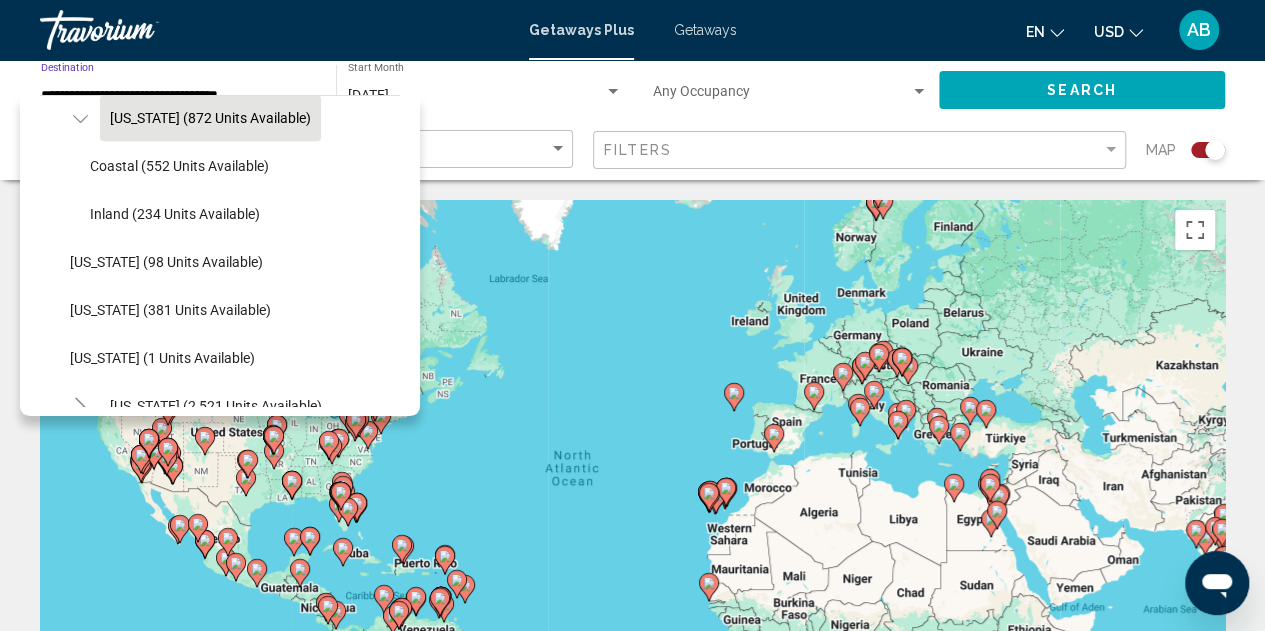 click on "Search" 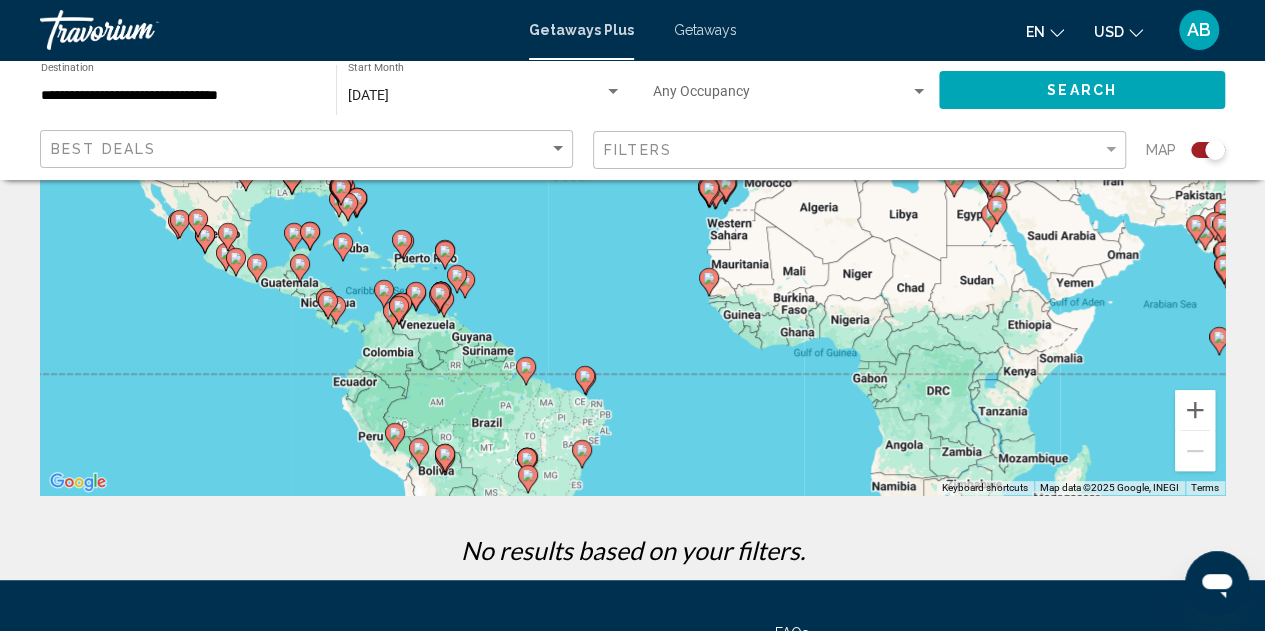 scroll, scrollTop: 306, scrollLeft: 0, axis: vertical 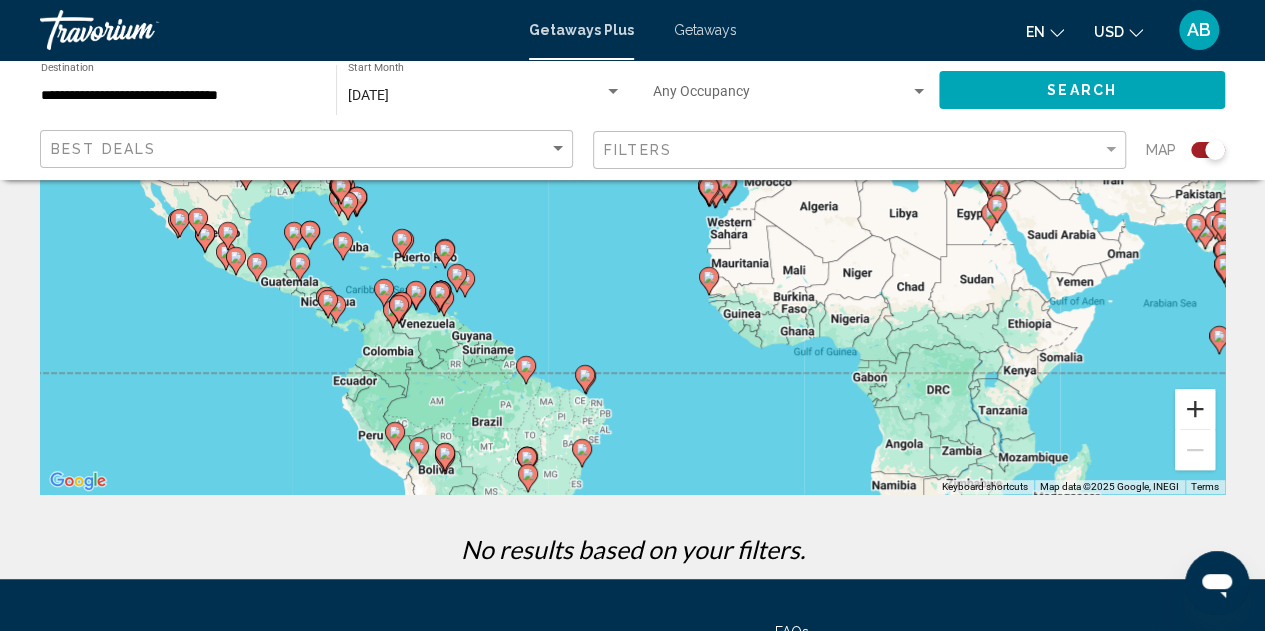 click at bounding box center (1195, 409) 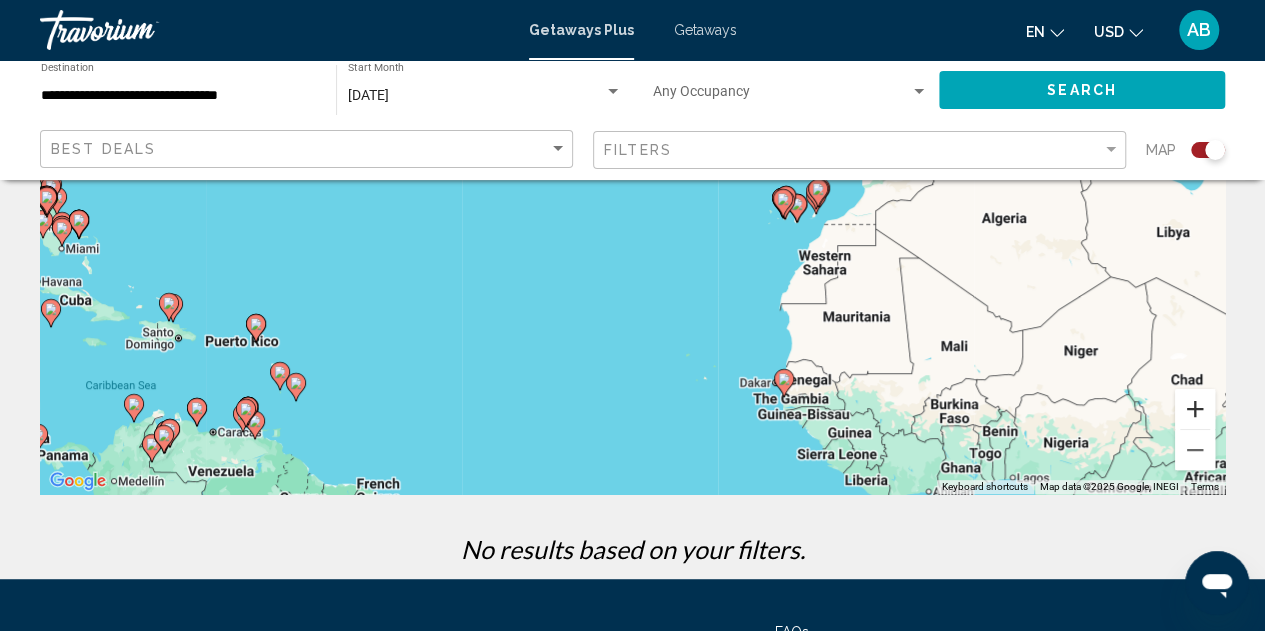 click at bounding box center (1195, 409) 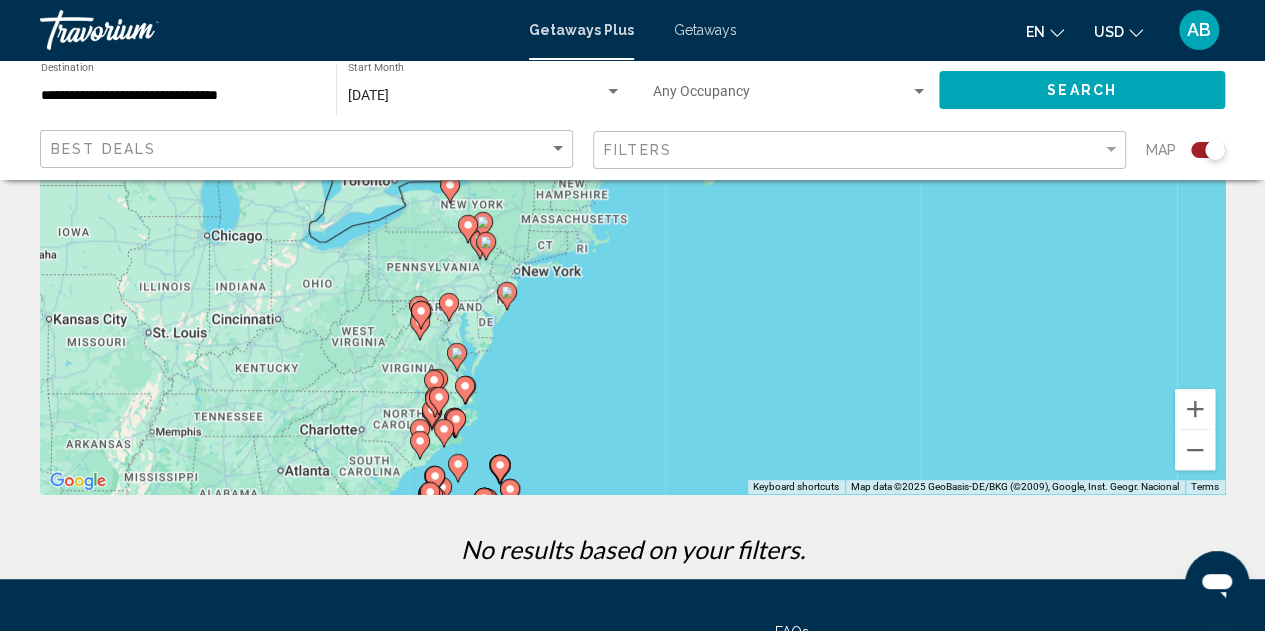 drag, startPoint x: 386, startPoint y: 299, endPoint x: 36, endPoint y: 59, distance: 424.3819 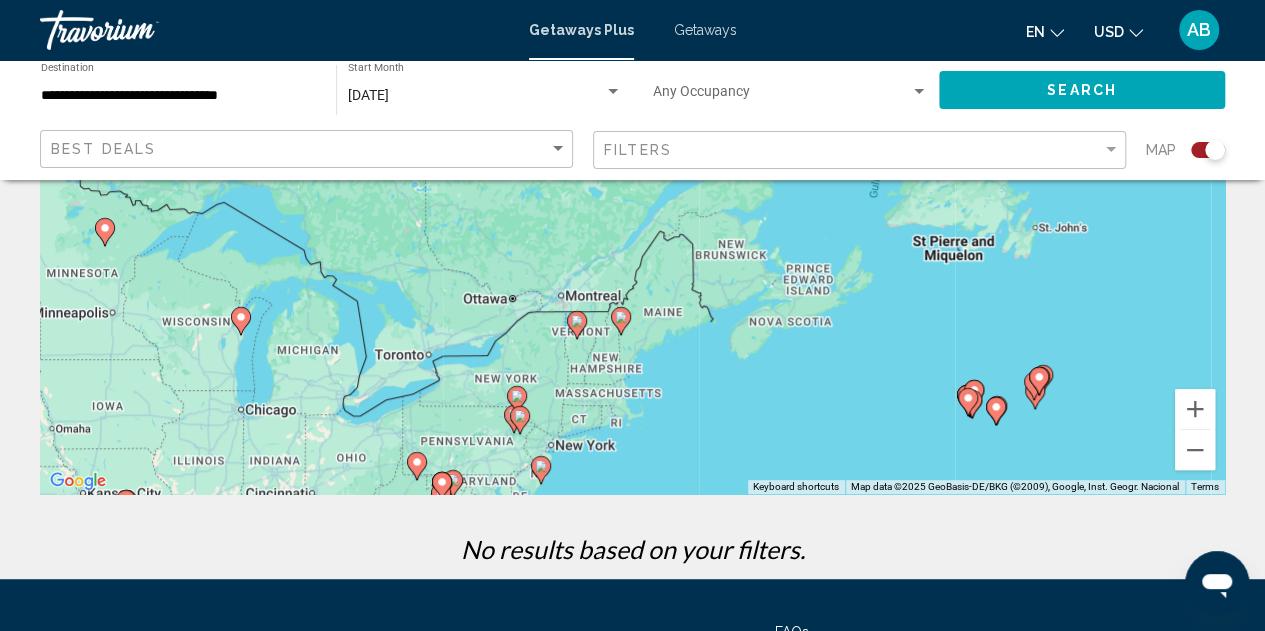 drag, startPoint x: 648, startPoint y: 277, endPoint x: 686, endPoint y: 466, distance: 192.78226 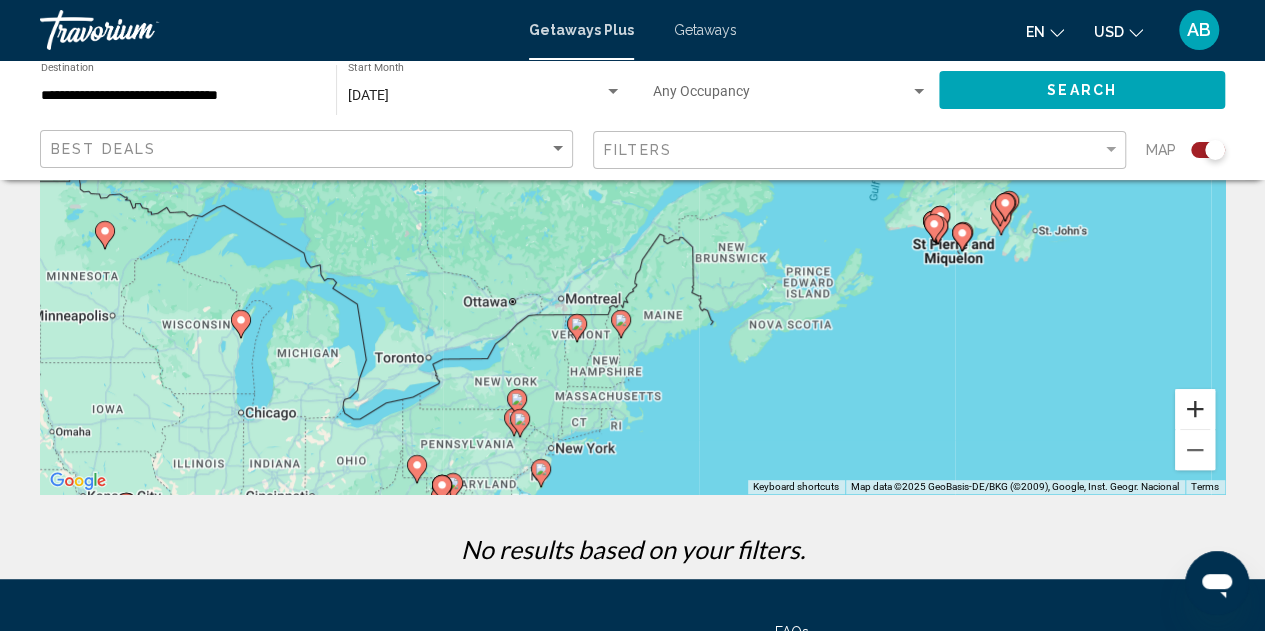 click at bounding box center (1195, 409) 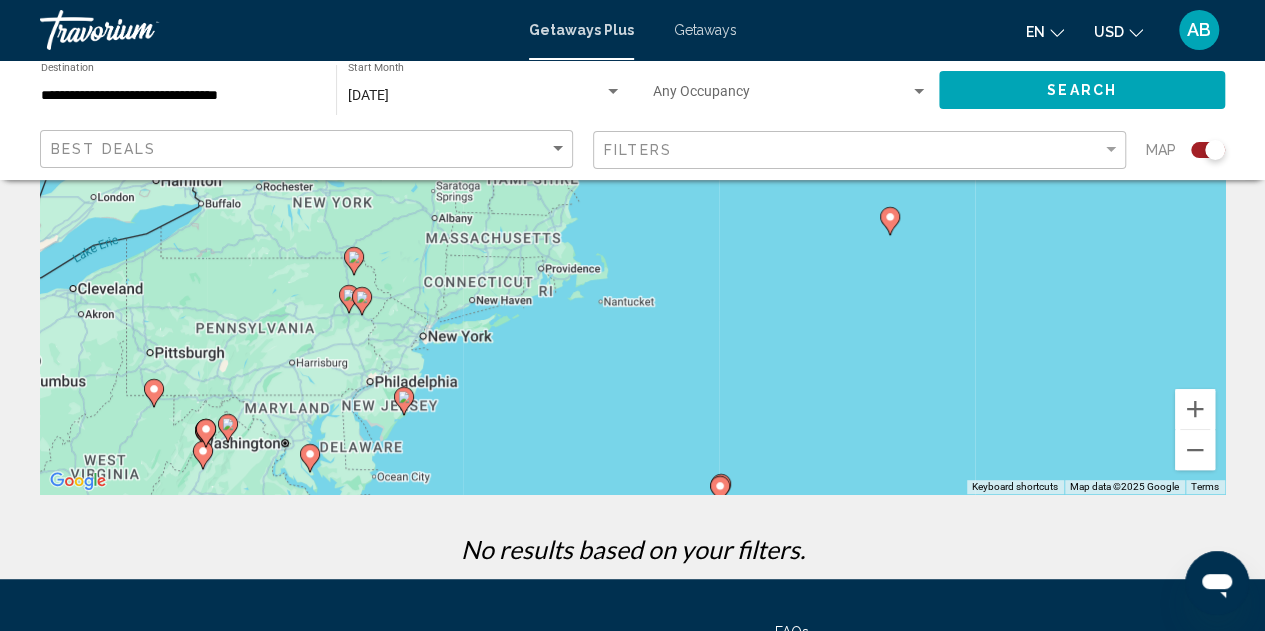 drag, startPoint x: 722, startPoint y: 435, endPoint x: 676, endPoint y: 66, distance: 371.85614 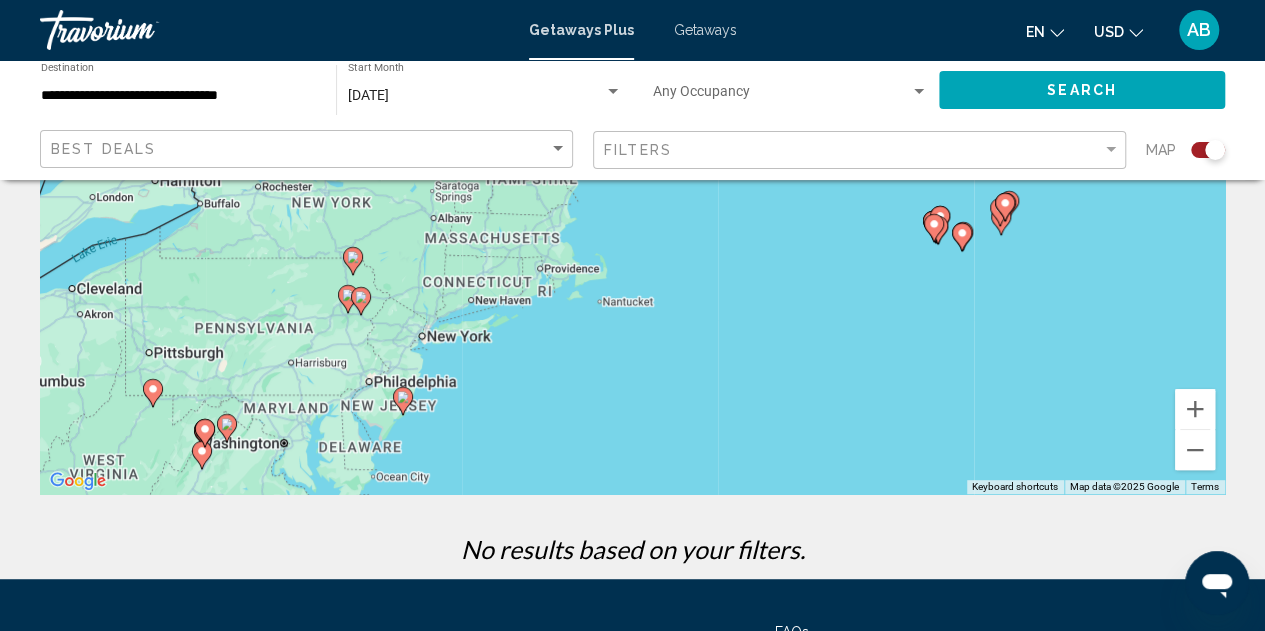 click on "Getaways" at bounding box center (705, 30) 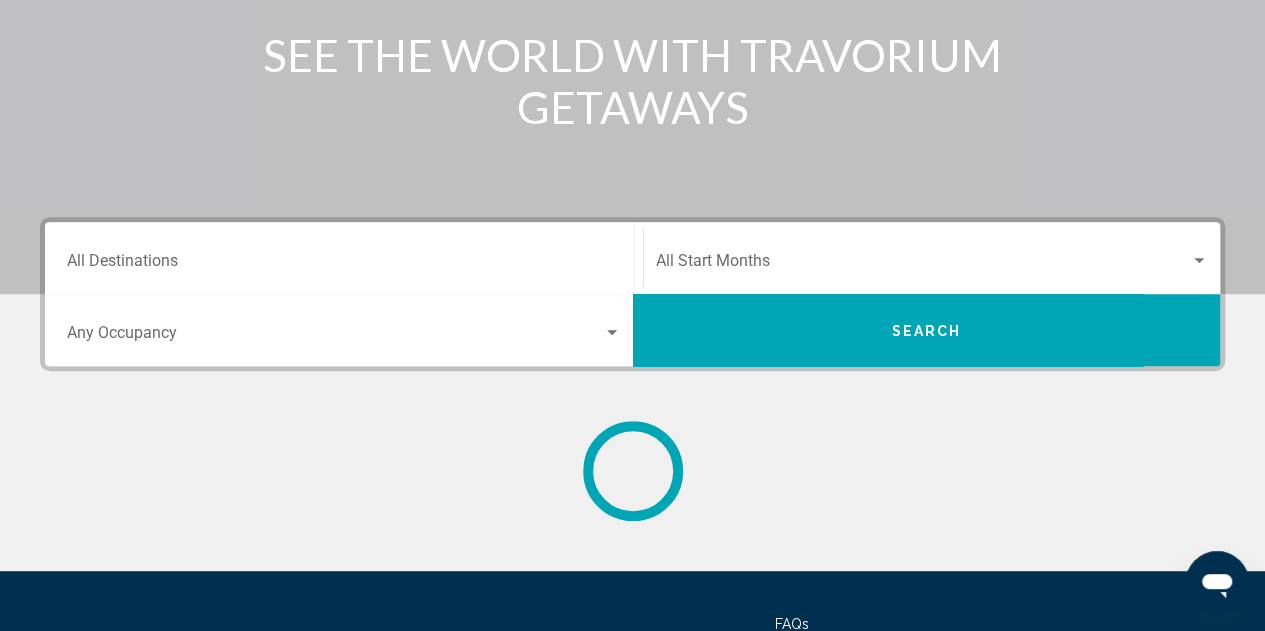 scroll, scrollTop: 0, scrollLeft: 0, axis: both 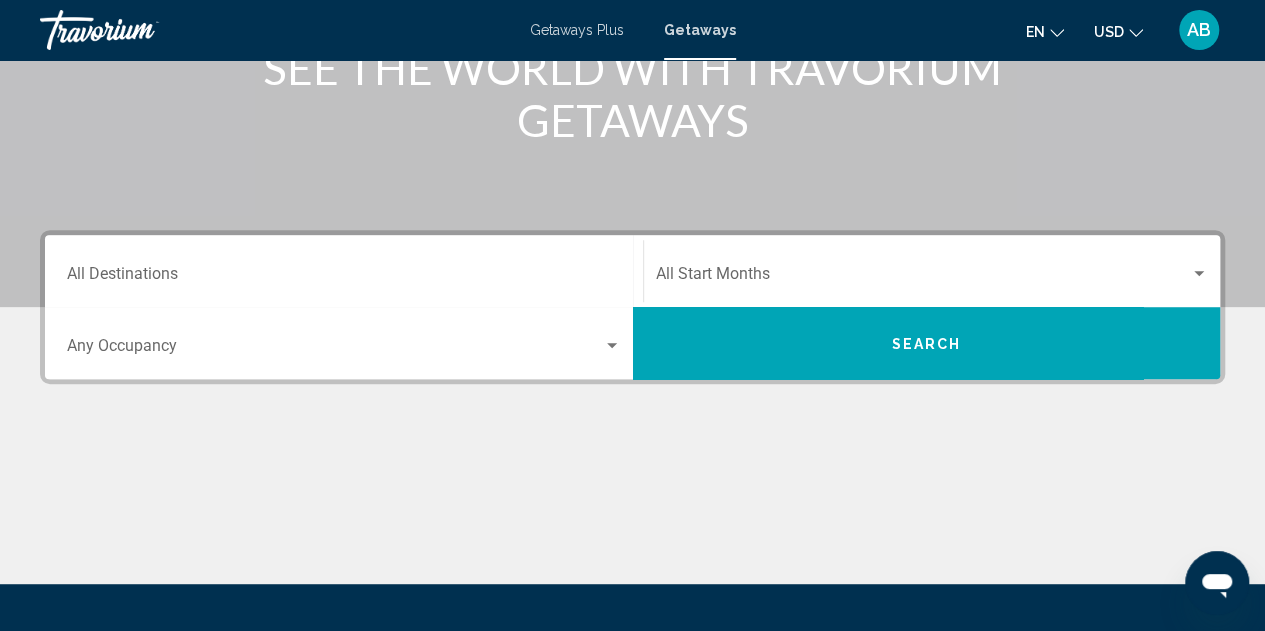 click on "Occupancy Any Occupancy" at bounding box center [344, 343] 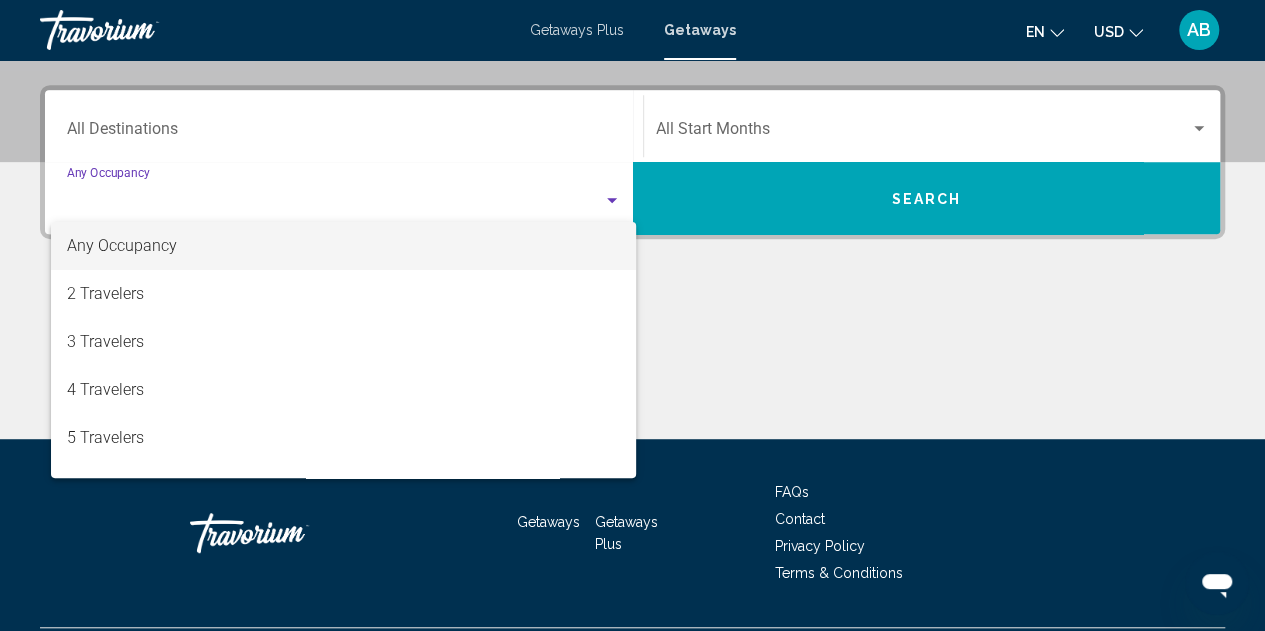 scroll, scrollTop: 458, scrollLeft: 0, axis: vertical 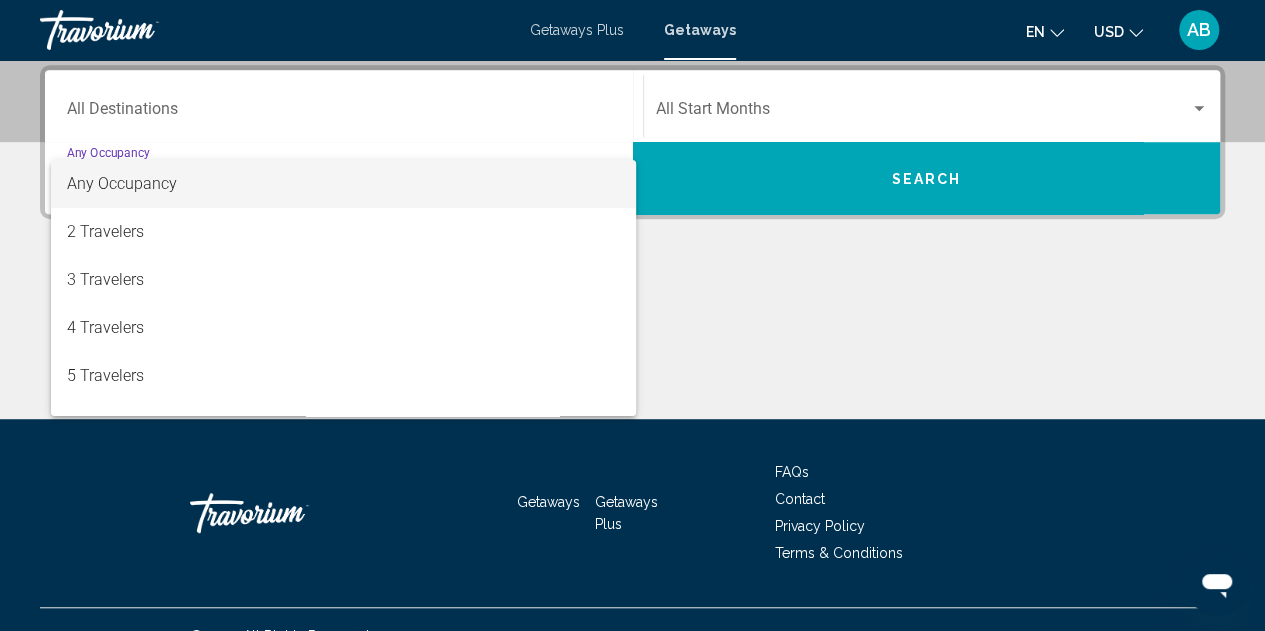 click at bounding box center (632, 315) 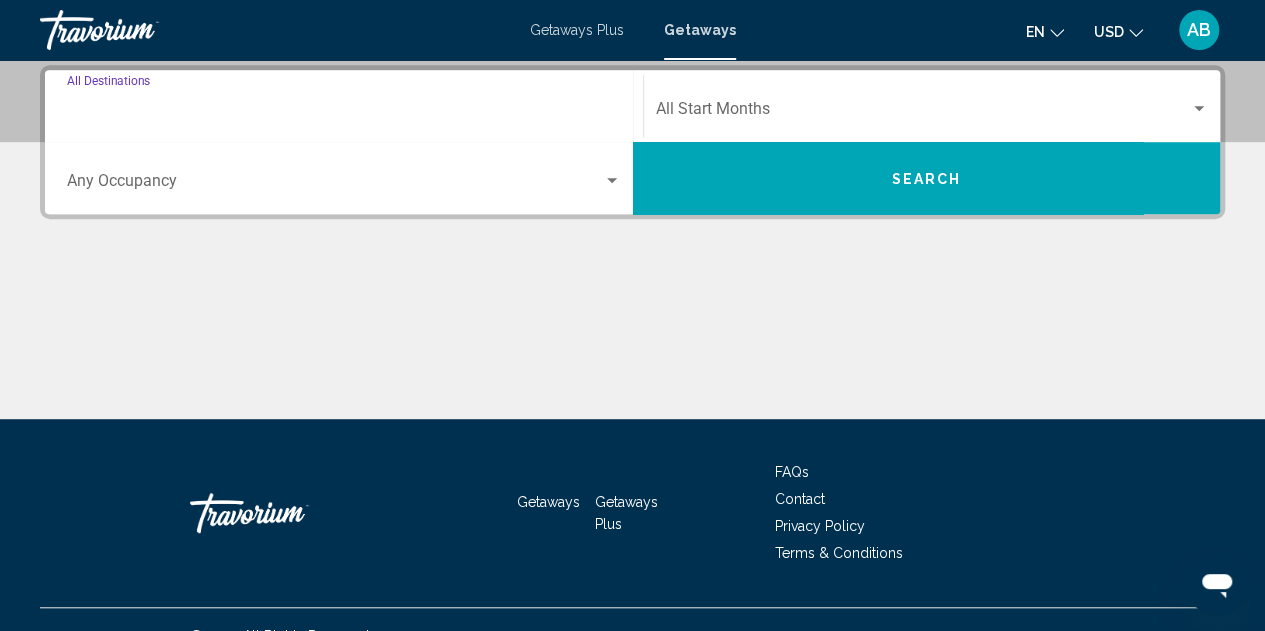 drag, startPoint x: 233, startPoint y: 110, endPoint x: 706, endPoint y: 210, distance: 483.45526 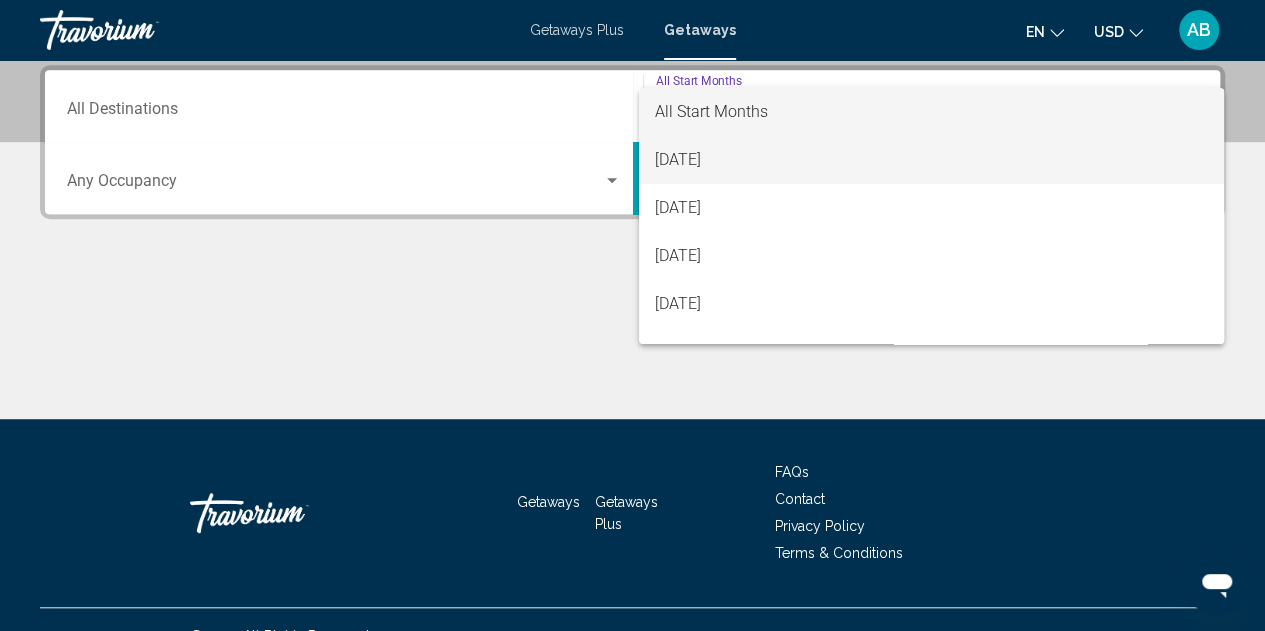 click on "[DATE]" at bounding box center (931, 160) 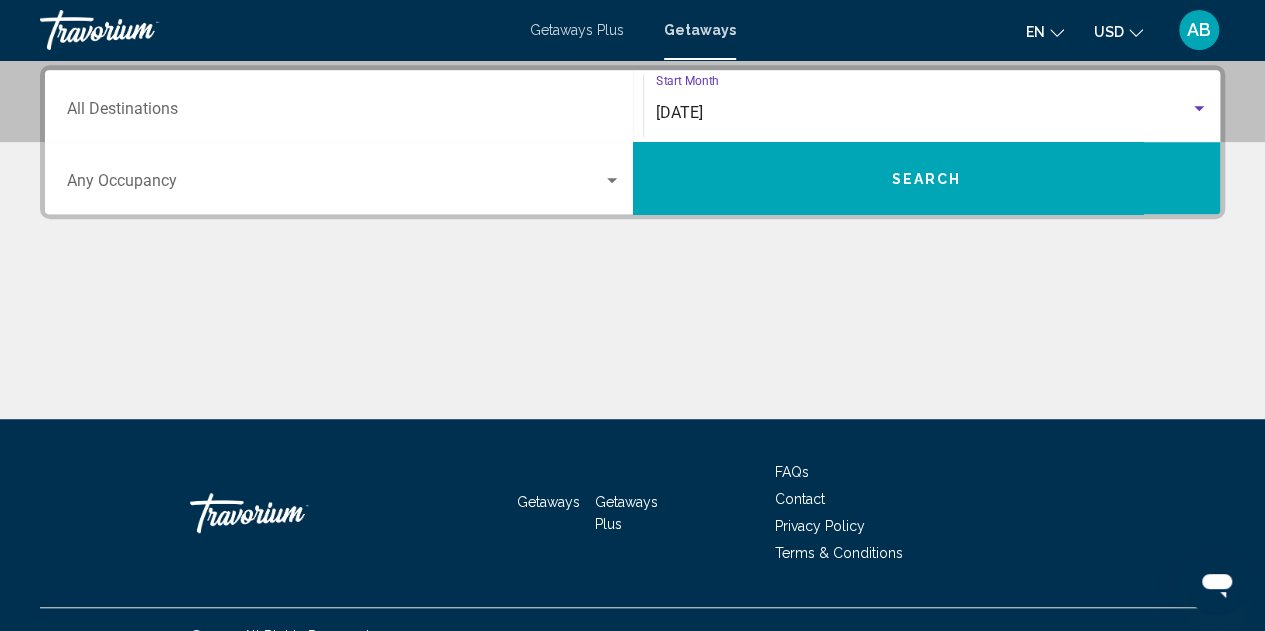 click on "Search" at bounding box center (926, 179) 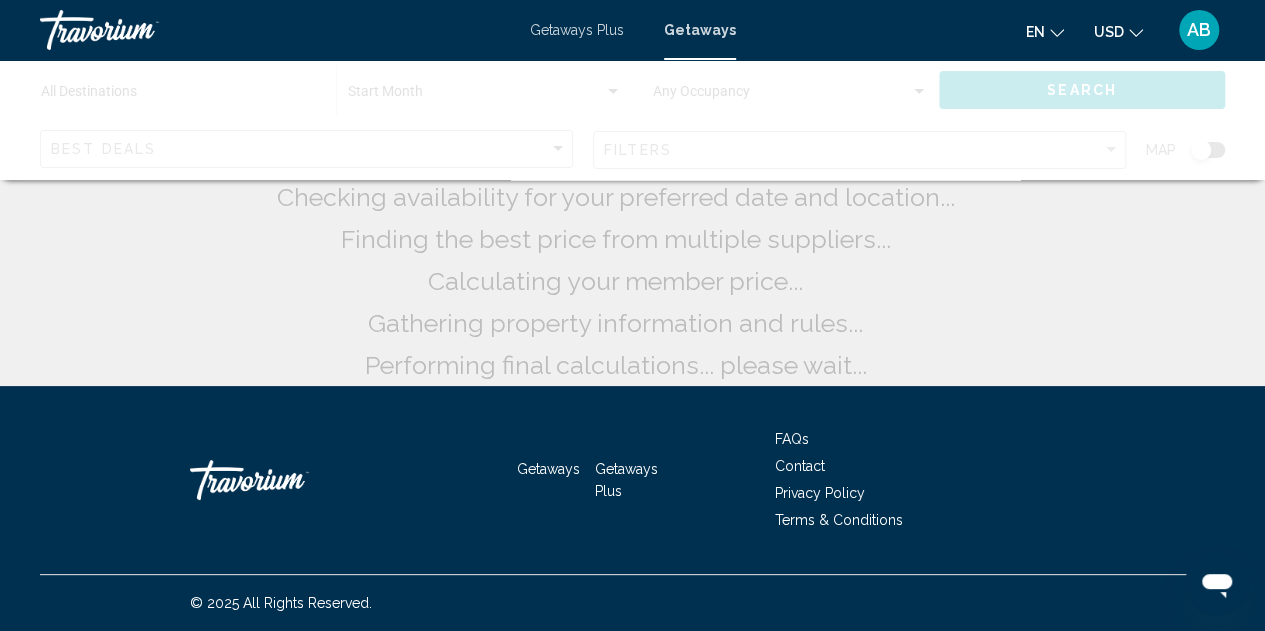 scroll, scrollTop: 0, scrollLeft: 0, axis: both 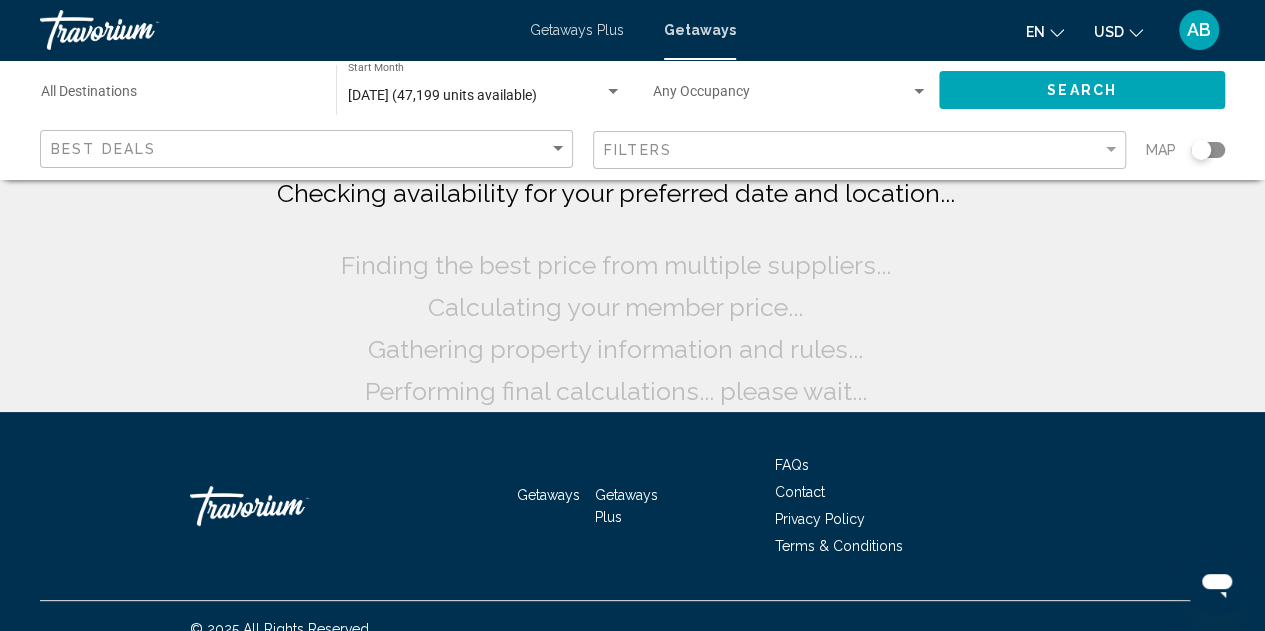 click on "Destination All Destinations" at bounding box center (178, 96) 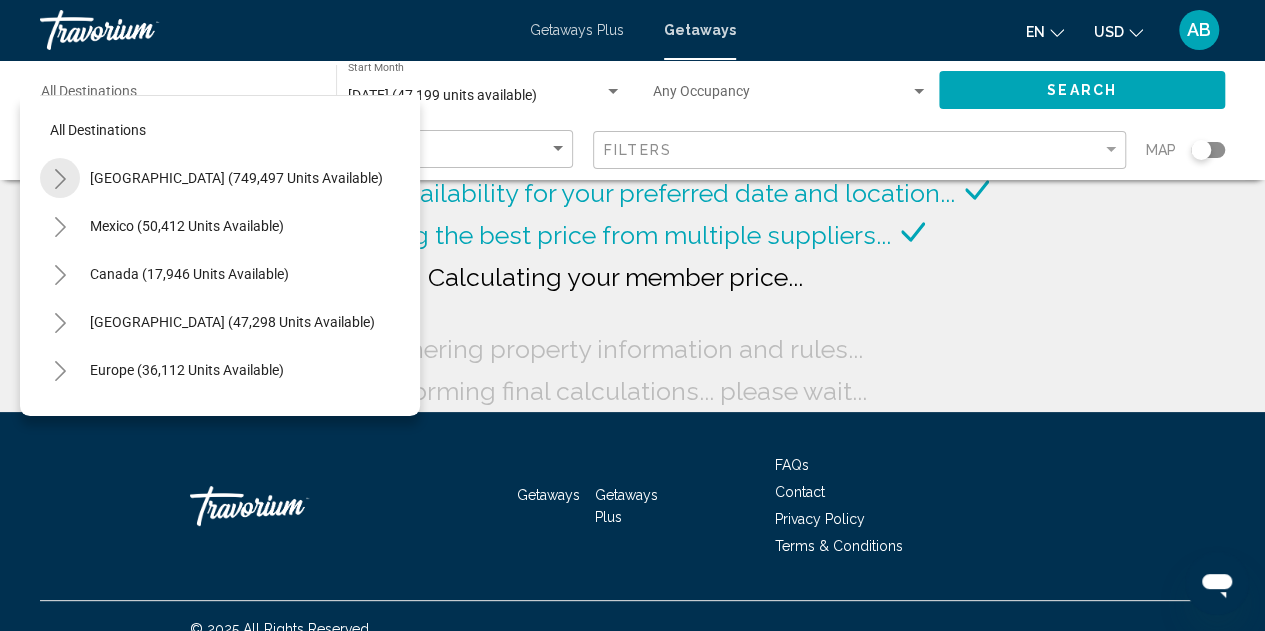 click 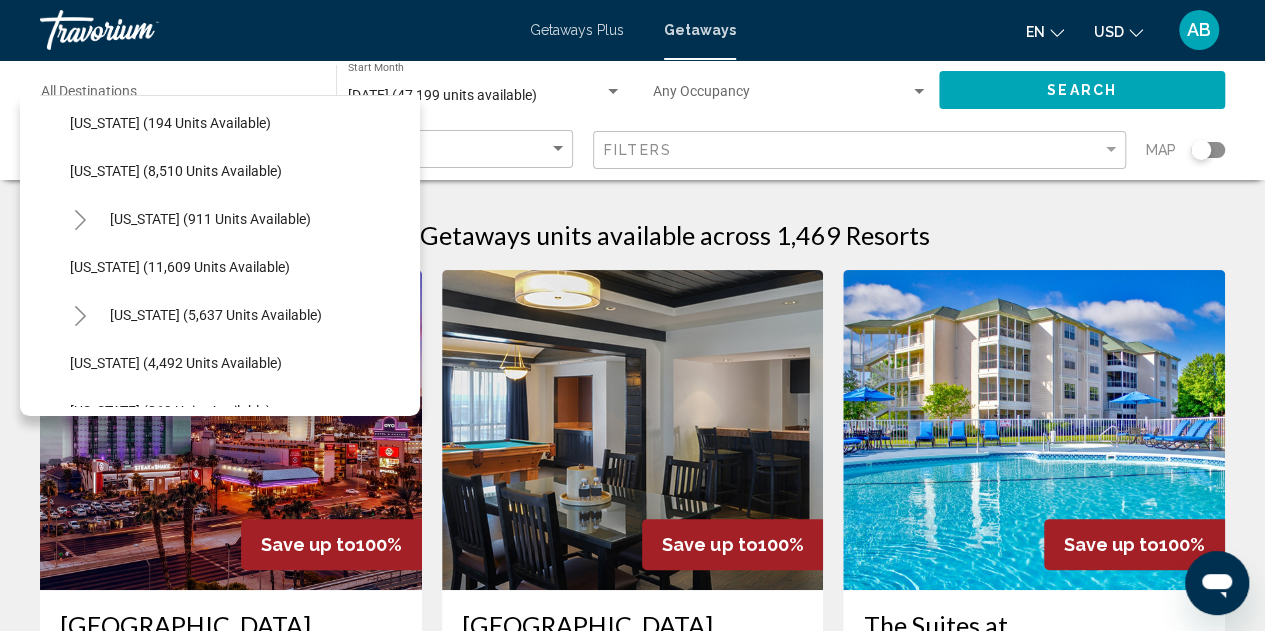 scroll, scrollTop: 731, scrollLeft: 0, axis: vertical 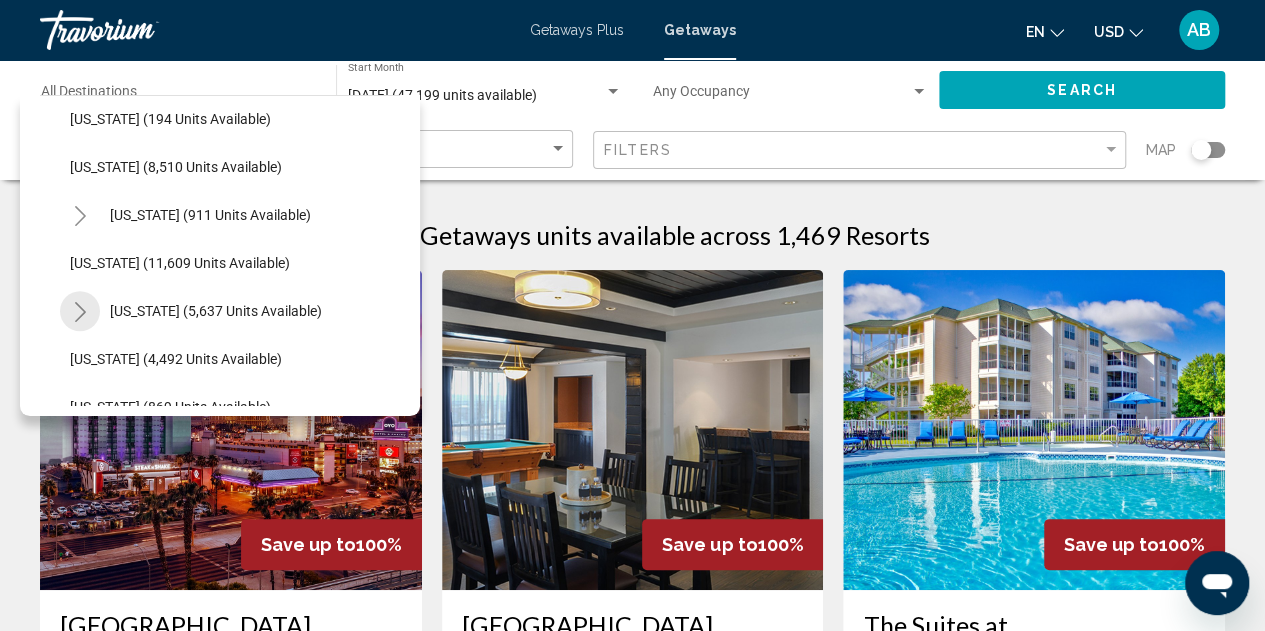 drag, startPoint x: 164, startPoint y: 313, endPoint x: 76, endPoint y: 305, distance: 88.362885 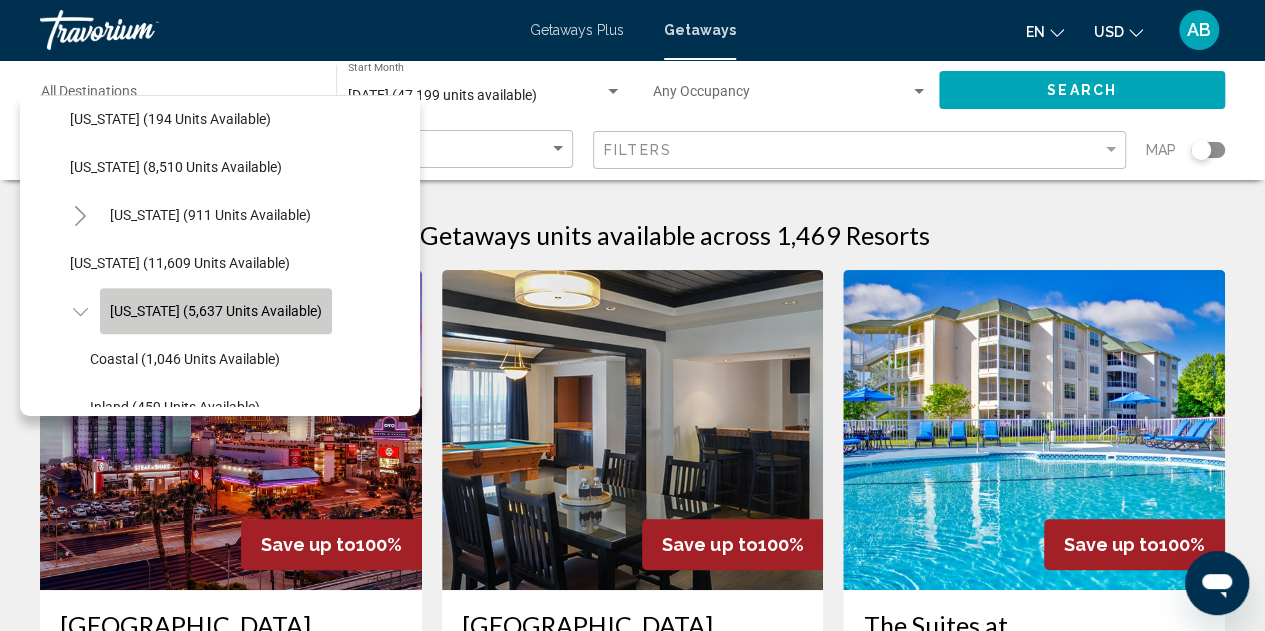 drag, startPoint x: 76, startPoint y: 305, endPoint x: 168, endPoint y: 316, distance: 92.65527 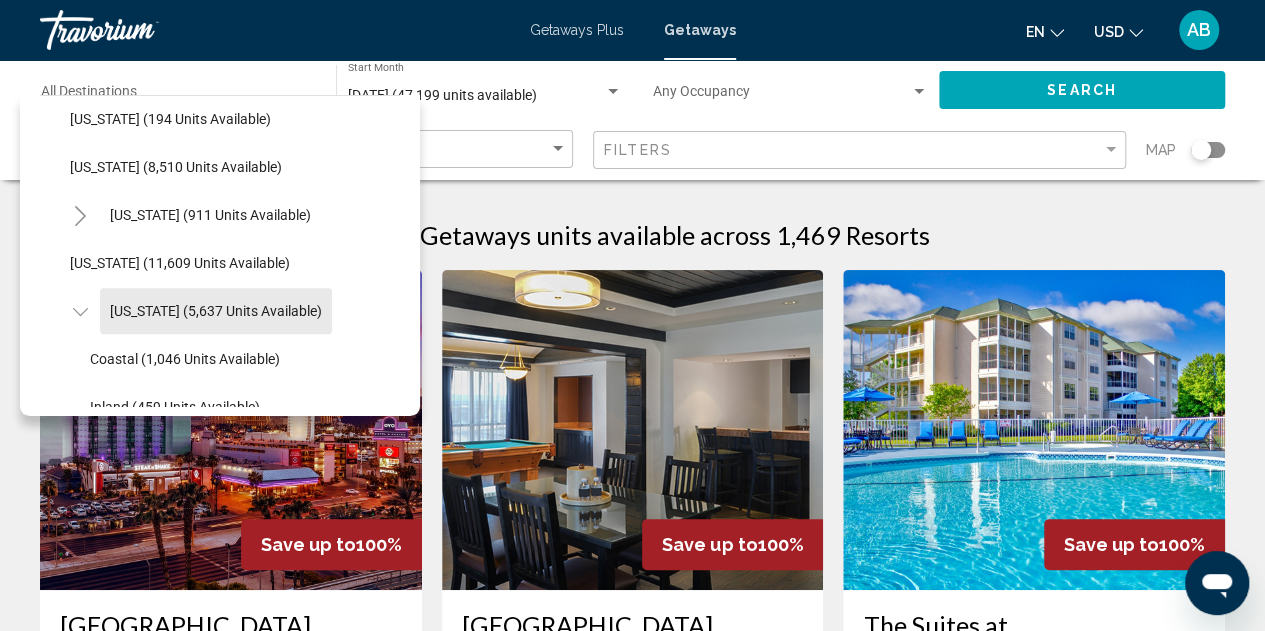 type on "**********" 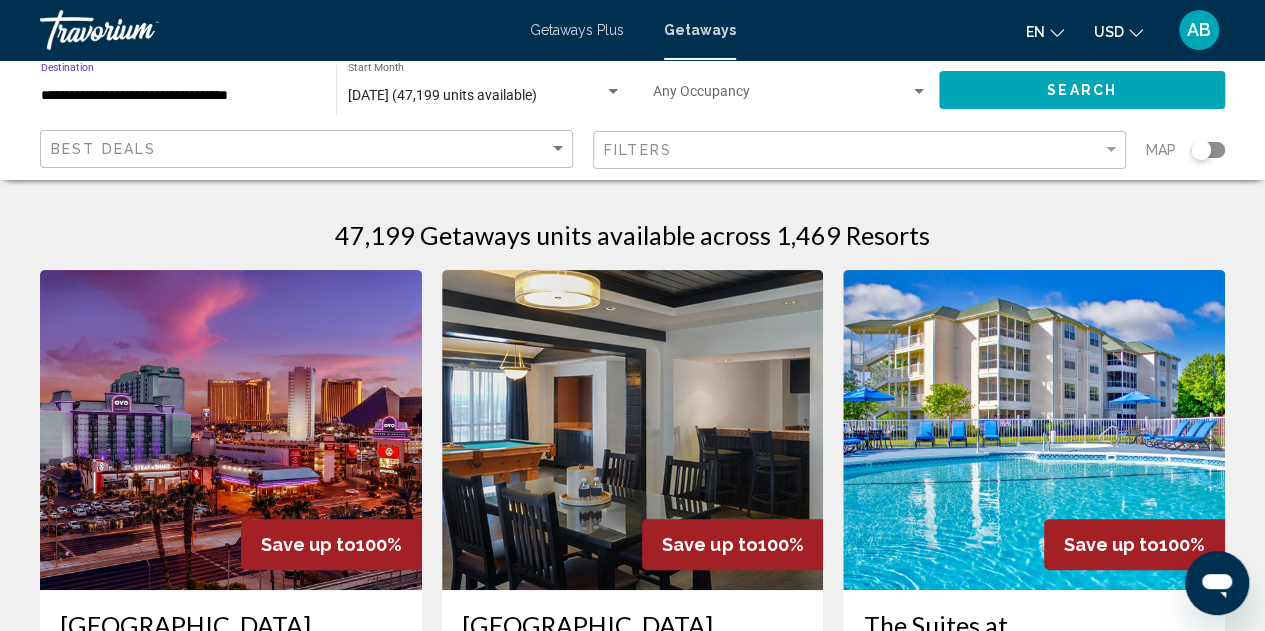 click on "Search" 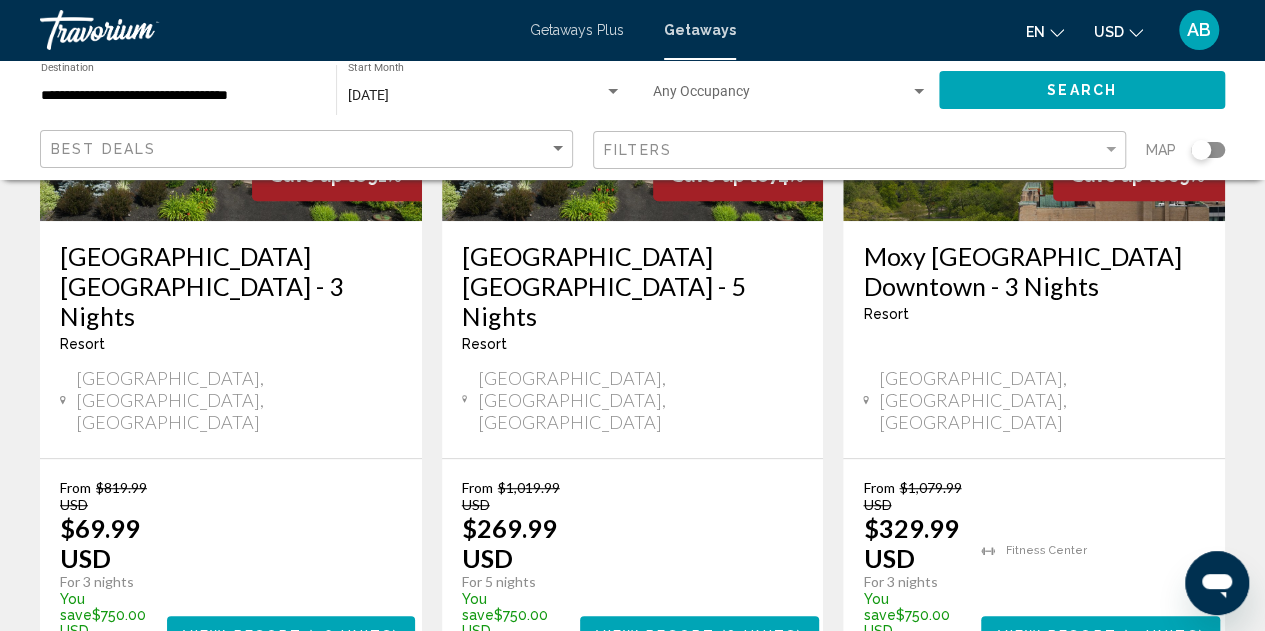 scroll, scrollTop: 381, scrollLeft: 0, axis: vertical 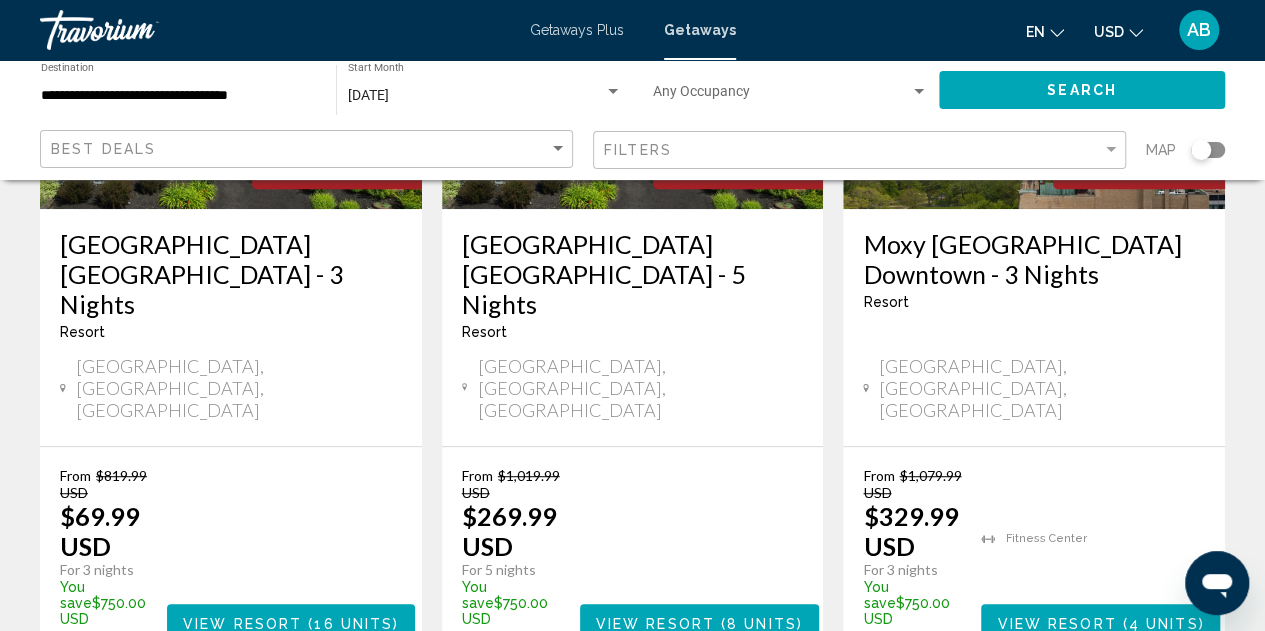 click on "View Resort" at bounding box center (242, 623) 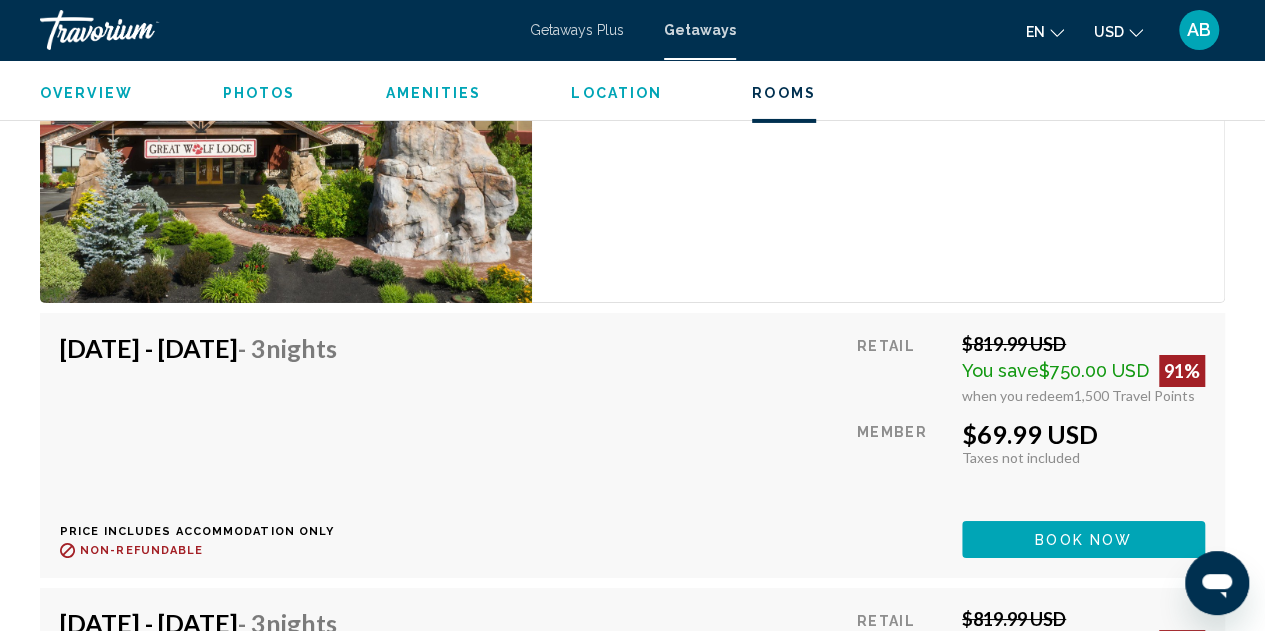 scroll, scrollTop: 3418, scrollLeft: 0, axis: vertical 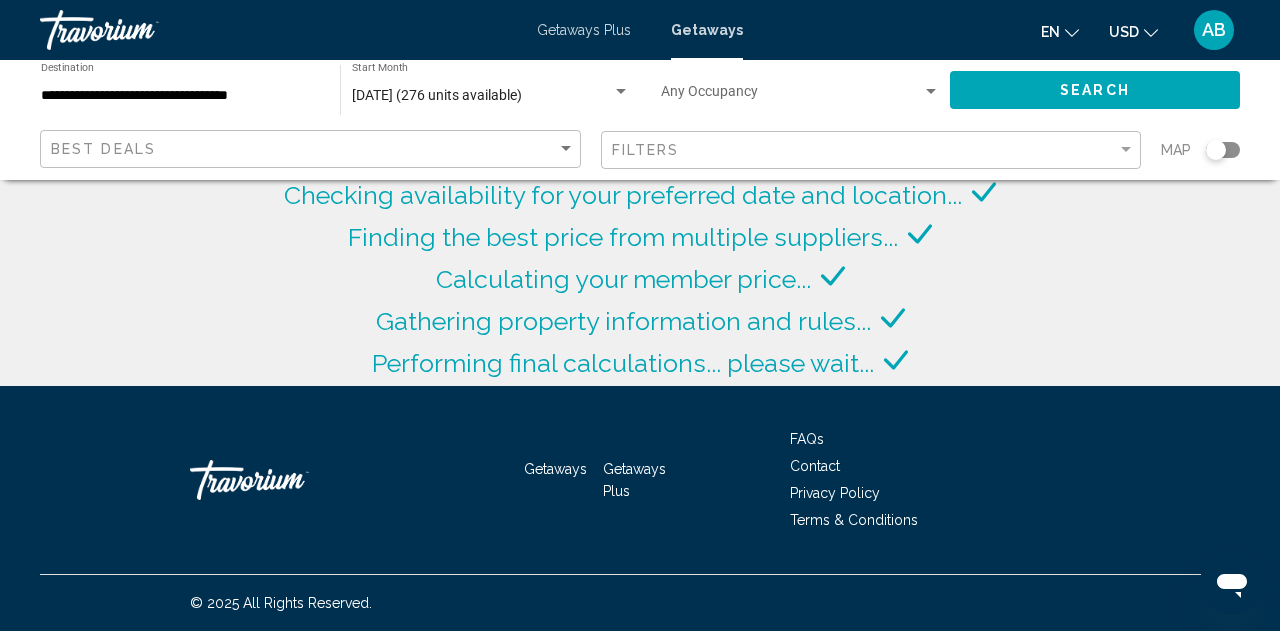 click 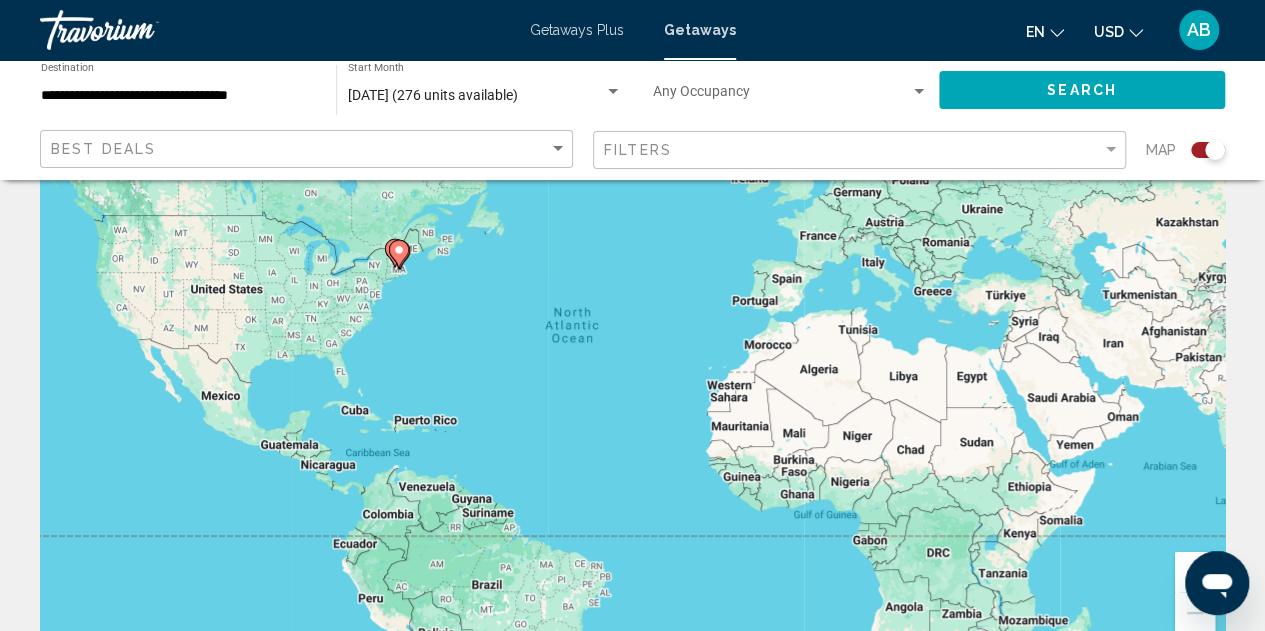 scroll, scrollTop: 160, scrollLeft: 0, axis: vertical 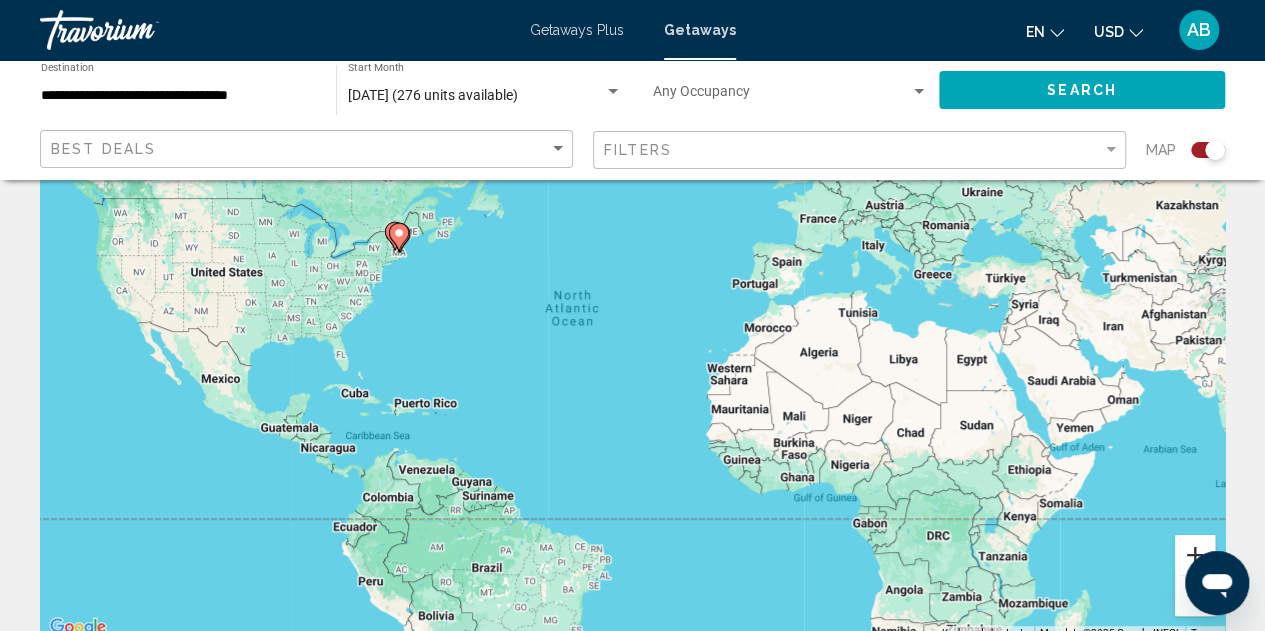 click at bounding box center (1195, 555) 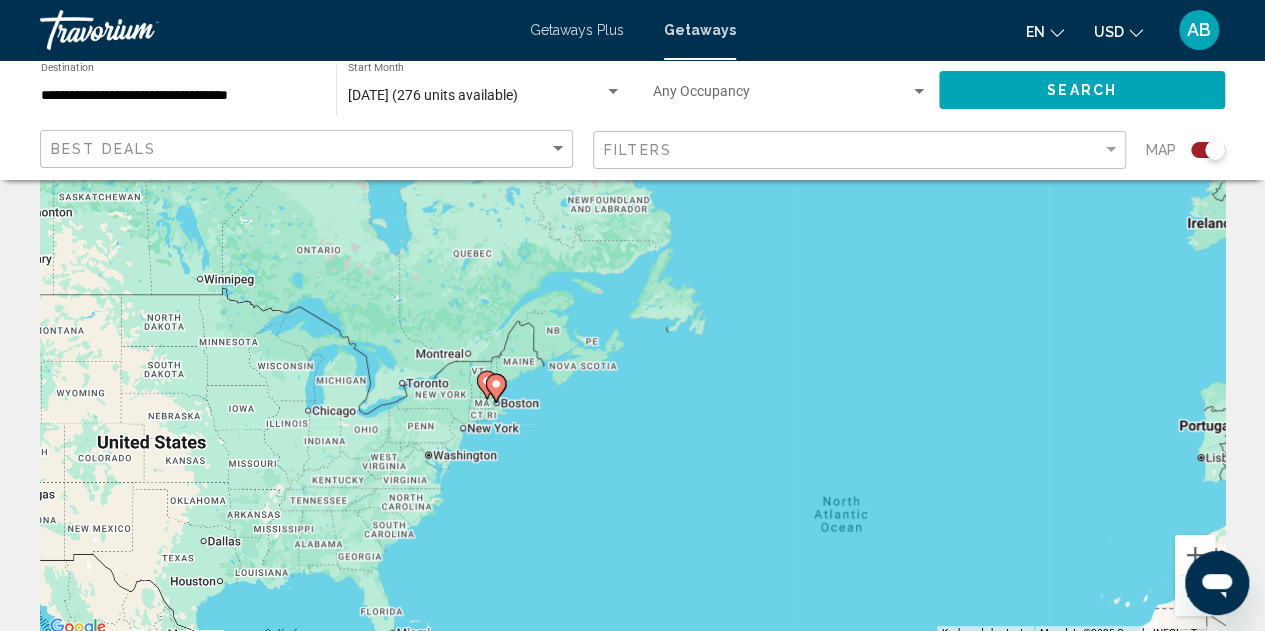 drag, startPoint x: 249, startPoint y: 268, endPoint x: 593, endPoint y: 513, distance: 422.32806 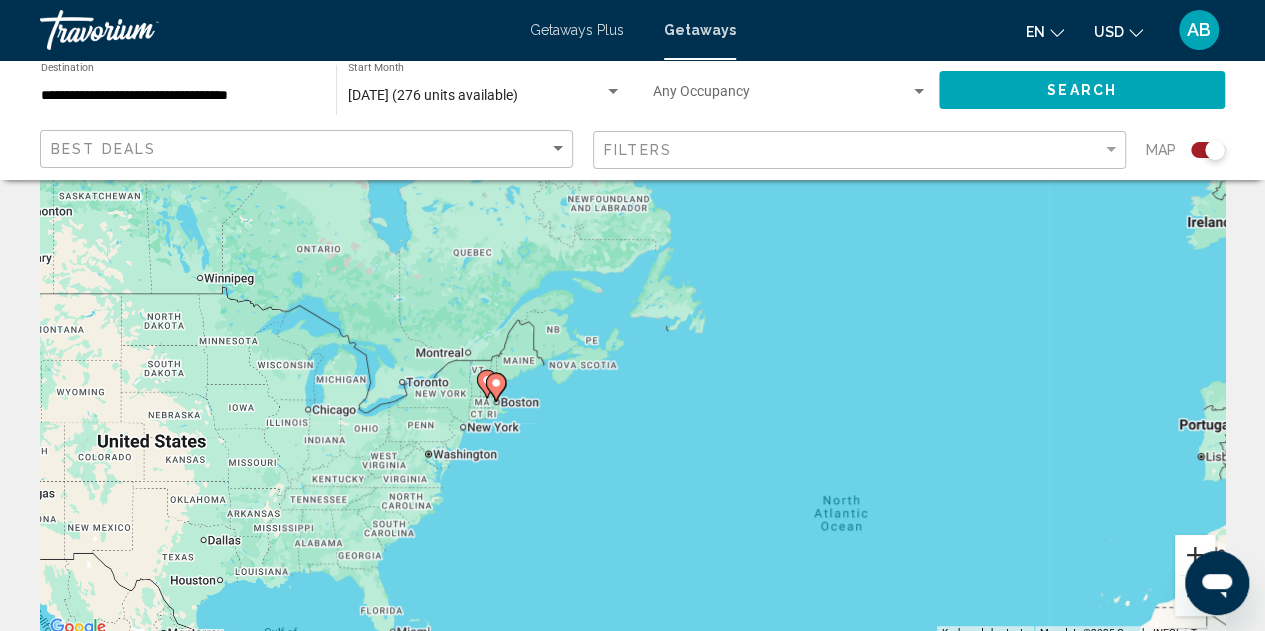 click at bounding box center (1195, 555) 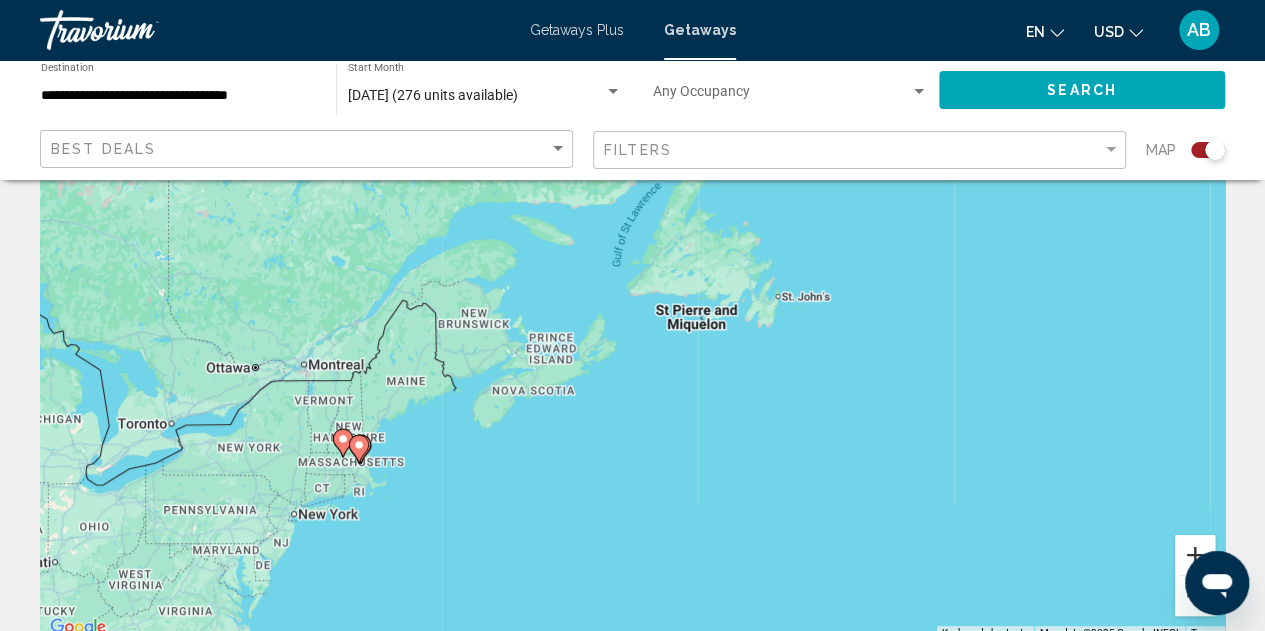 click at bounding box center [1195, 555] 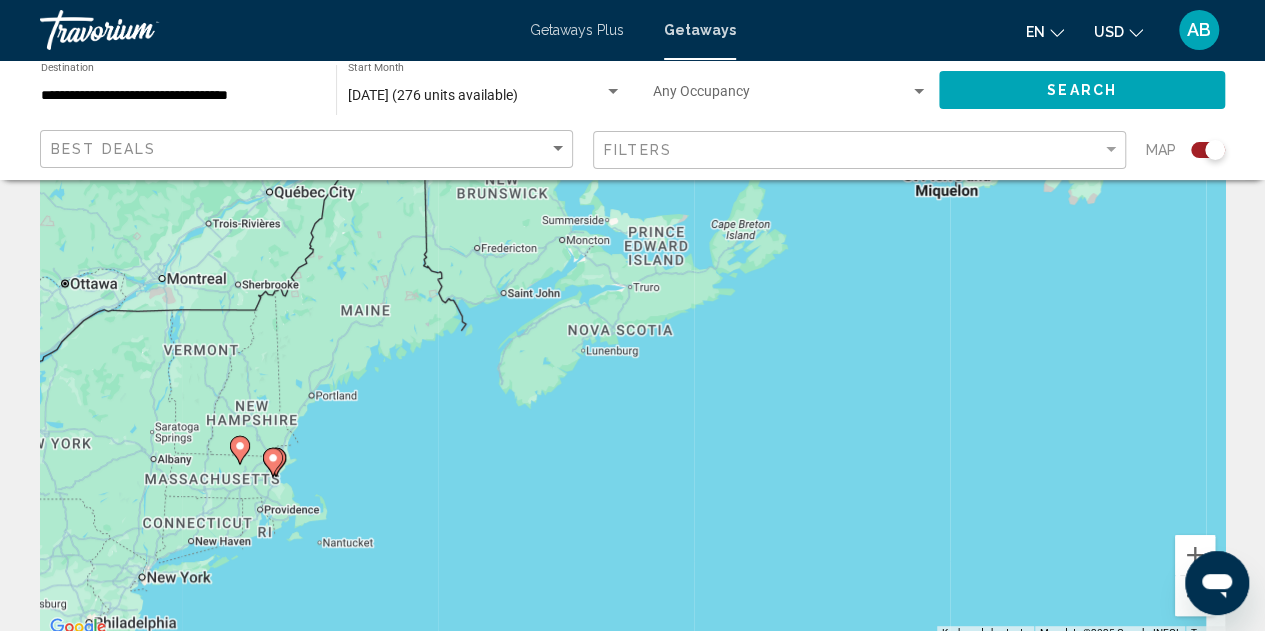 drag, startPoint x: 152, startPoint y: 528, endPoint x: 447, endPoint y: 335, distance: 352.52518 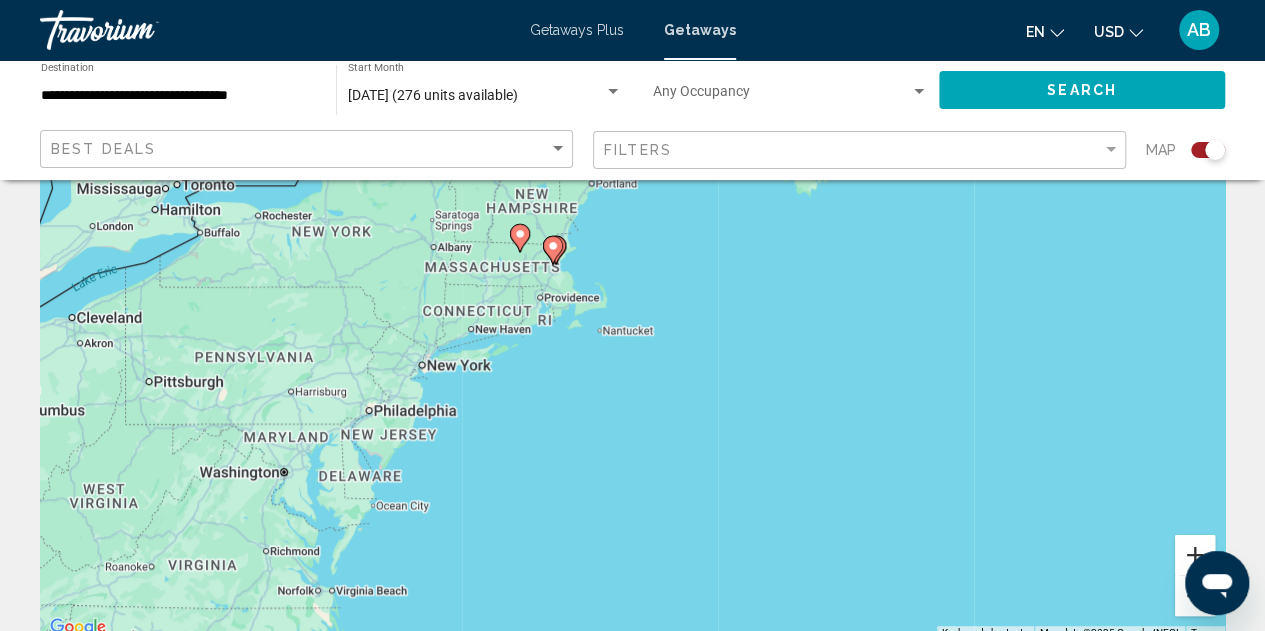 click at bounding box center (1195, 555) 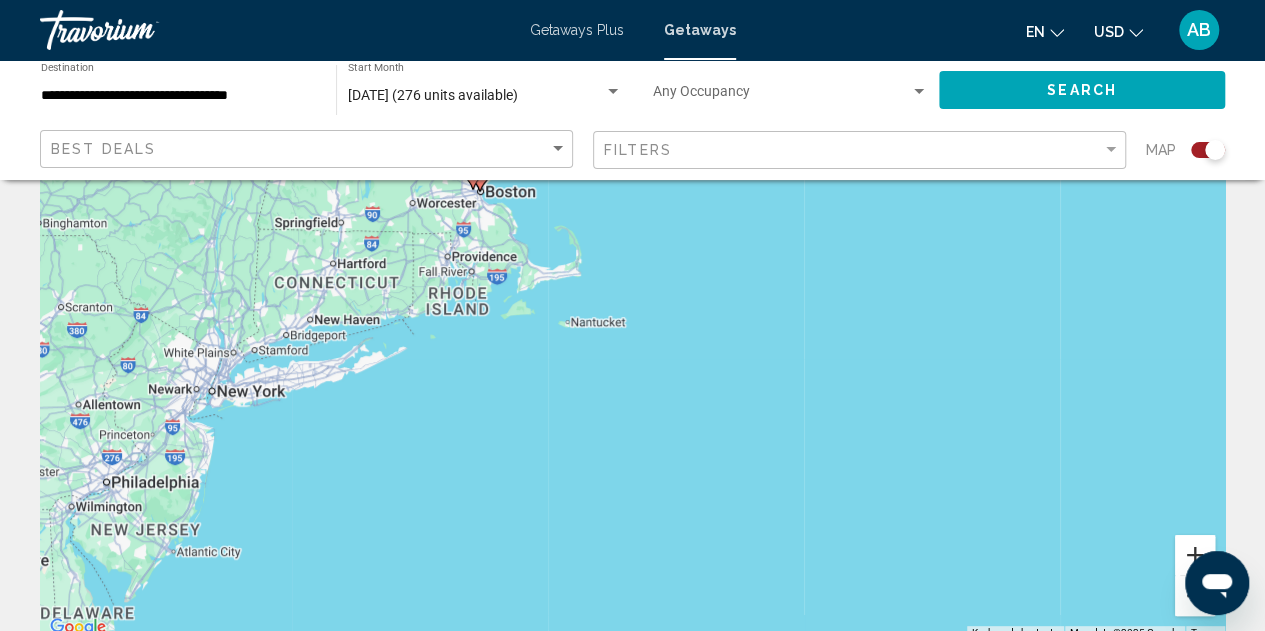 click at bounding box center (1195, 555) 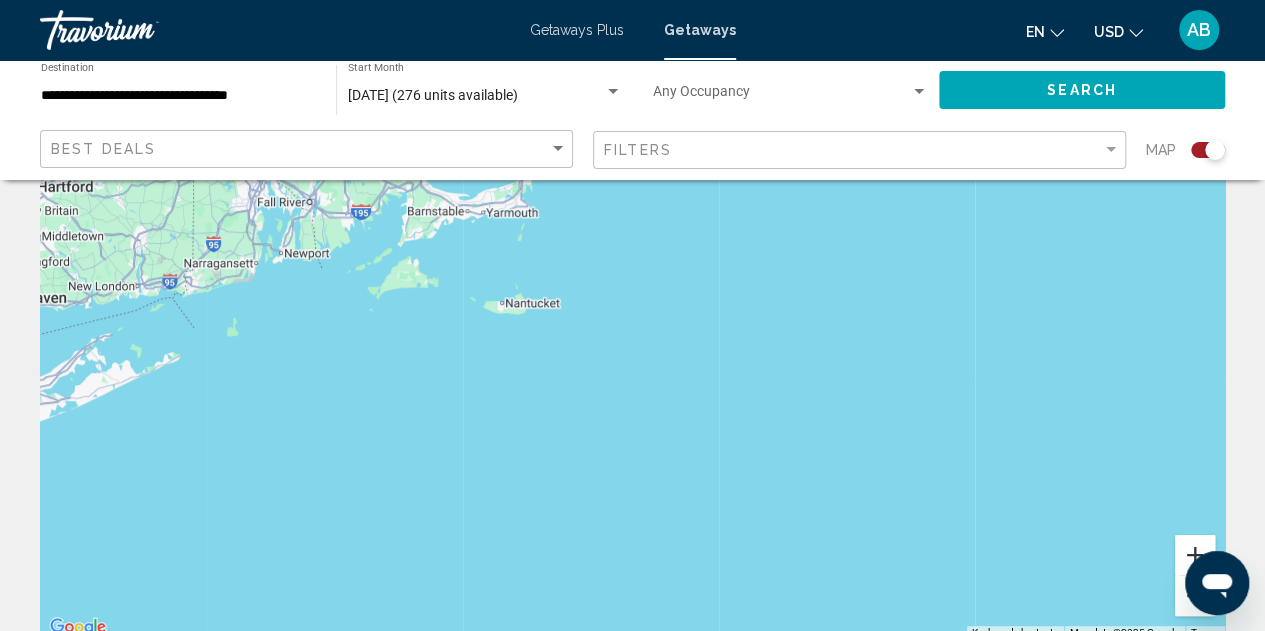 click at bounding box center [1195, 555] 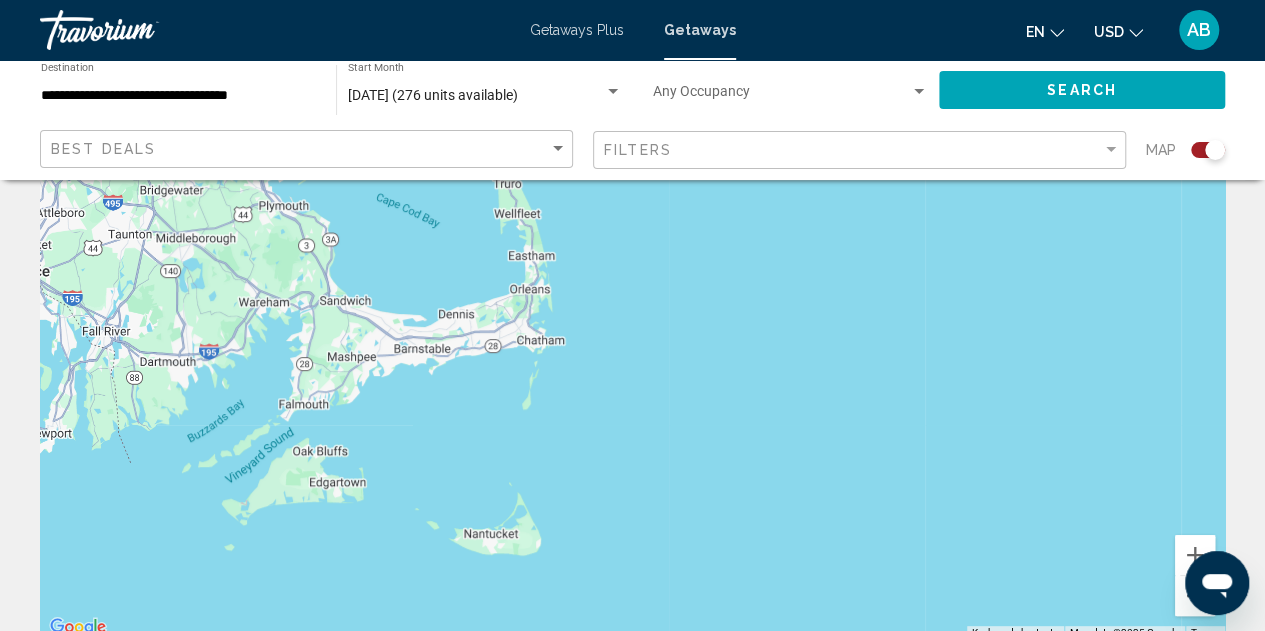 drag, startPoint x: 754, startPoint y: 333, endPoint x: 878, endPoint y: 614, distance: 307.14328 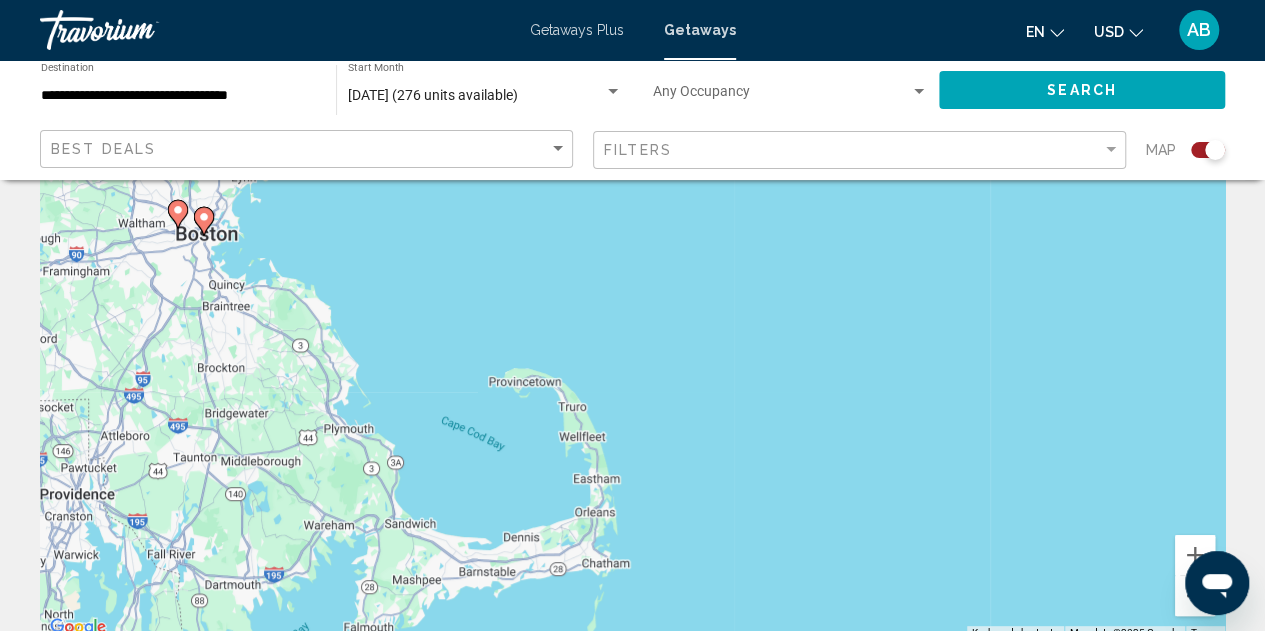 drag, startPoint x: 874, startPoint y: 265, endPoint x: 937, endPoint y: 481, distance: 225 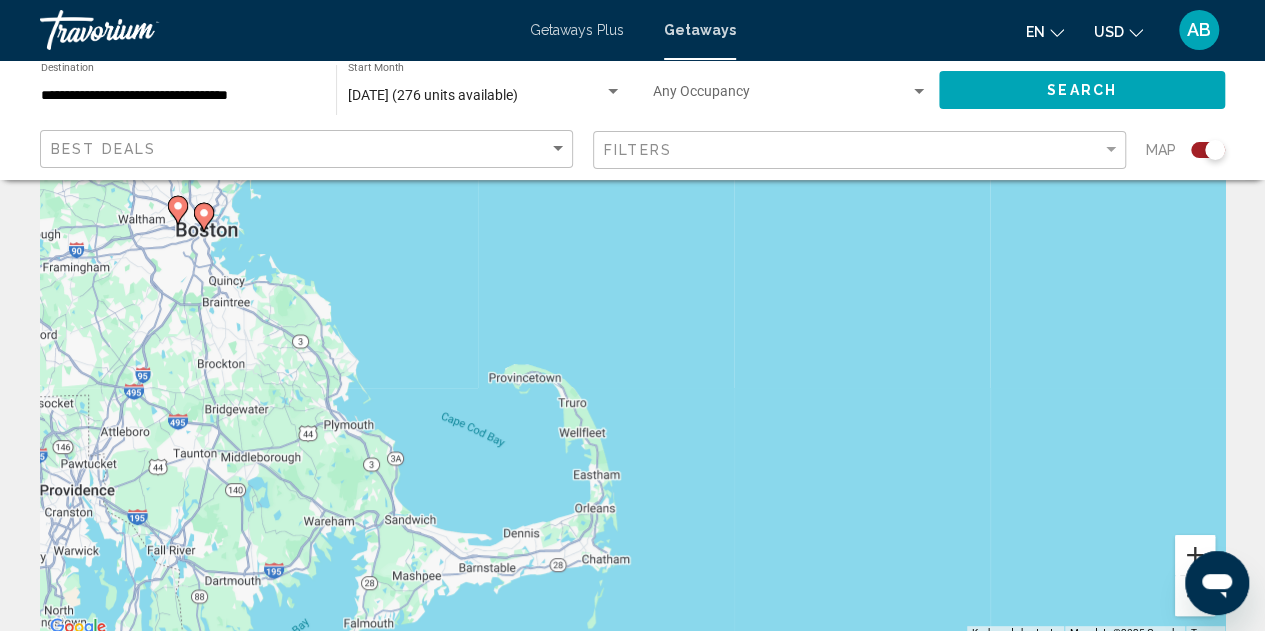 click at bounding box center (1195, 555) 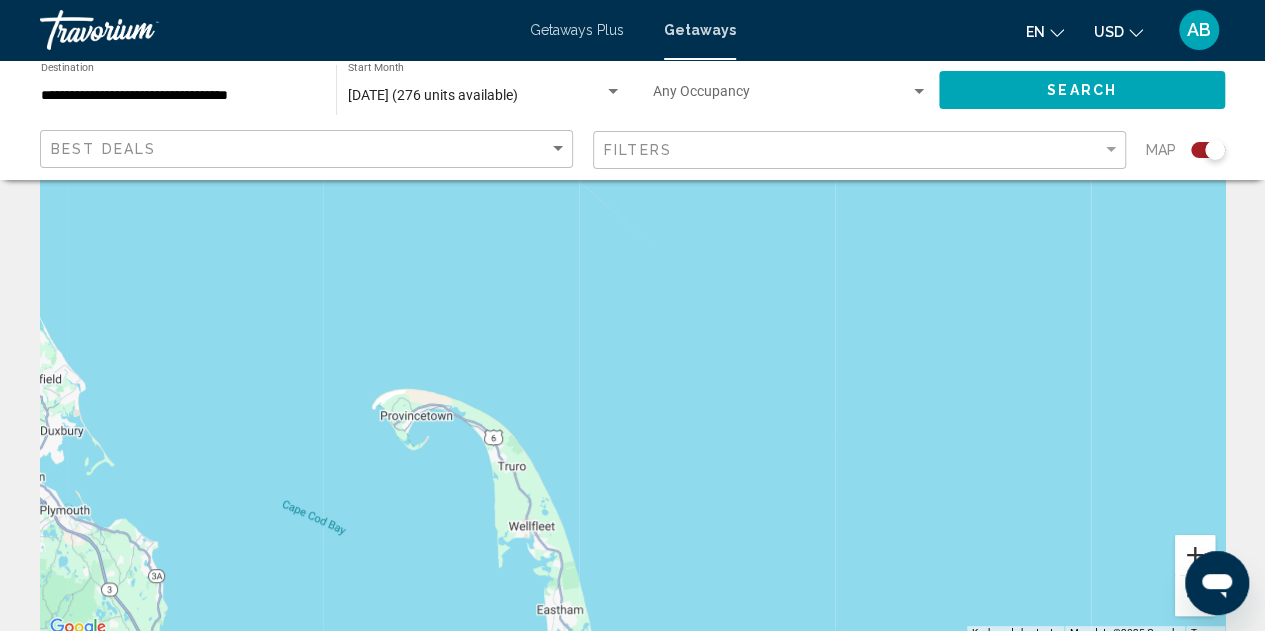 click at bounding box center [1195, 555] 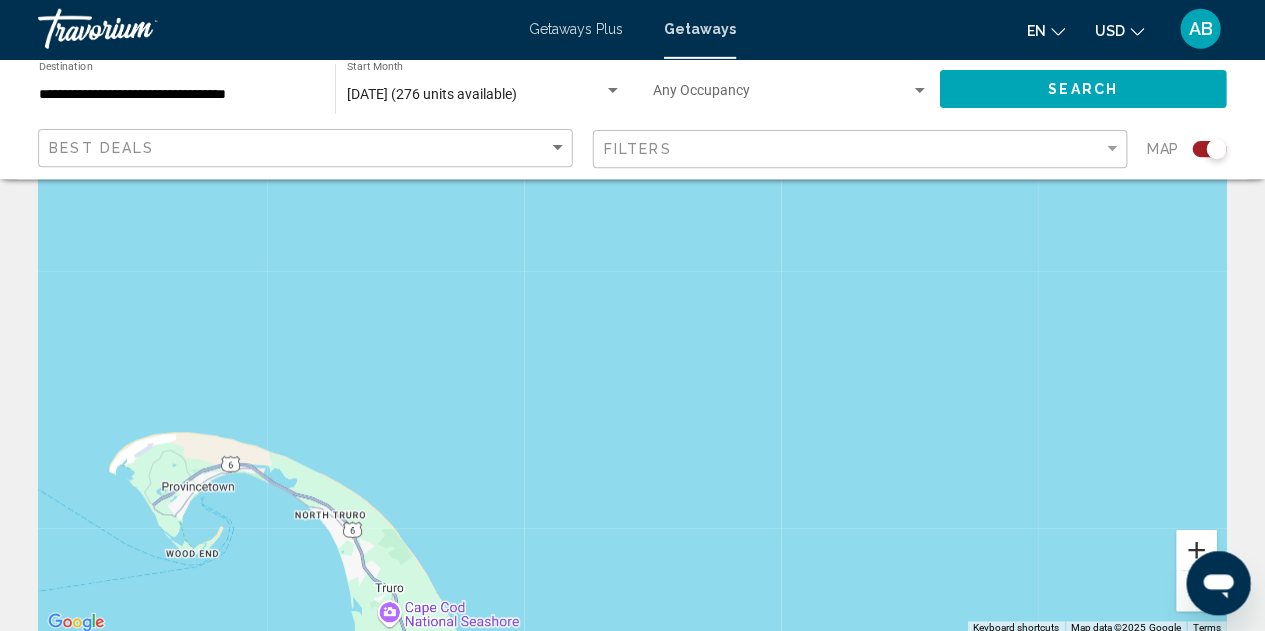 scroll, scrollTop: 166, scrollLeft: 0, axis: vertical 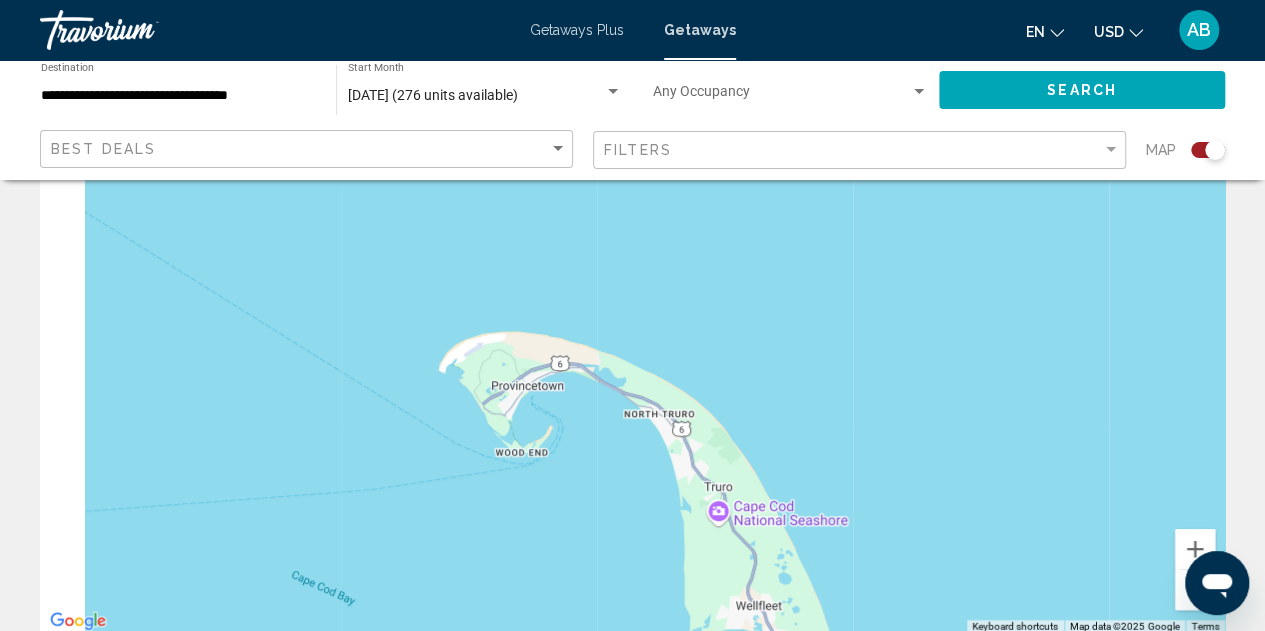 drag, startPoint x: 606, startPoint y: 456, endPoint x: 1039, endPoint y: 317, distance: 454.76367 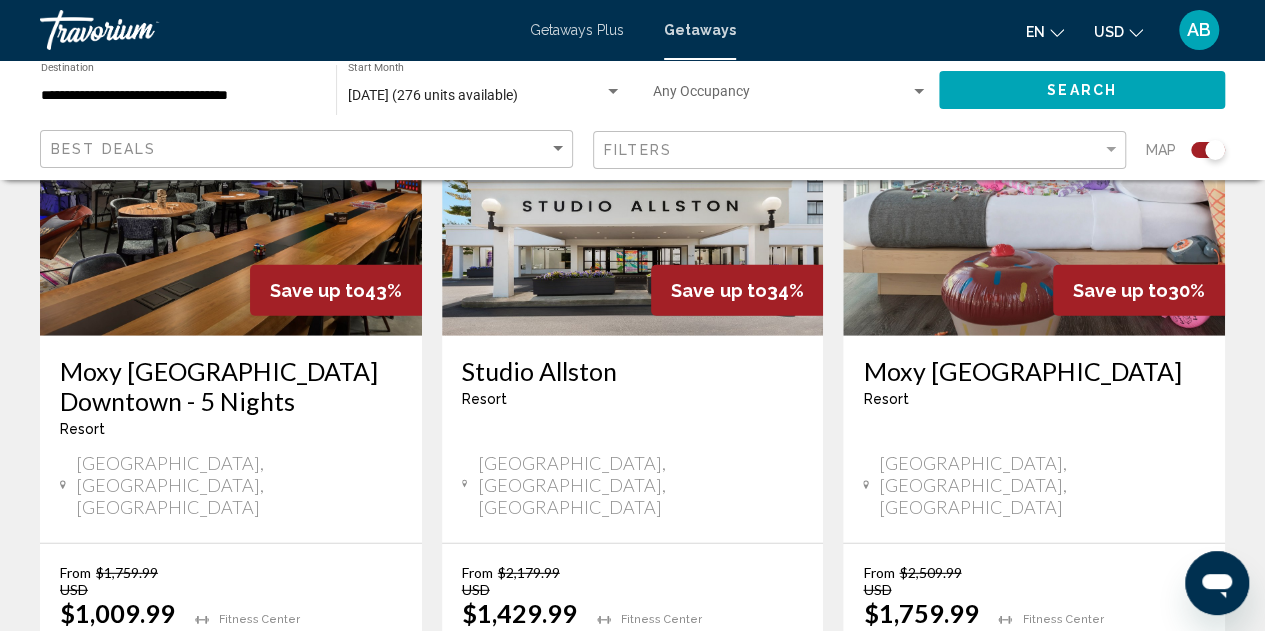scroll, scrollTop: 2468, scrollLeft: 0, axis: vertical 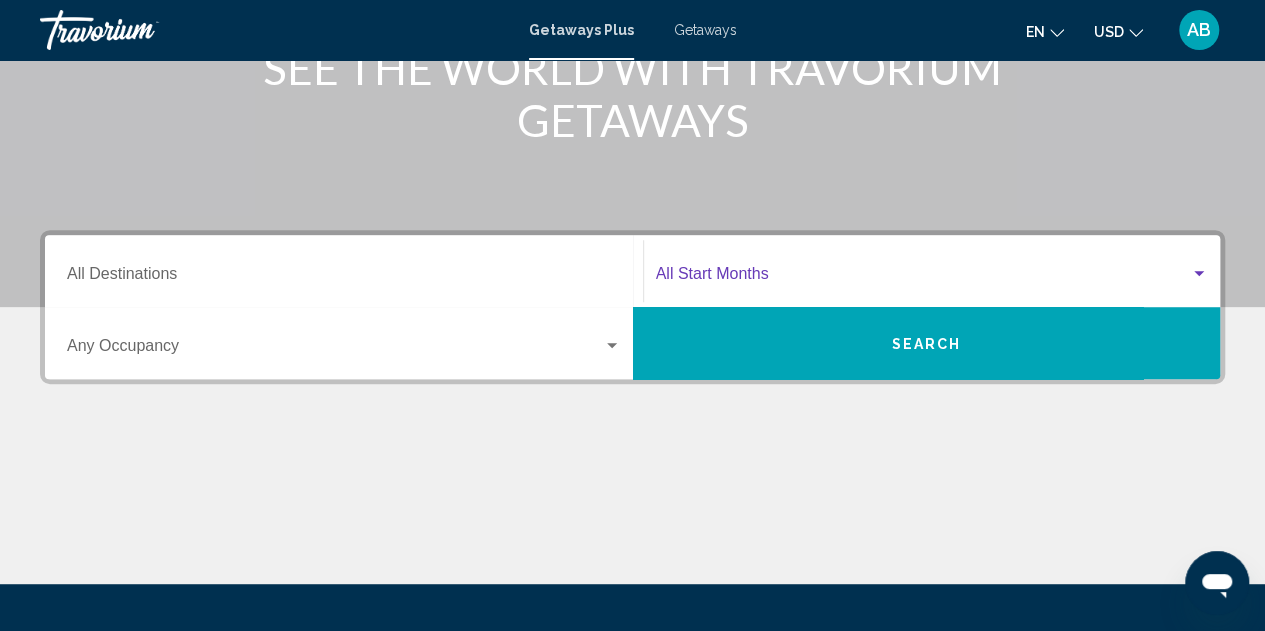 click at bounding box center [923, 278] 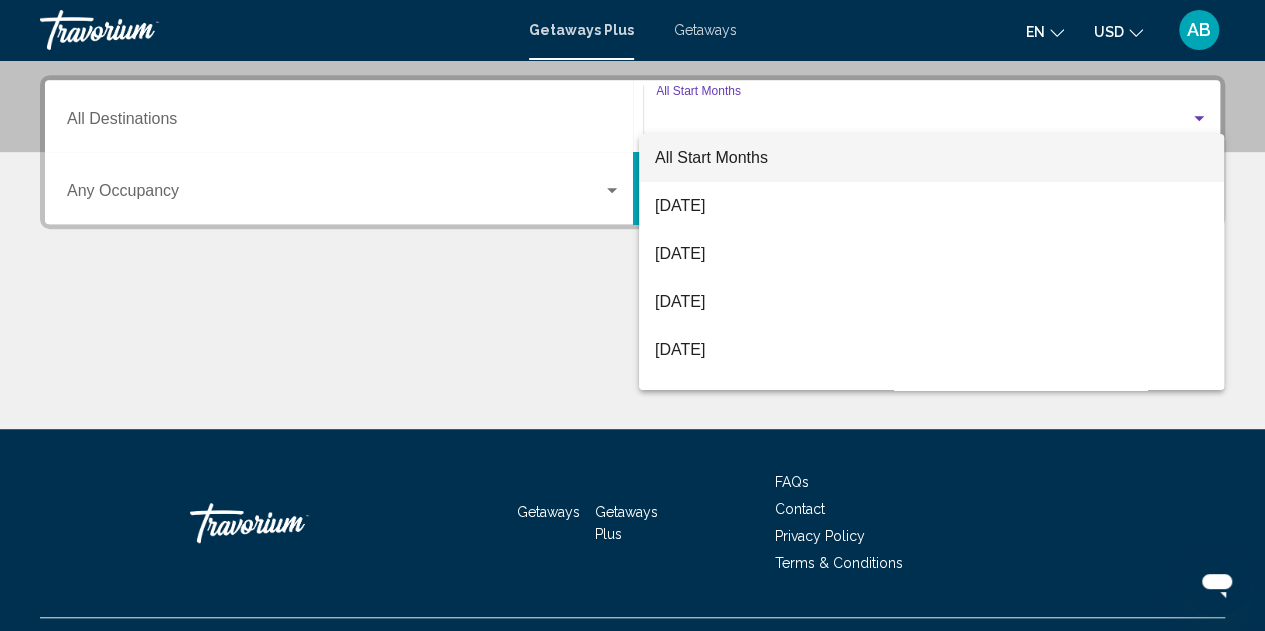 scroll, scrollTop: 458, scrollLeft: 0, axis: vertical 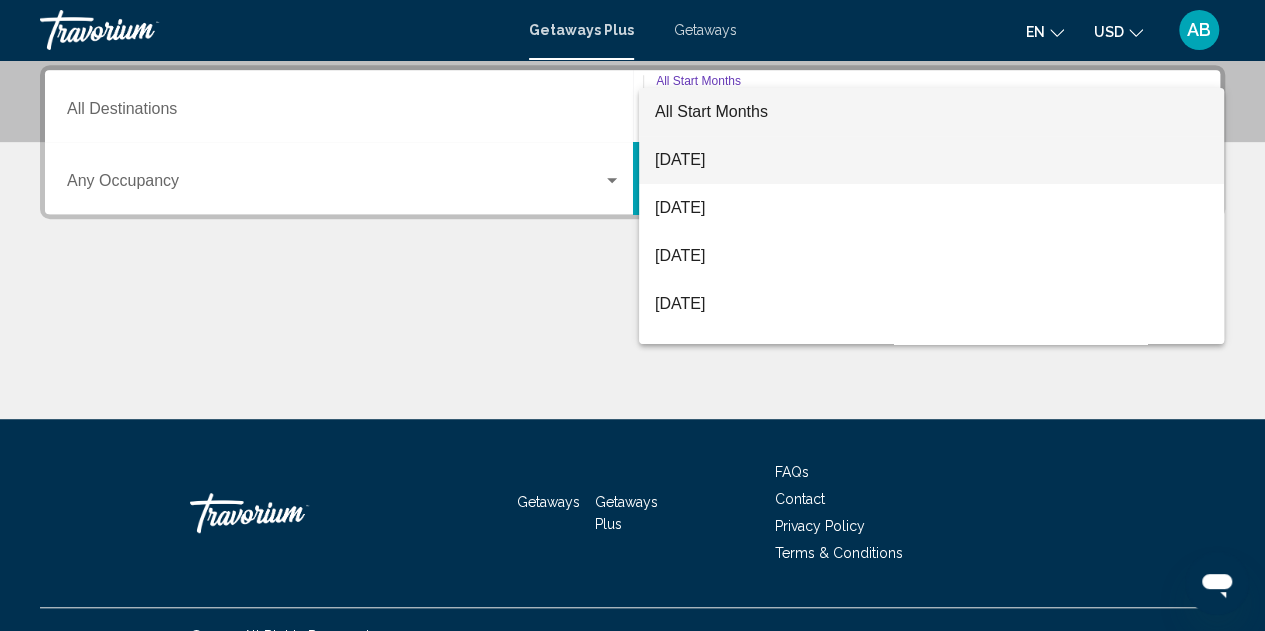 click on "[DATE]" at bounding box center (931, 160) 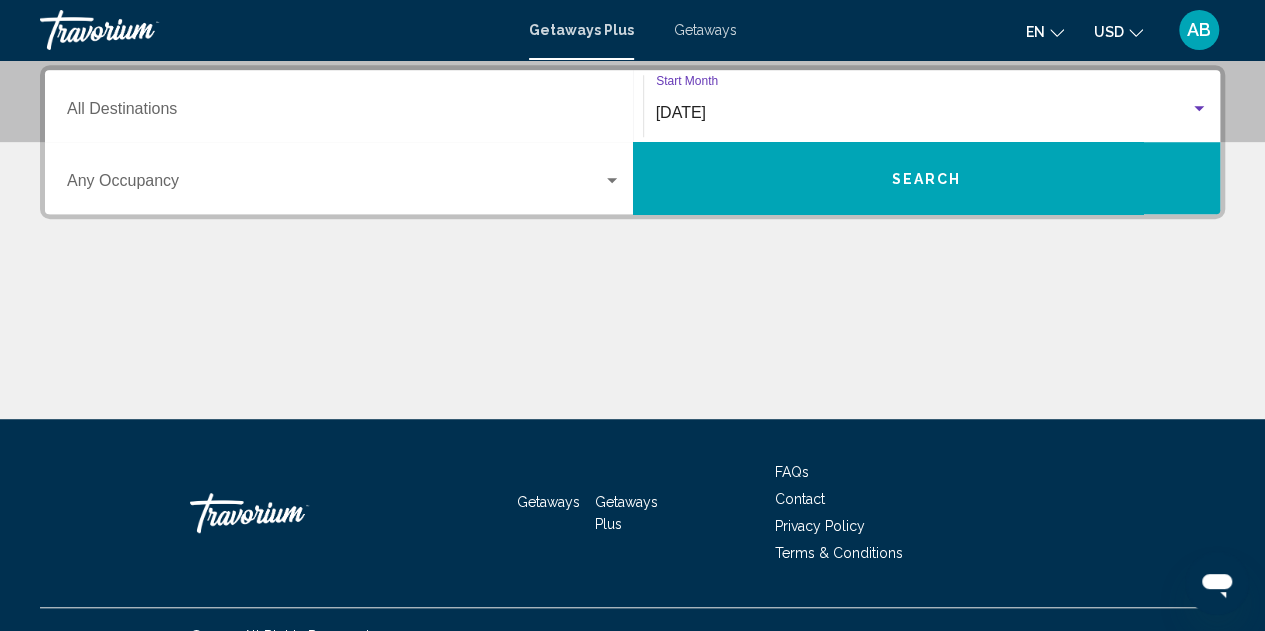 click on "Search" at bounding box center [927, 178] 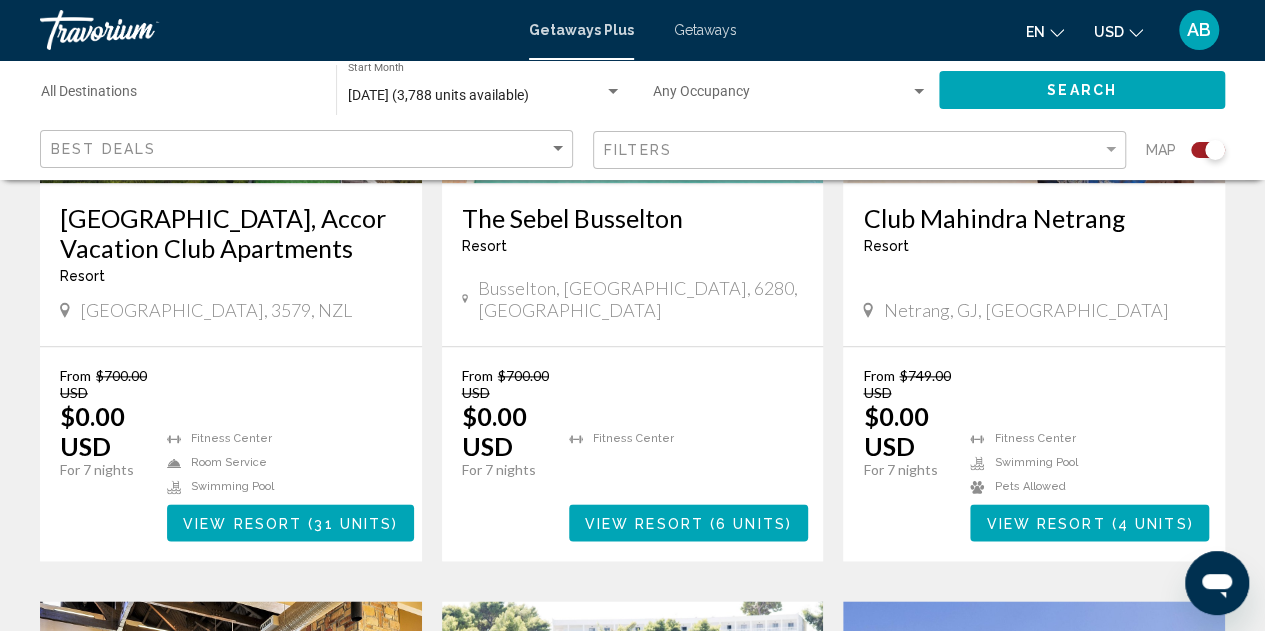scroll, scrollTop: 1028, scrollLeft: 0, axis: vertical 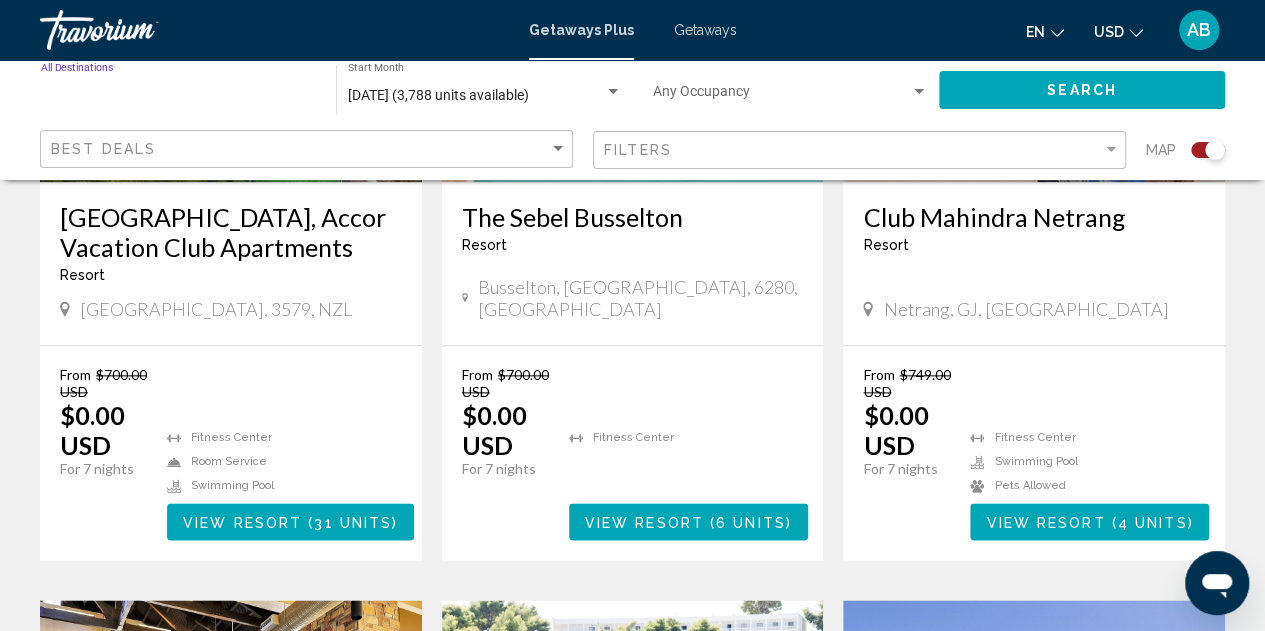 click on "Destination All Destinations" at bounding box center (178, 96) 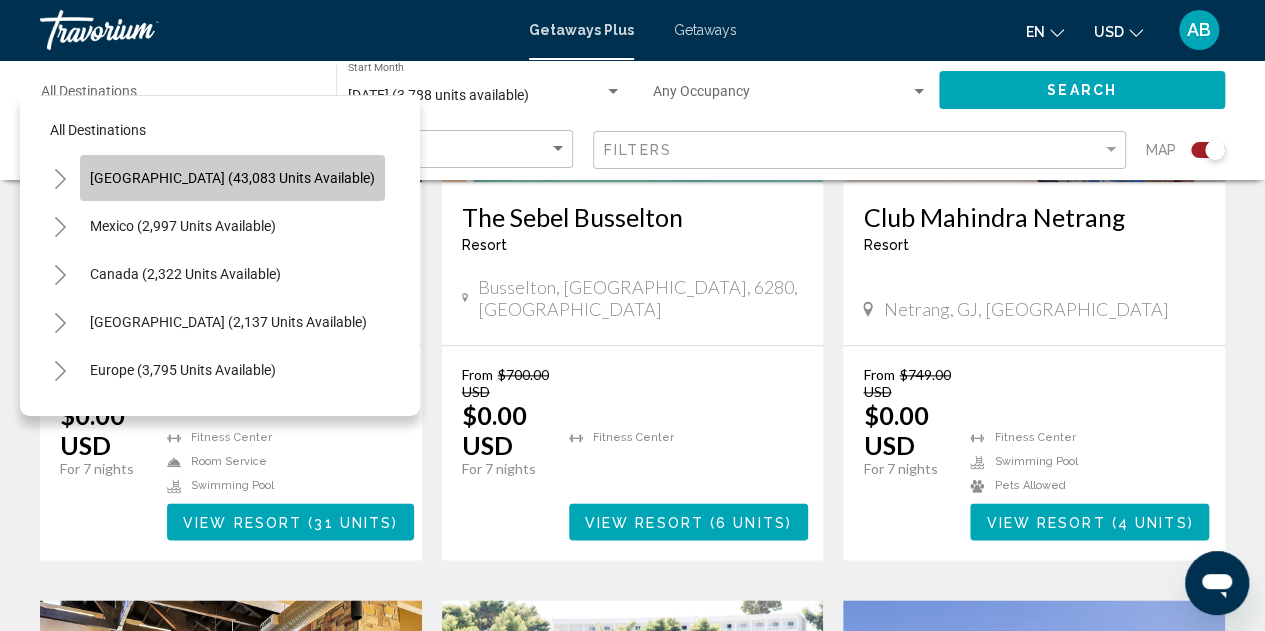 click on "[GEOGRAPHIC_DATA] (43,083 units available)" 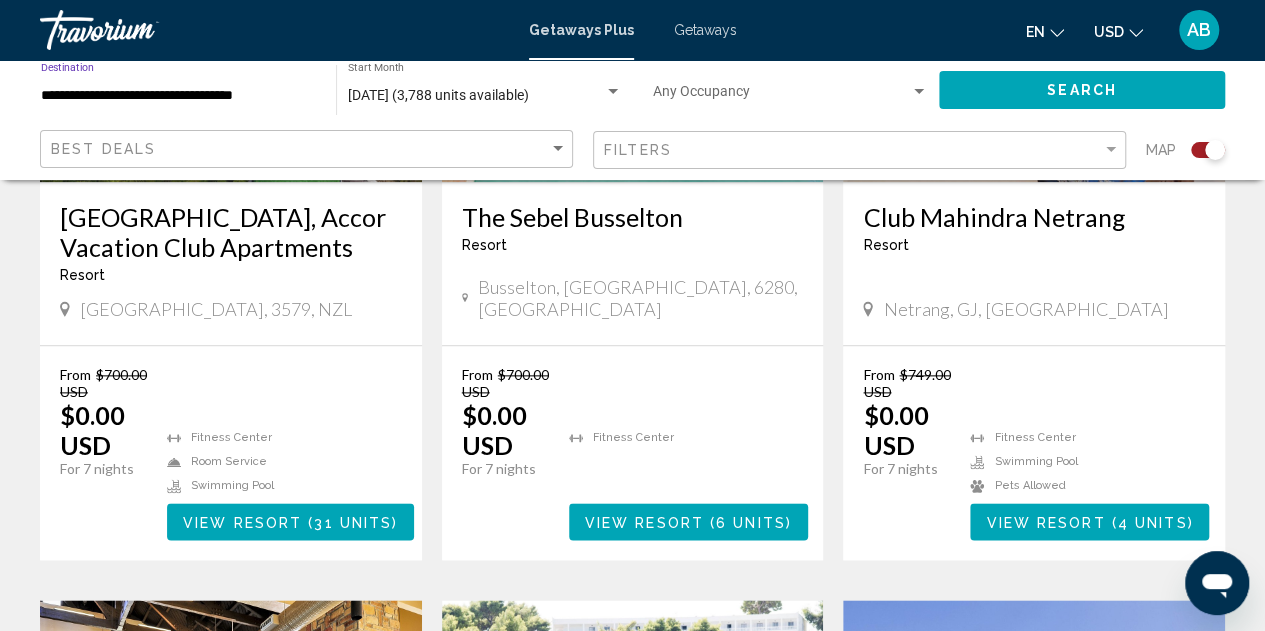 click on "Search" 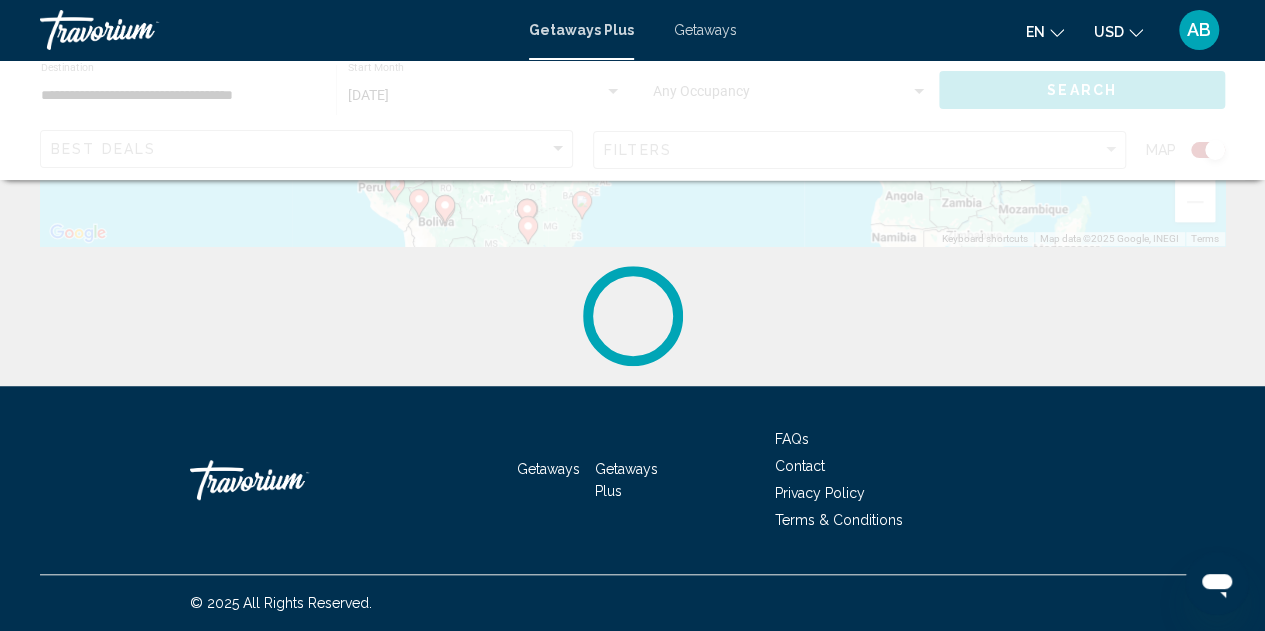 scroll, scrollTop: 0, scrollLeft: 0, axis: both 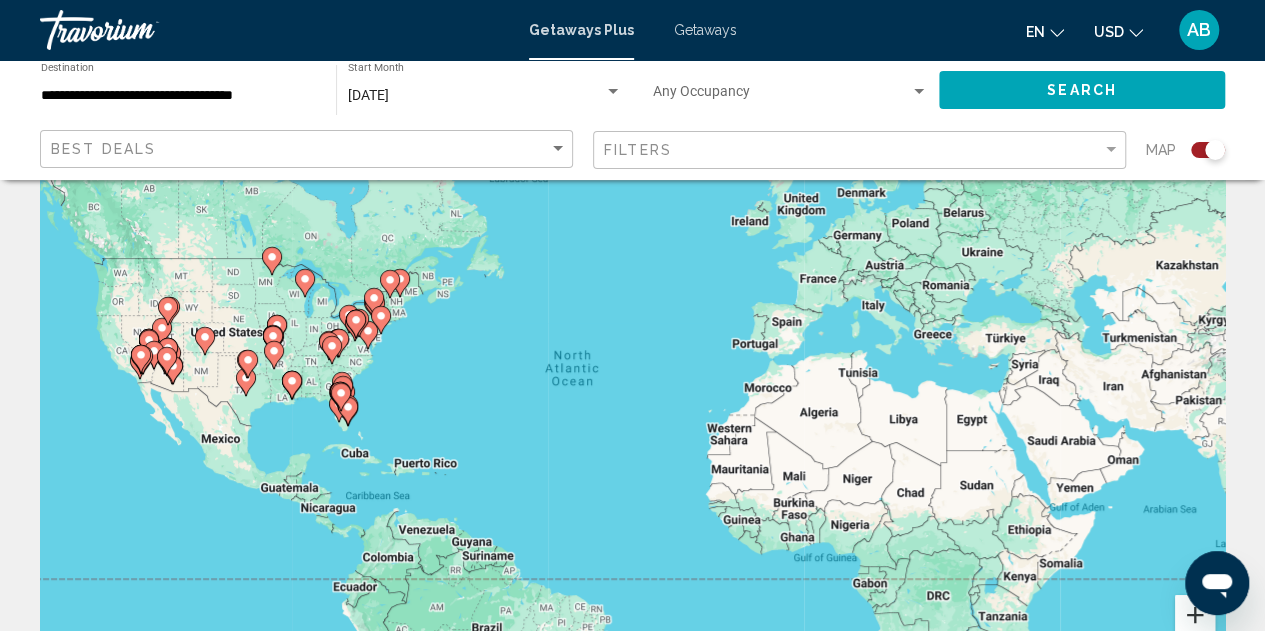 click at bounding box center (1195, 615) 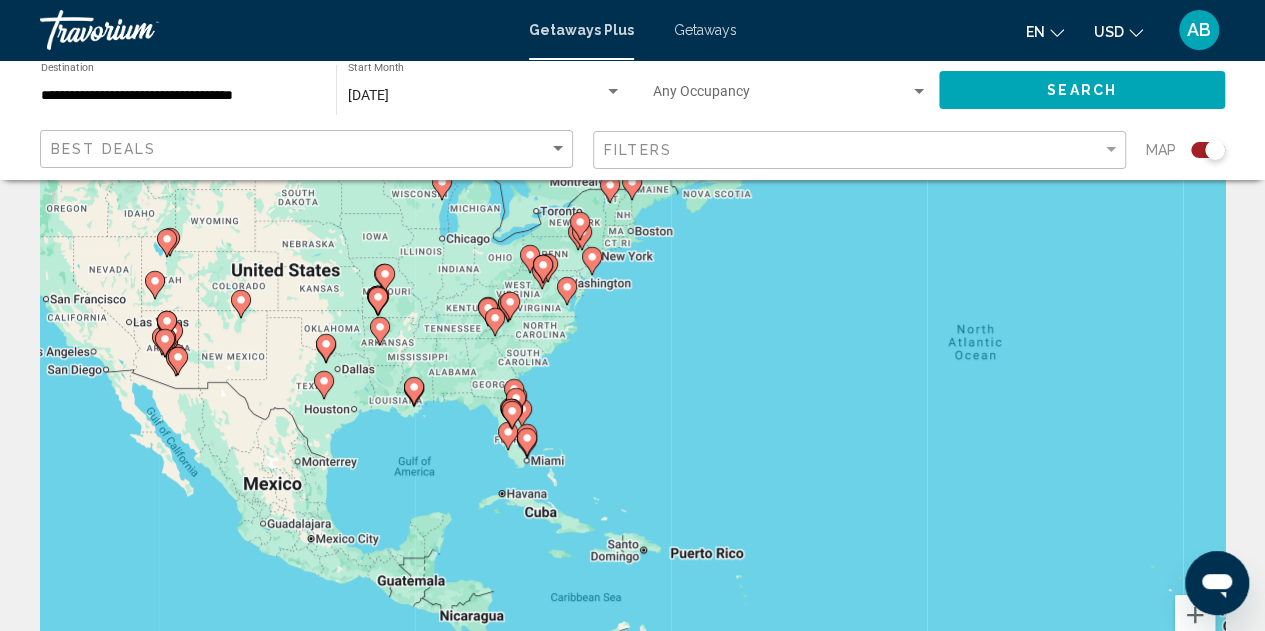 drag, startPoint x: 164, startPoint y: 271, endPoint x: 682, endPoint y: 284, distance: 518.1631 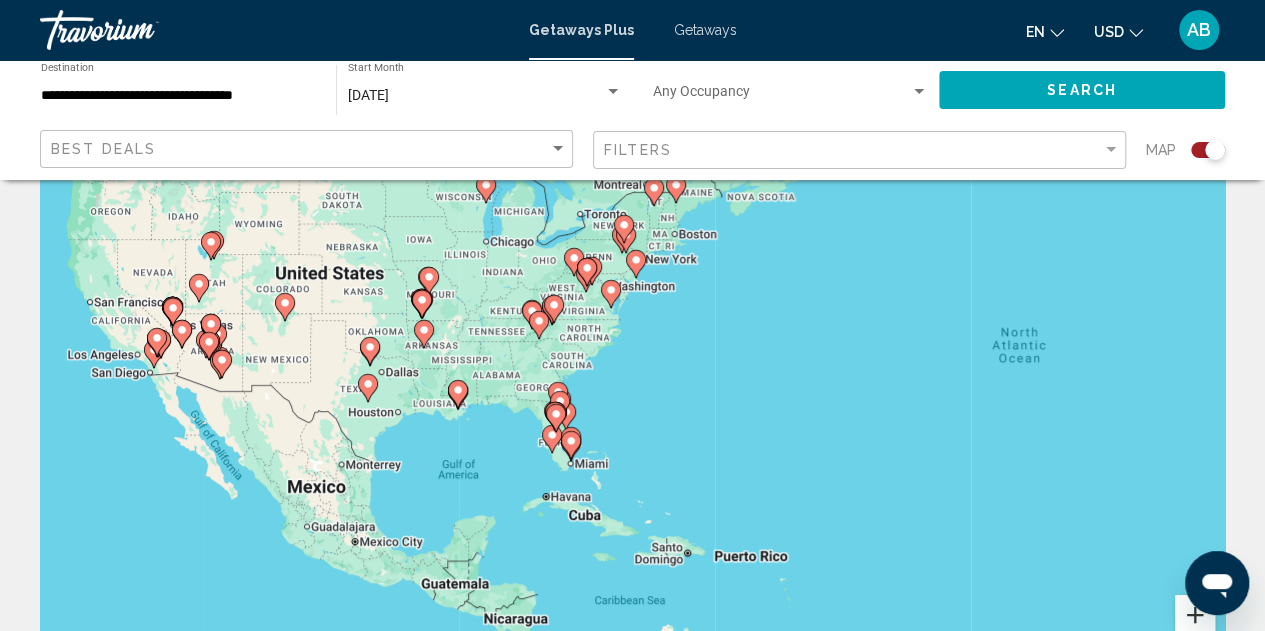 click at bounding box center (1195, 615) 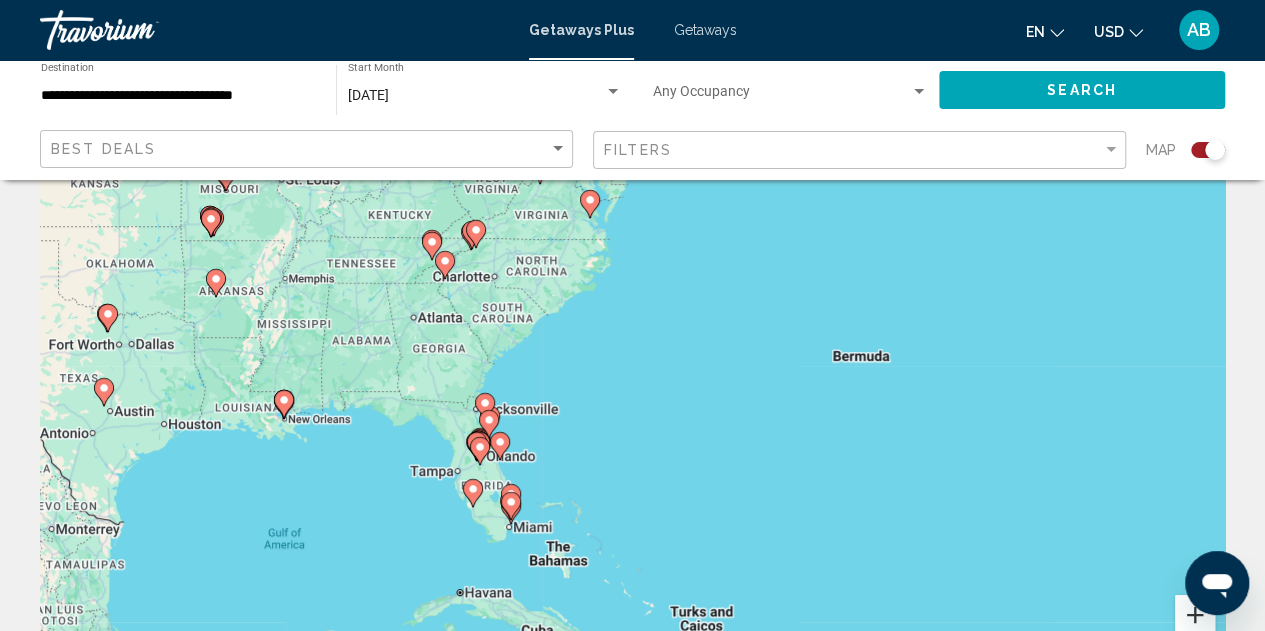 click at bounding box center (1195, 615) 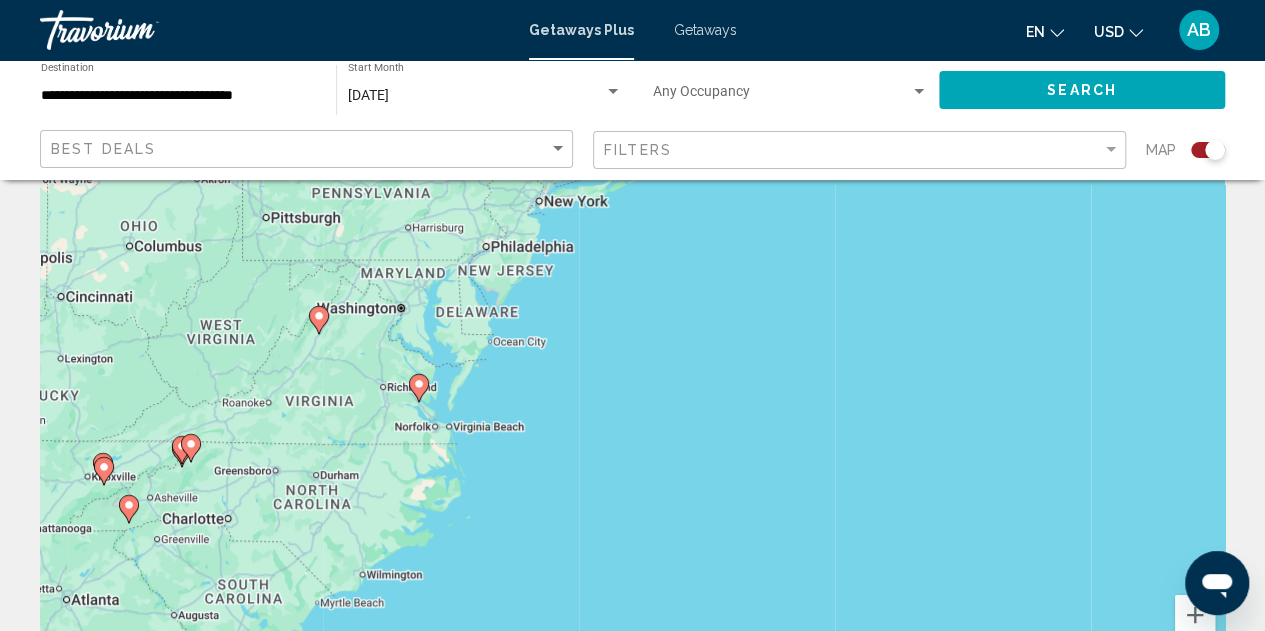 drag, startPoint x: 889, startPoint y: 301, endPoint x: 760, endPoint y: 678, distance: 398.45953 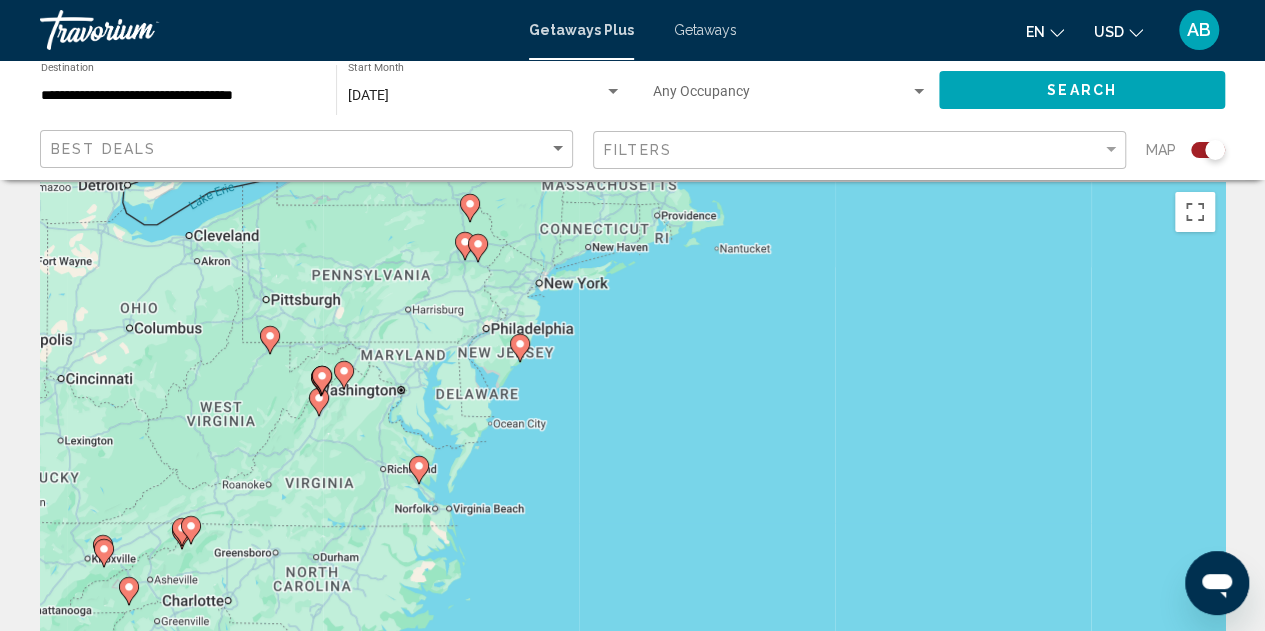 scroll, scrollTop: 0, scrollLeft: 0, axis: both 